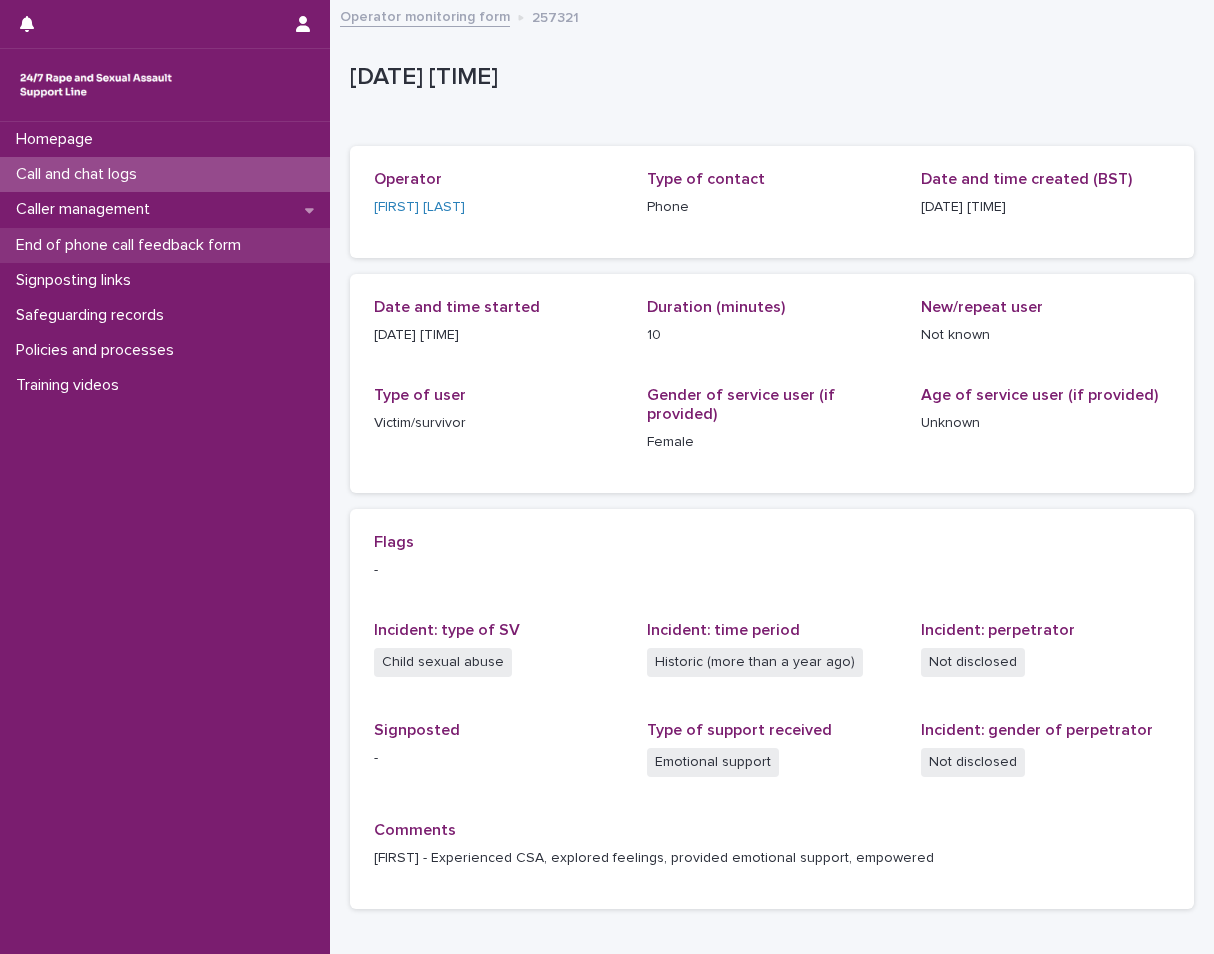 scroll, scrollTop: 0, scrollLeft: 0, axis: both 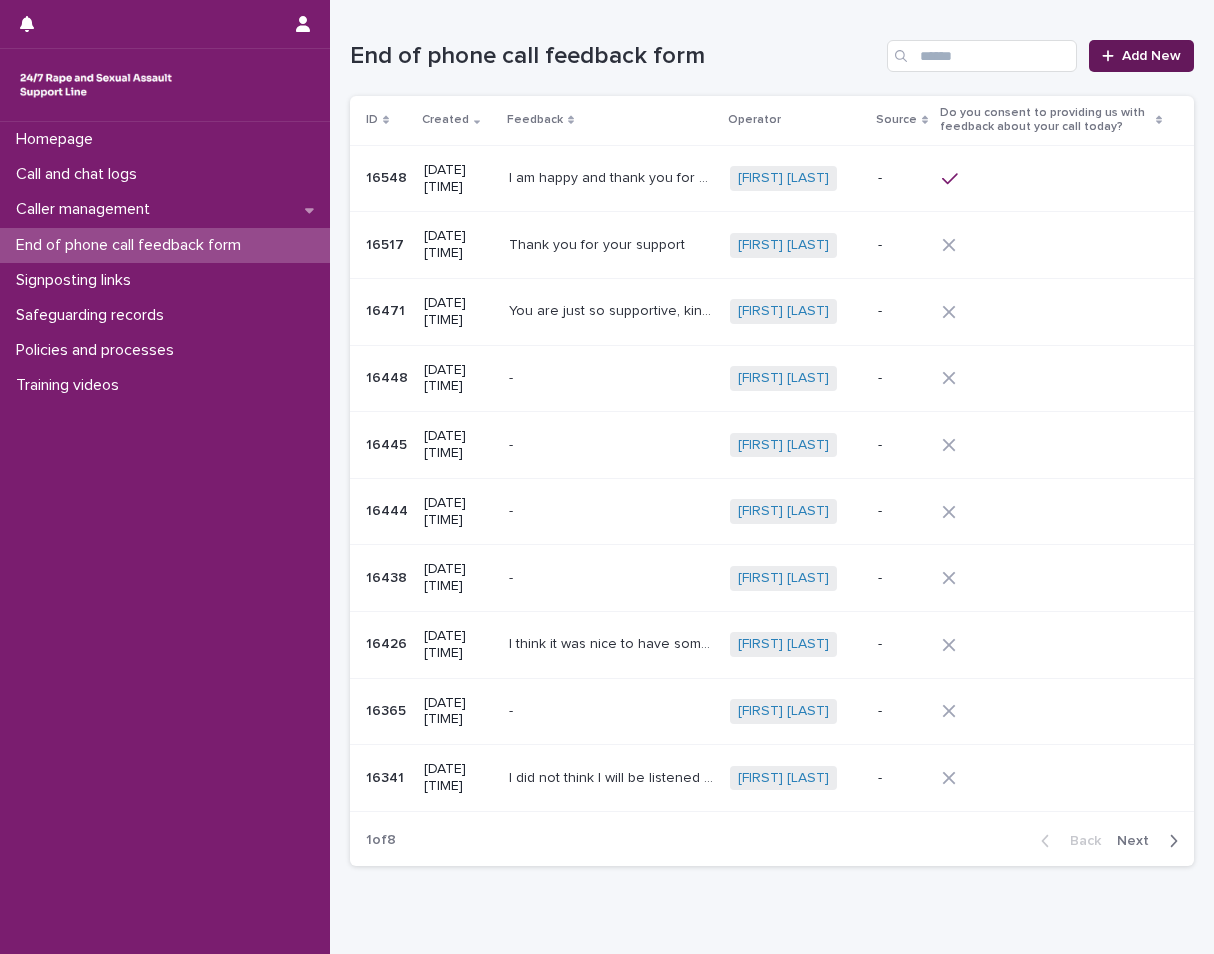 click on "Add New" at bounding box center [1141, 56] 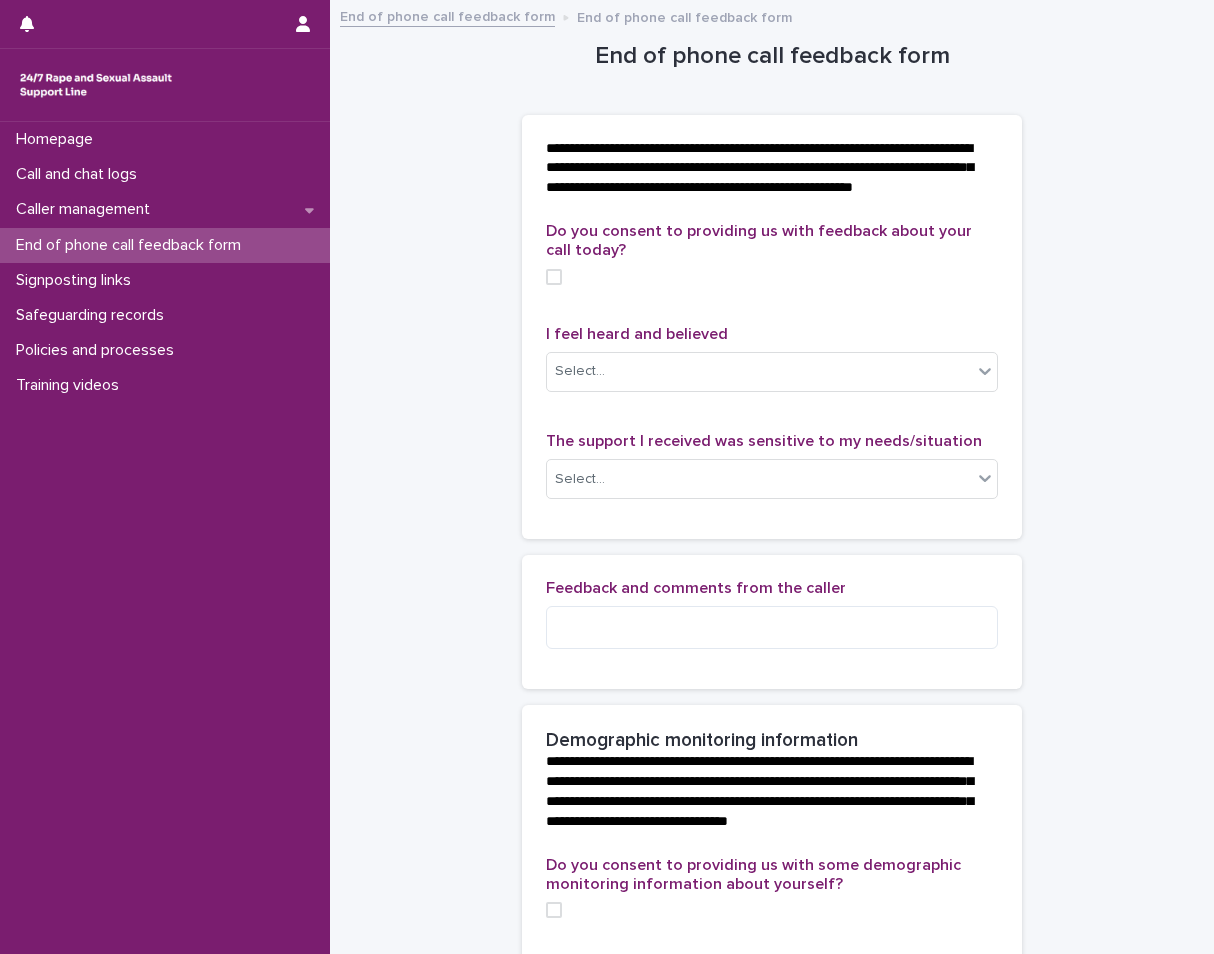 click at bounding box center (554, 277) 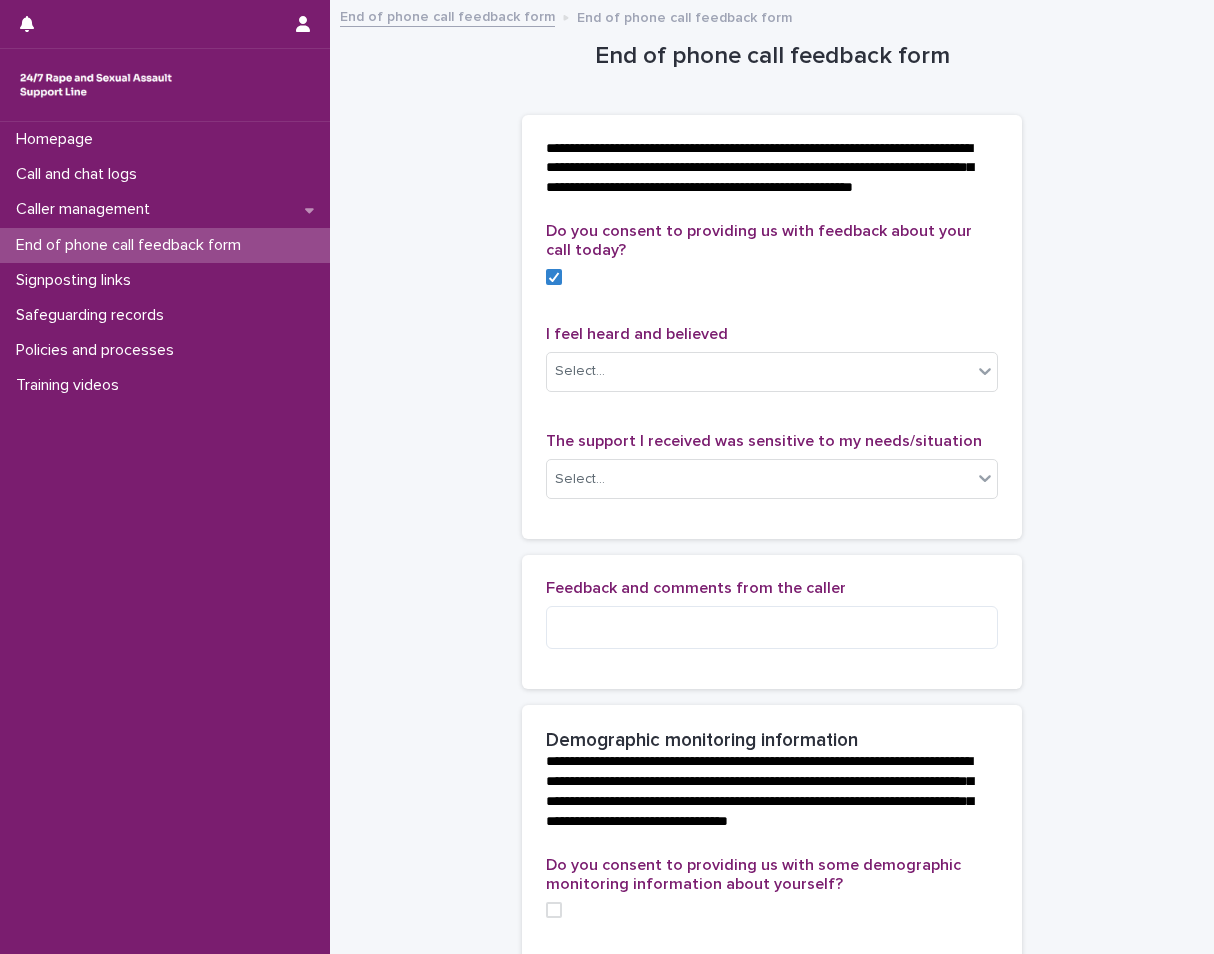 click on "I feel heard and believed Select..." at bounding box center [772, 366] 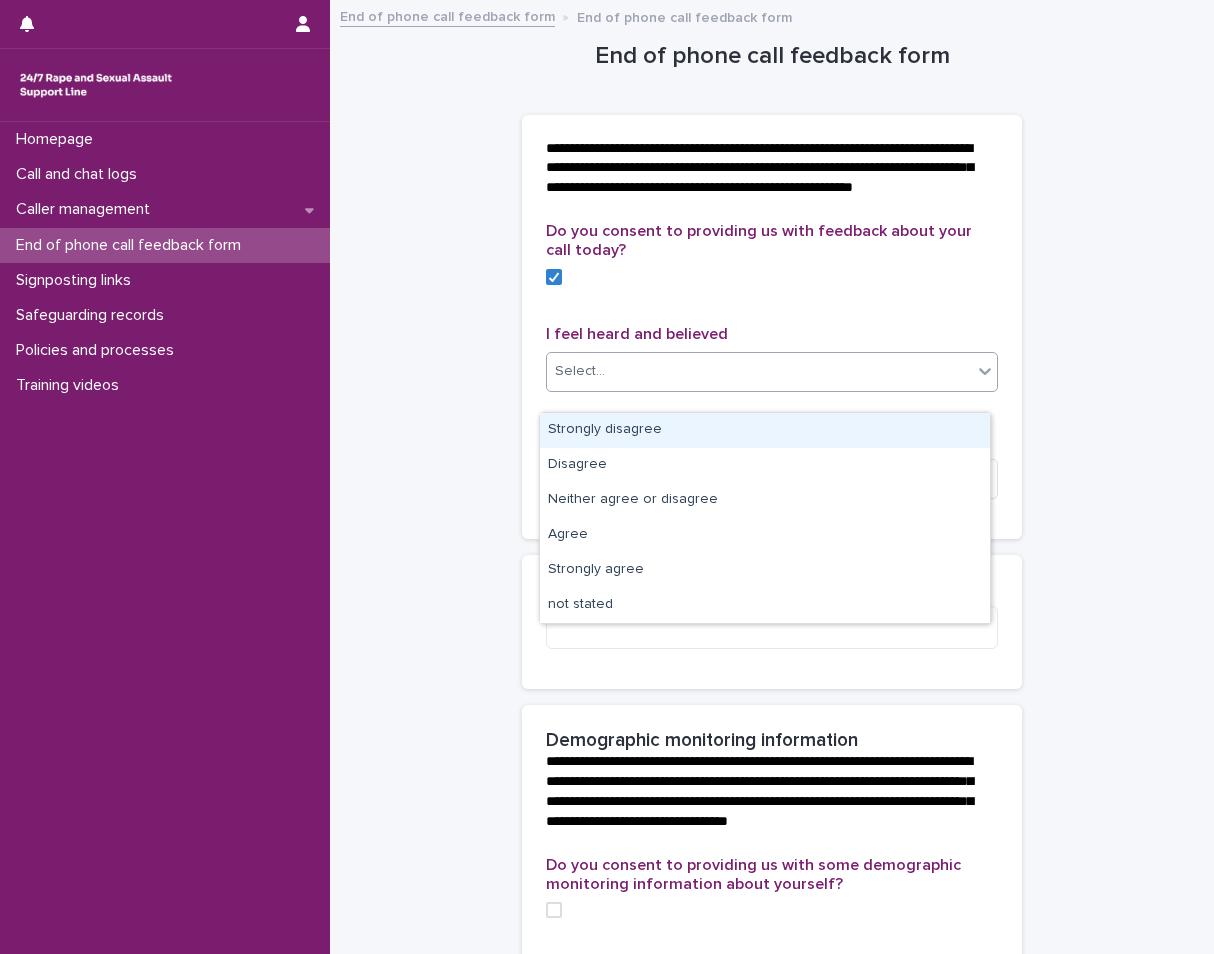click on "Select..." at bounding box center (759, 371) 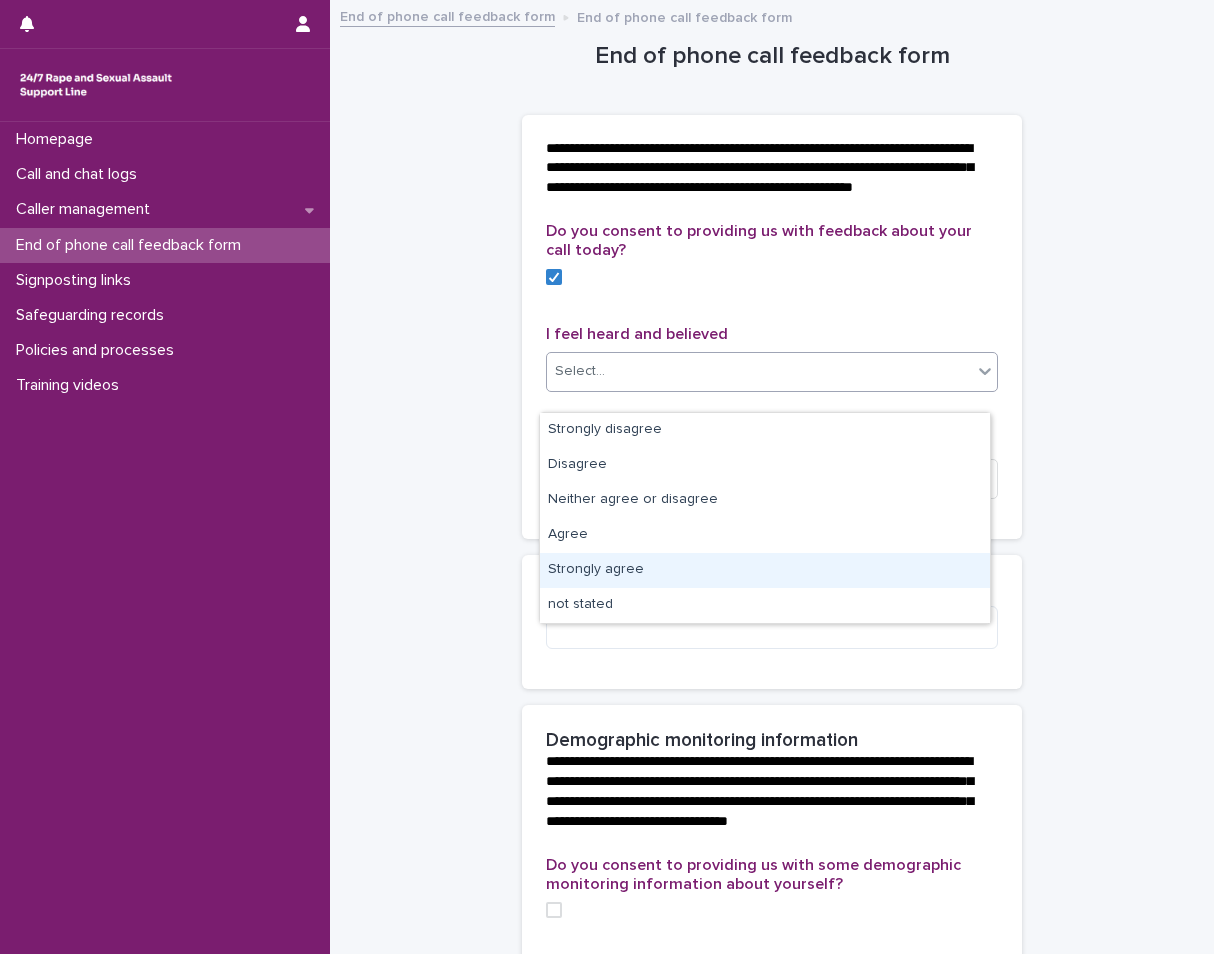 click on "Strongly agree" at bounding box center (765, 570) 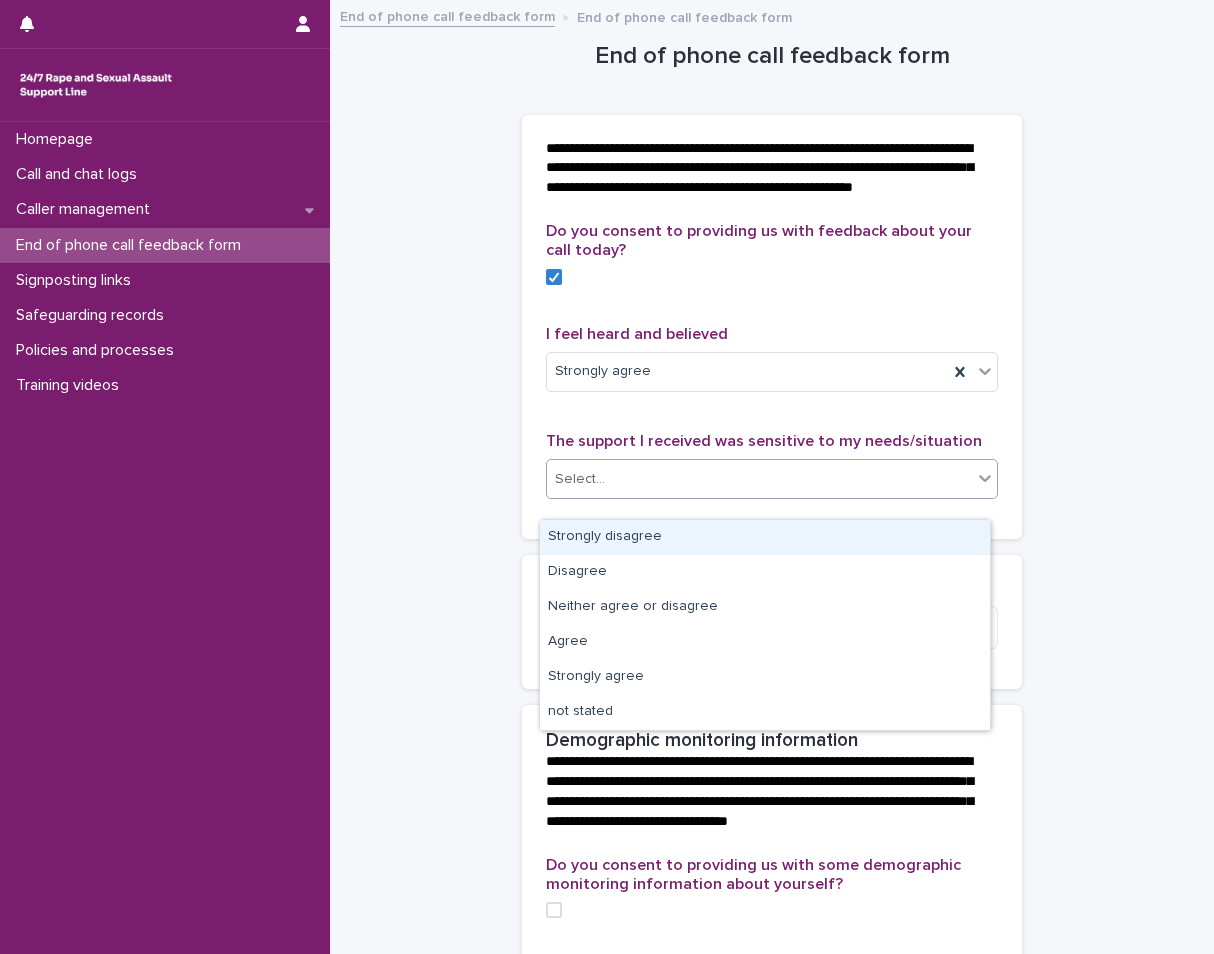 click on "Select..." at bounding box center [759, 479] 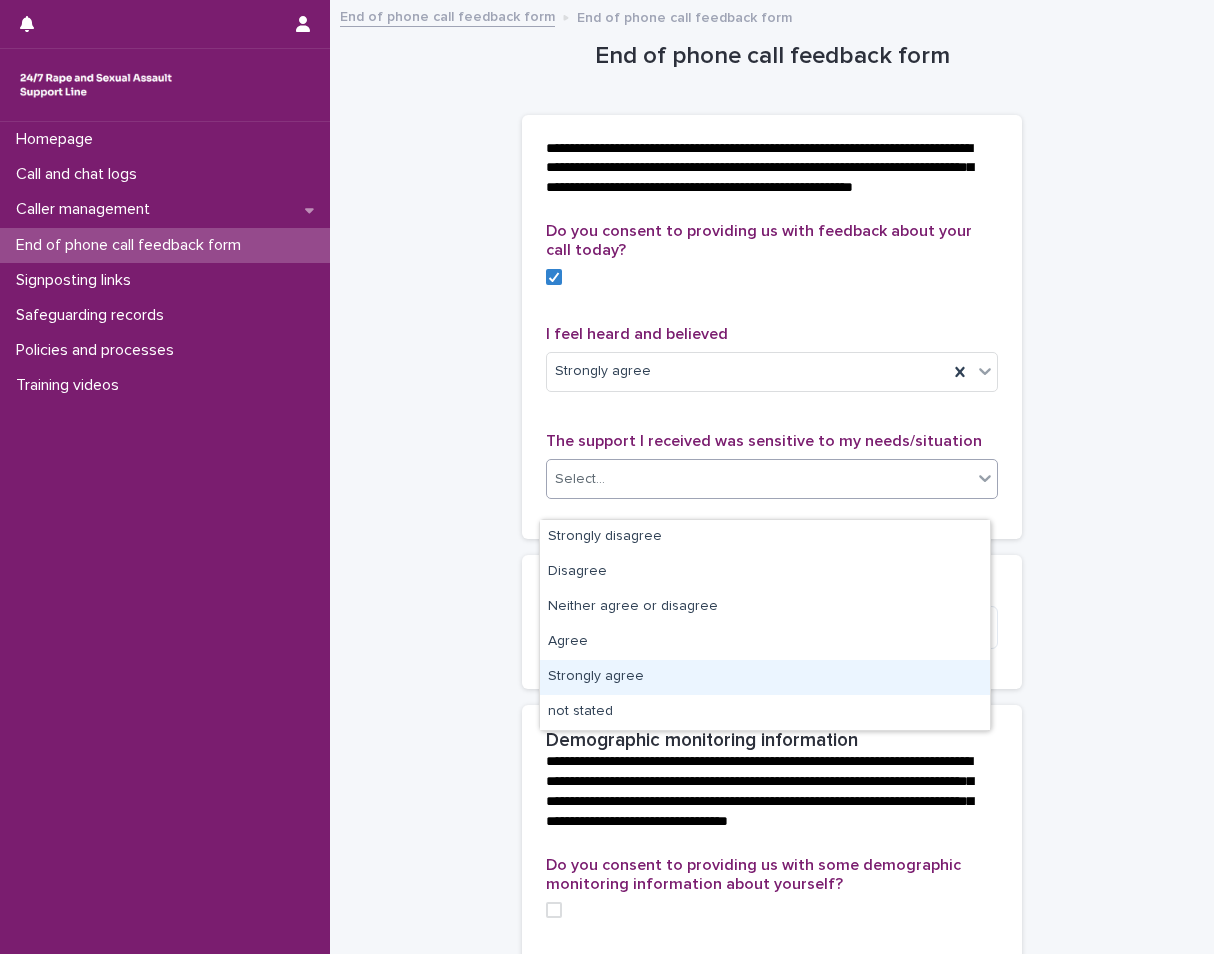 click on "Strongly agree" at bounding box center [765, 677] 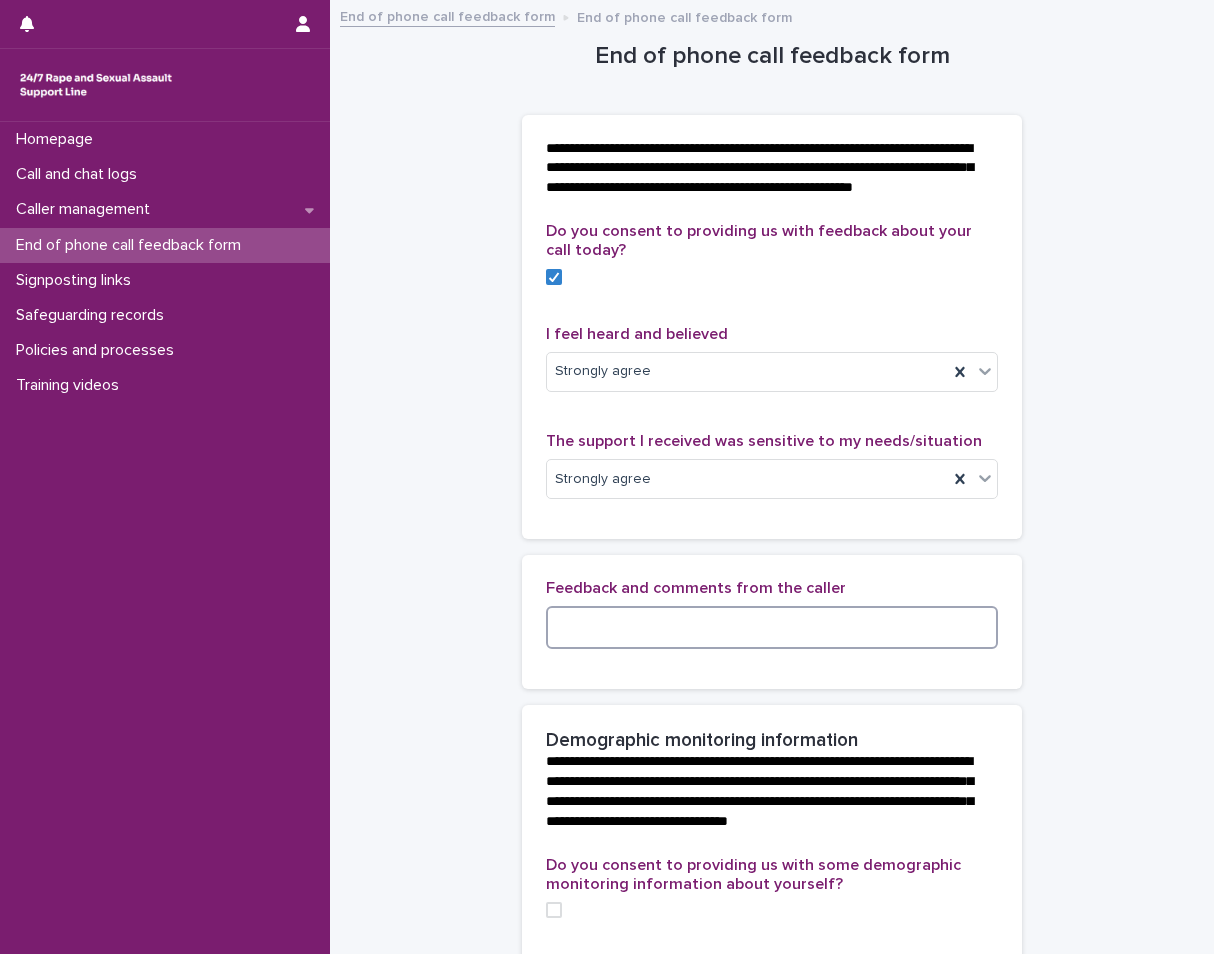 click at bounding box center (772, 627) 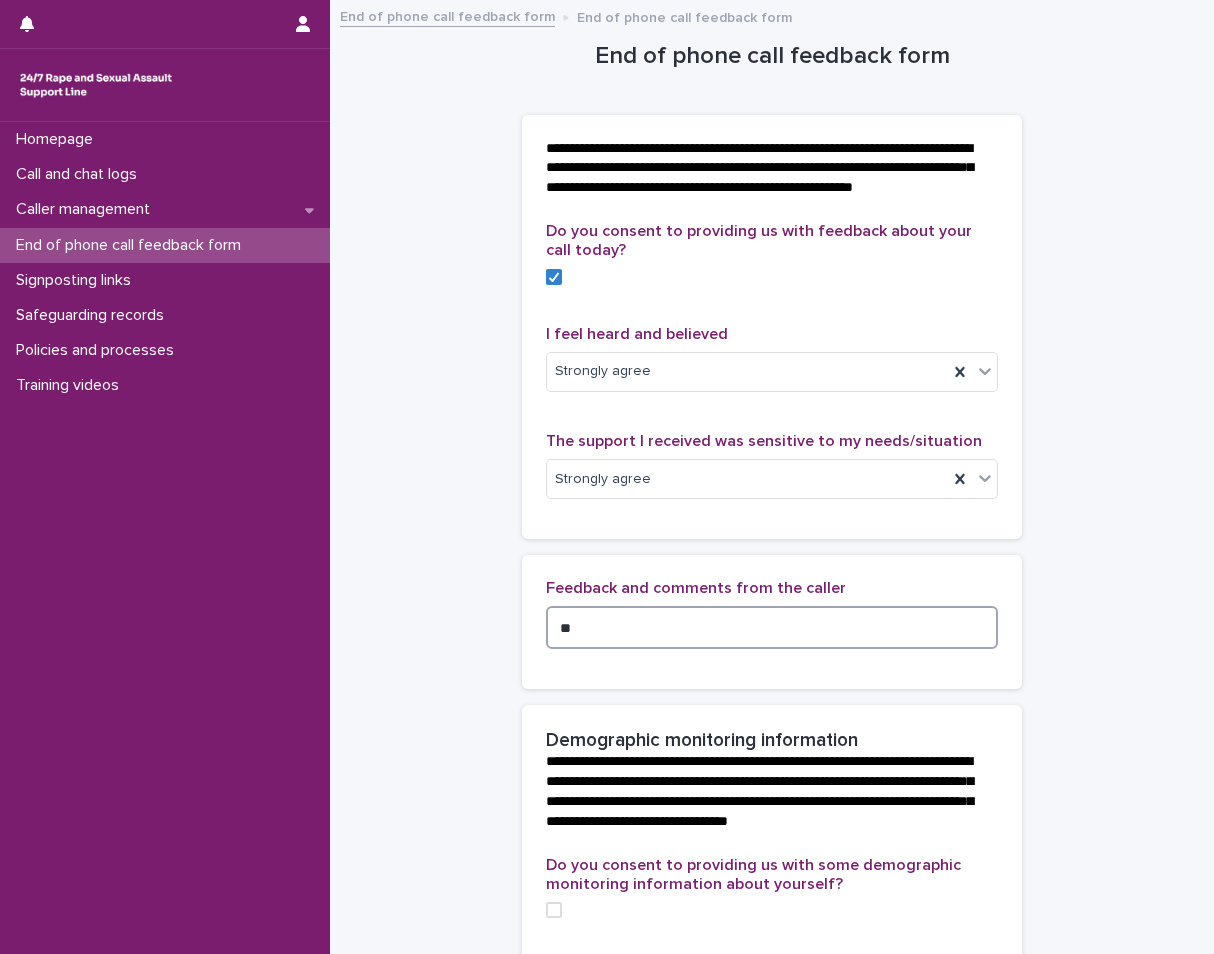 type on "*" 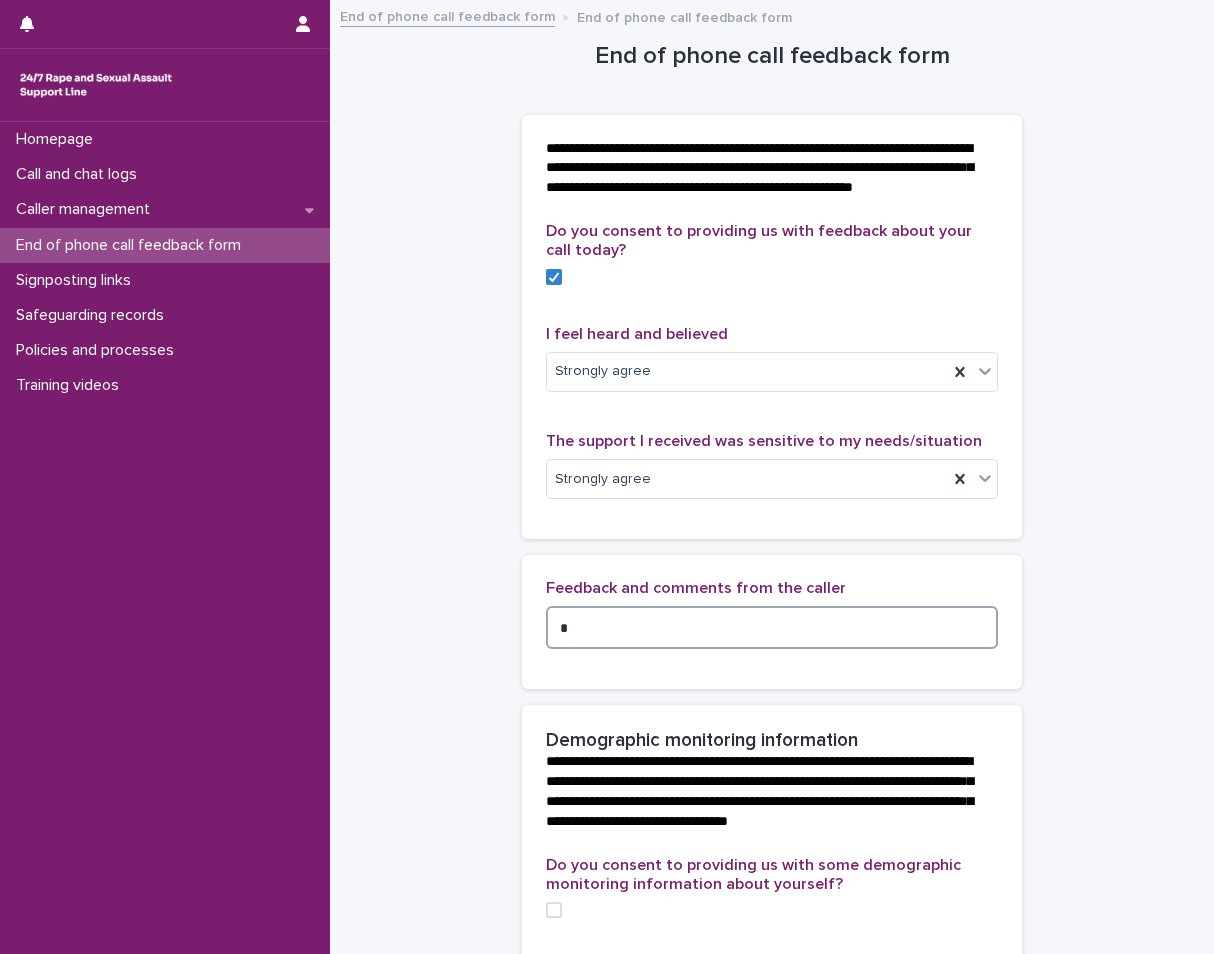 type 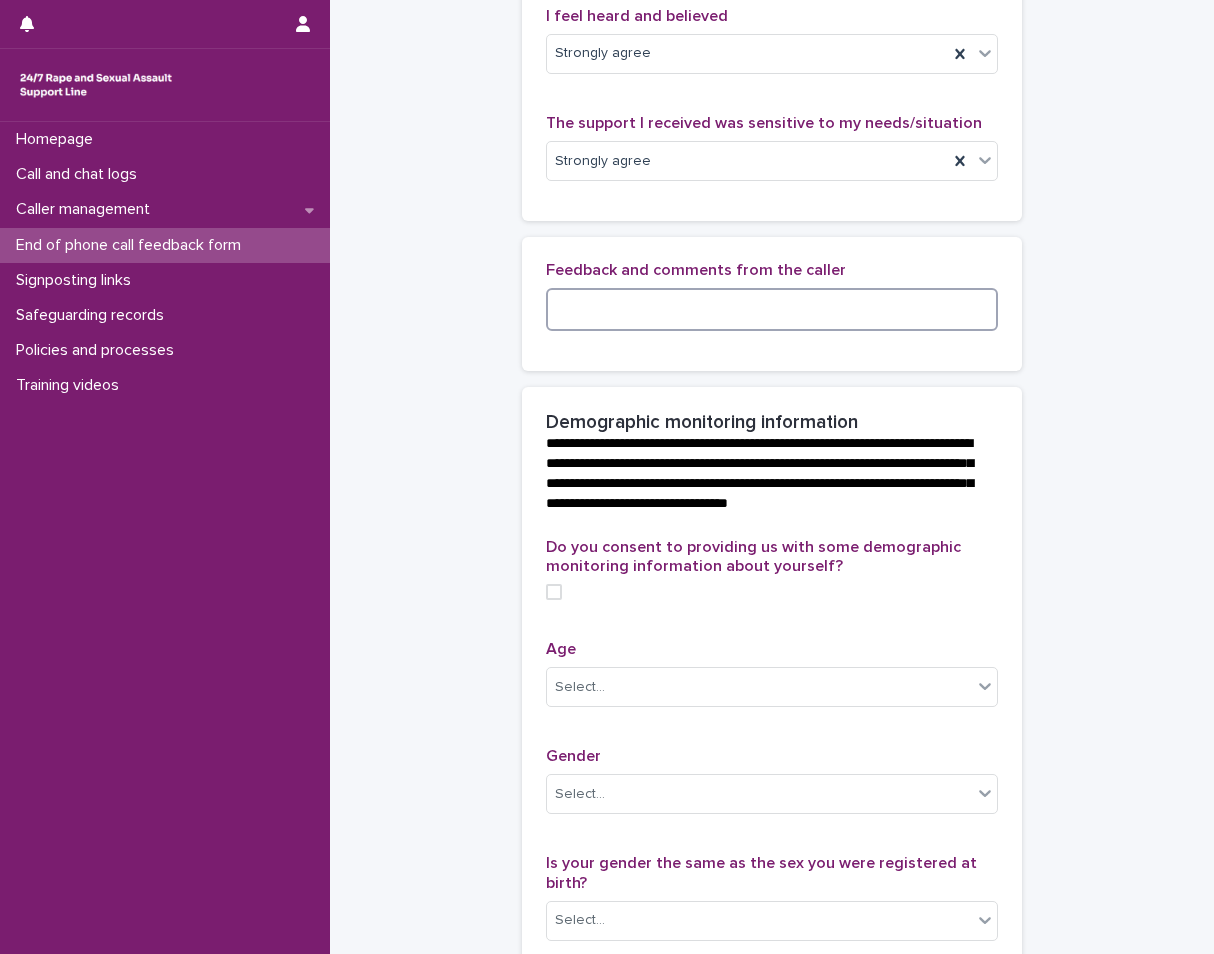 scroll, scrollTop: 400, scrollLeft: 0, axis: vertical 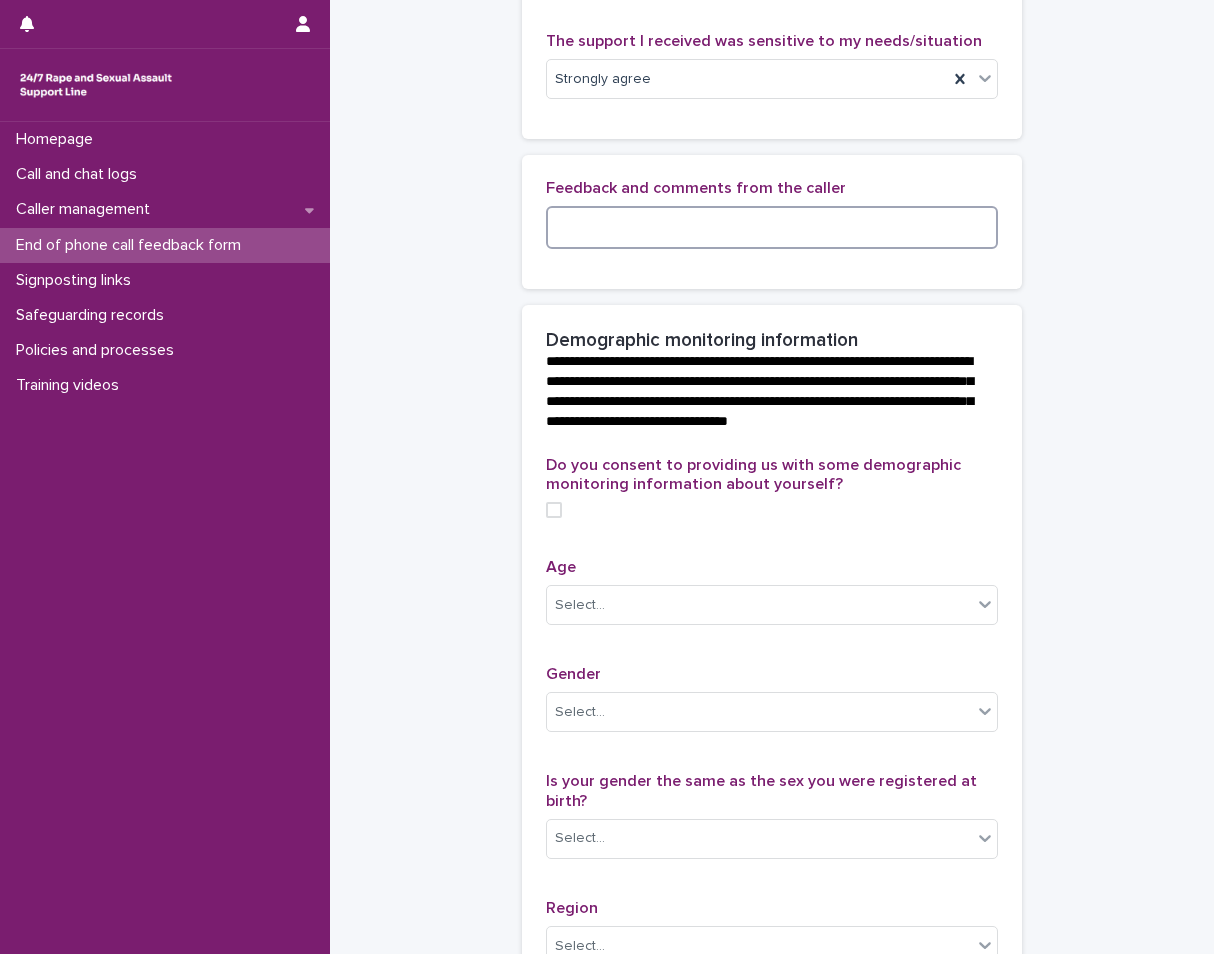 click at bounding box center [554, 510] 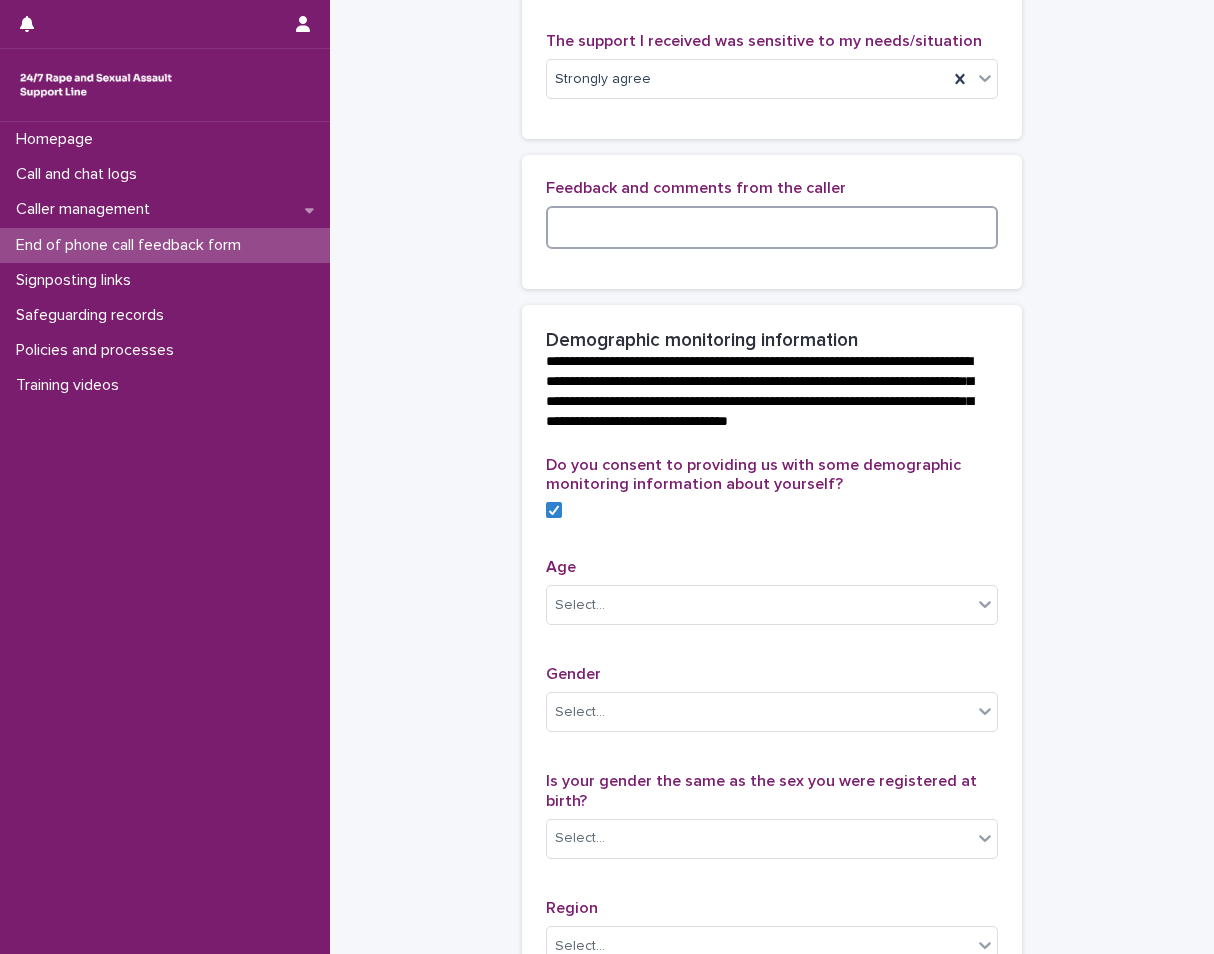 click at bounding box center [772, 227] 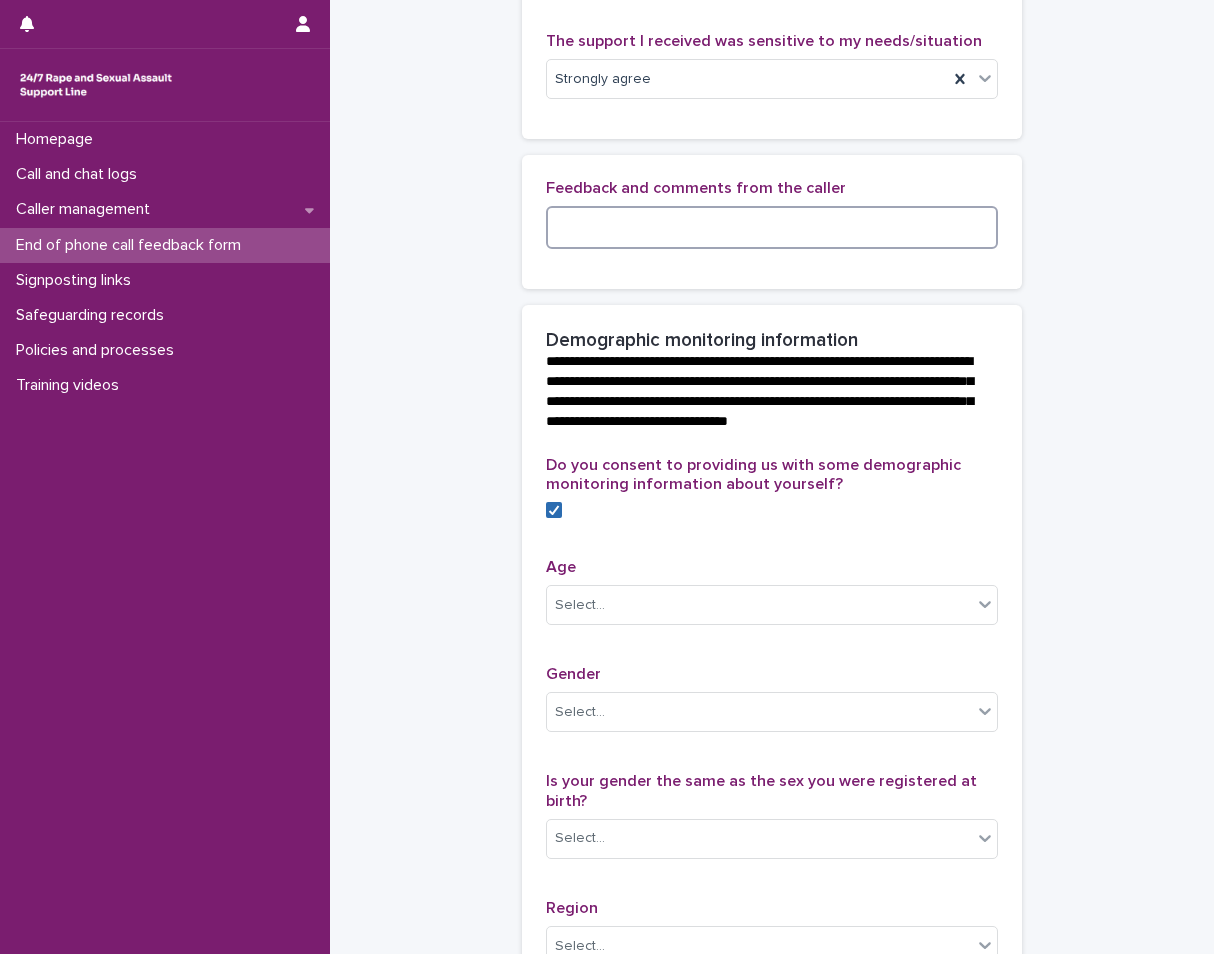 click 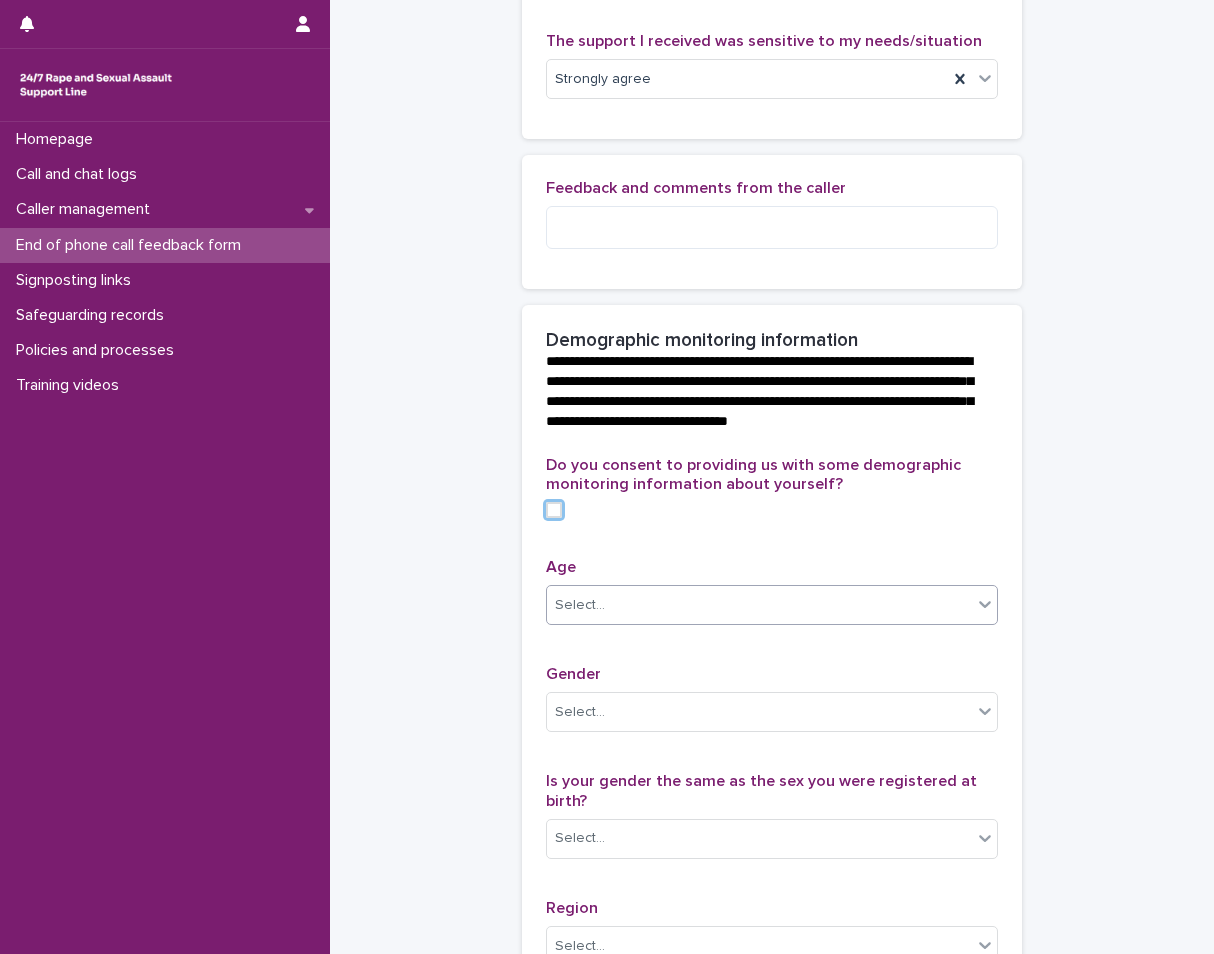 click on "Select..." at bounding box center (759, 605) 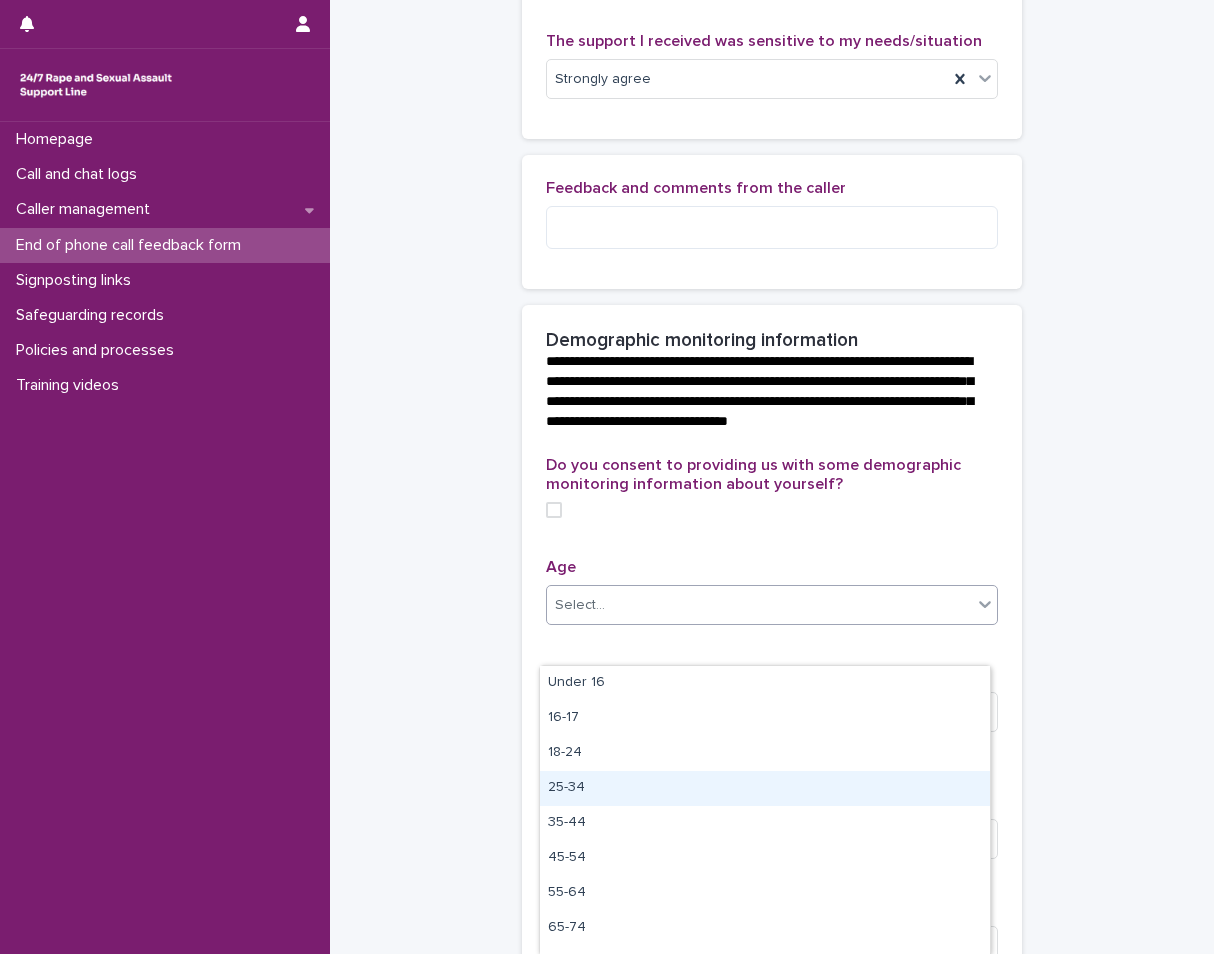 scroll, scrollTop: 61, scrollLeft: 0, axis: vertical 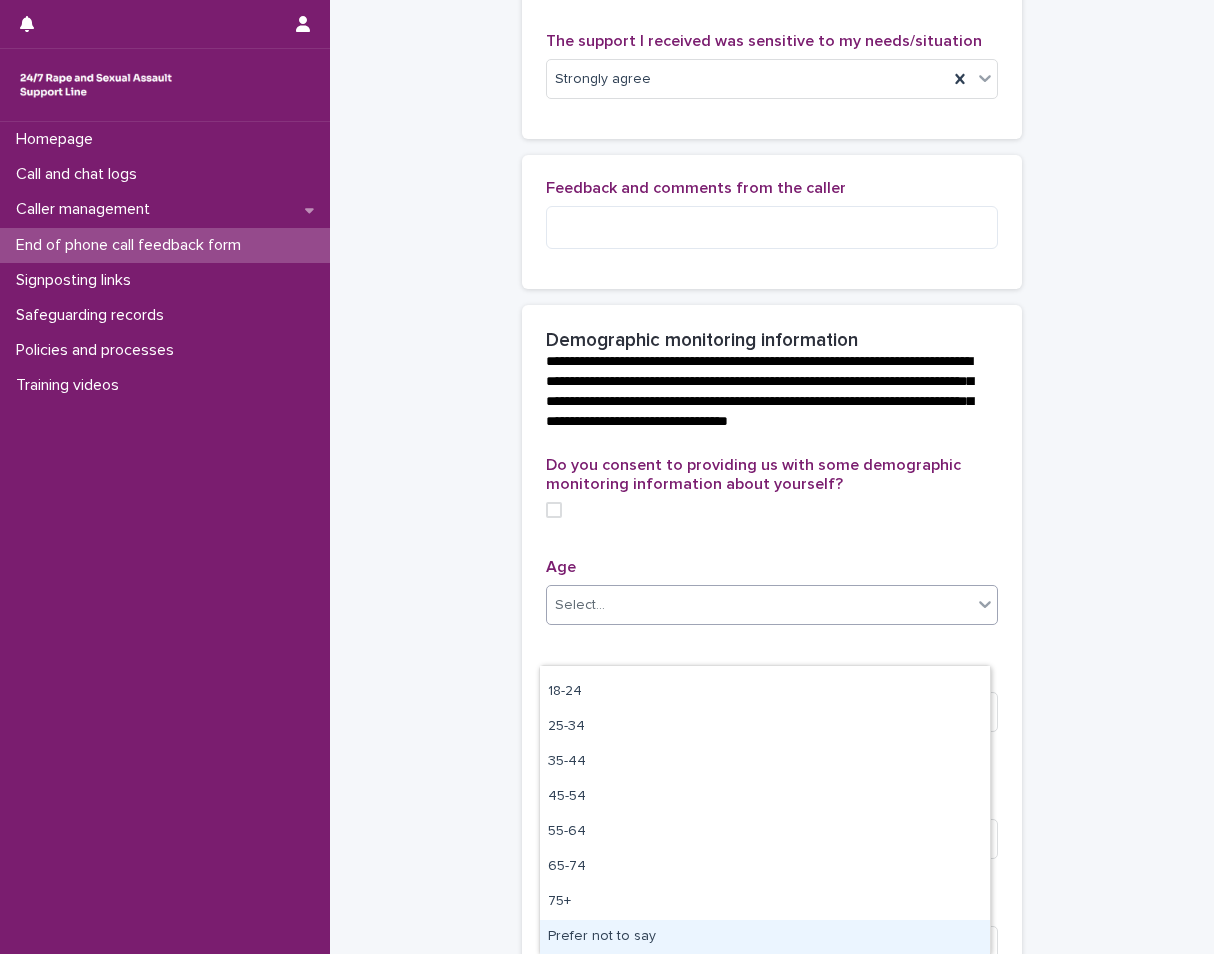 click on "Prefer not to say" at bounding box center (765, 937) 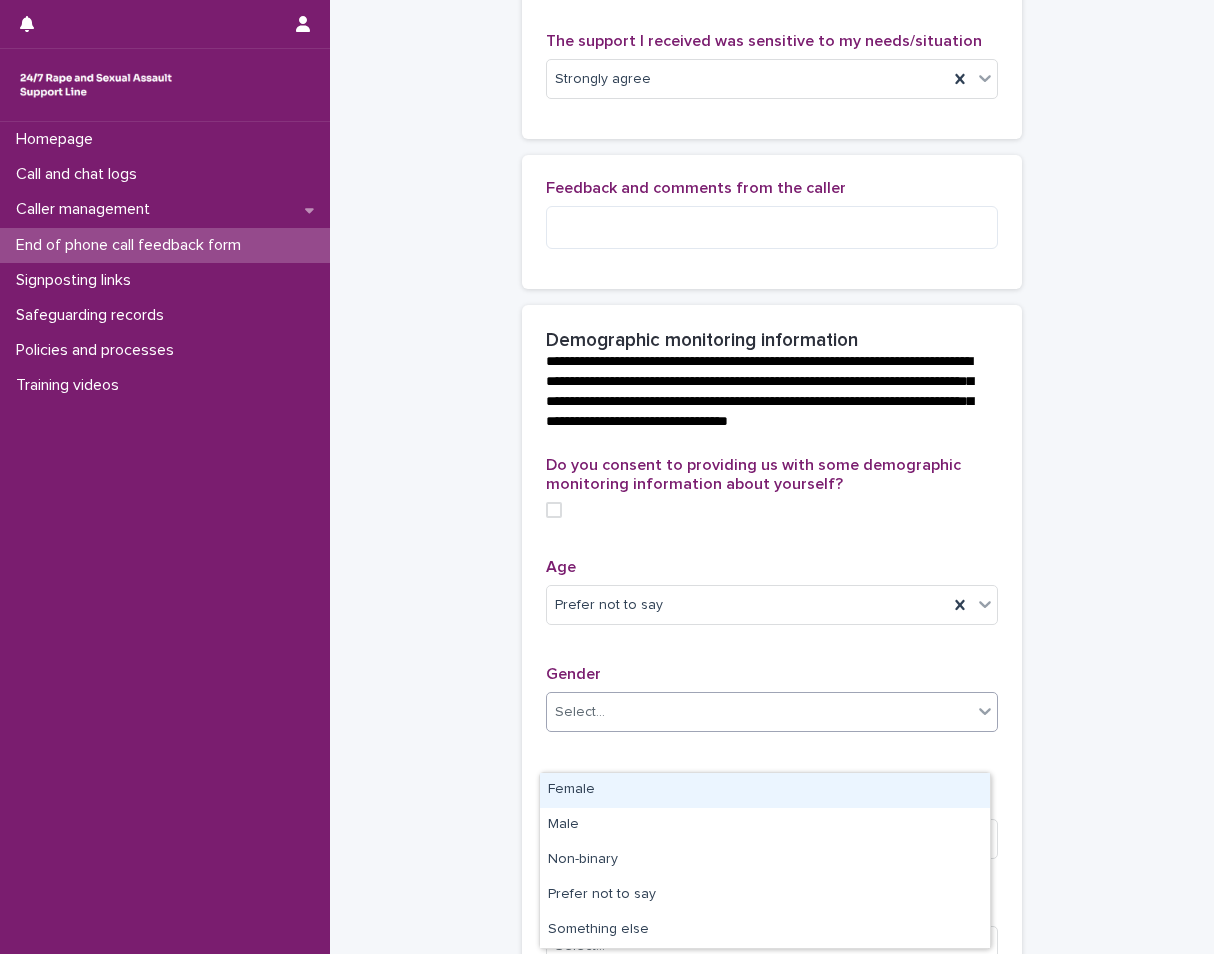 click on "Select..." at bounding box center (759, 712) 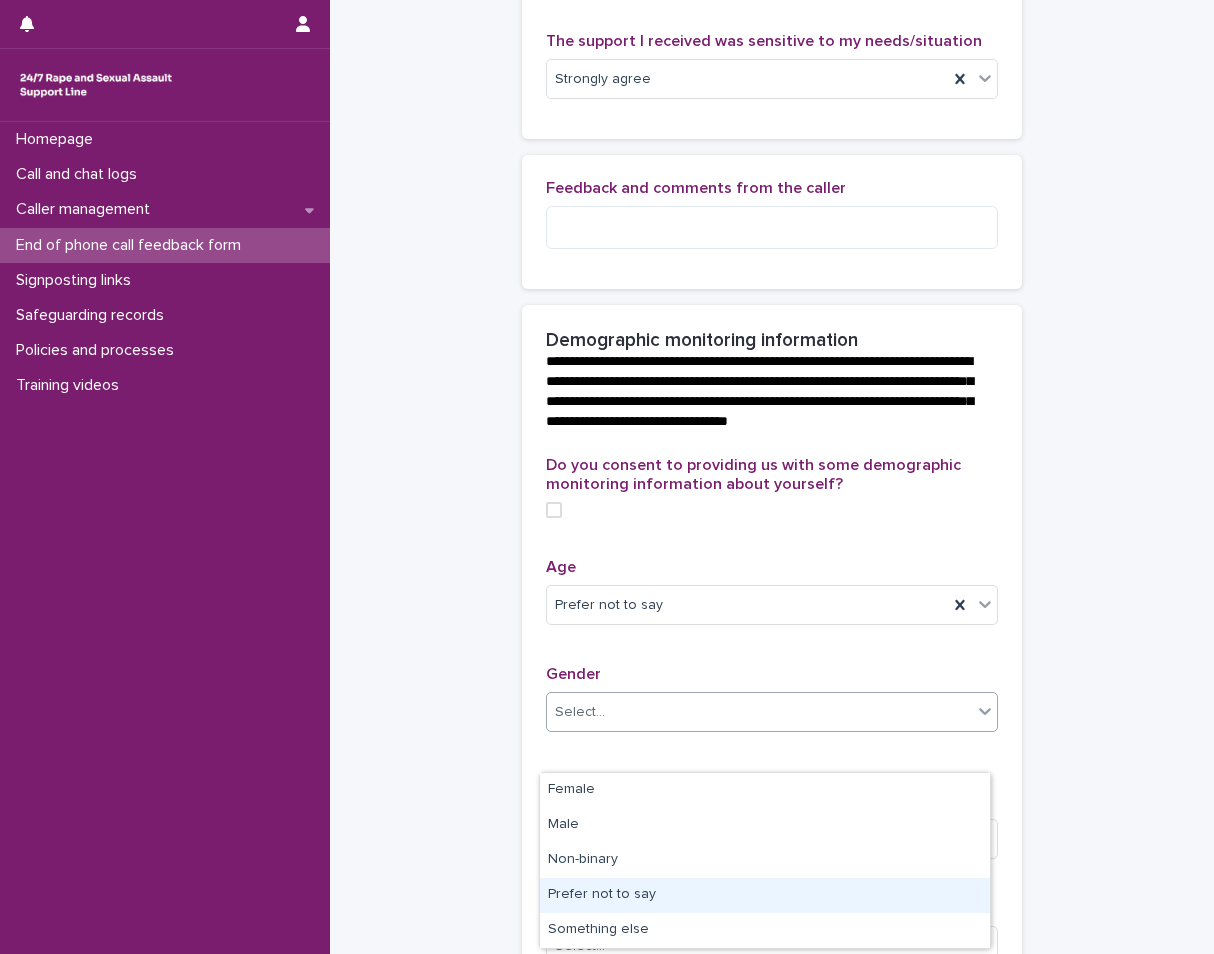 click on "Prefer not to say" at bounding box center [765, 895] 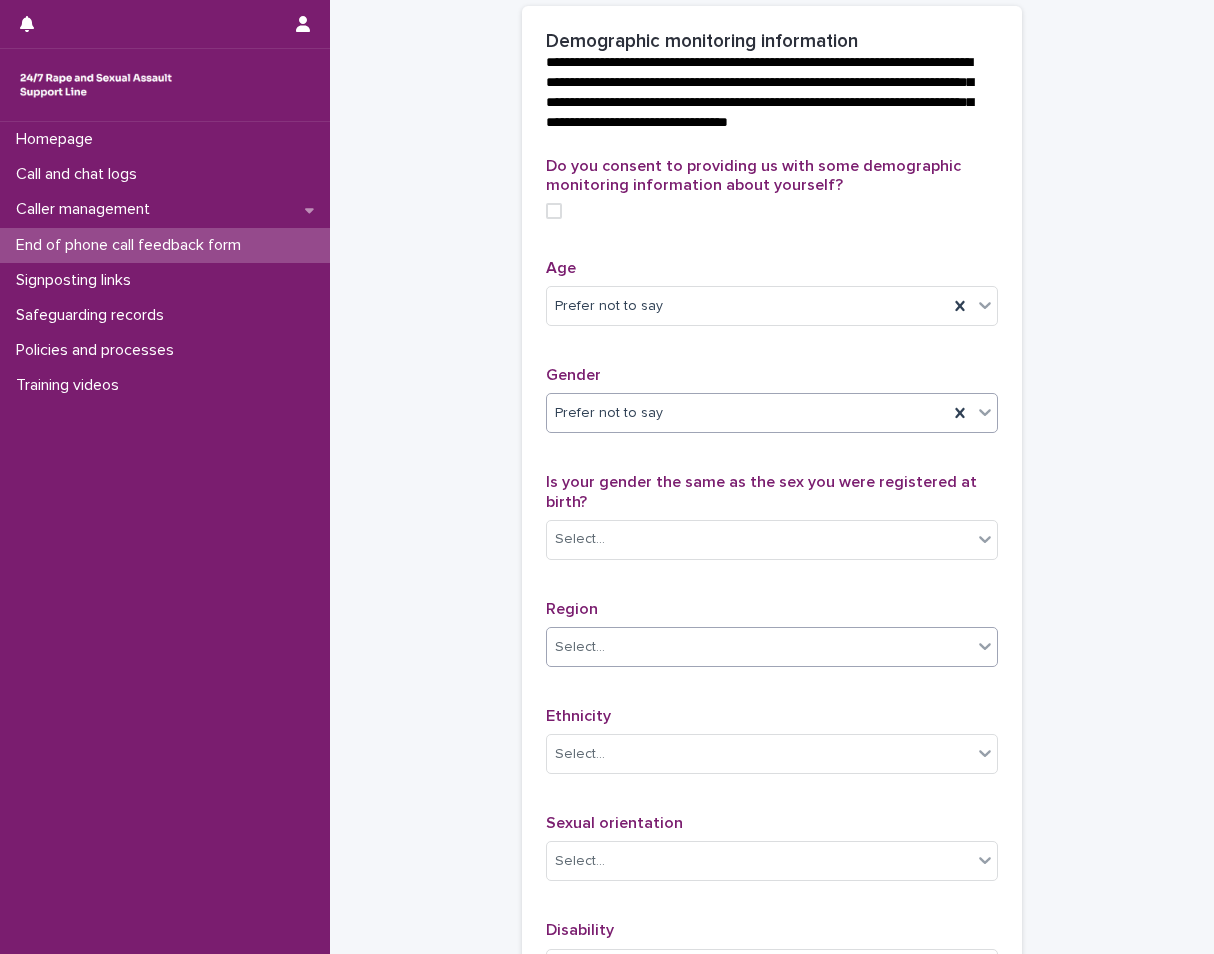 scroll, scrollTop: 700, scrollLeft: 0, axis: vertical 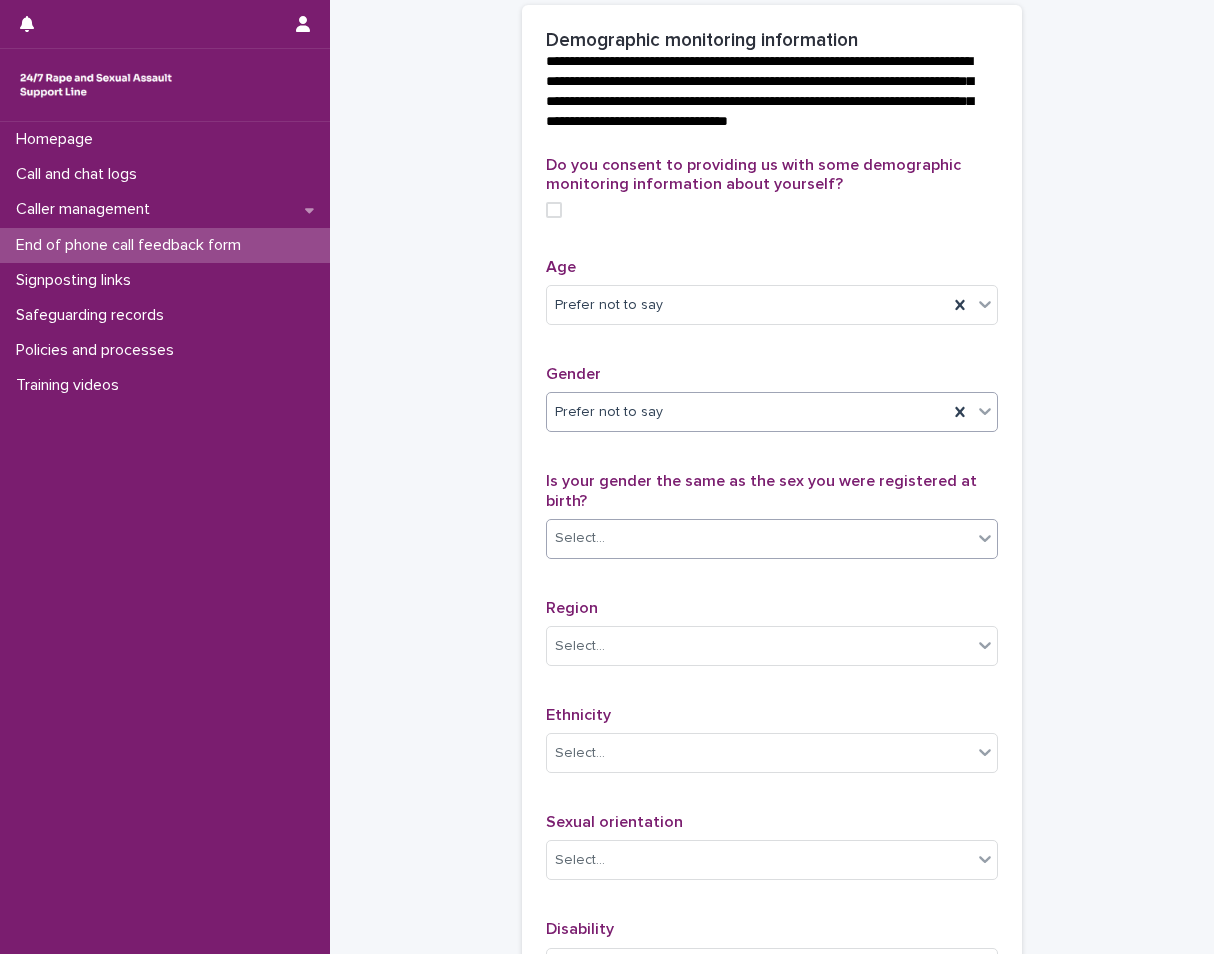 click on "Select..." at bounding box center [759, 538] 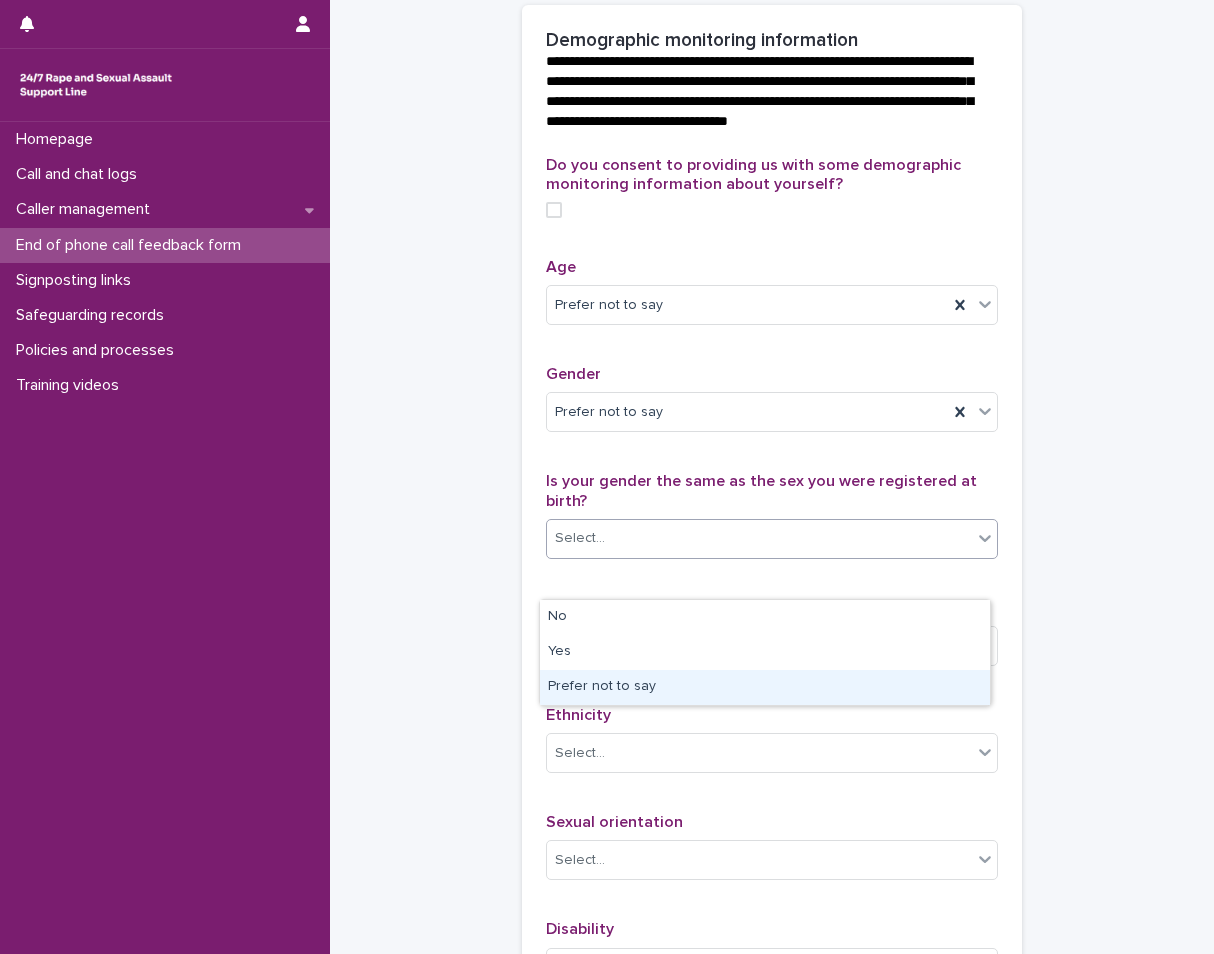 click on "Prefer not to say" at bounding box center (765, 687) 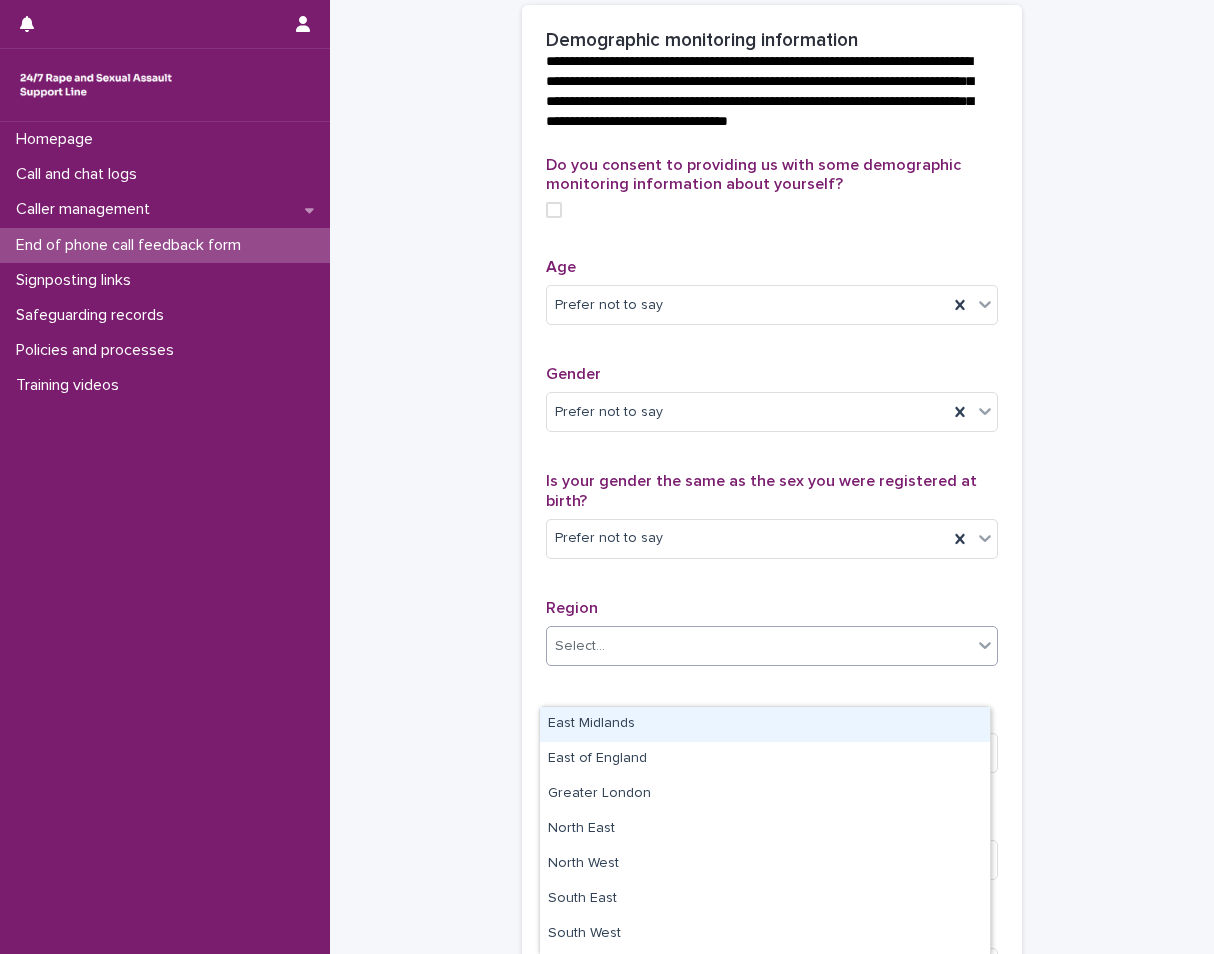 drag, startPoint x: 660, startPoint y: 668, endPoint x: 658, endPoint y: 702, distance: 34.058773 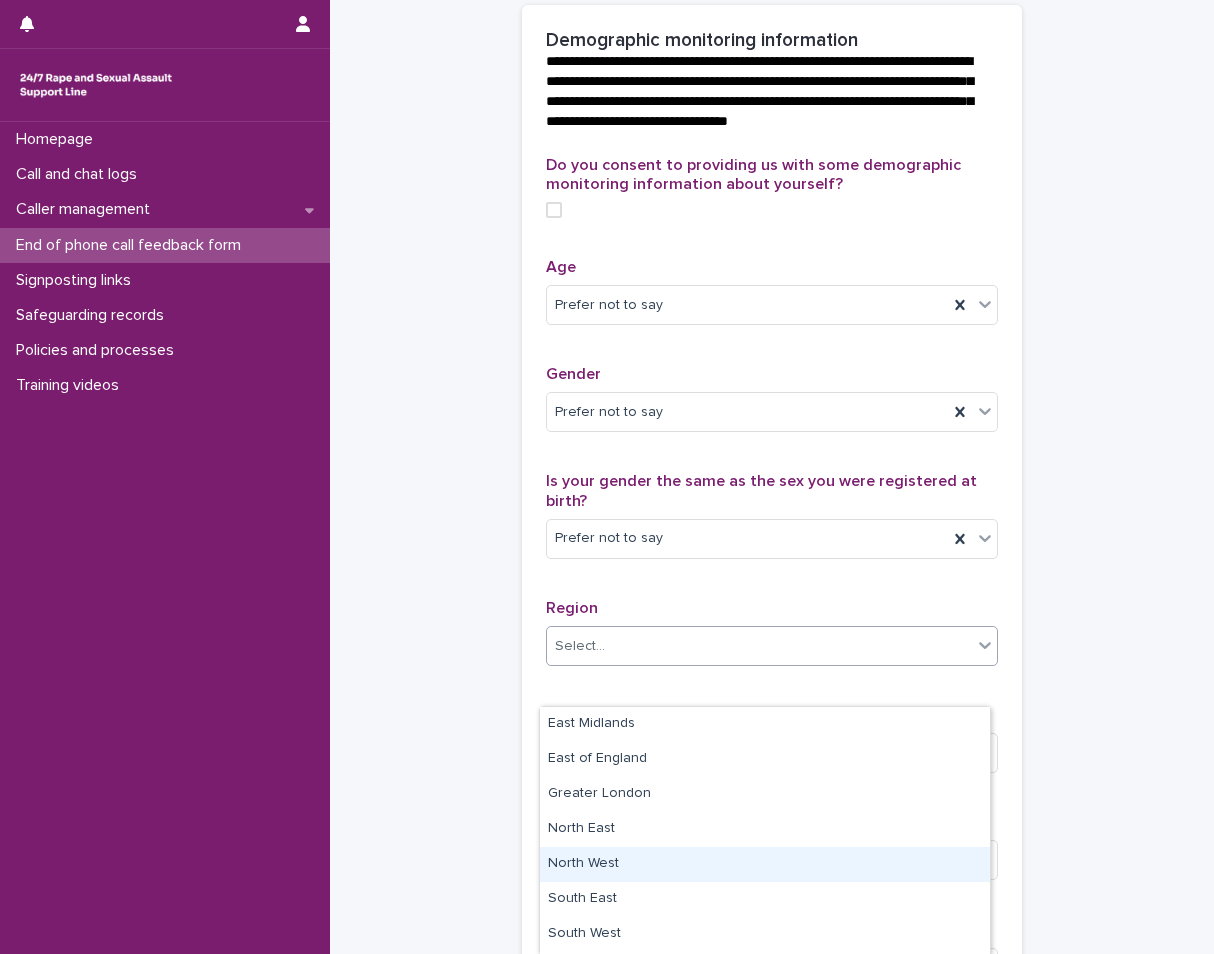 scroll, scrollTop: 172, scrollLeft: 0, axis: vertical 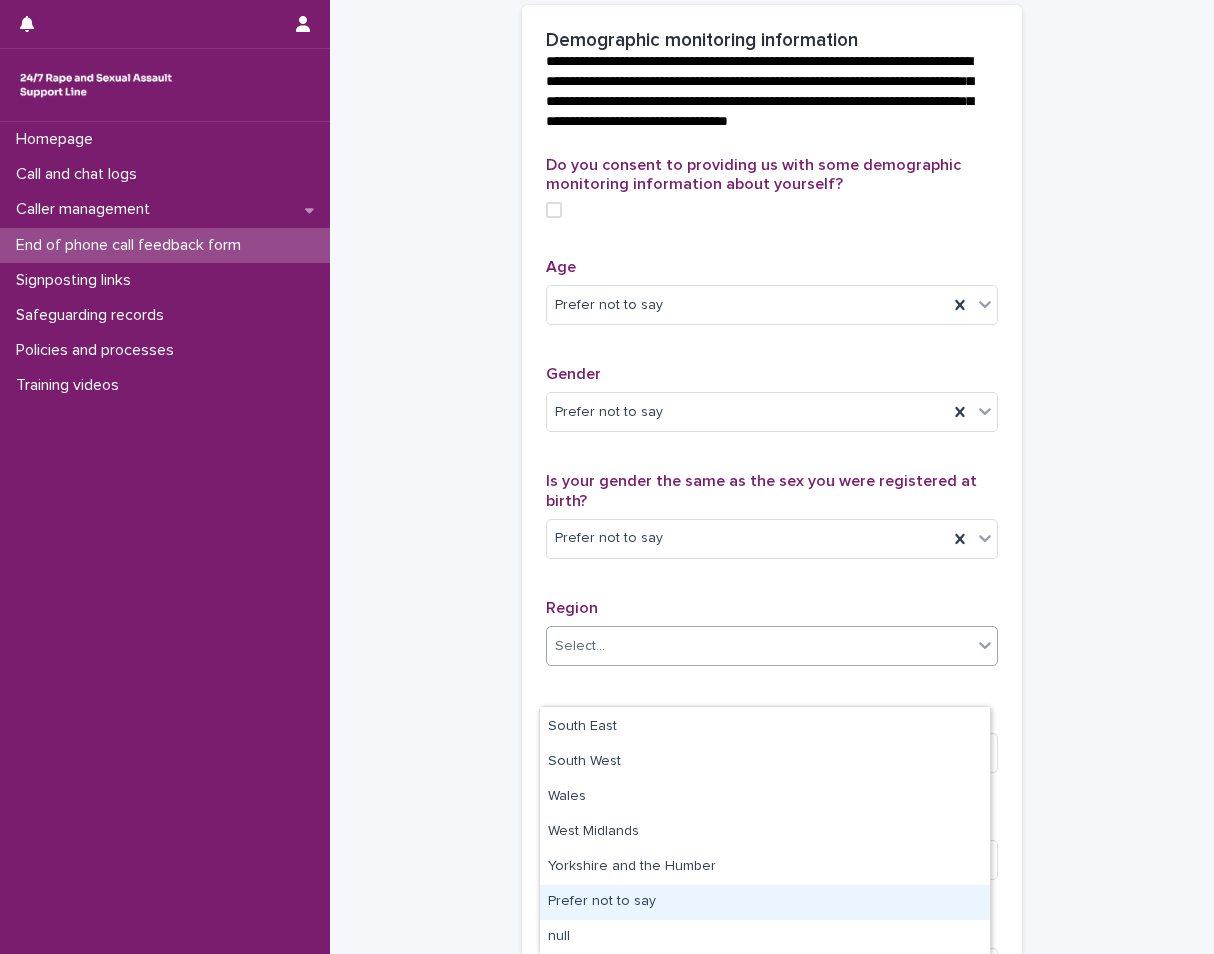 click on "Prefer not to say" at bounding box center (765, 902) 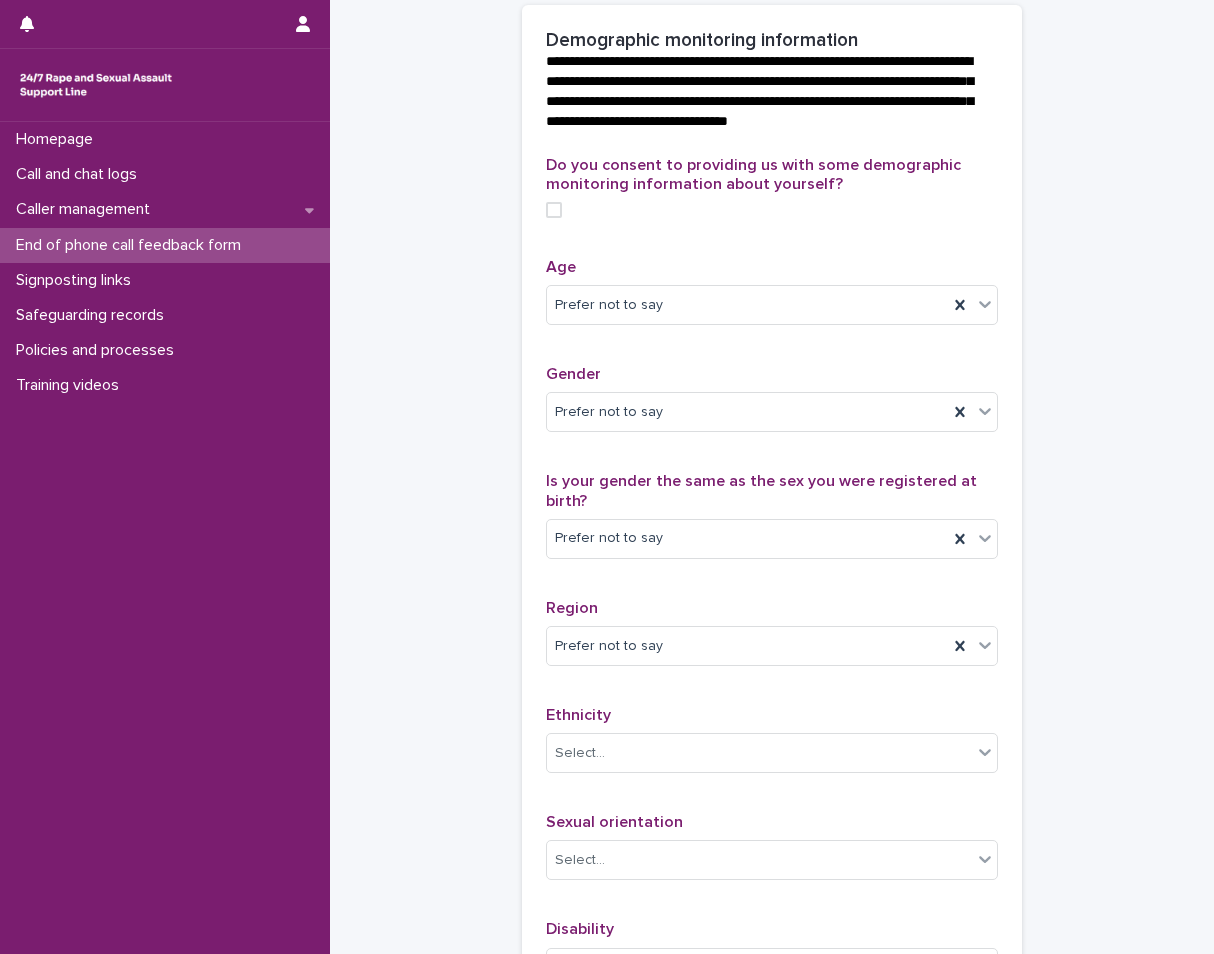 click on "Ethnicity Select..." at bounding box center (772, 747) 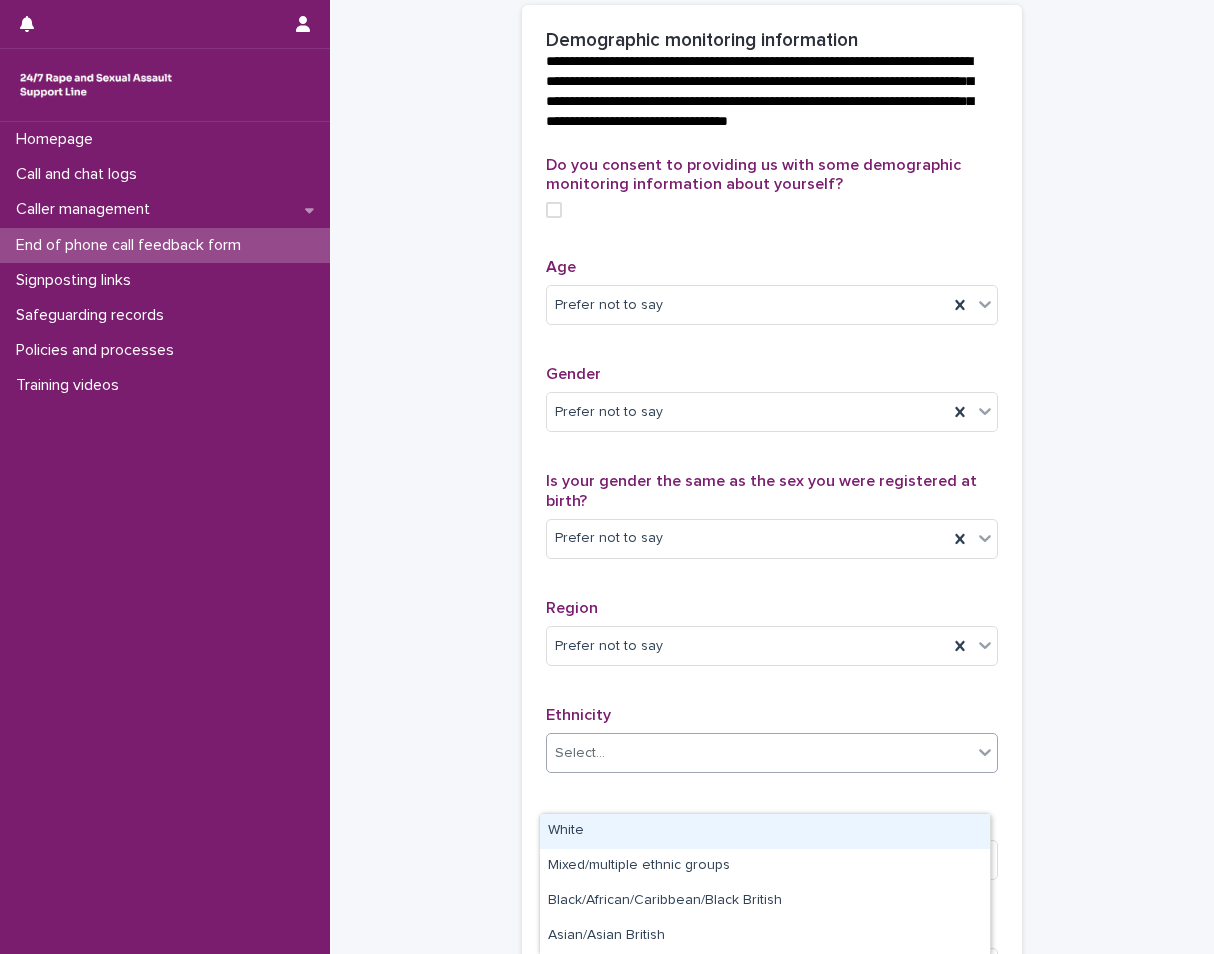 click on "Select..." at bounding box center (759, 753) 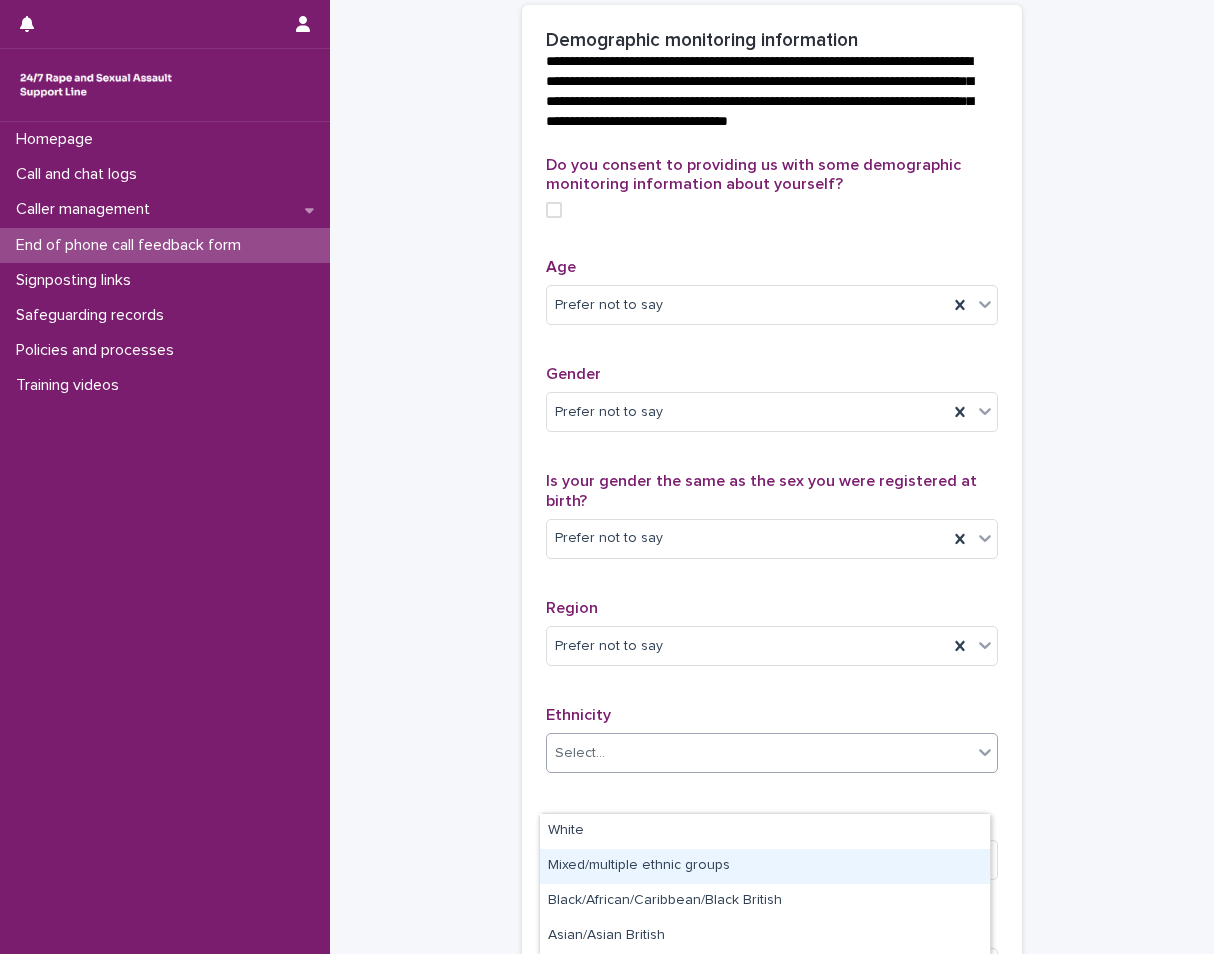 scroll, scrollTop: 69, scrollLeft: 0, axis: vertical 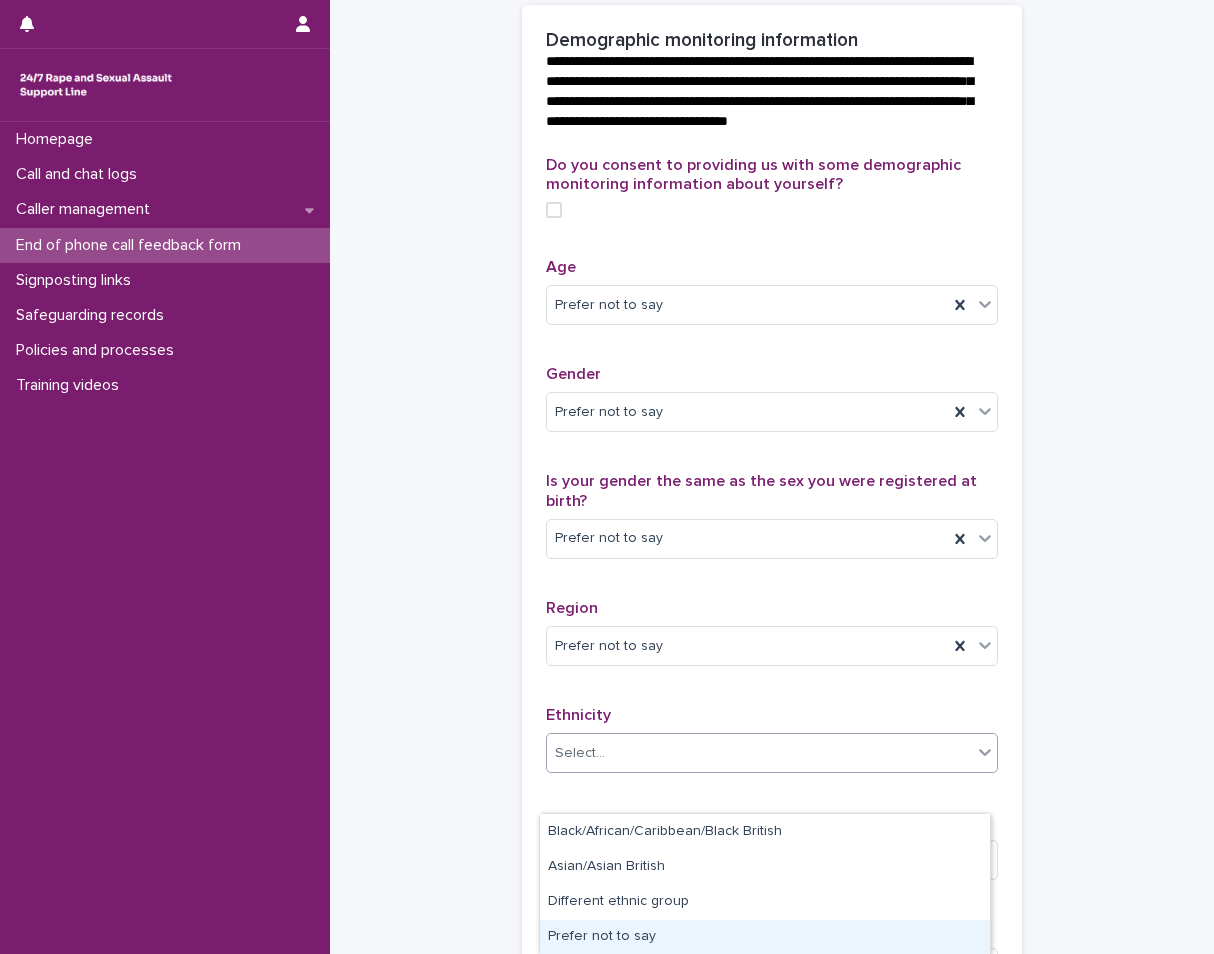 click on "Prefer not to say" at bounding box center [765, 937] 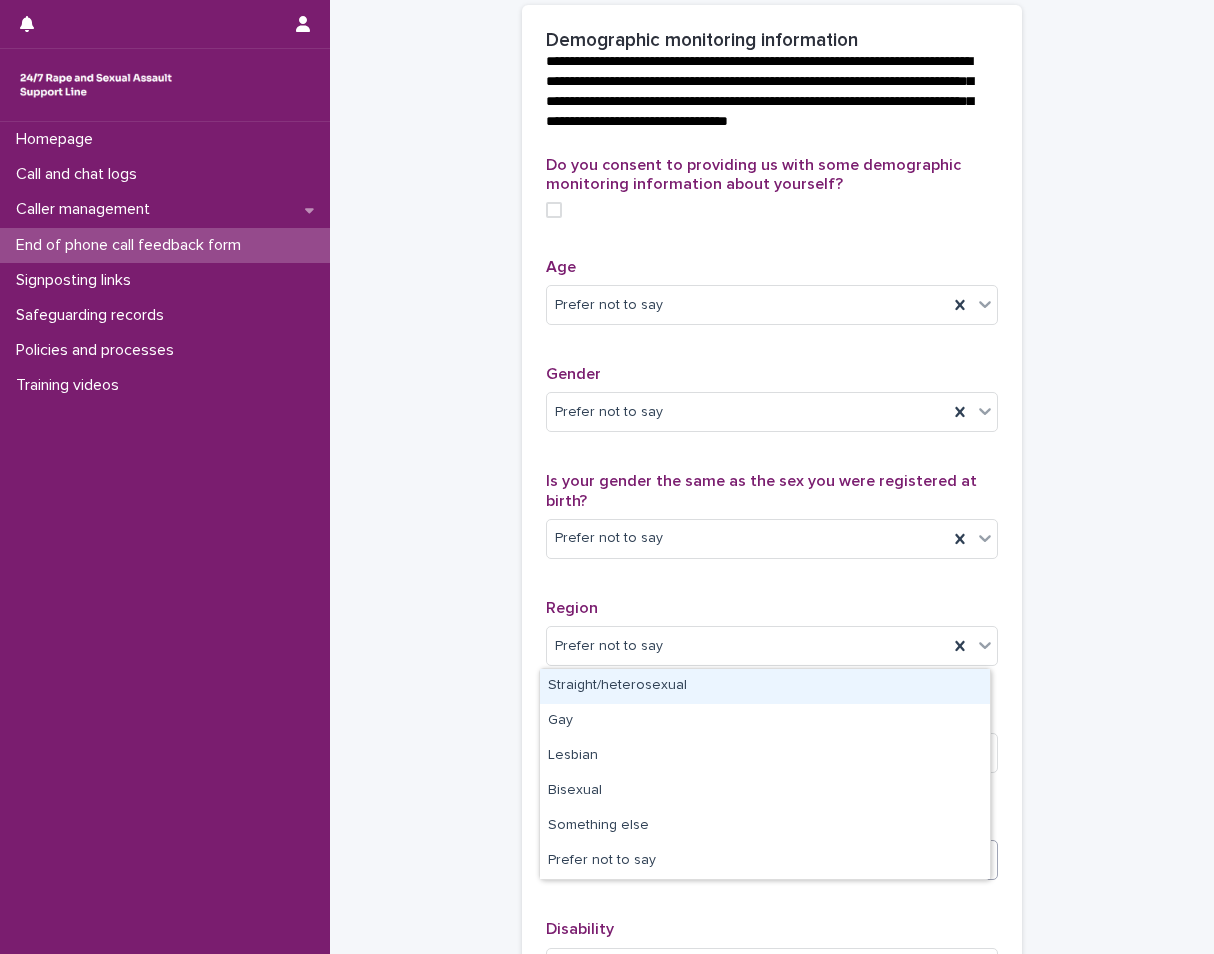 click on "Select..." at bounding box center (759, 860) 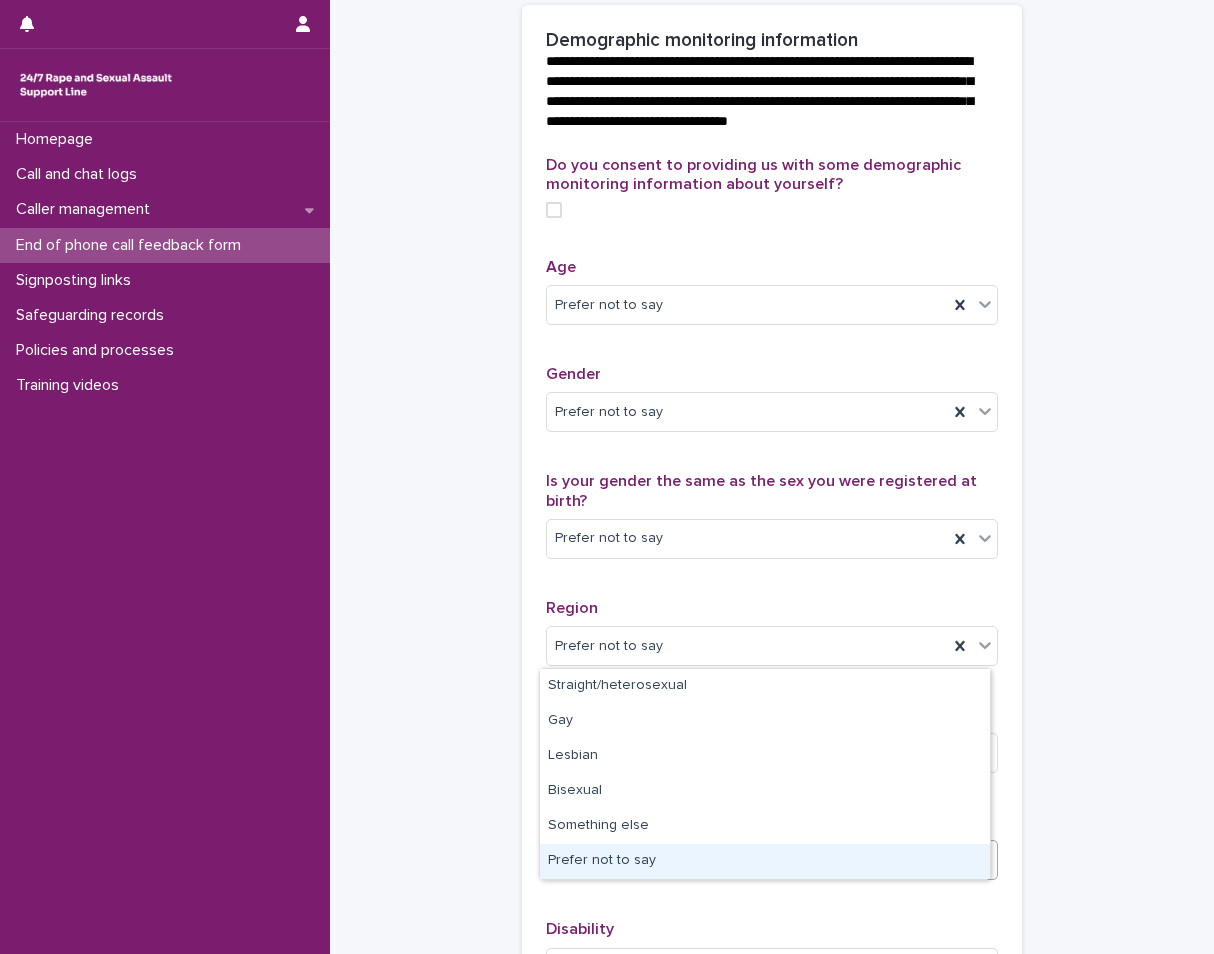 click on "Prefer not to say" at bounding box center [765, 861] 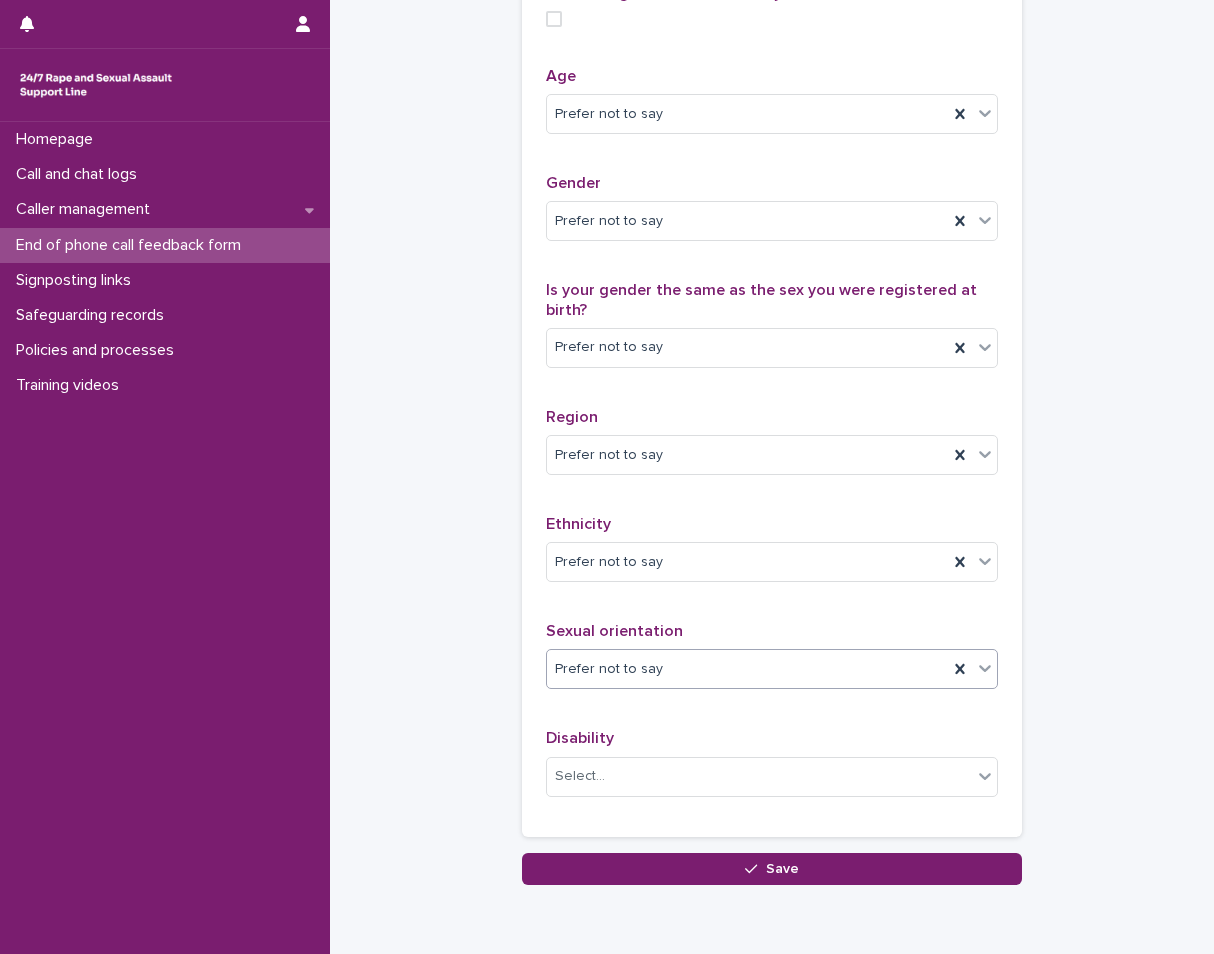 scroll, scrollTop: 900, scrollLeft: 0, axis: vertical 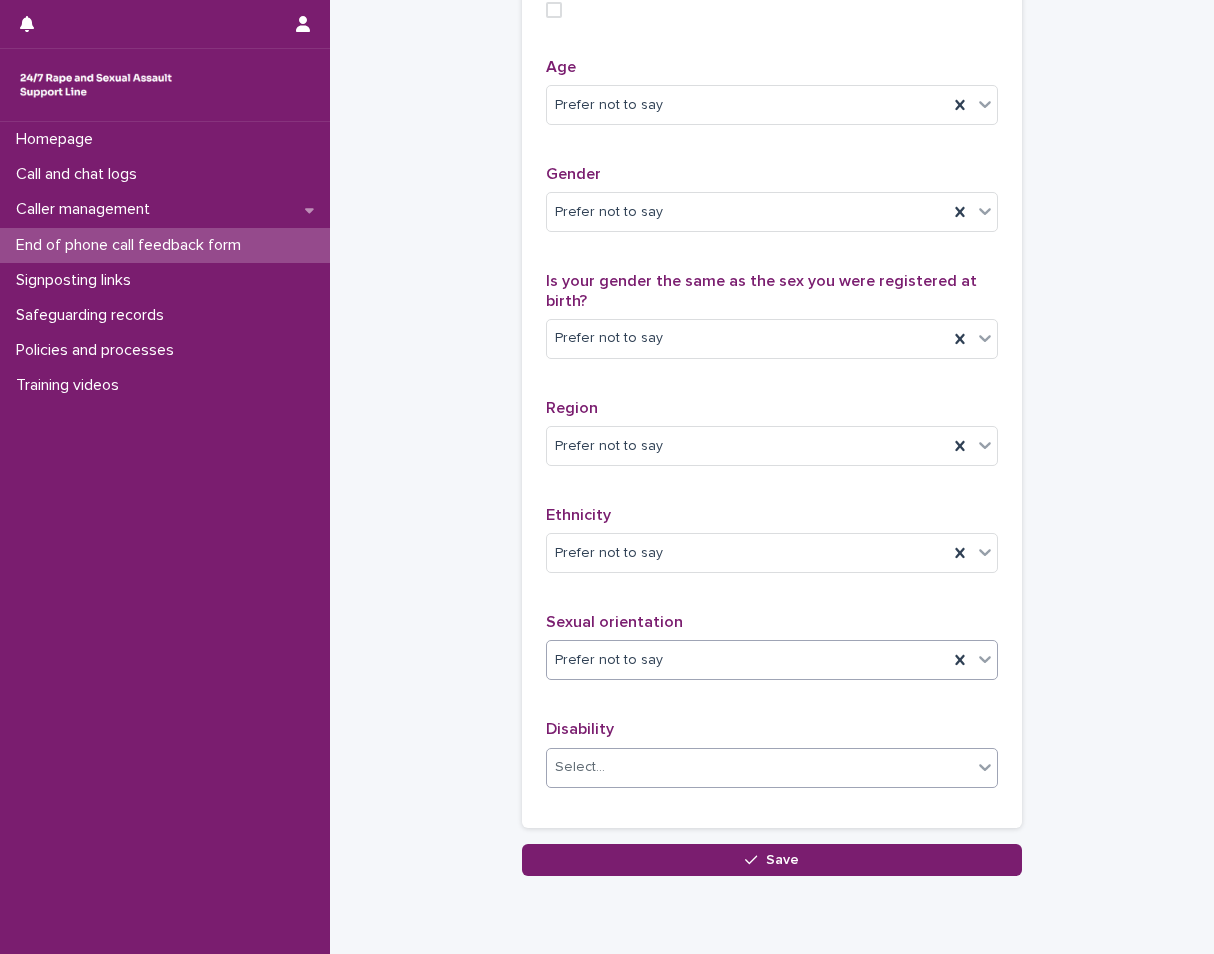 click on "Select..." at bounding box center [759, 767] 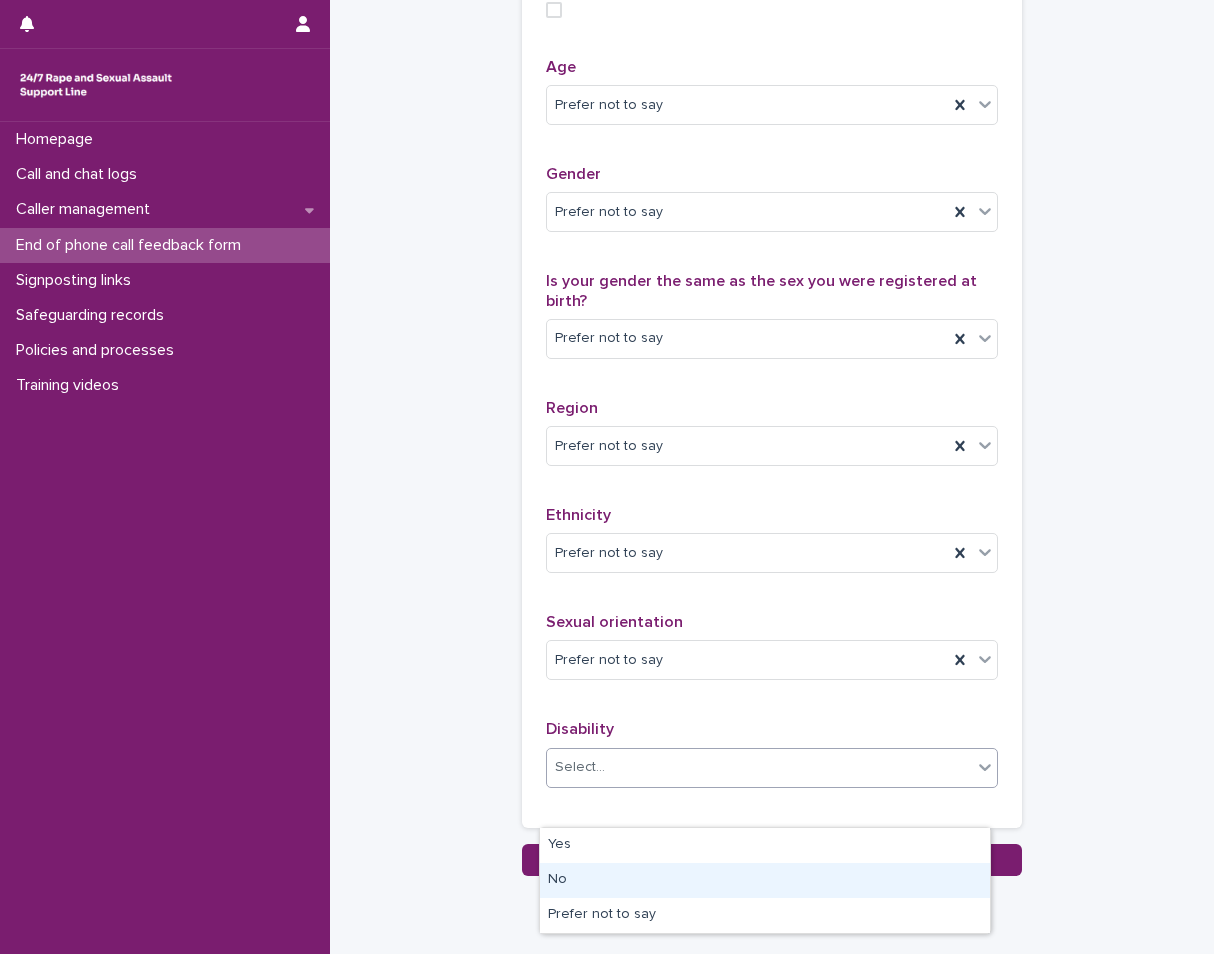 click on "No" at bounding box center (765, 880) 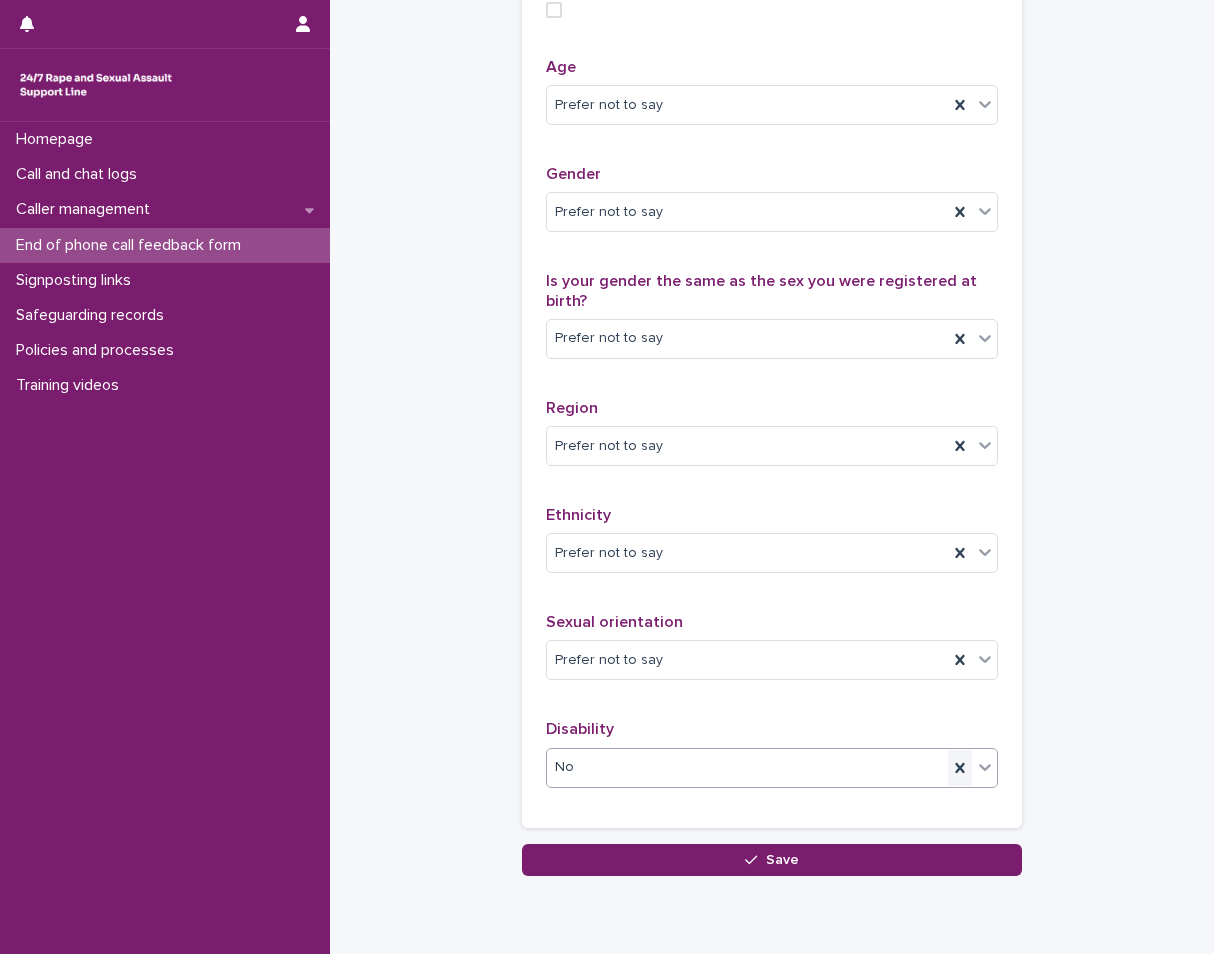 click 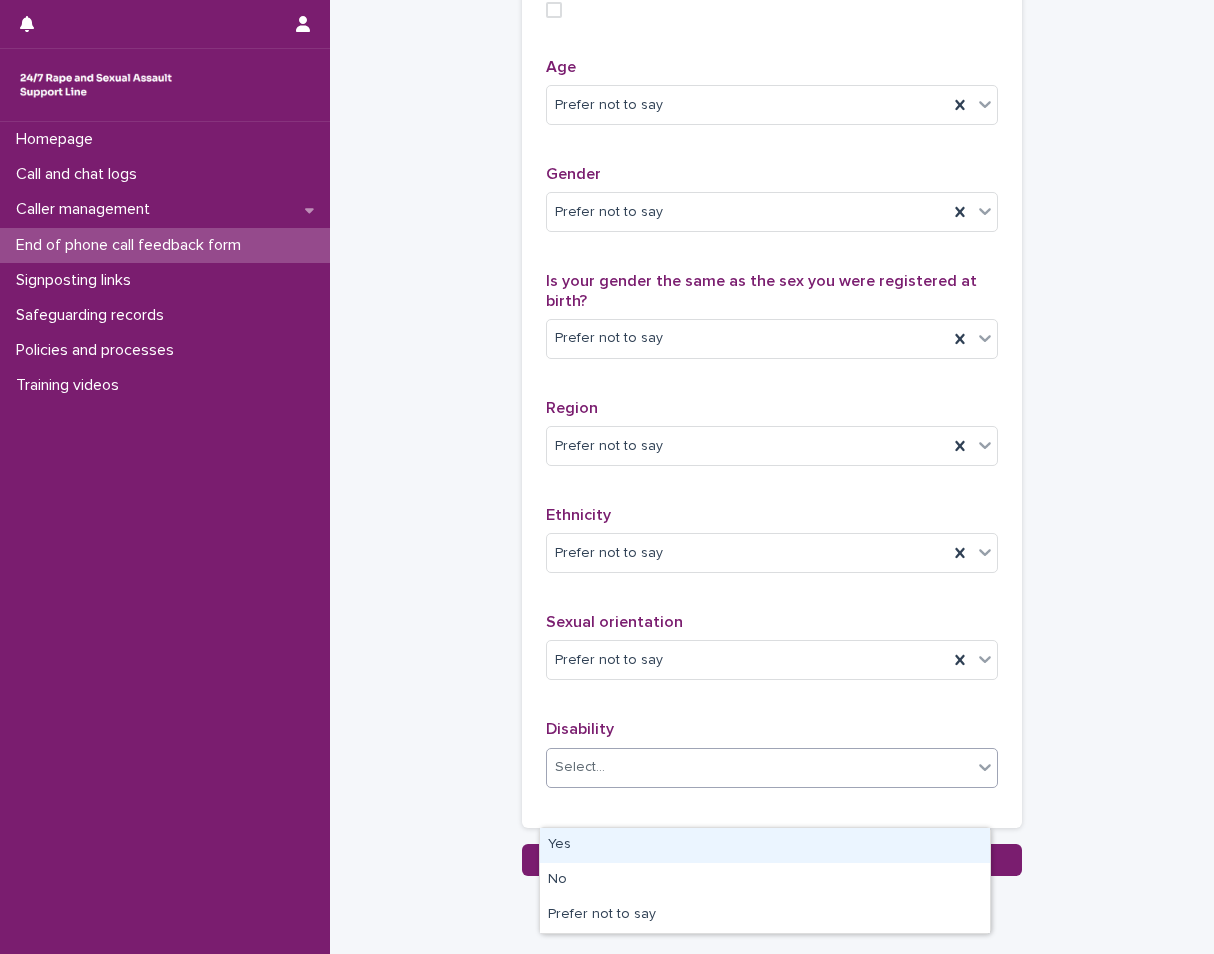 click on "Select..." at bounding box center (759, 767) 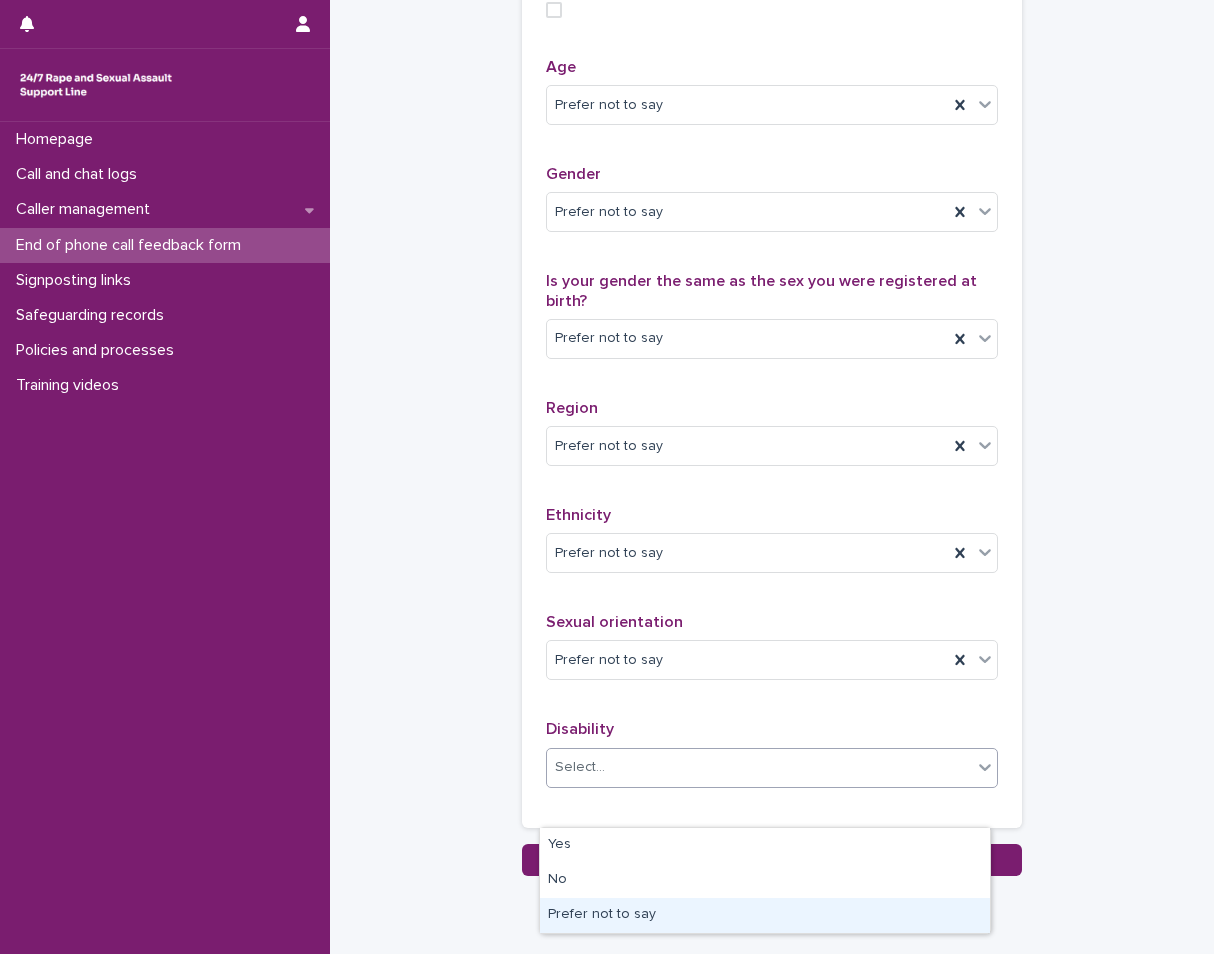 click on "Prefer not to say" at bounding box center [765, 915] 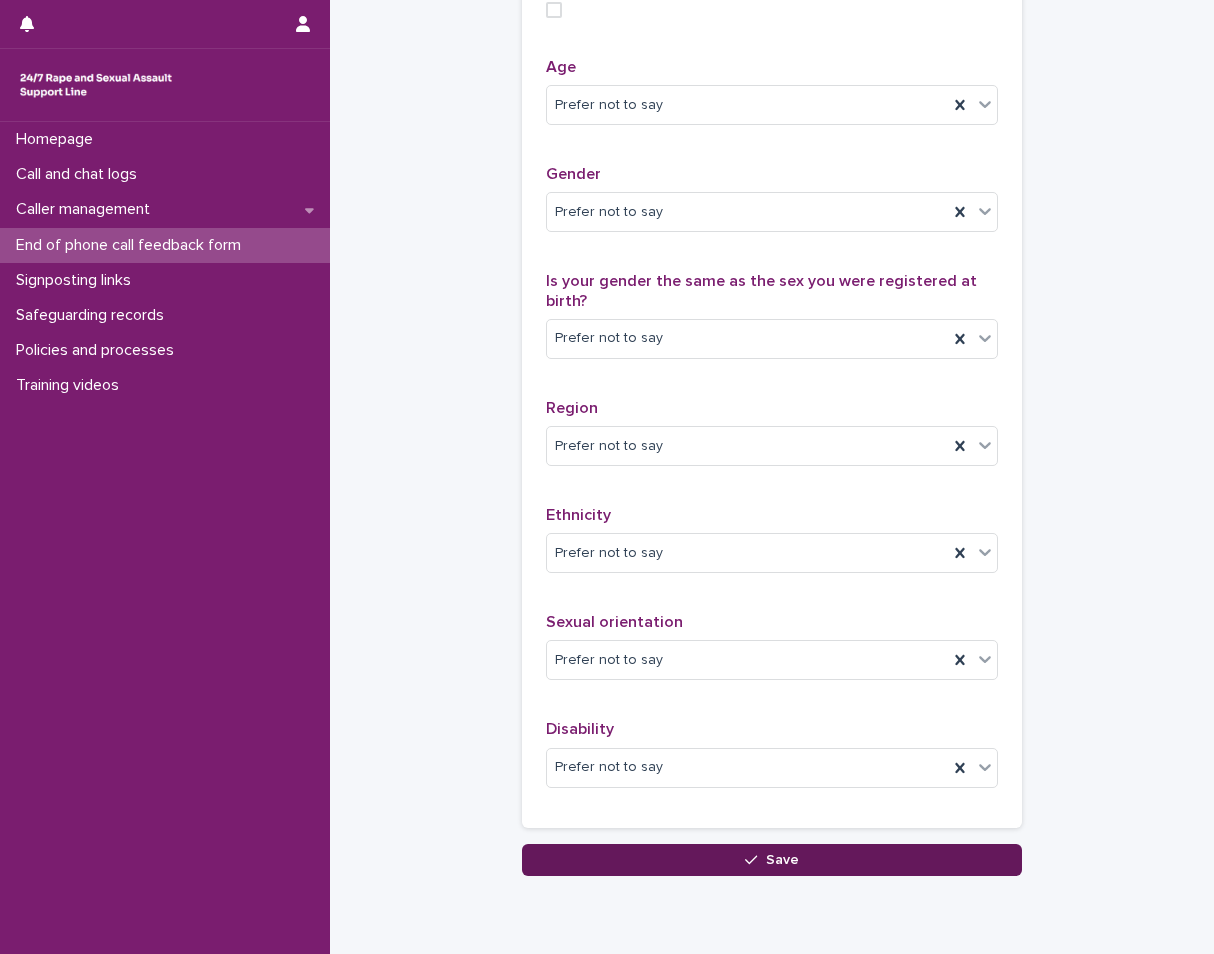 click on "Save" at bounding box center (772, 860) 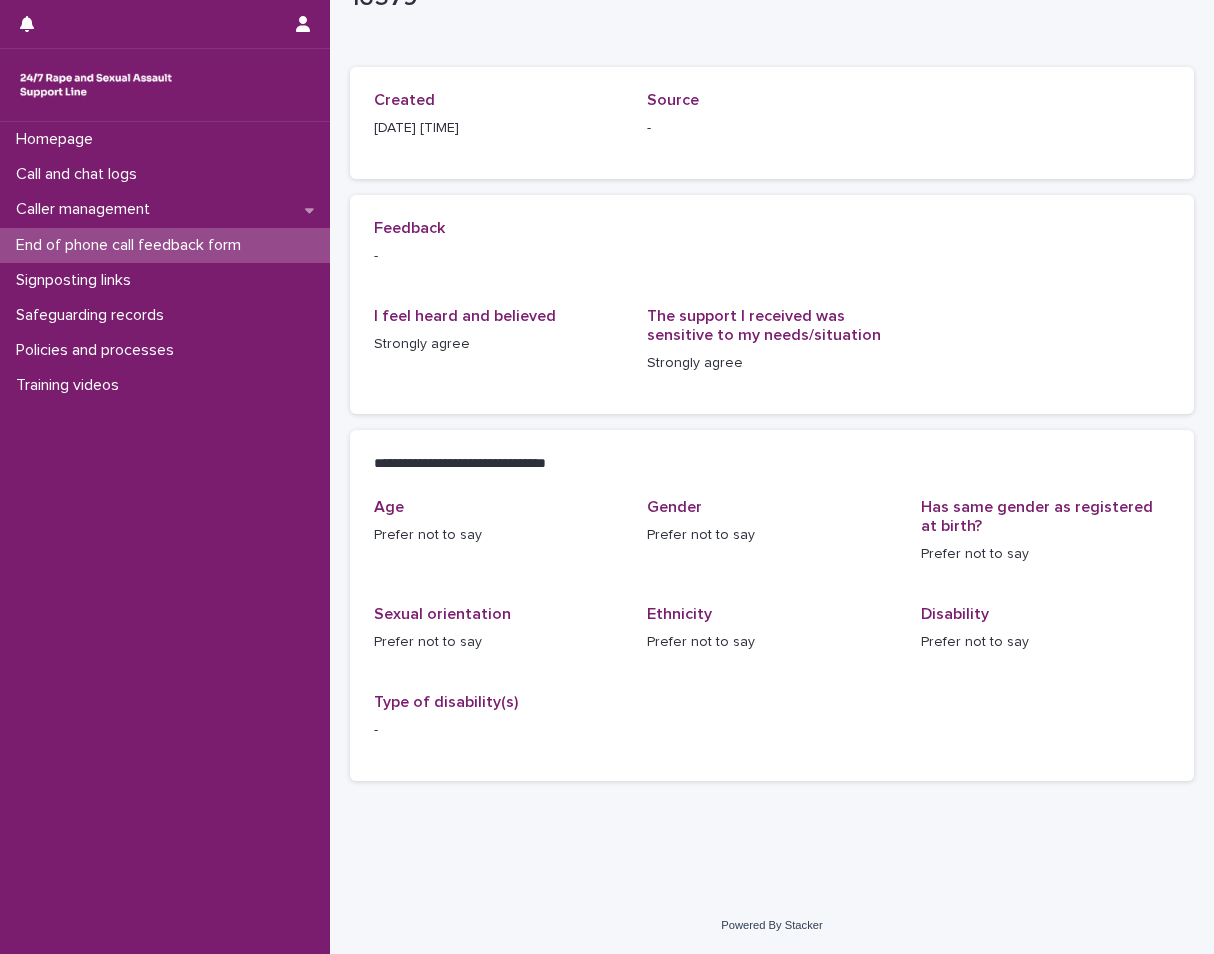 scroll, scrollTop: 0, scrollLeft: 0, axis: both 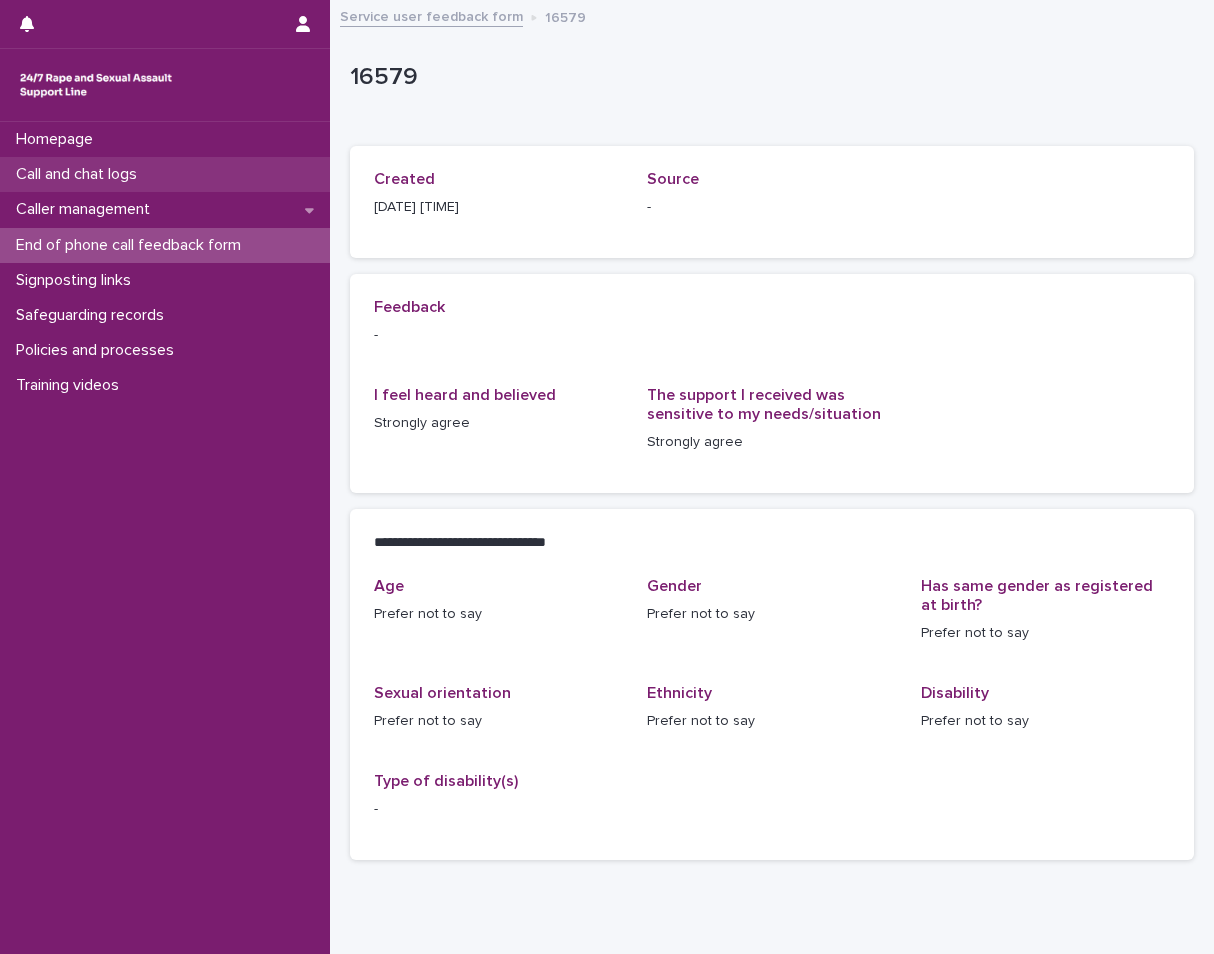 click on "Call and chat logs" at bounding box center [165, 174] 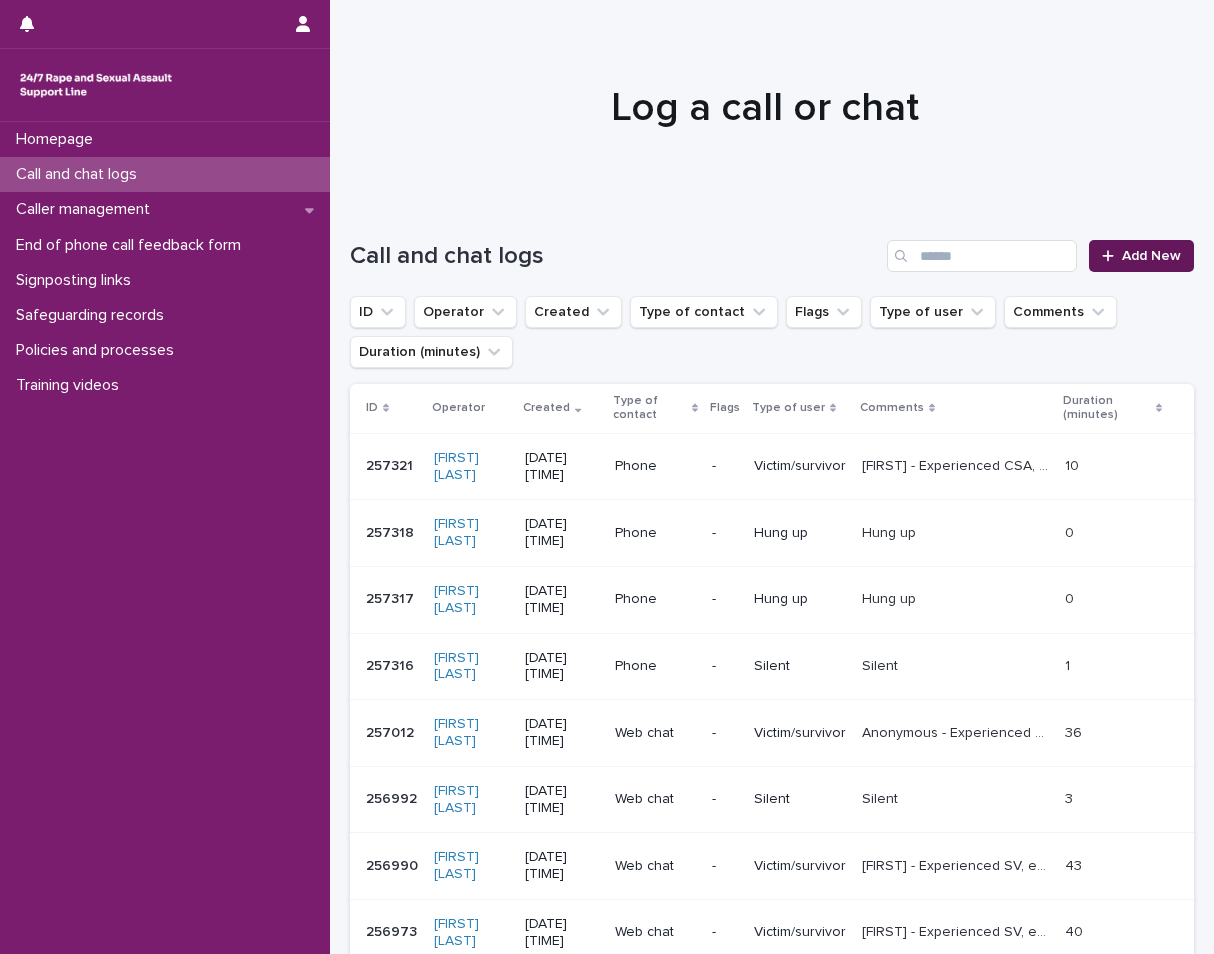 click on "Add New" at bounding box center (1141, 256) 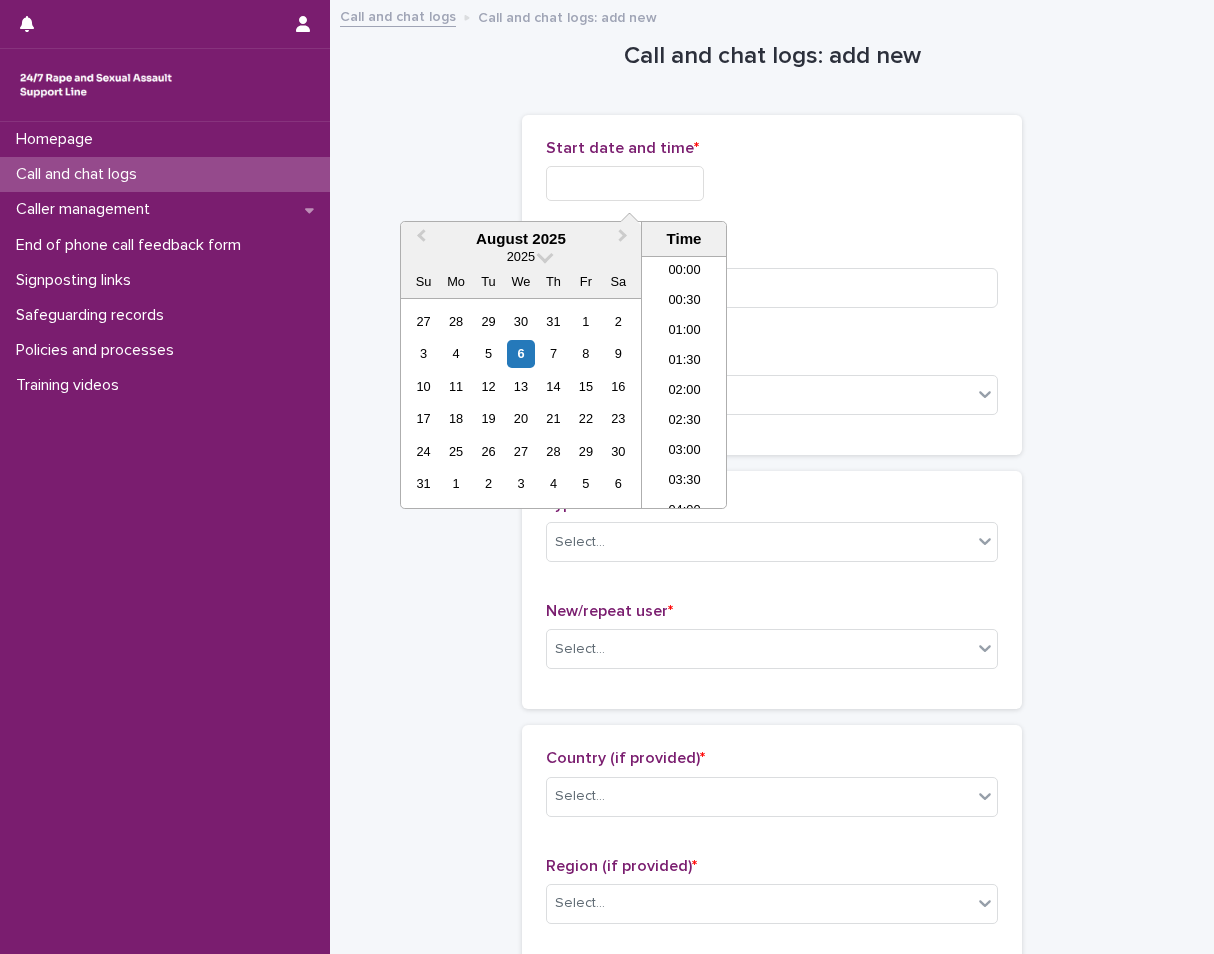 scroll, scrollTop: 460, scrollLeft: 0, axis: vertical 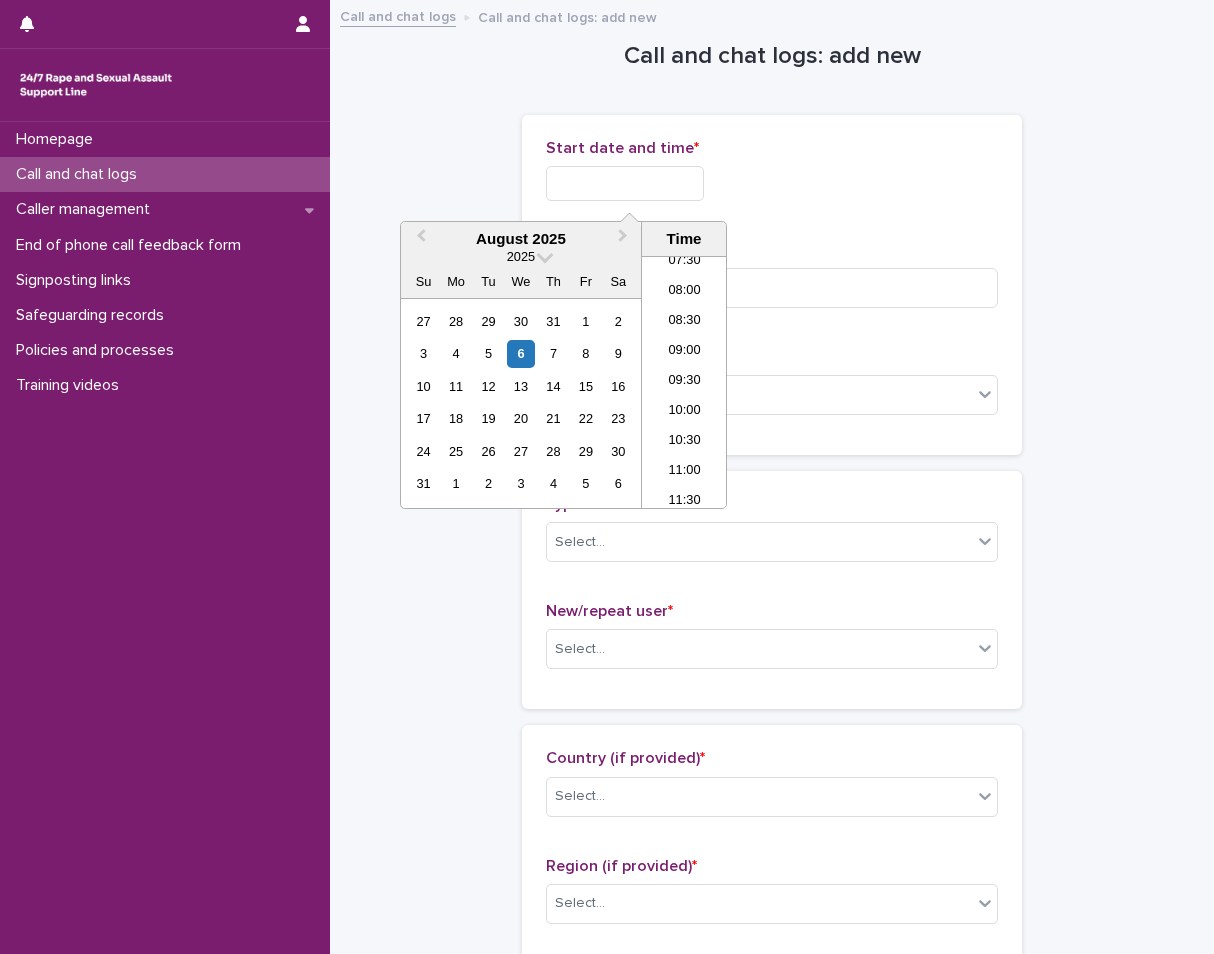 click at bounding box center (625, 183) 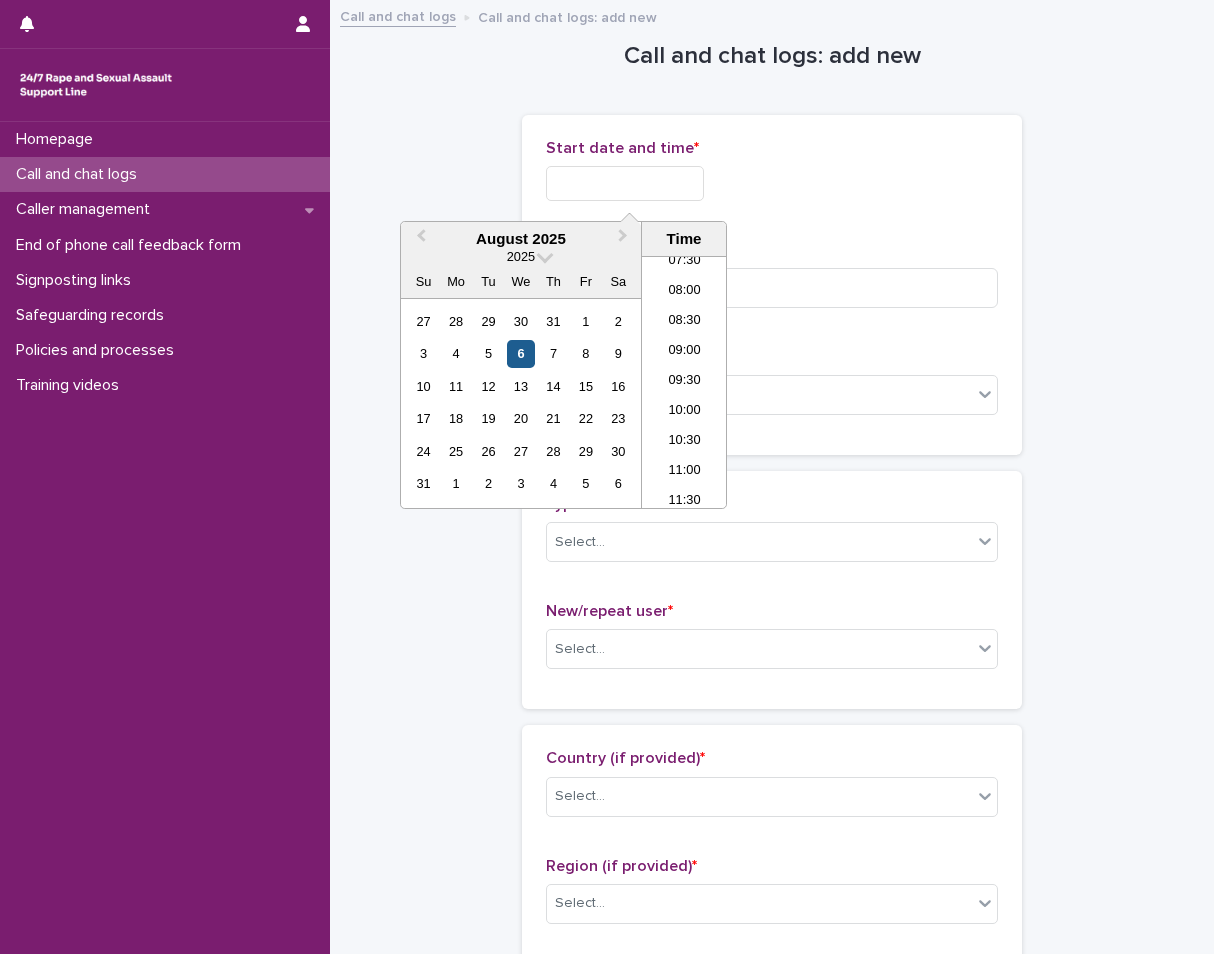 click on "6" at bounding box center [520, 353] 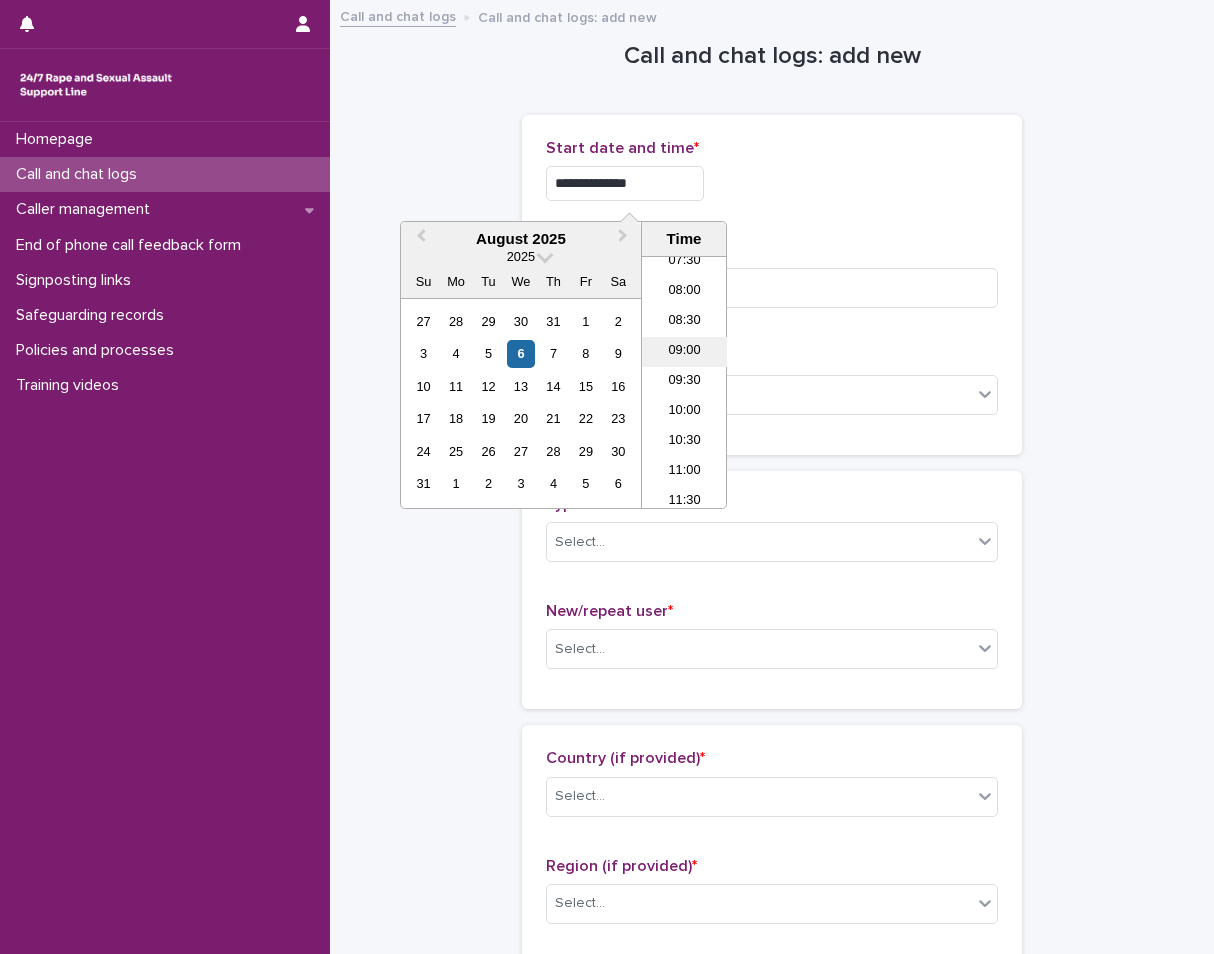 click on "09:00" at bounding box center [684, 352] 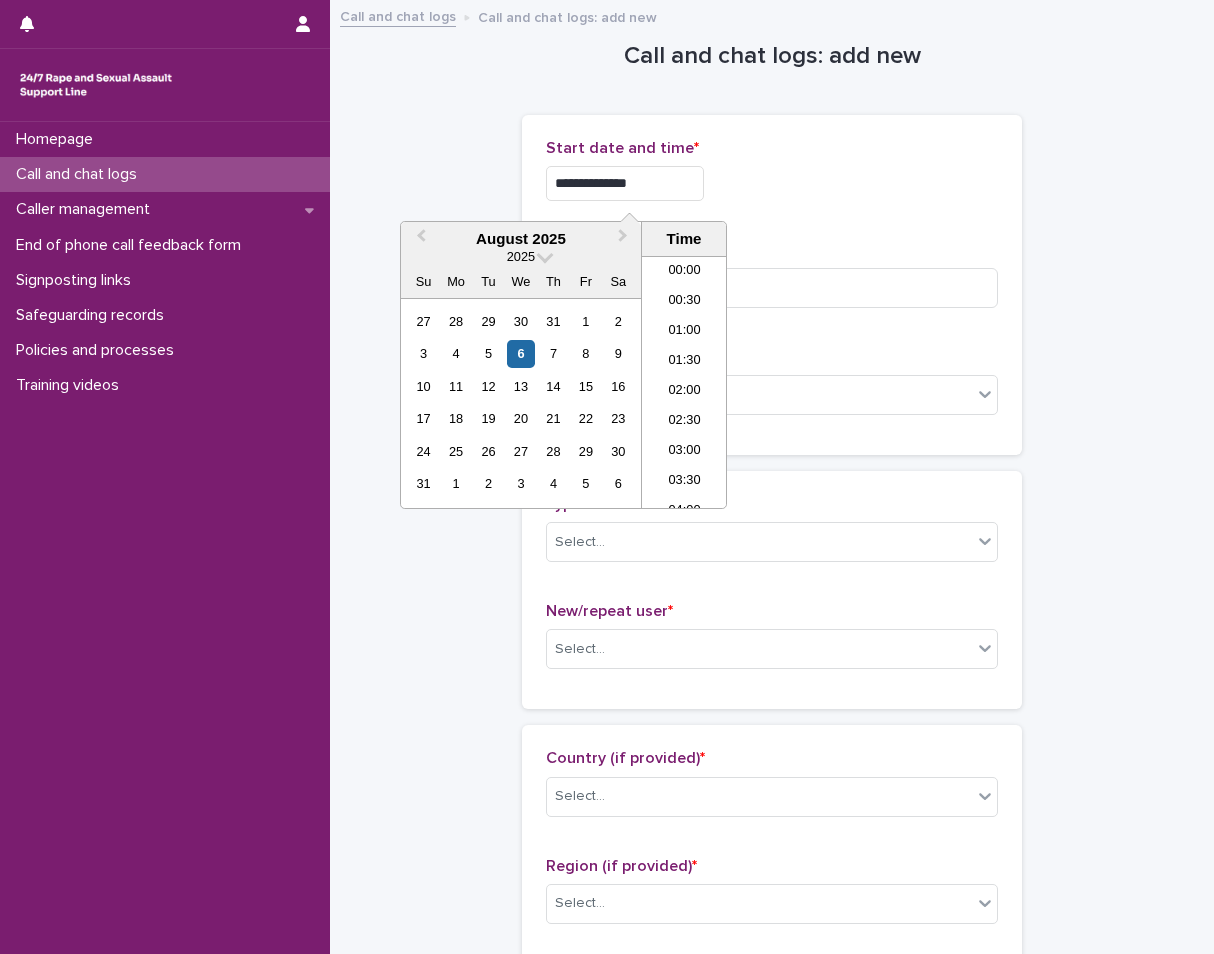 scroll, scrollTop: 430, scrollLeft: 0, axis: vertical 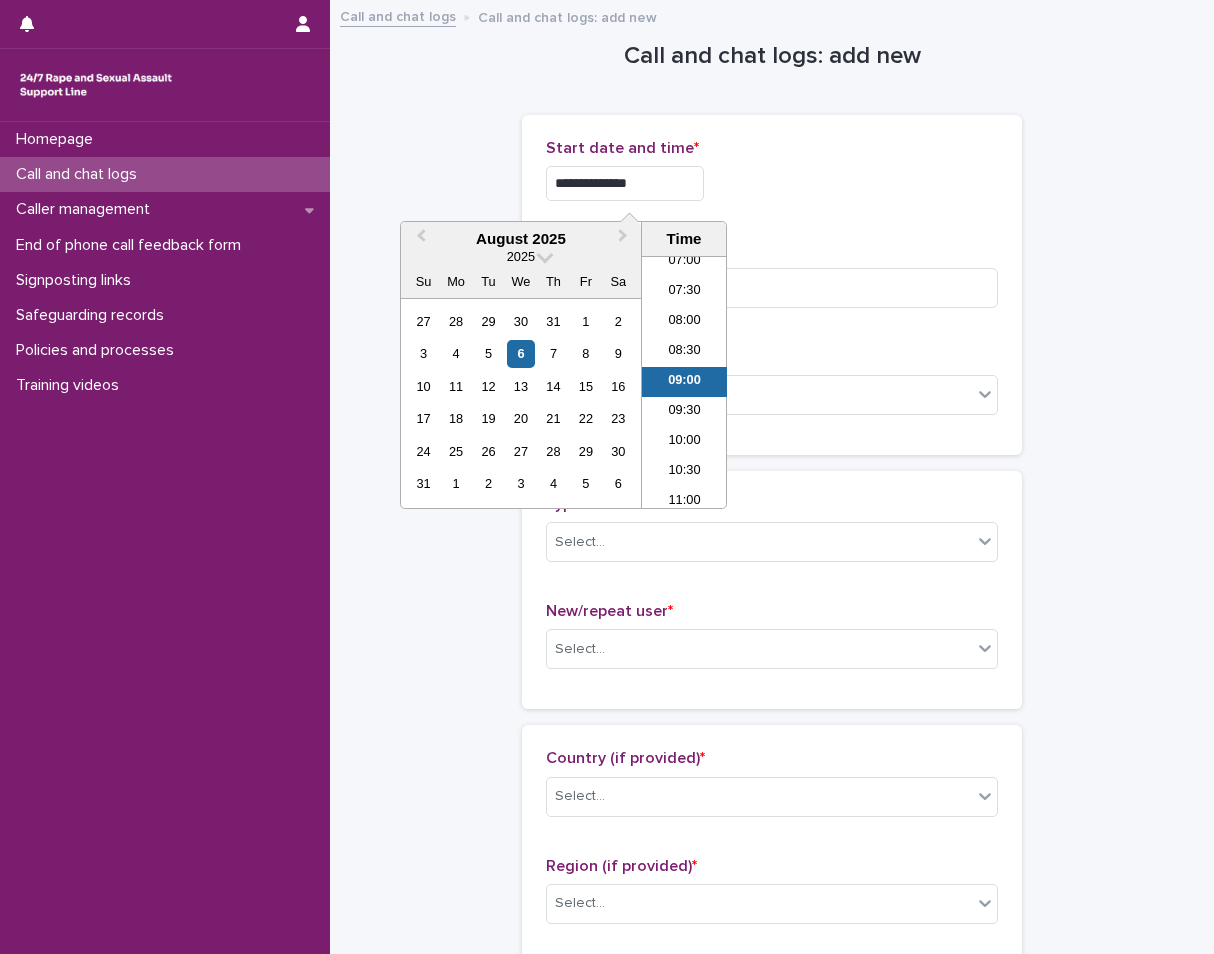 click on "**********" at bounding box center (625, 183) 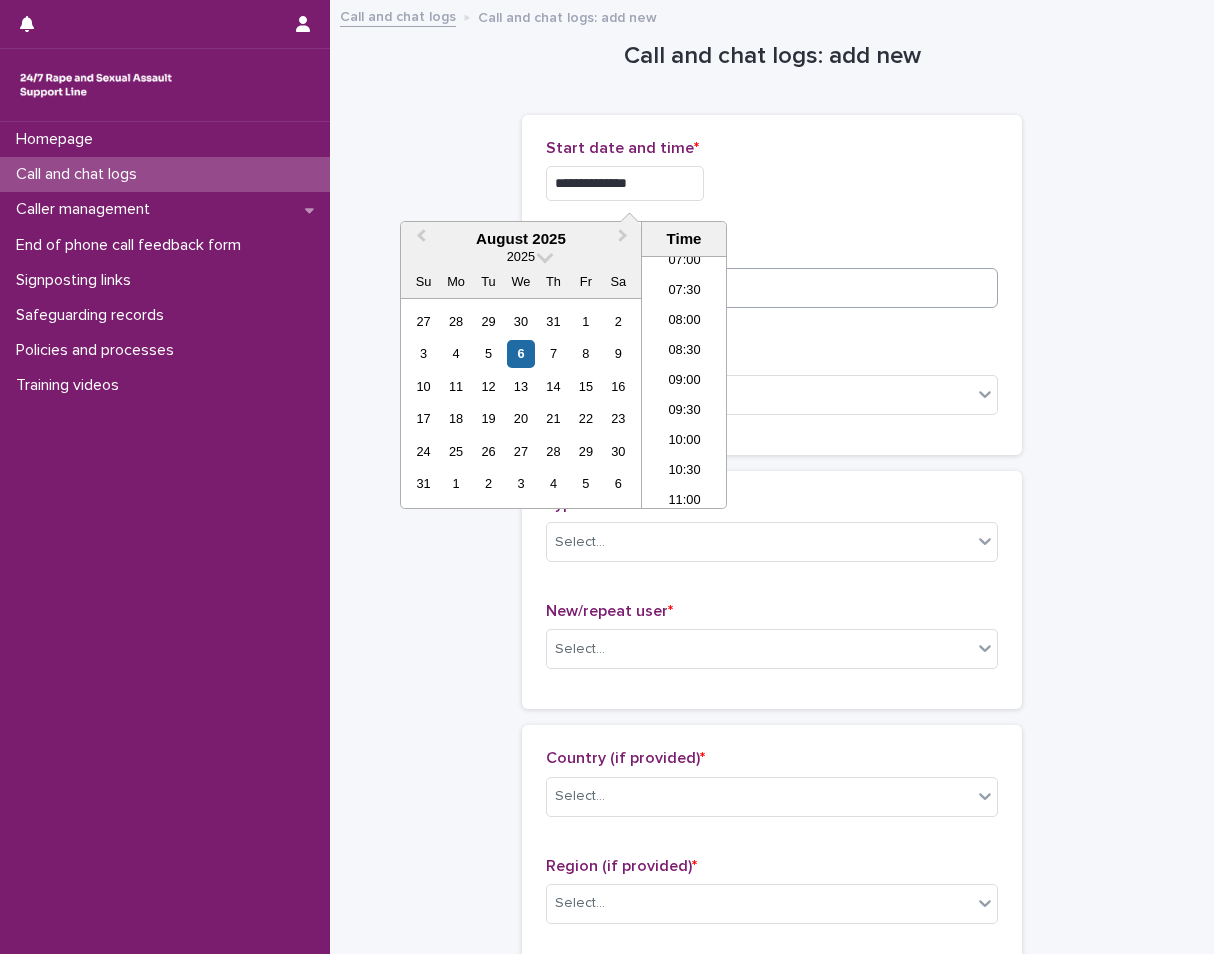 type on "**********" 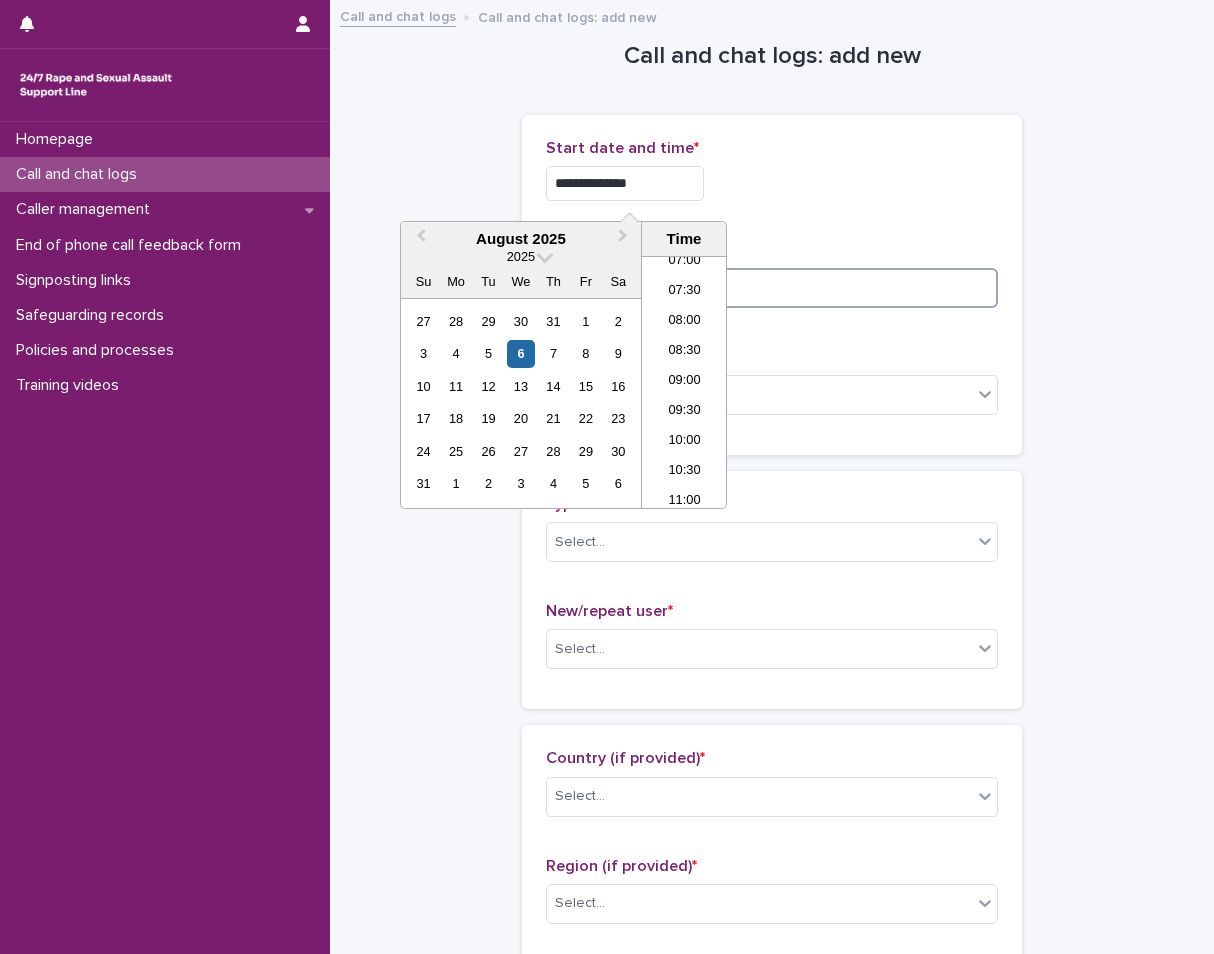 click at bounding box center (772, 288) 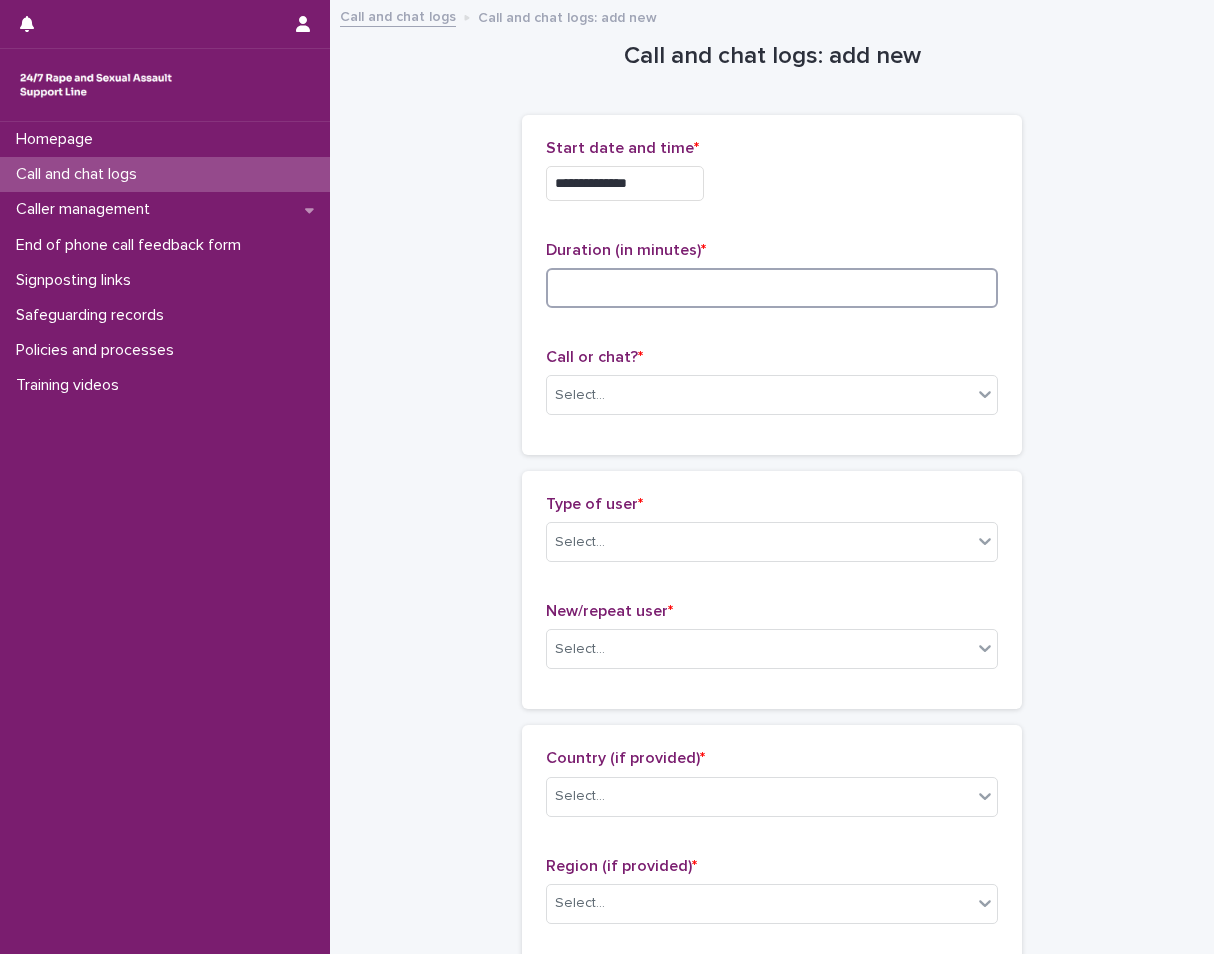 type on "*" 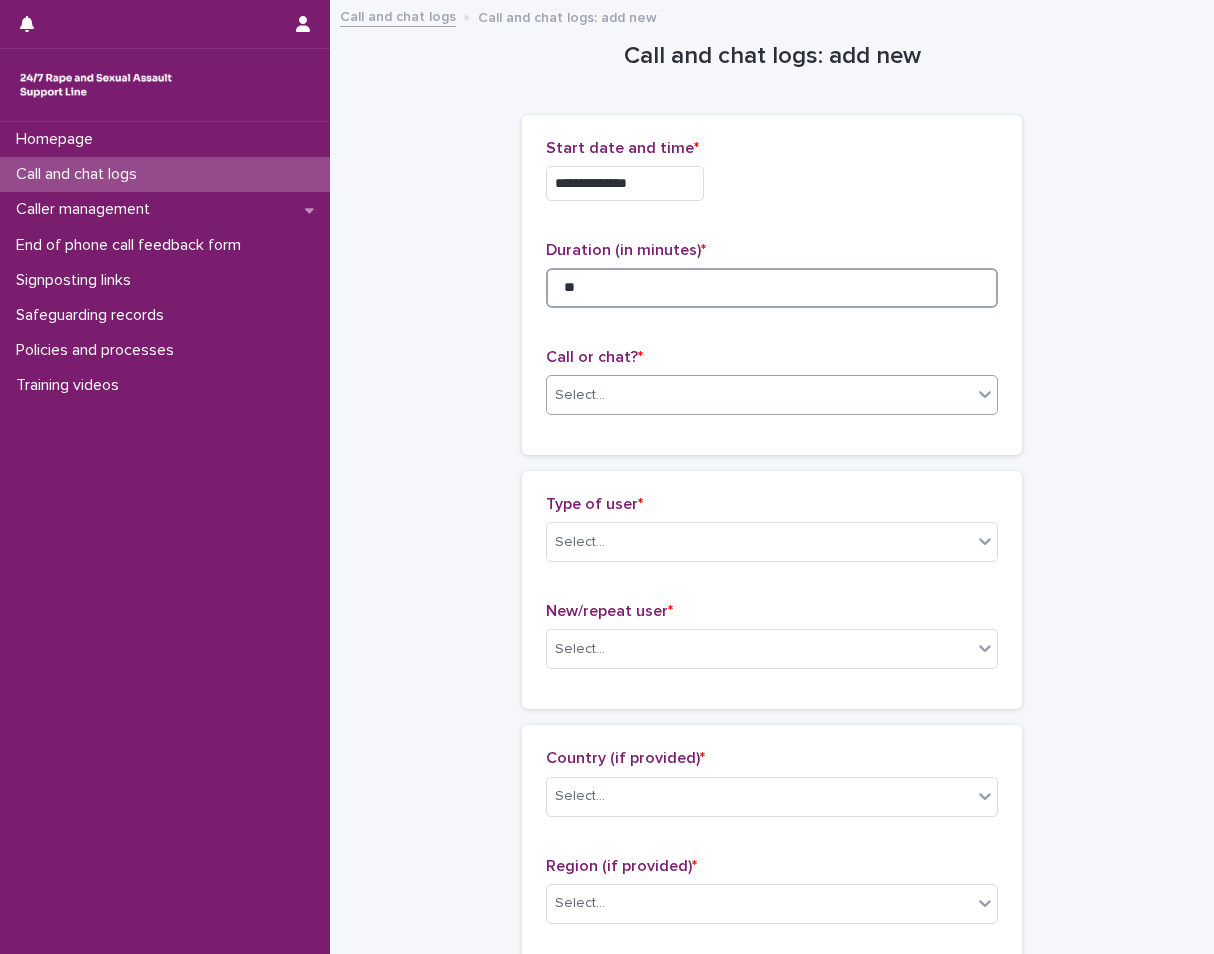 type on "**" 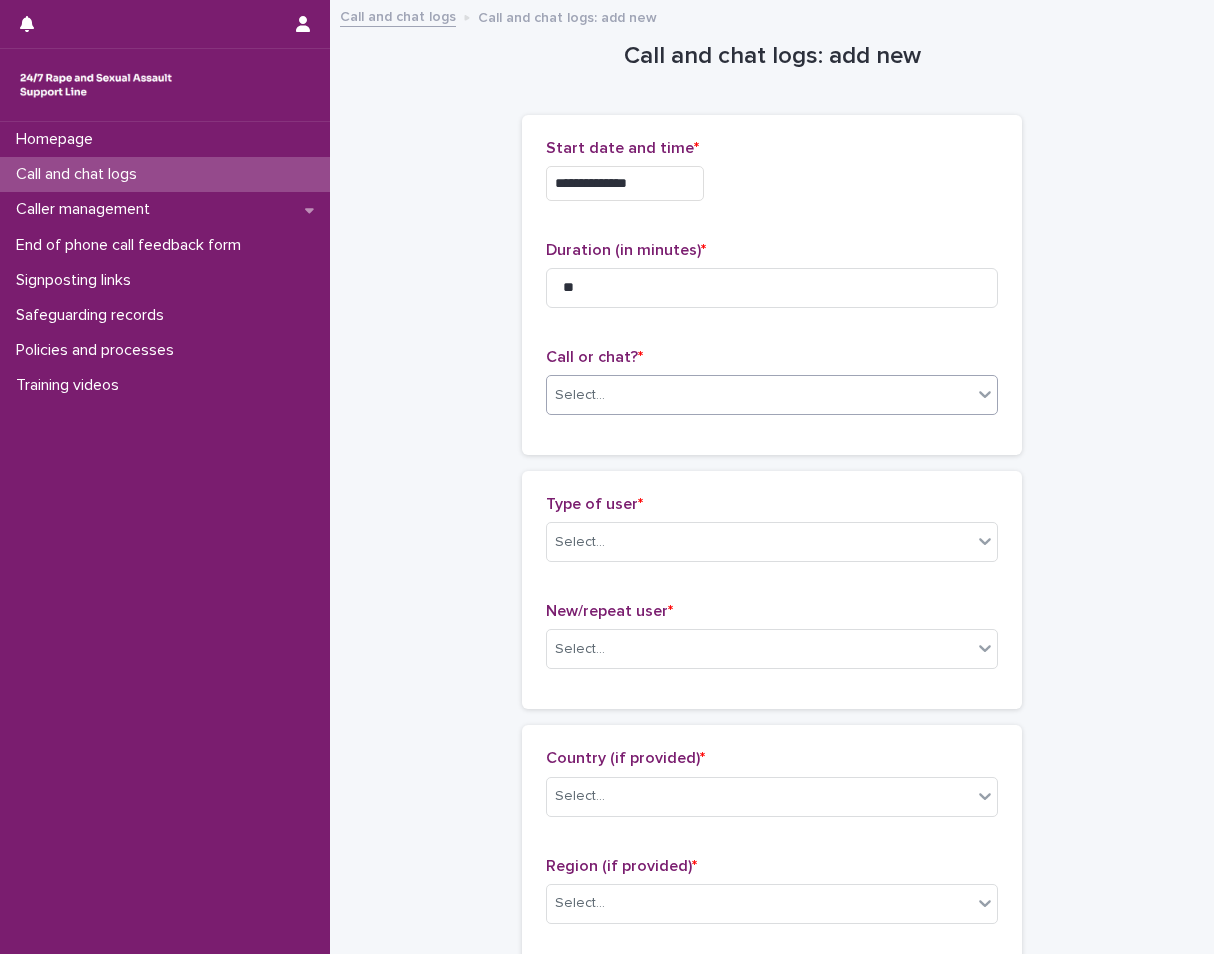click on "Select..." at bounding box center [759, 395] 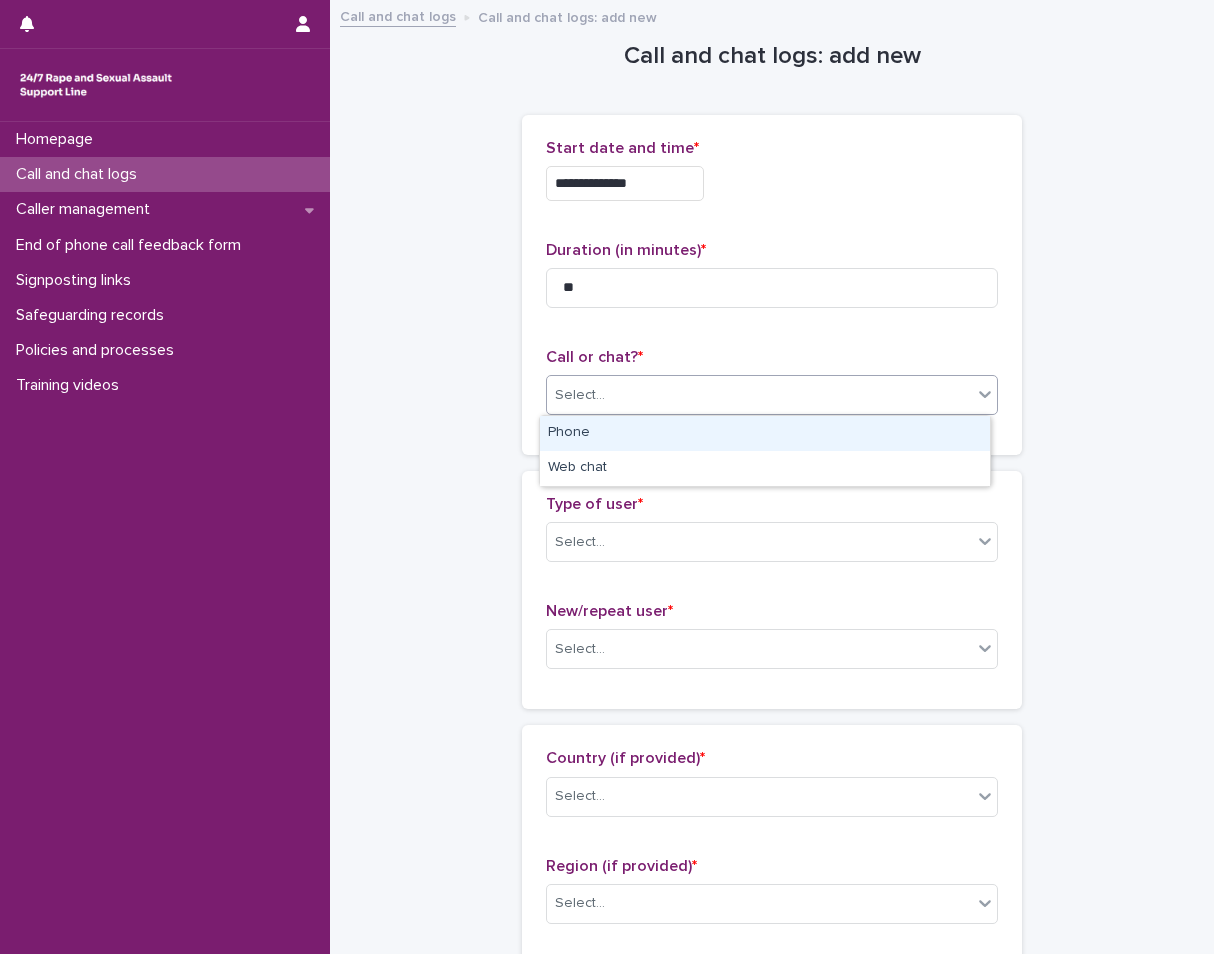 click on "Phone" at bounding box center (765, 433) 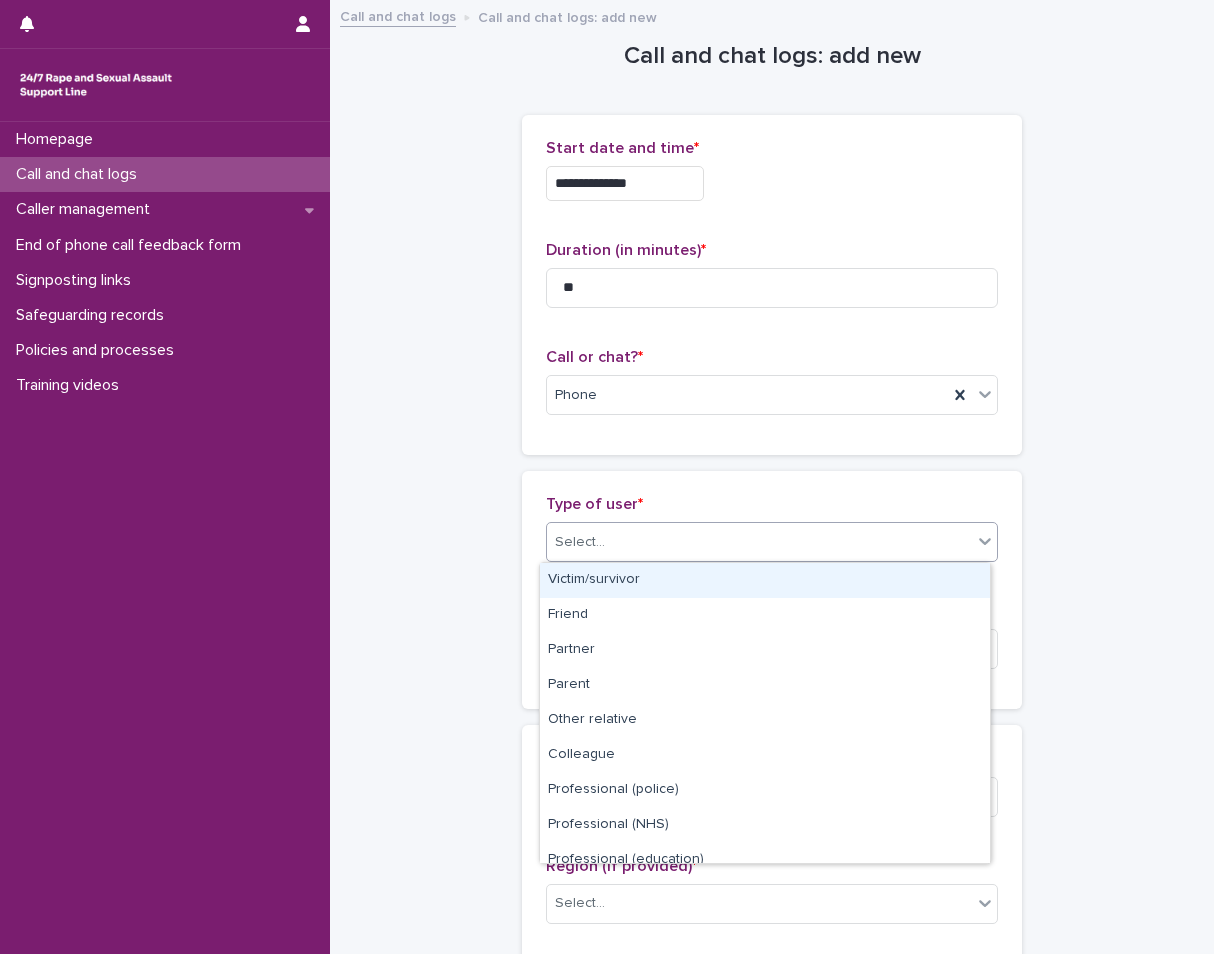 click on "Select..." at bounding box center (759, 542) 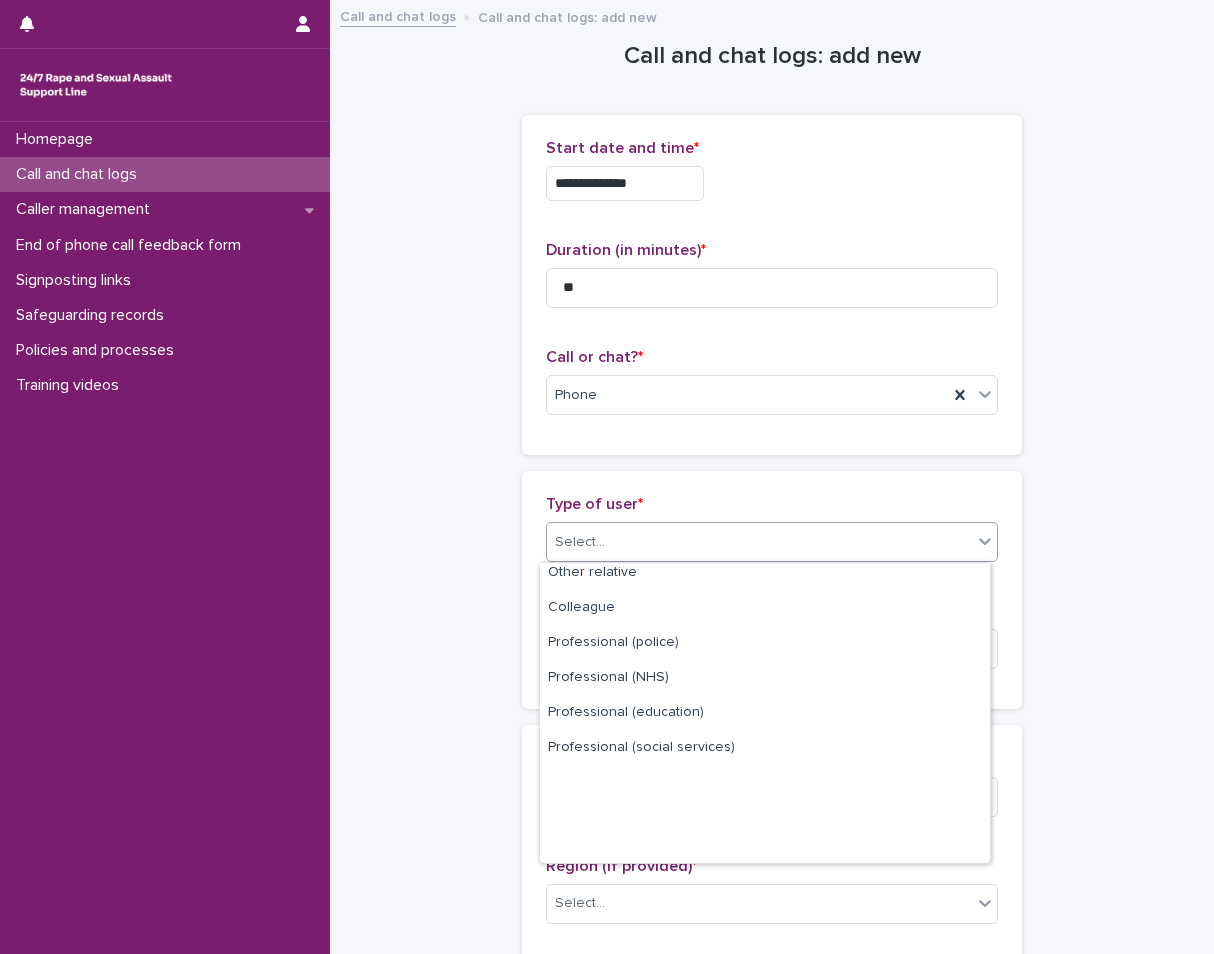 scroll, scrollTop: 0, scrollLeft: 0, axis: both 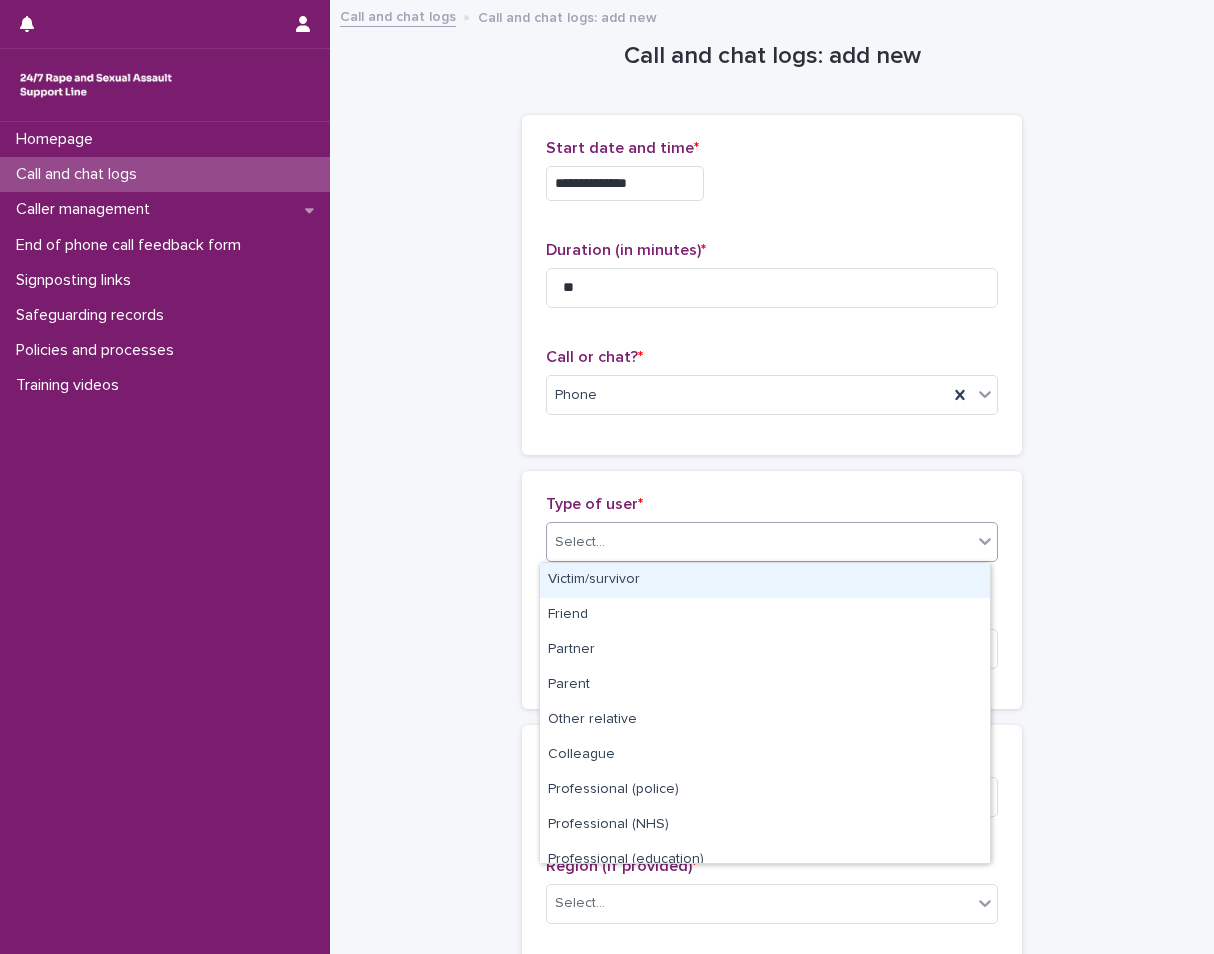 click on "Victim/survivor" at bounding box center [765, 580] 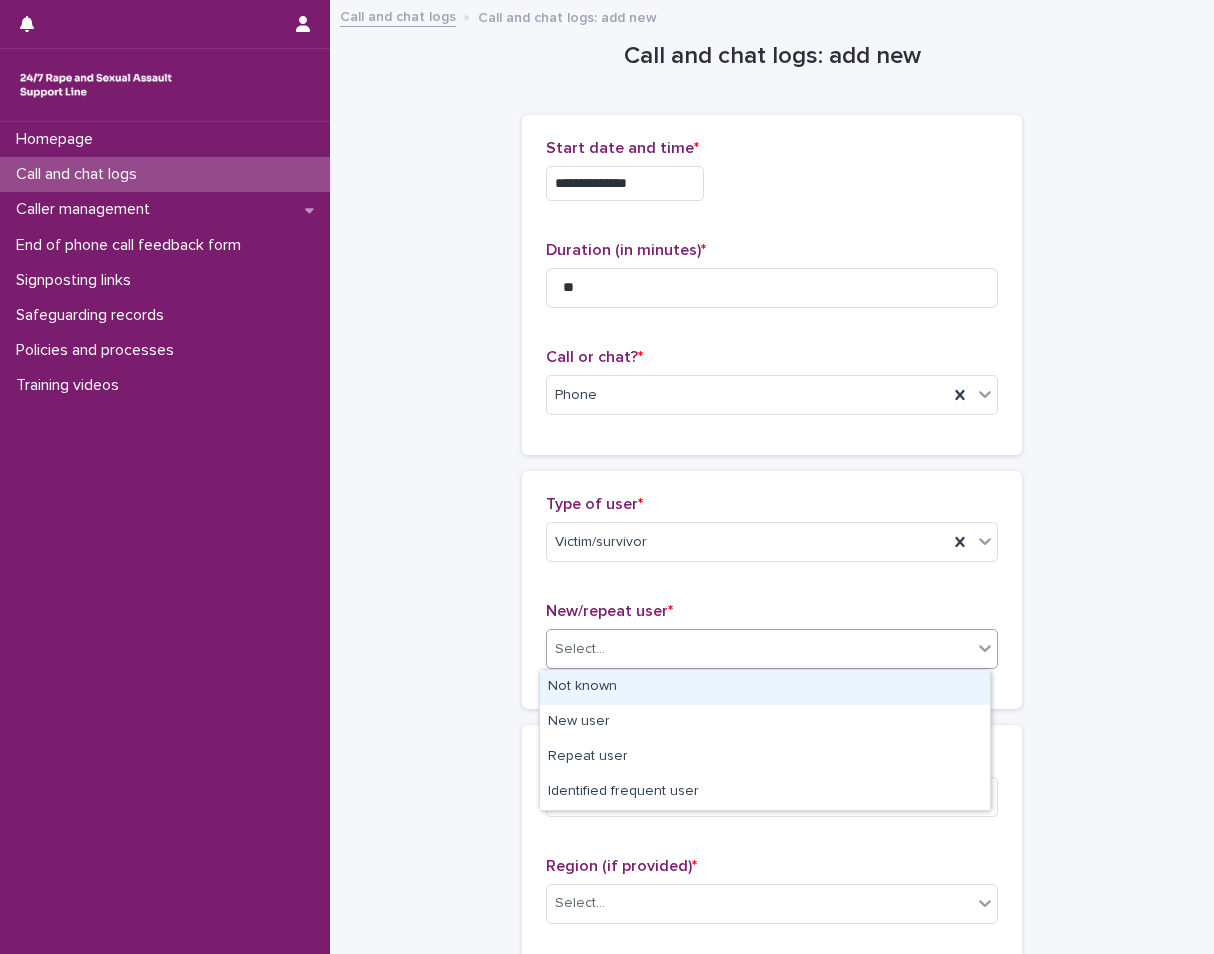 drag, startPoint x: 575, startPoint y: 648, endPoint x: 576, endPoint y: 633, distance: 15.033297 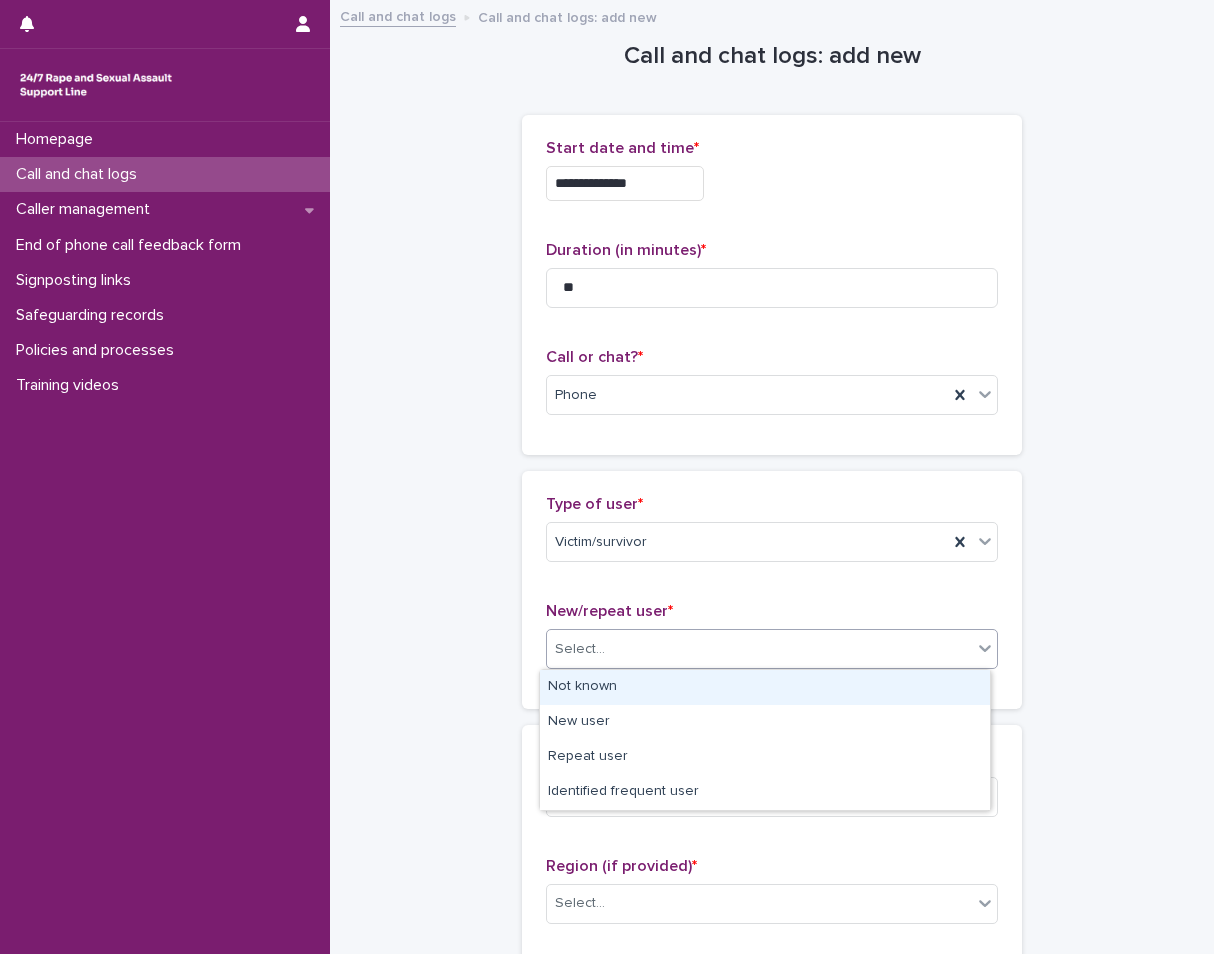 click on "Not known" at bounding box center [765, 687] 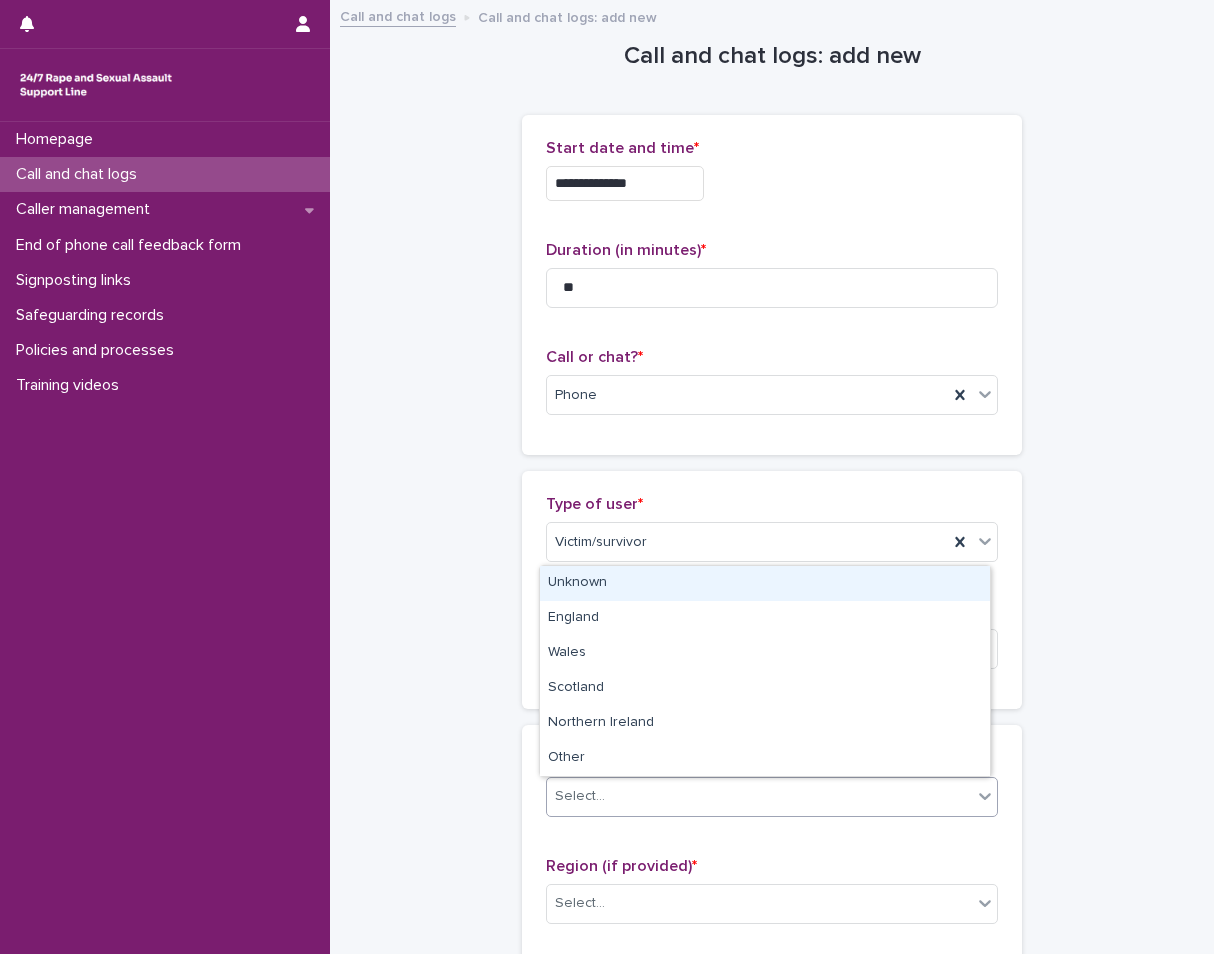 click on "Select..." at bounding box center [759, 796] 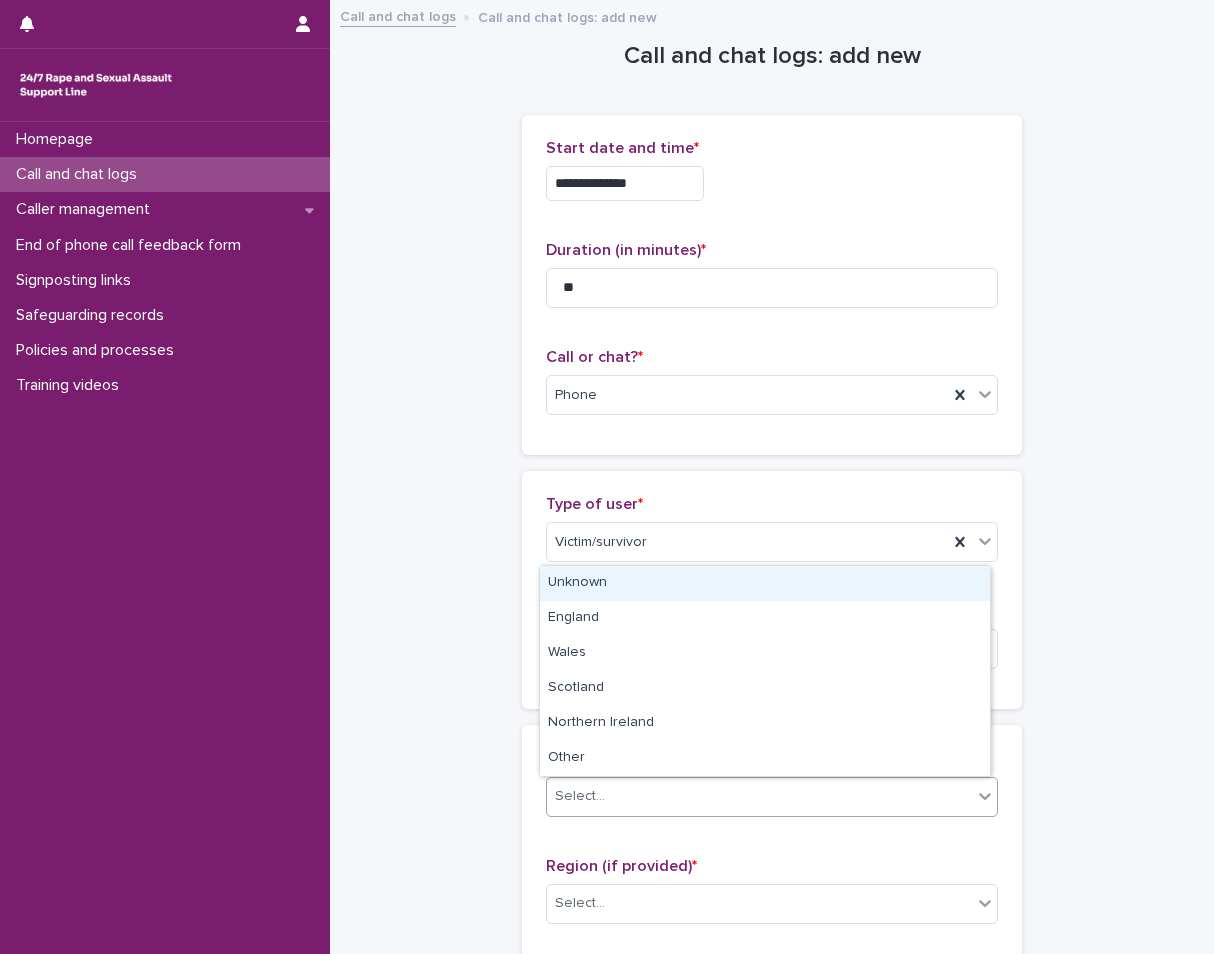 click on "Unknown" at bounding box center (765, 583) 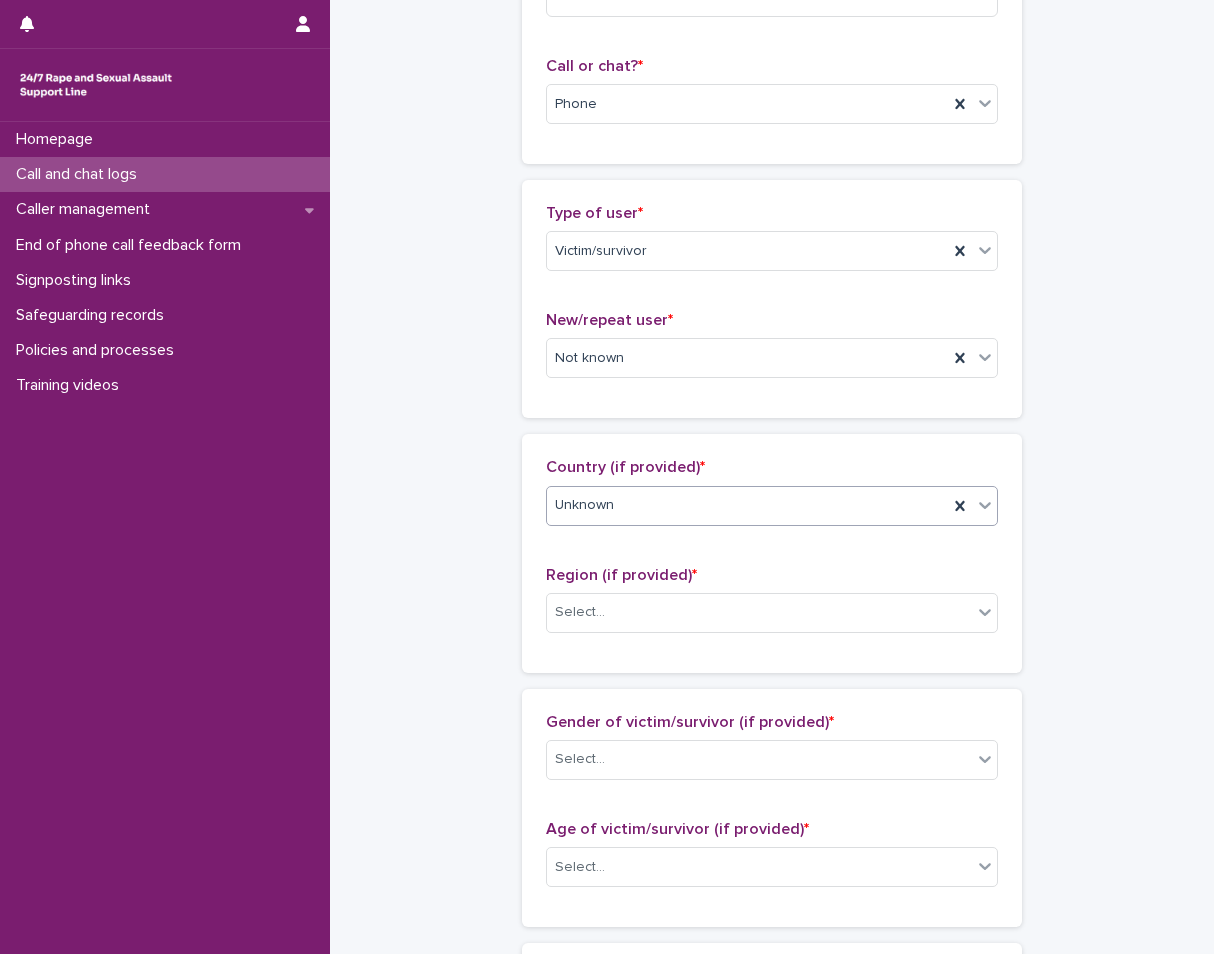 scroll, scrollTop: 300, scrollLeft: 0, axis: vertical 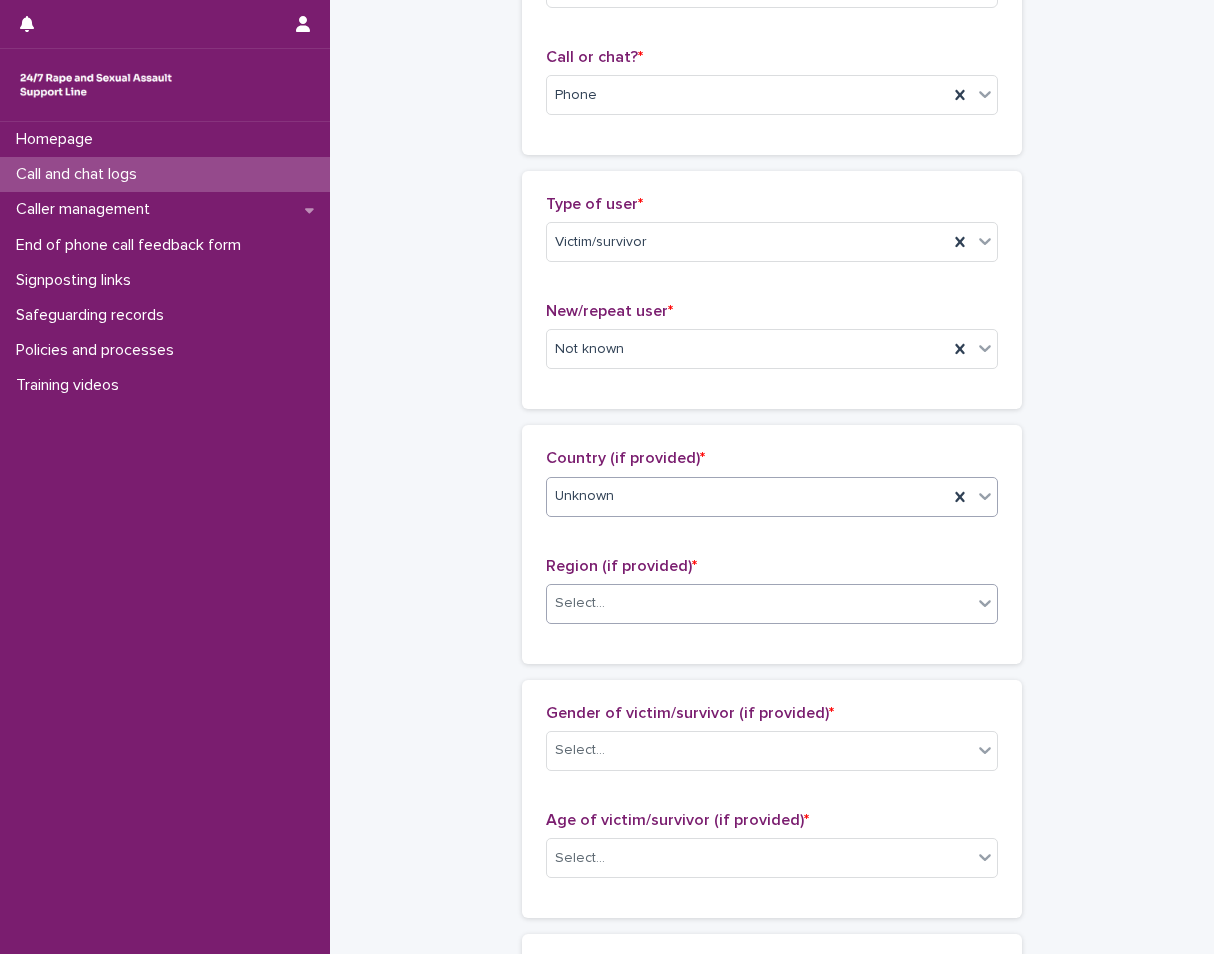 click on "Select..." at bounding box center [759, 603] 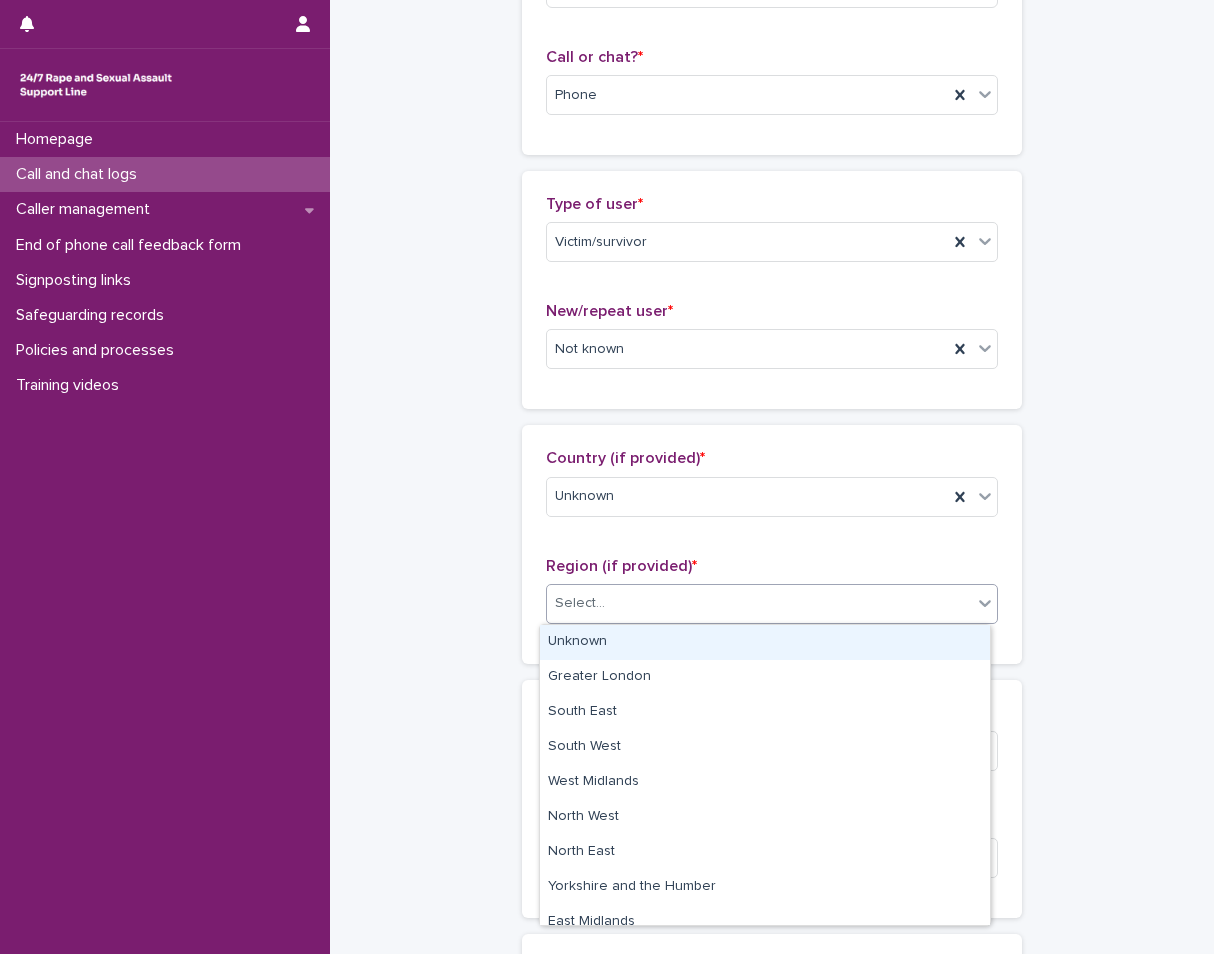 click on "Unknown" at bounding box center (765, 642) 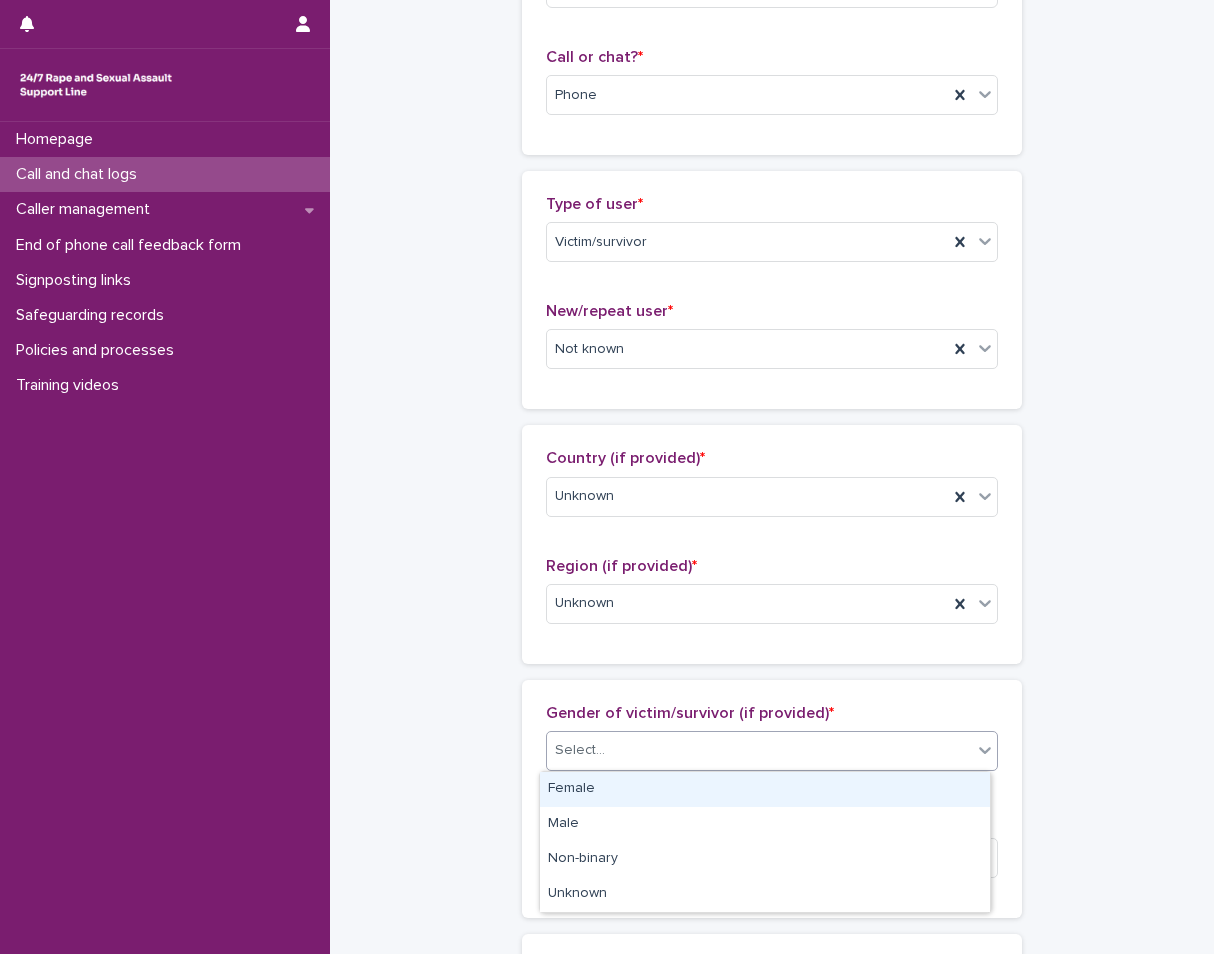 click on "Select..." at bounding box center (759, 750) 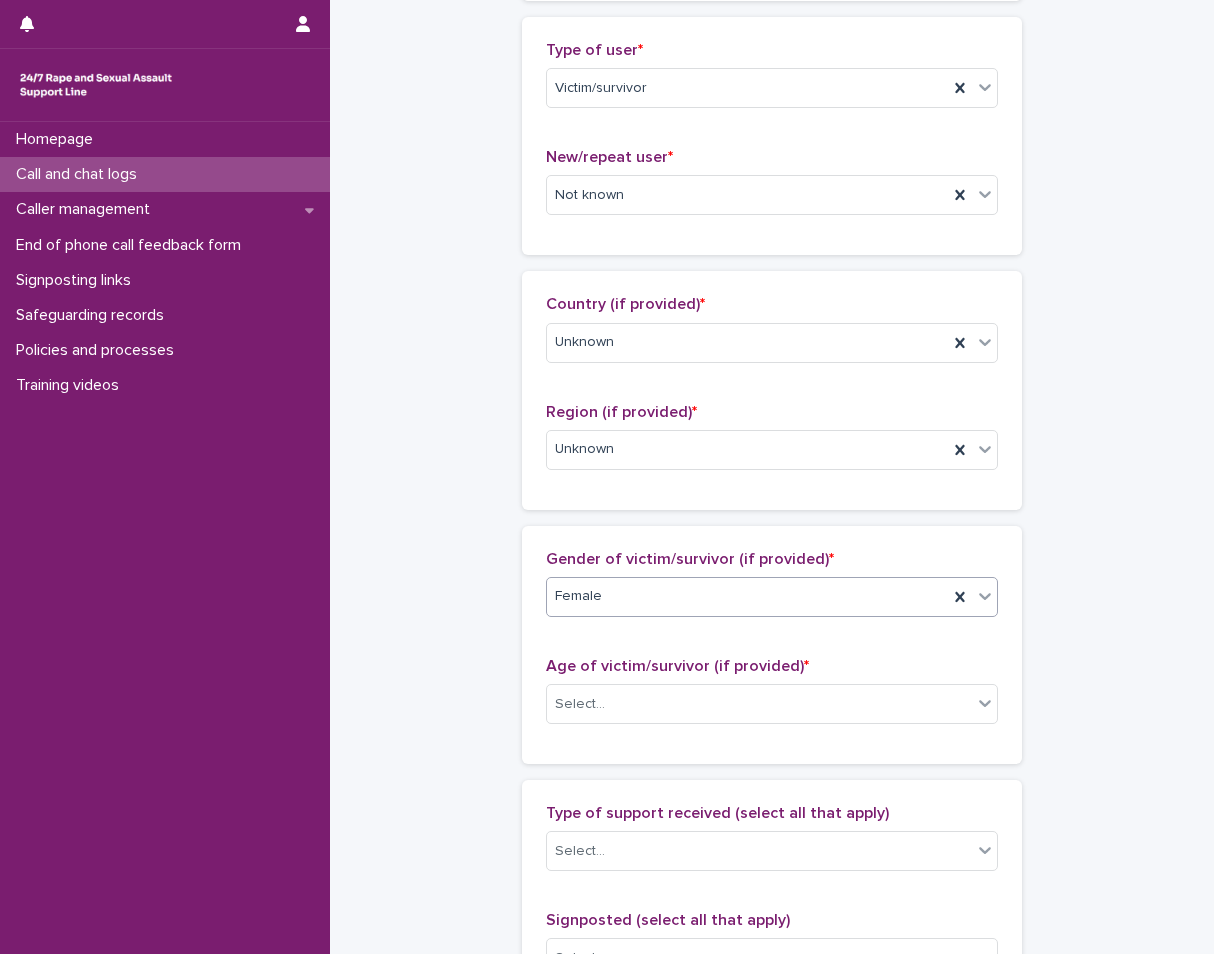 scroll, scrollTop: 500, scrollLeft: 0, axis: vertical 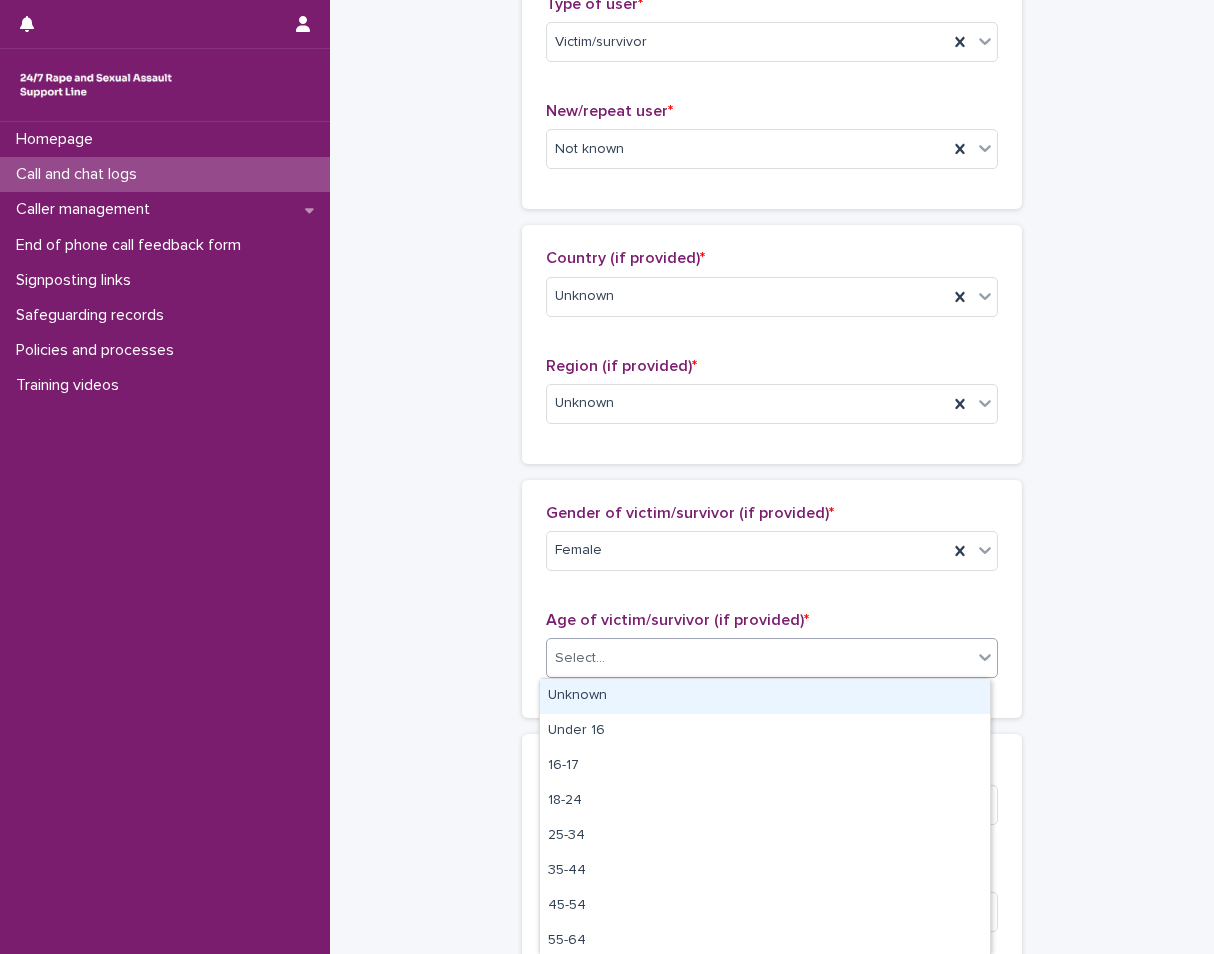 click on "Select..." at bounding box center [759, 658] 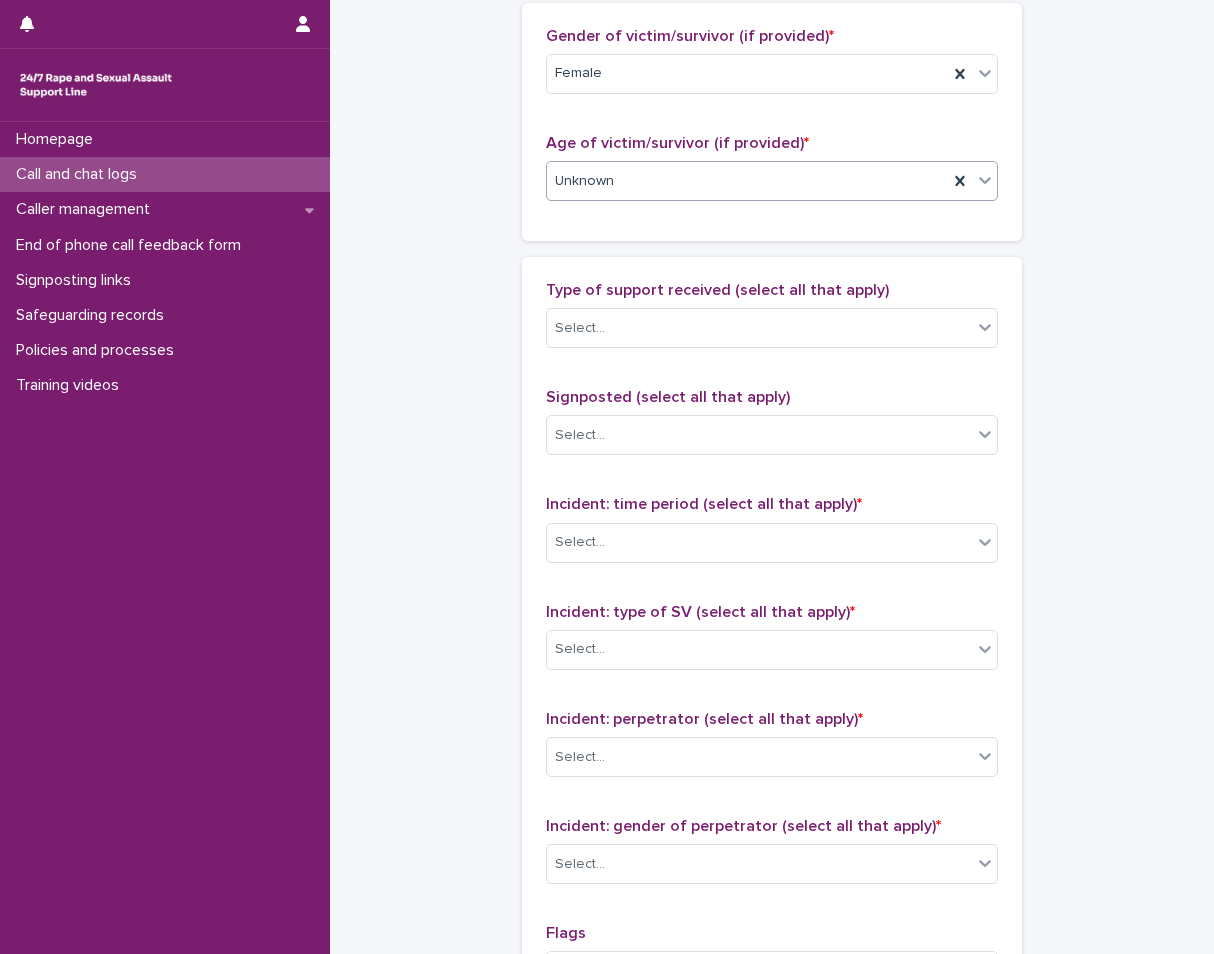 scroll, scrollTop: 1000, scrollLeft: 0, axis: vertical 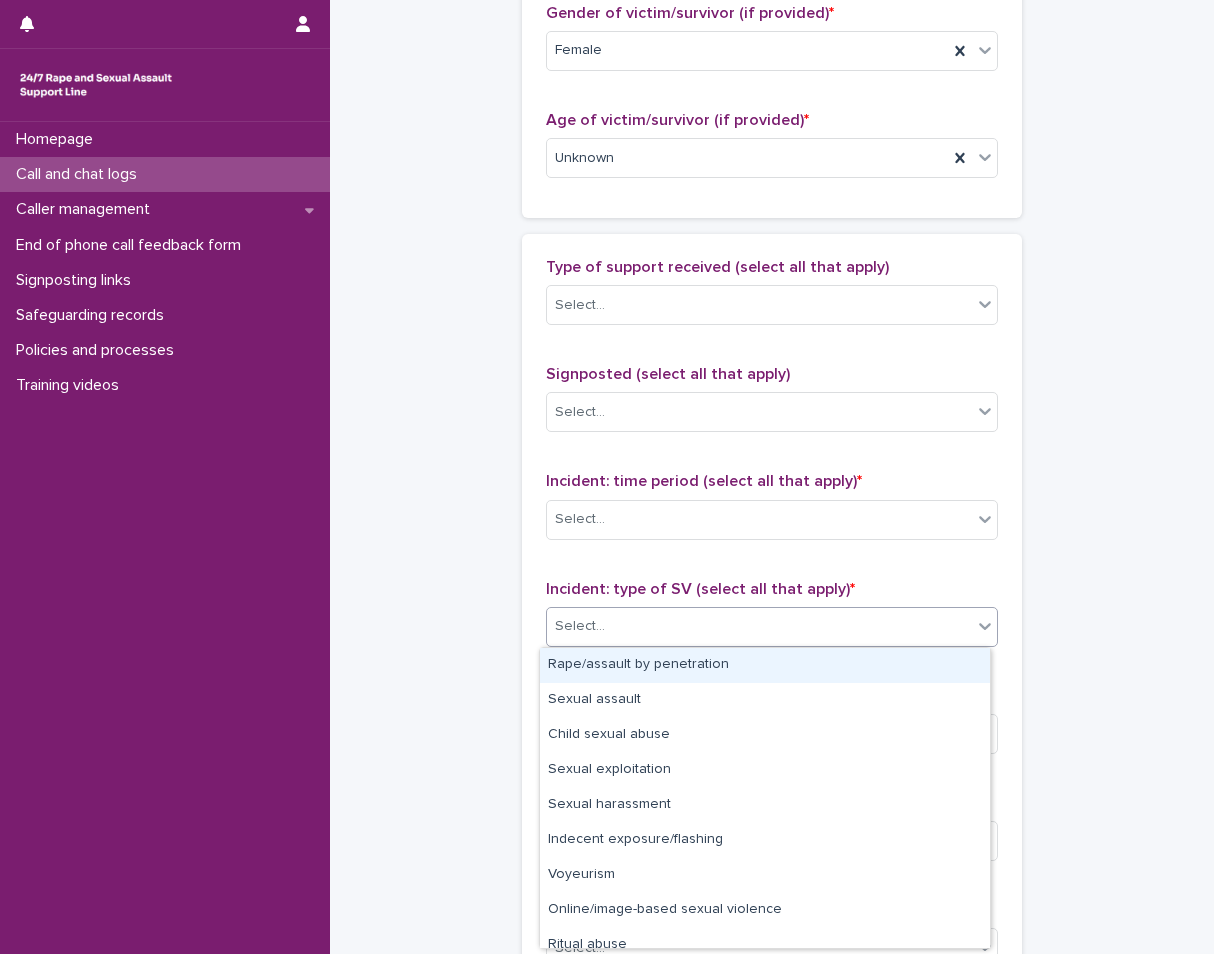 click on "Select..." at bounding box center [580, 626] 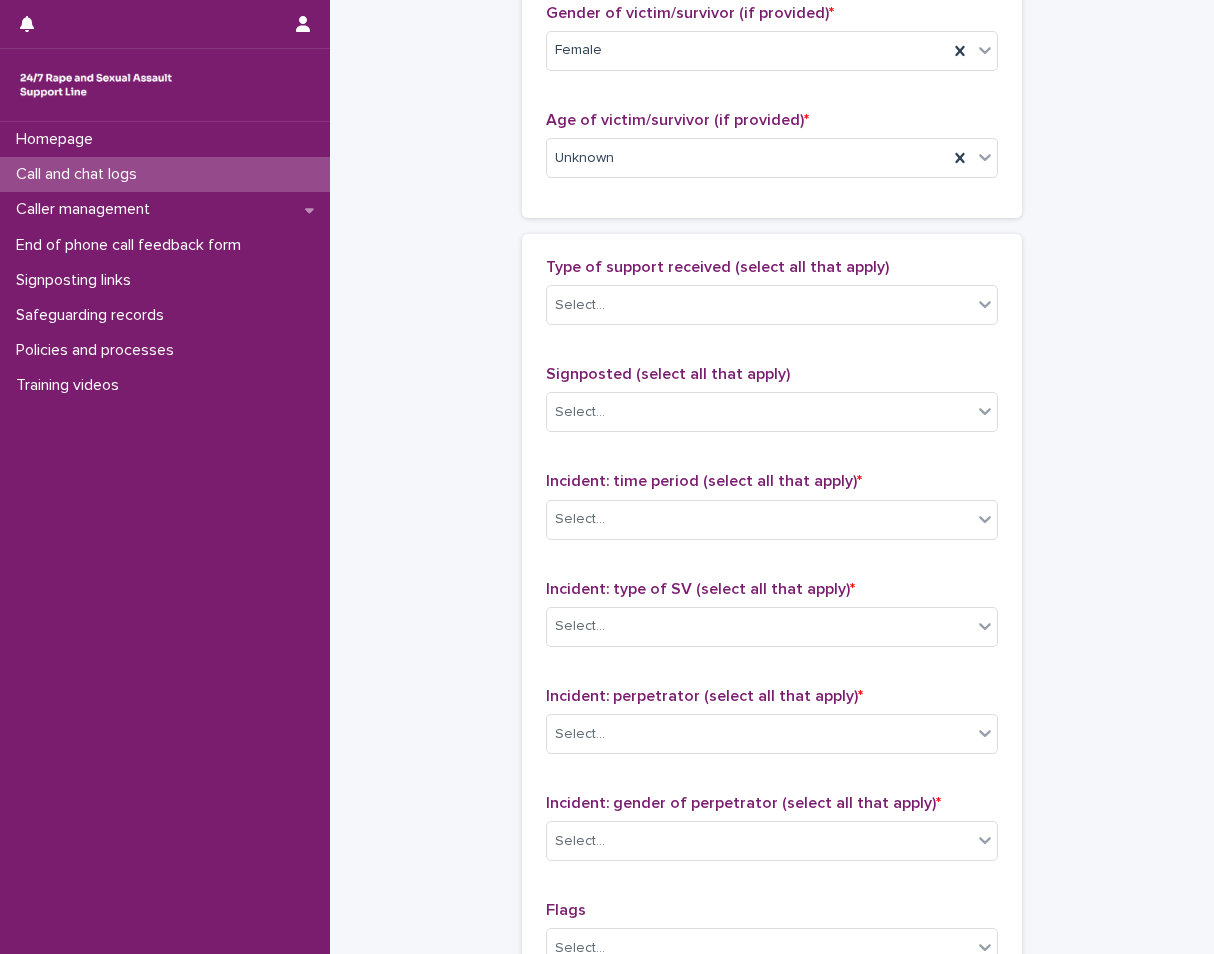 click on "**********" at bounding box center [772, 84] 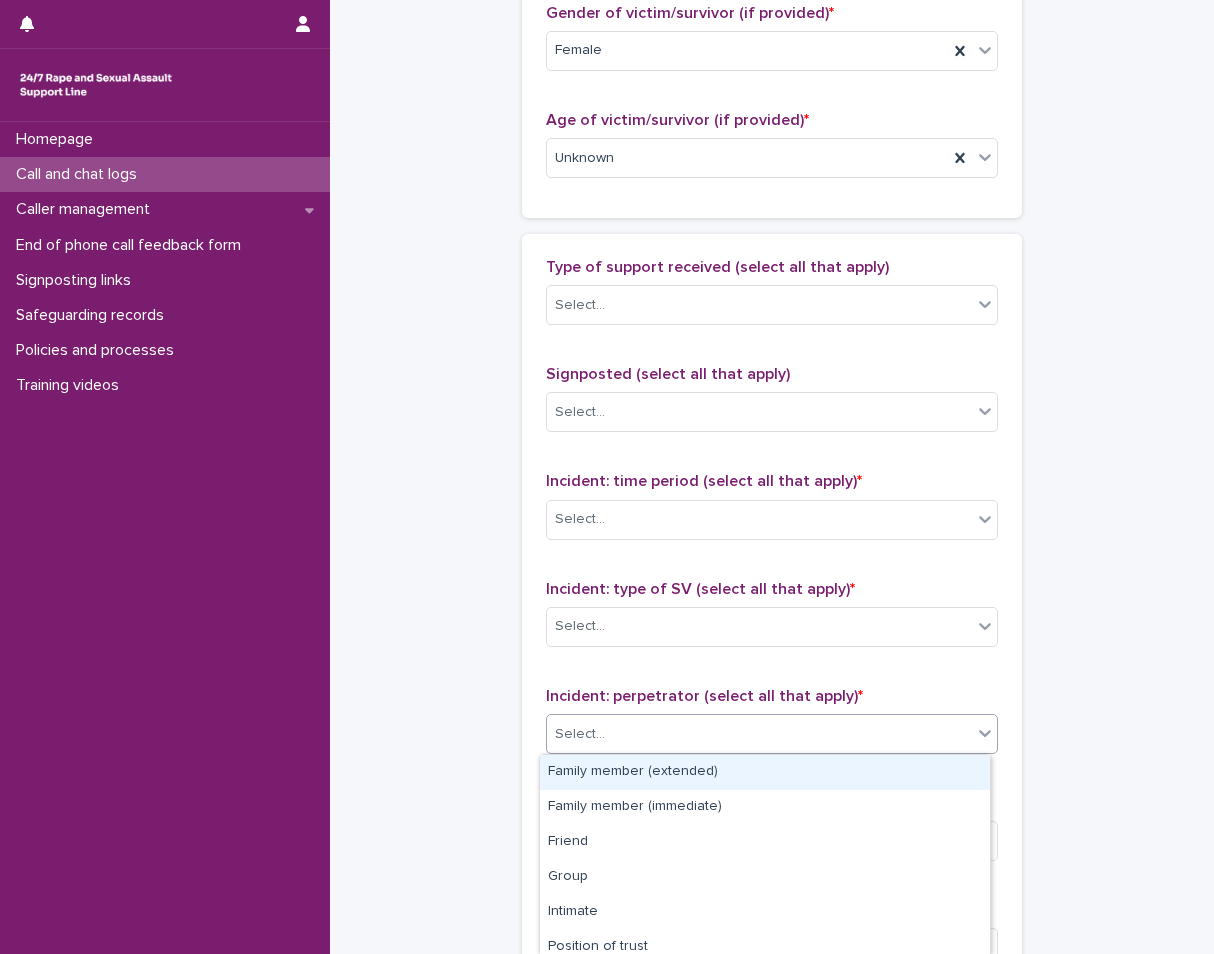 click on "Select..." at bounding box center (580, 734) 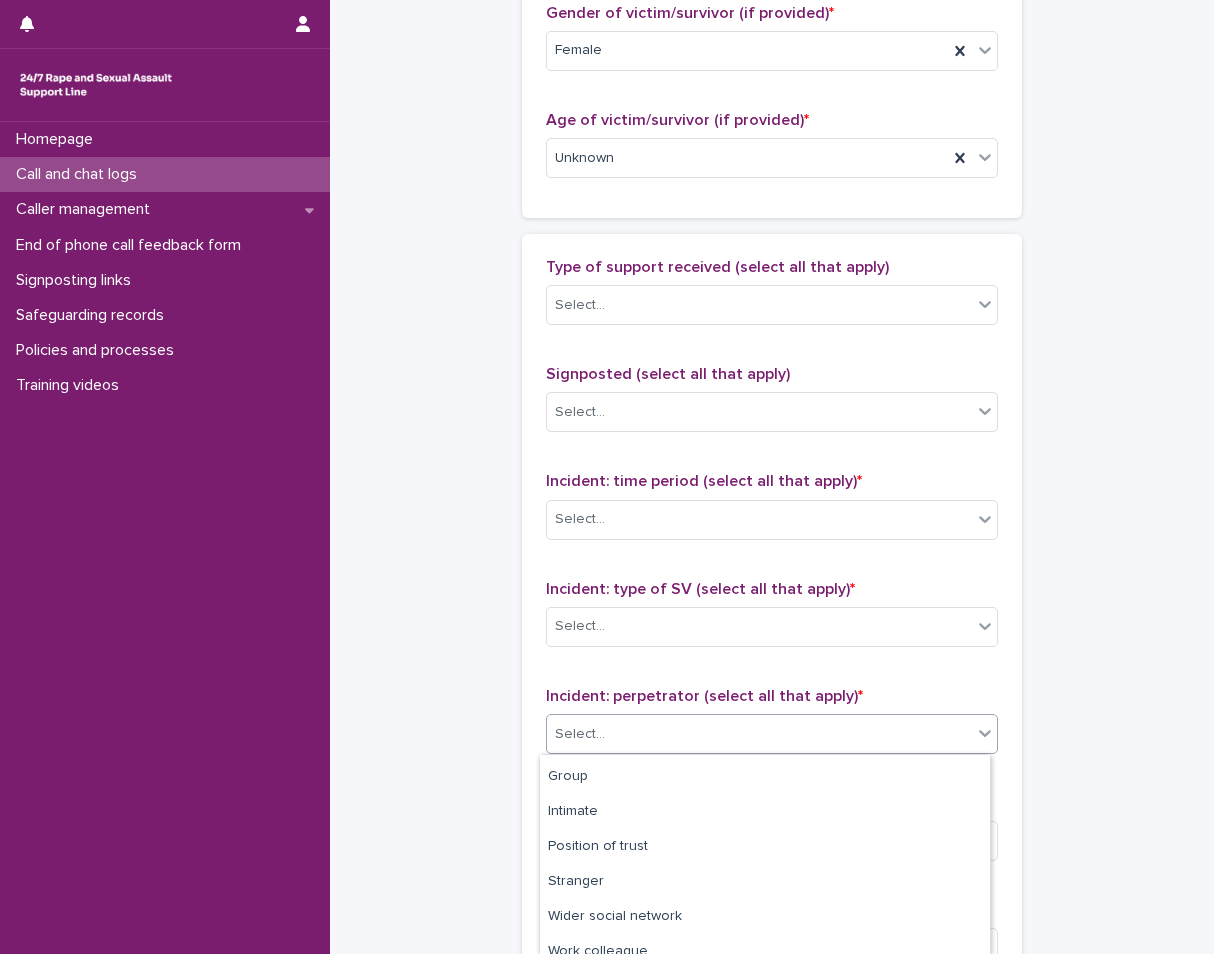 scroll, scrollTop: 185, scrollLeft: 0, axis: vertical 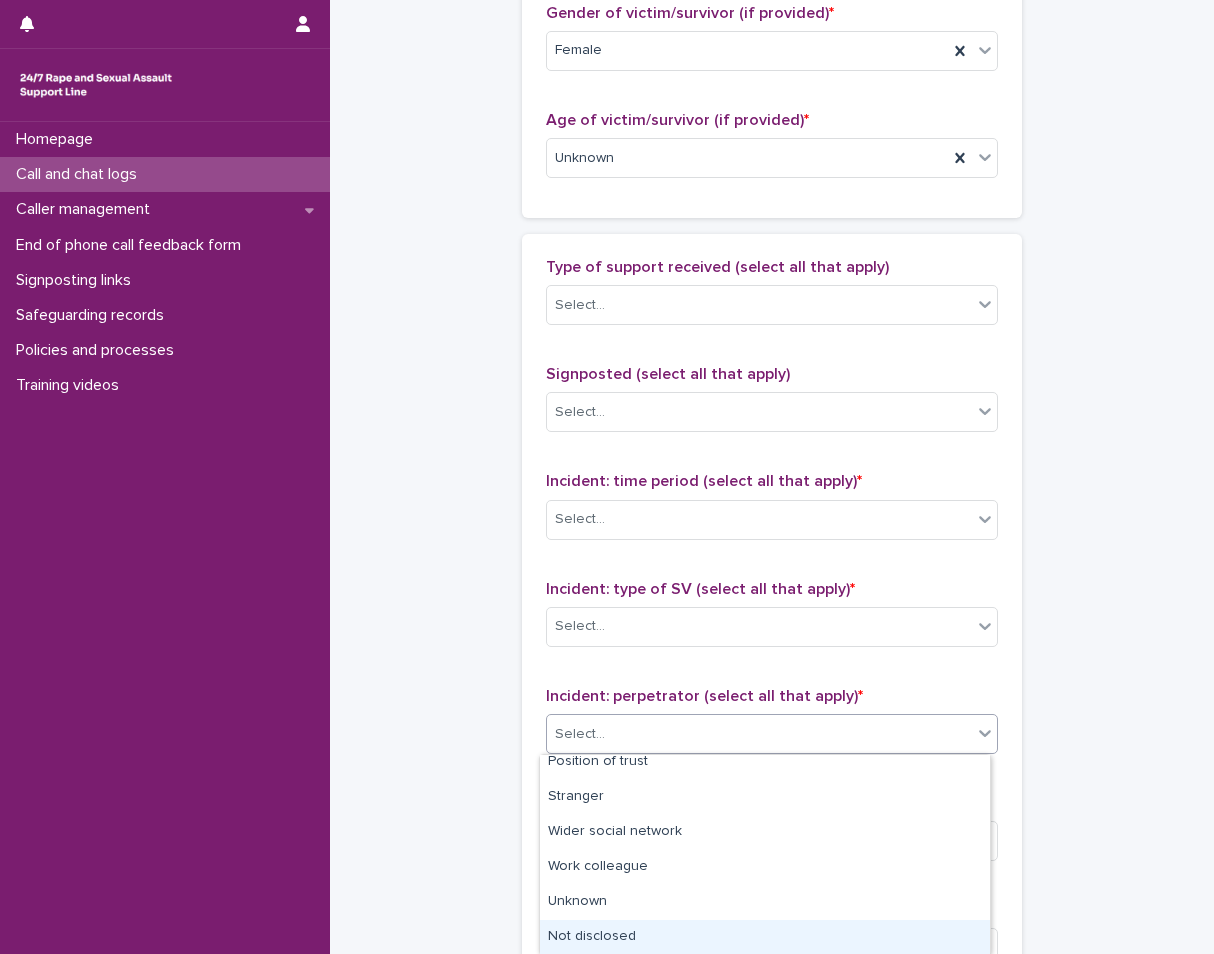 click on "Not disclosed" at bounding box center (765, 937) 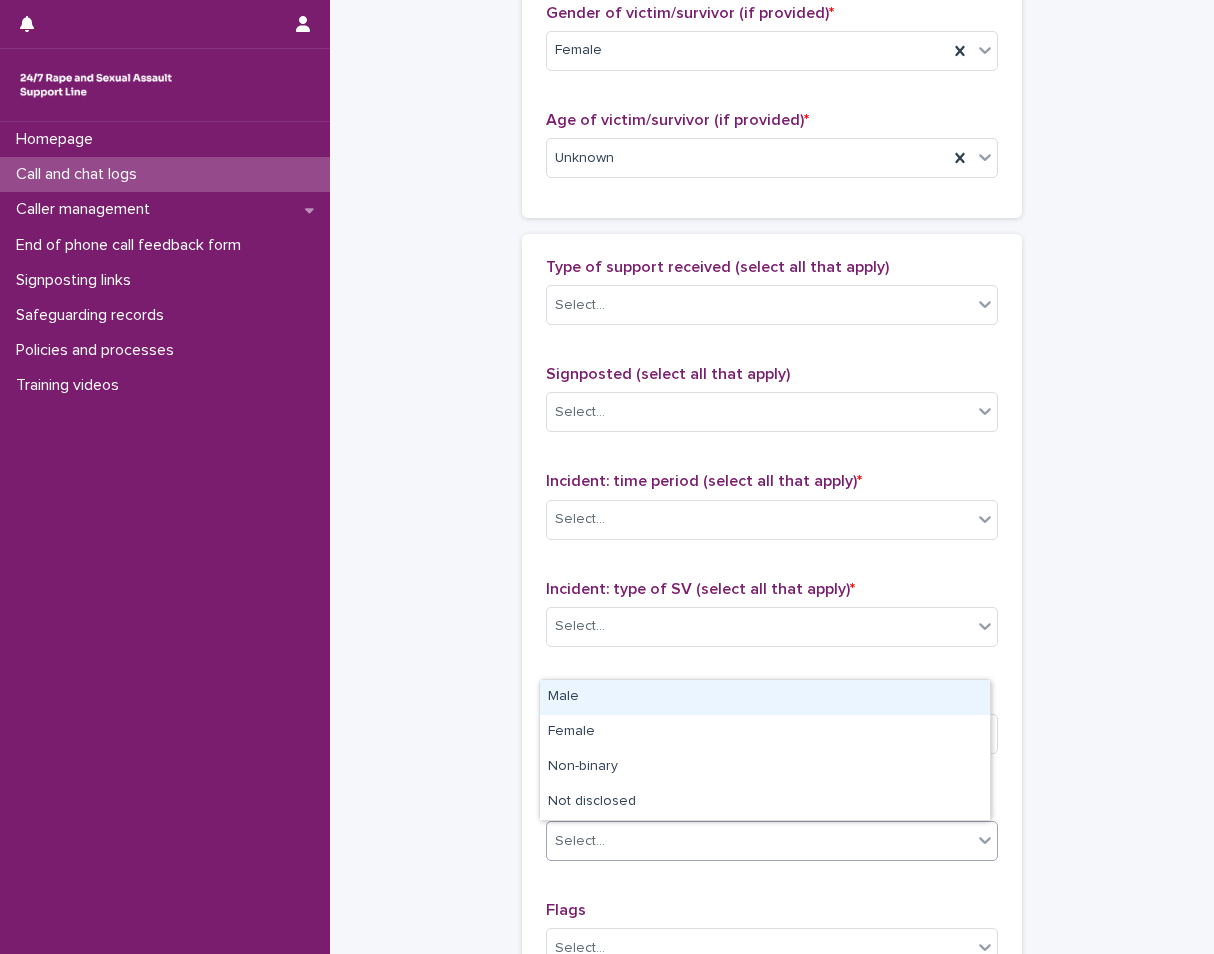 click on "Select..." at bounding box center (580, 841) 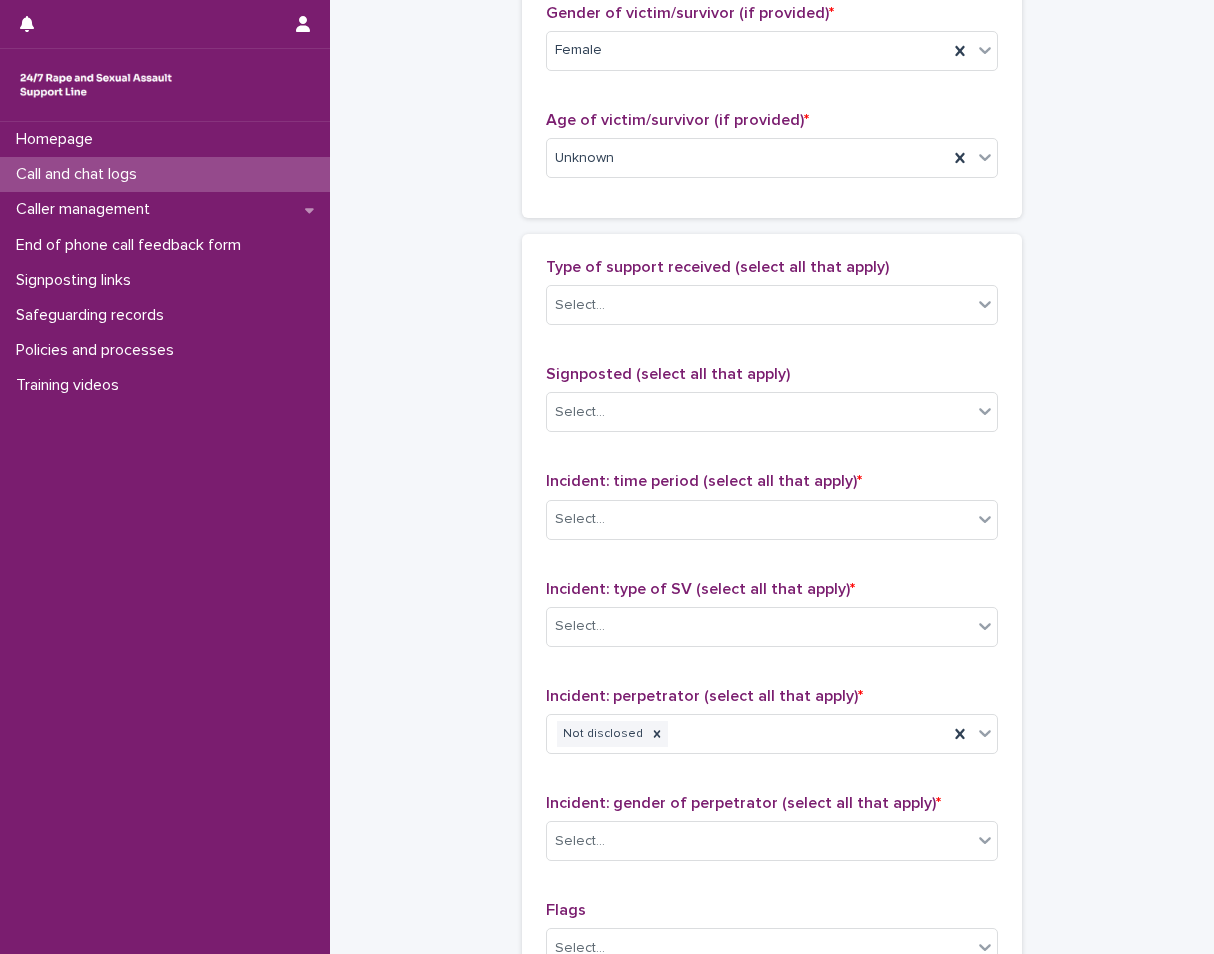 click on "**********" at bounding box center (772, 84) 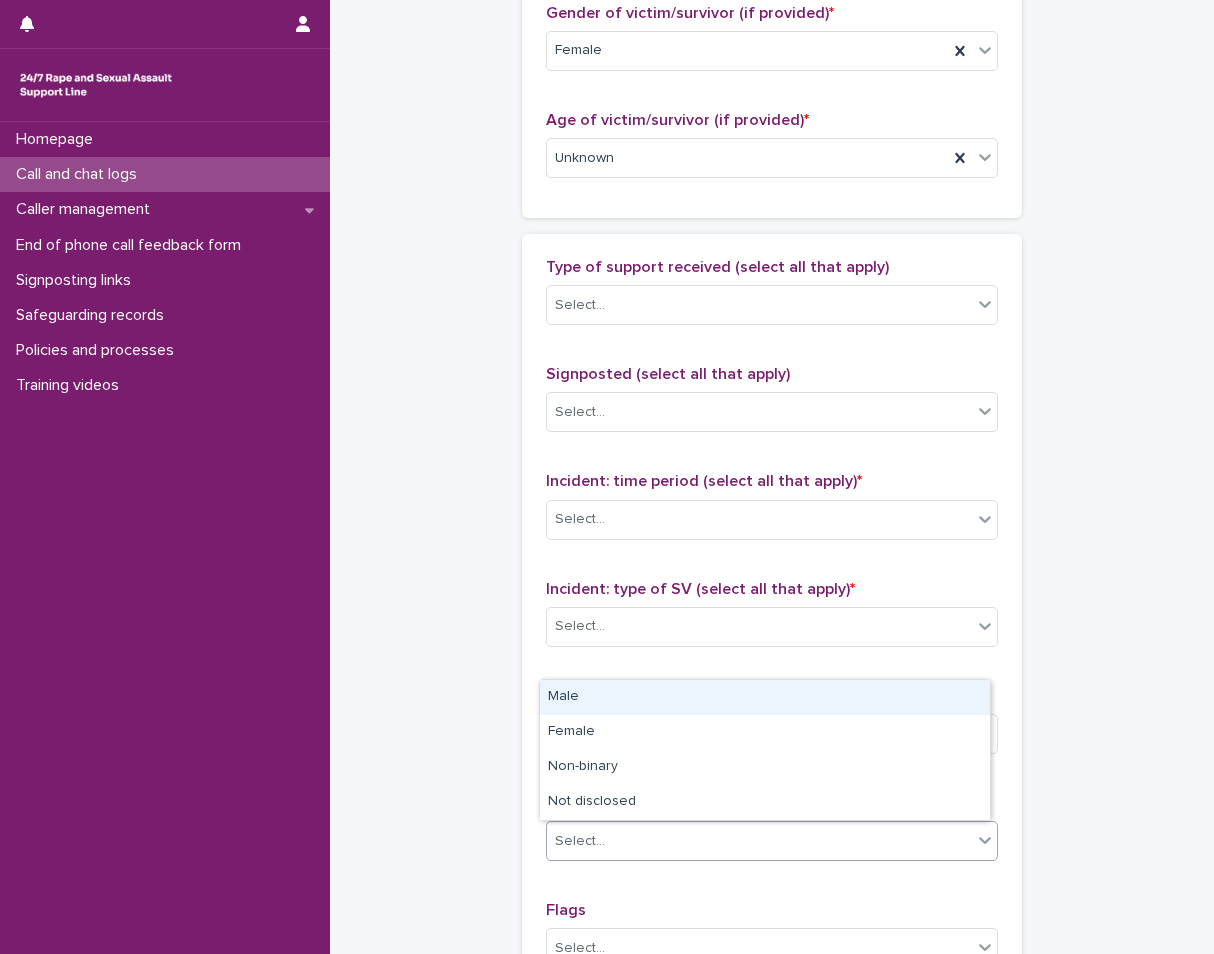 click on "Select..." at bounding box center (759, 841) 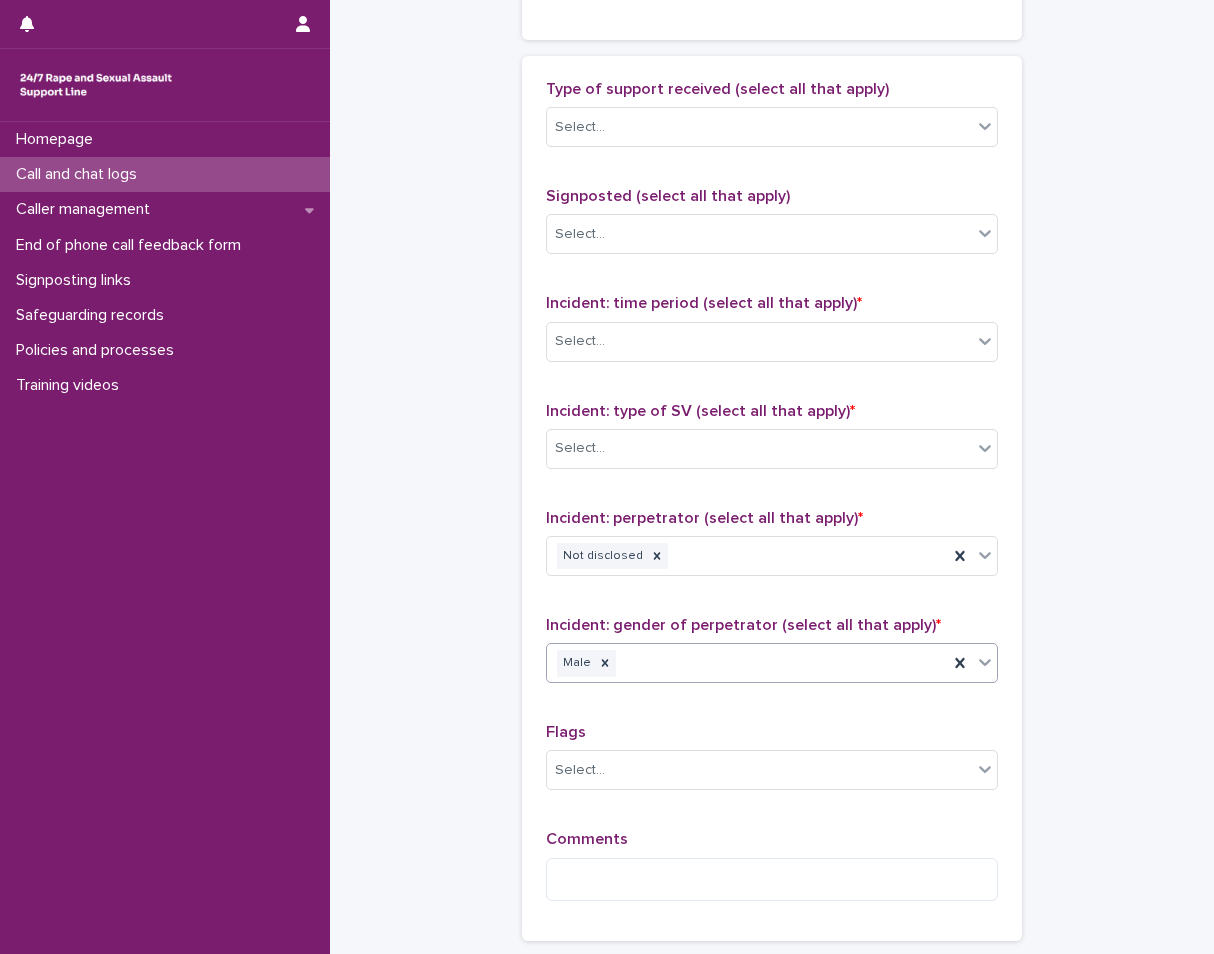 scroll, scrollTop: 1200, scrollLeft: 0, axis: vertical 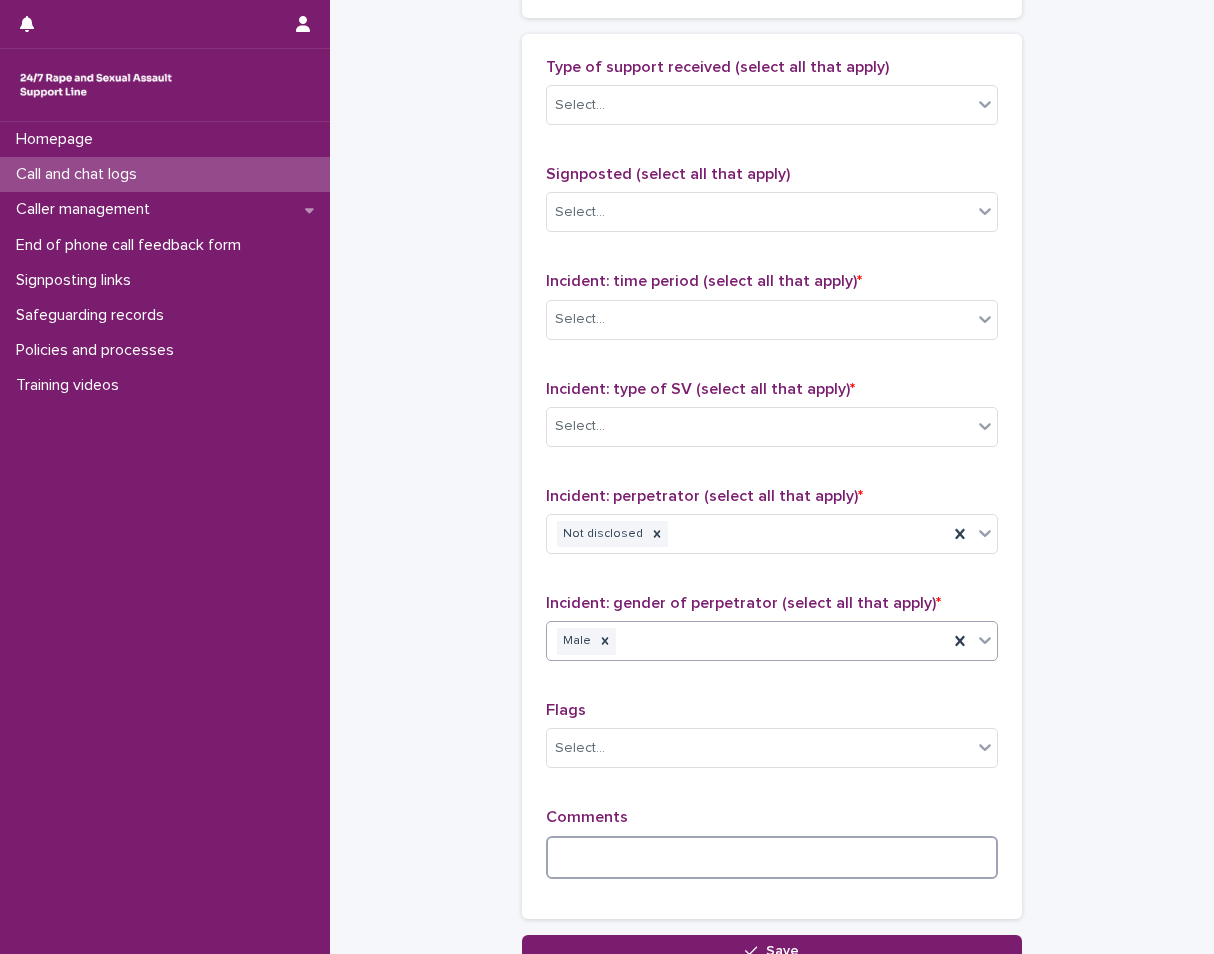 click at bounding box center (772, 857) 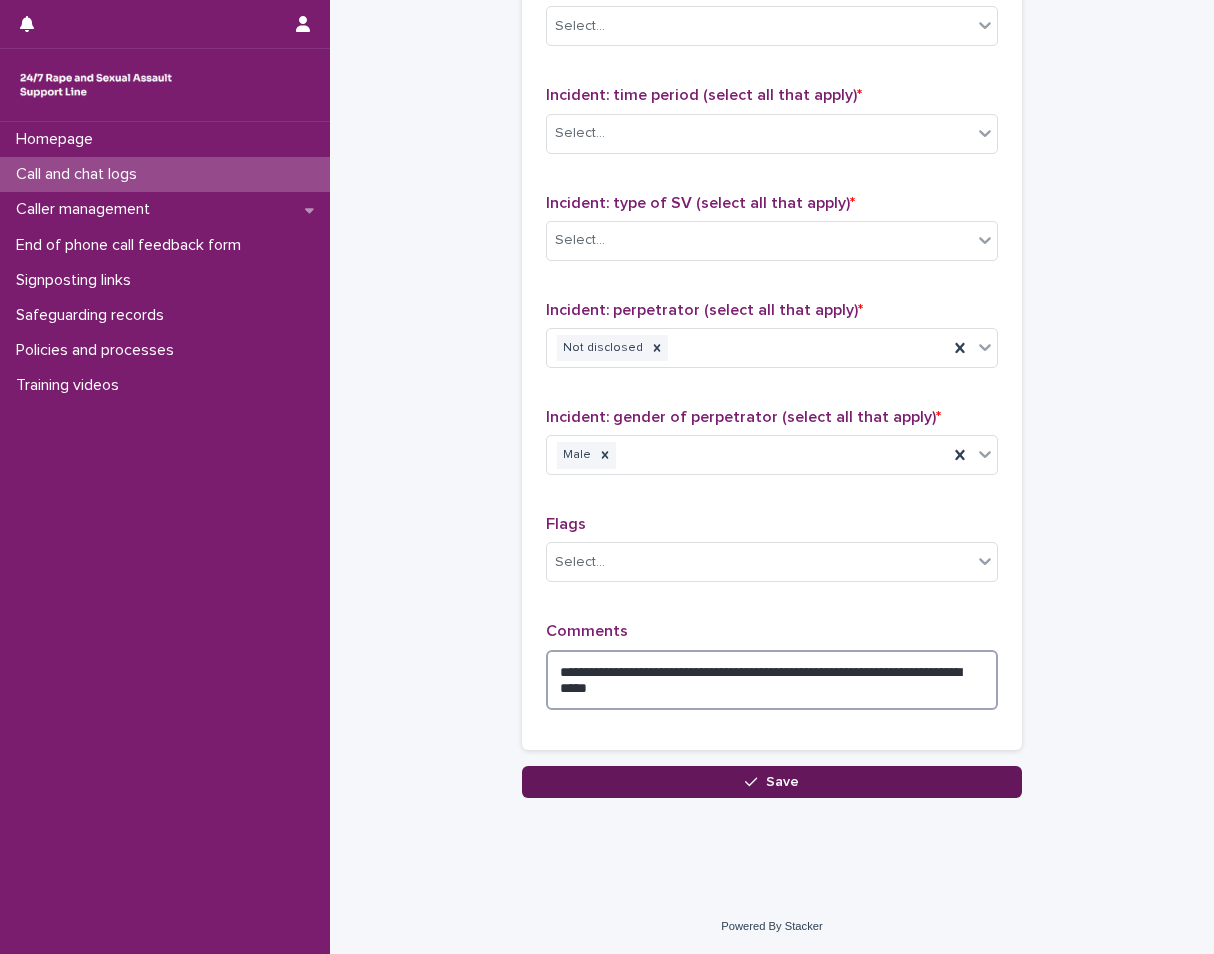 type on "**********" 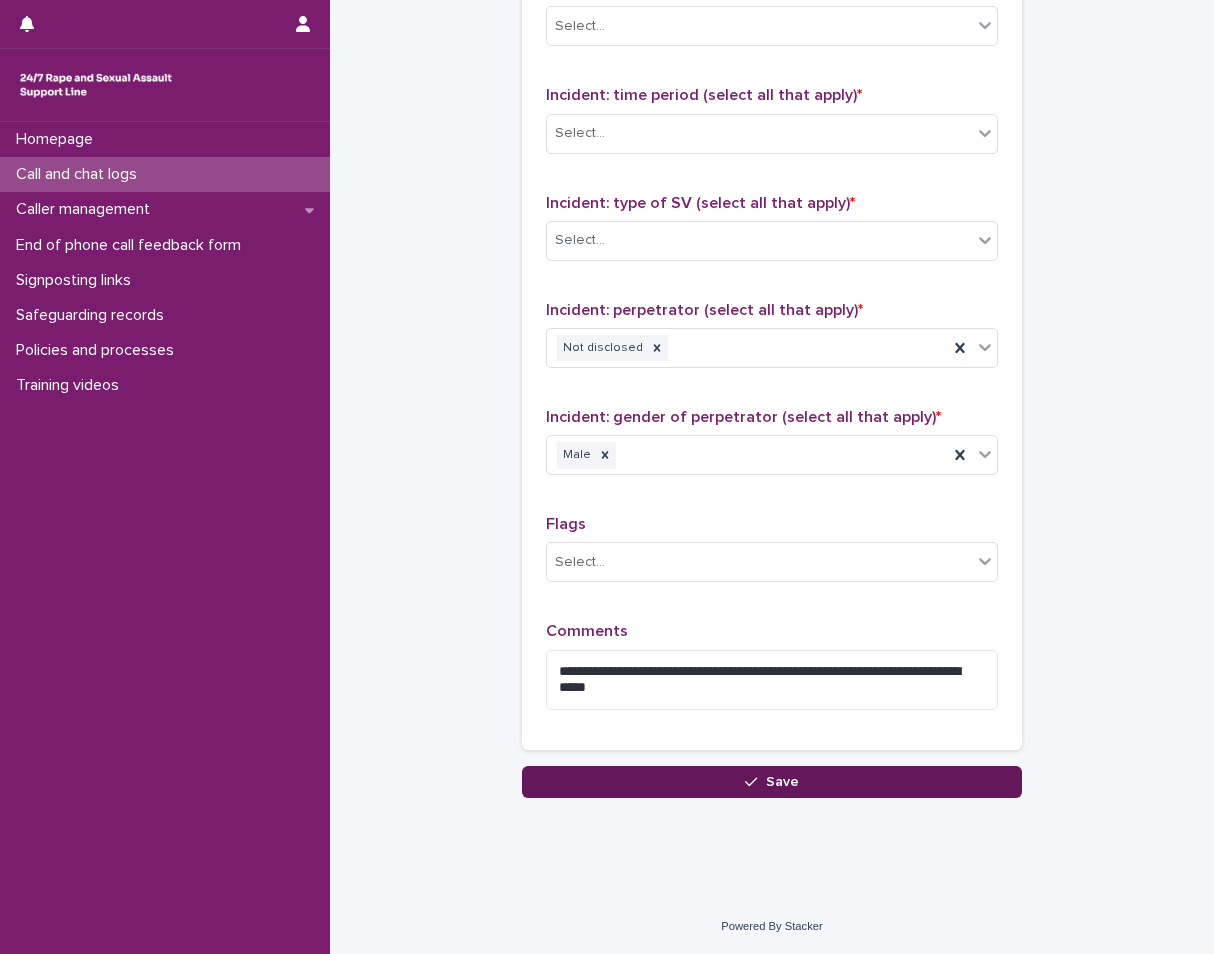 click on "Save" at bounding box center [772, 782] 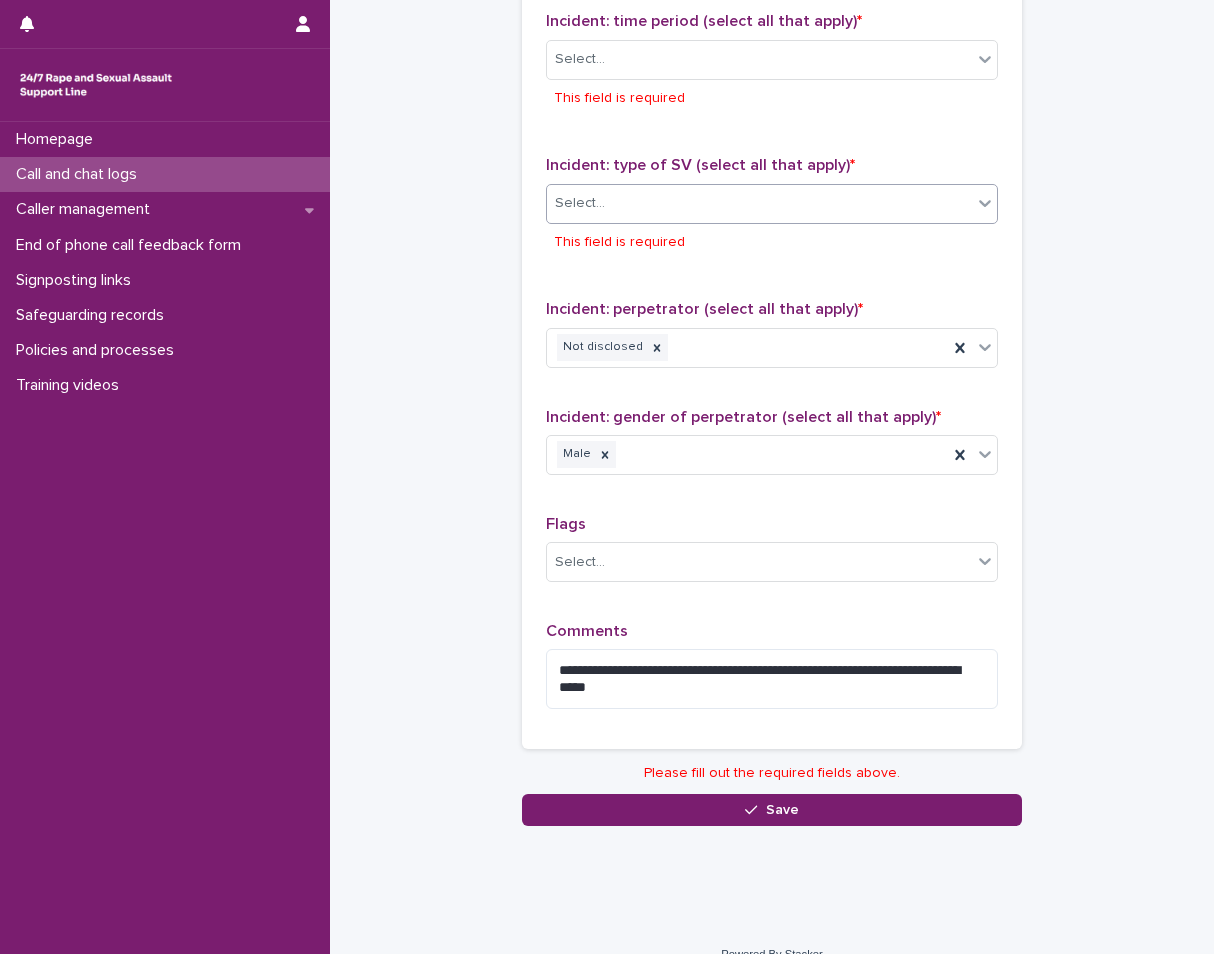 click on "Select..." at bounding box center (759, 203) 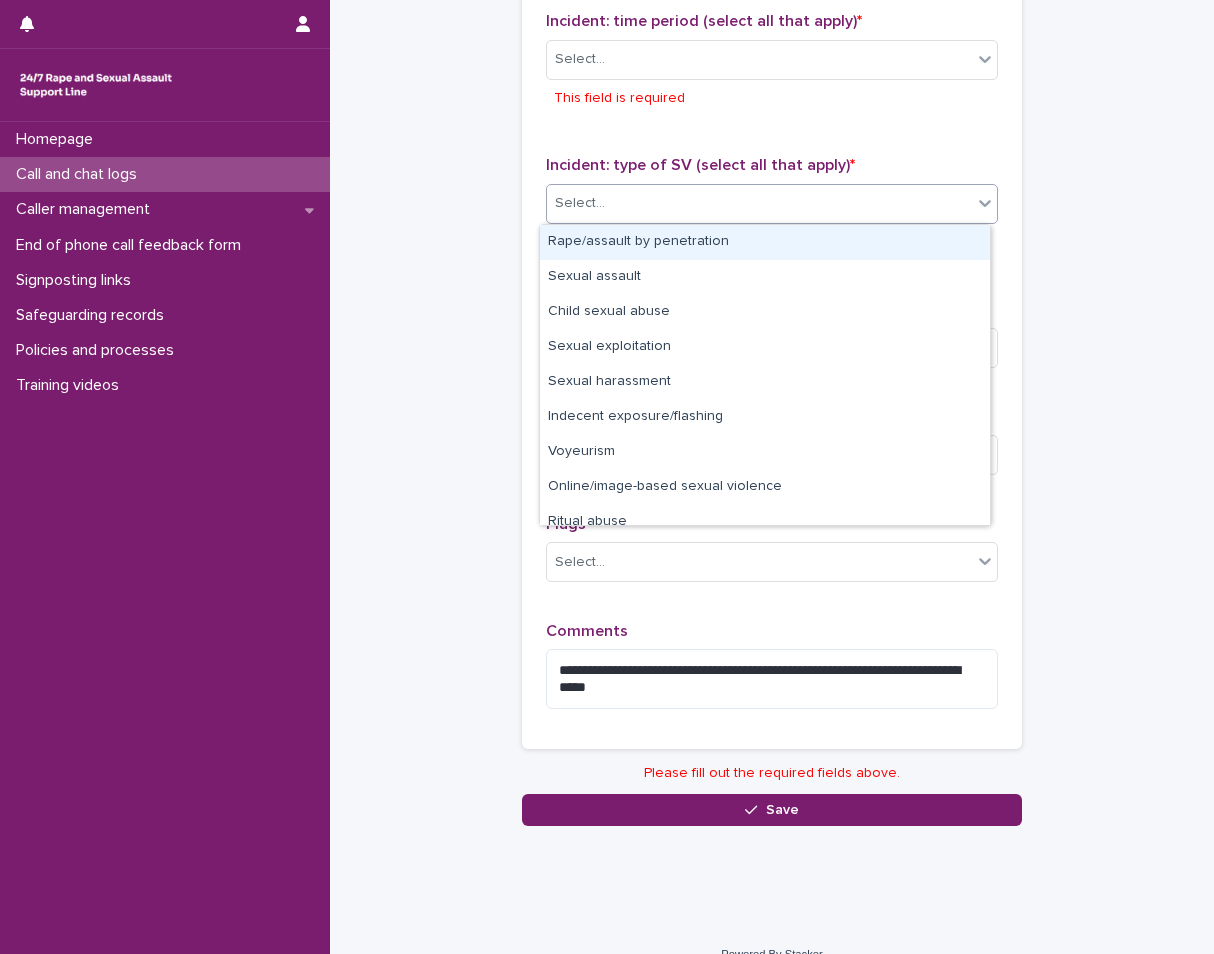 click on "Rape/assault by penetration" at bounding box center [765, 242] 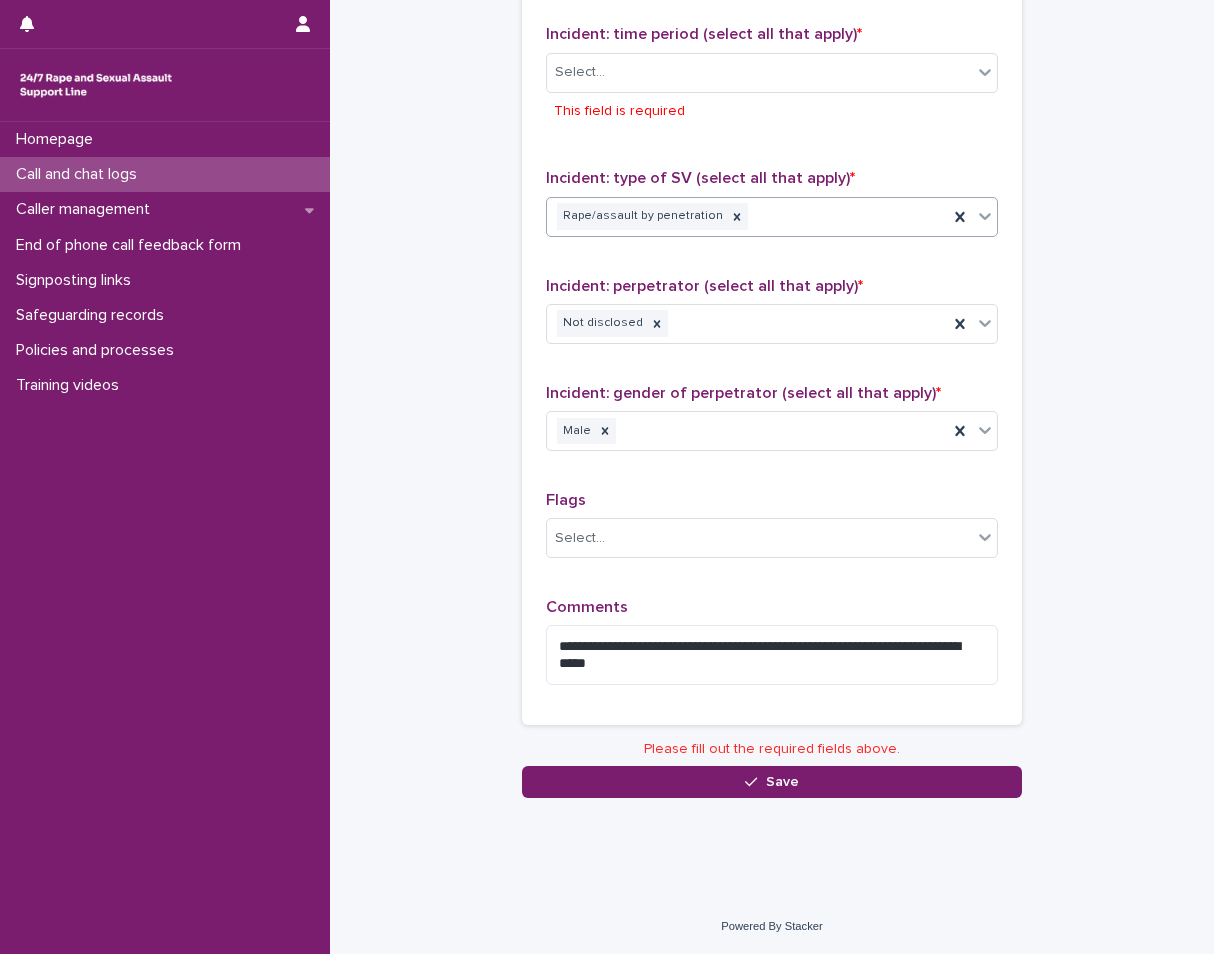 scroll, scrollTop: 1423, scrollLeft: 0, axis: vertical 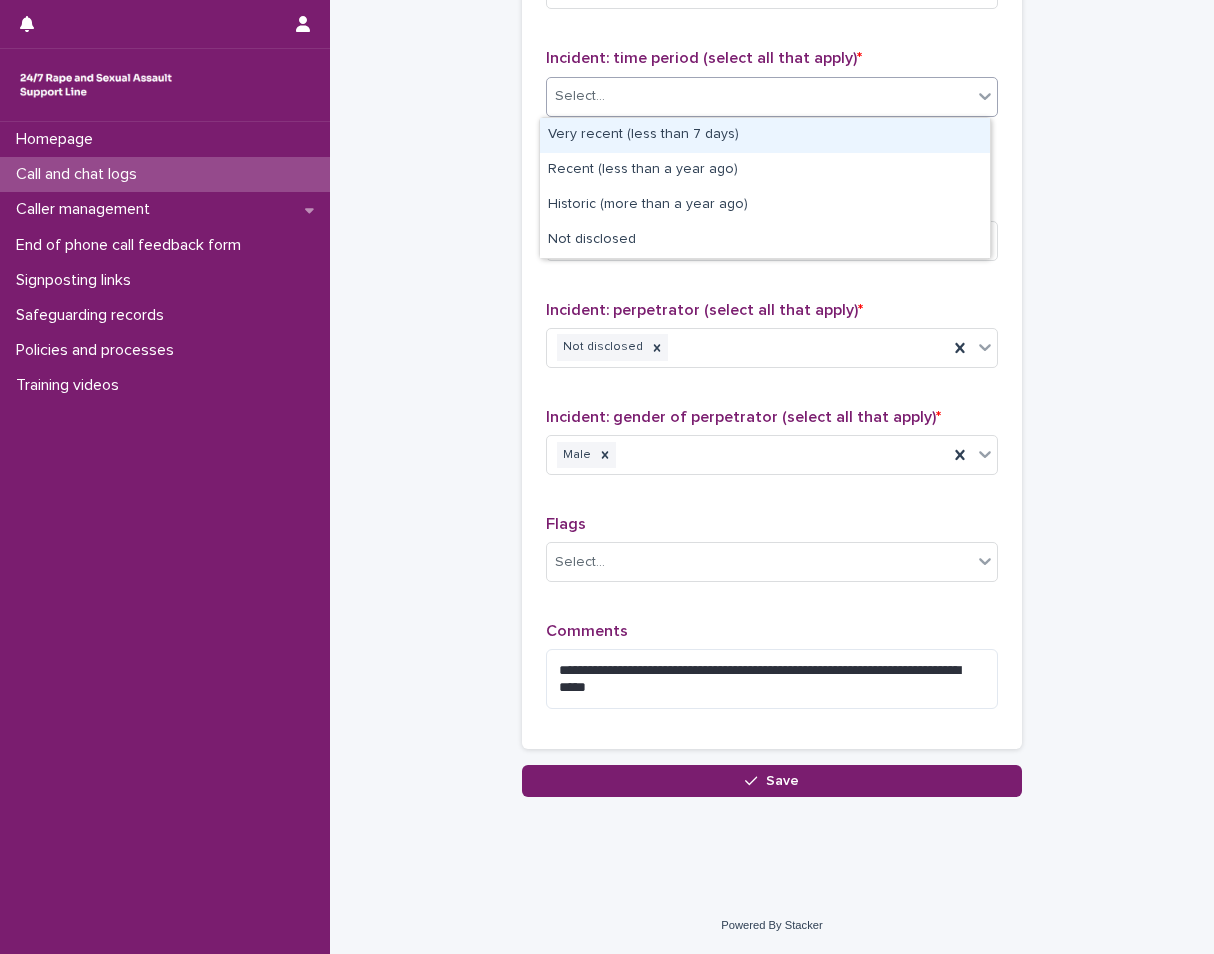 click on "Select..." at bounding box center (759, 96) 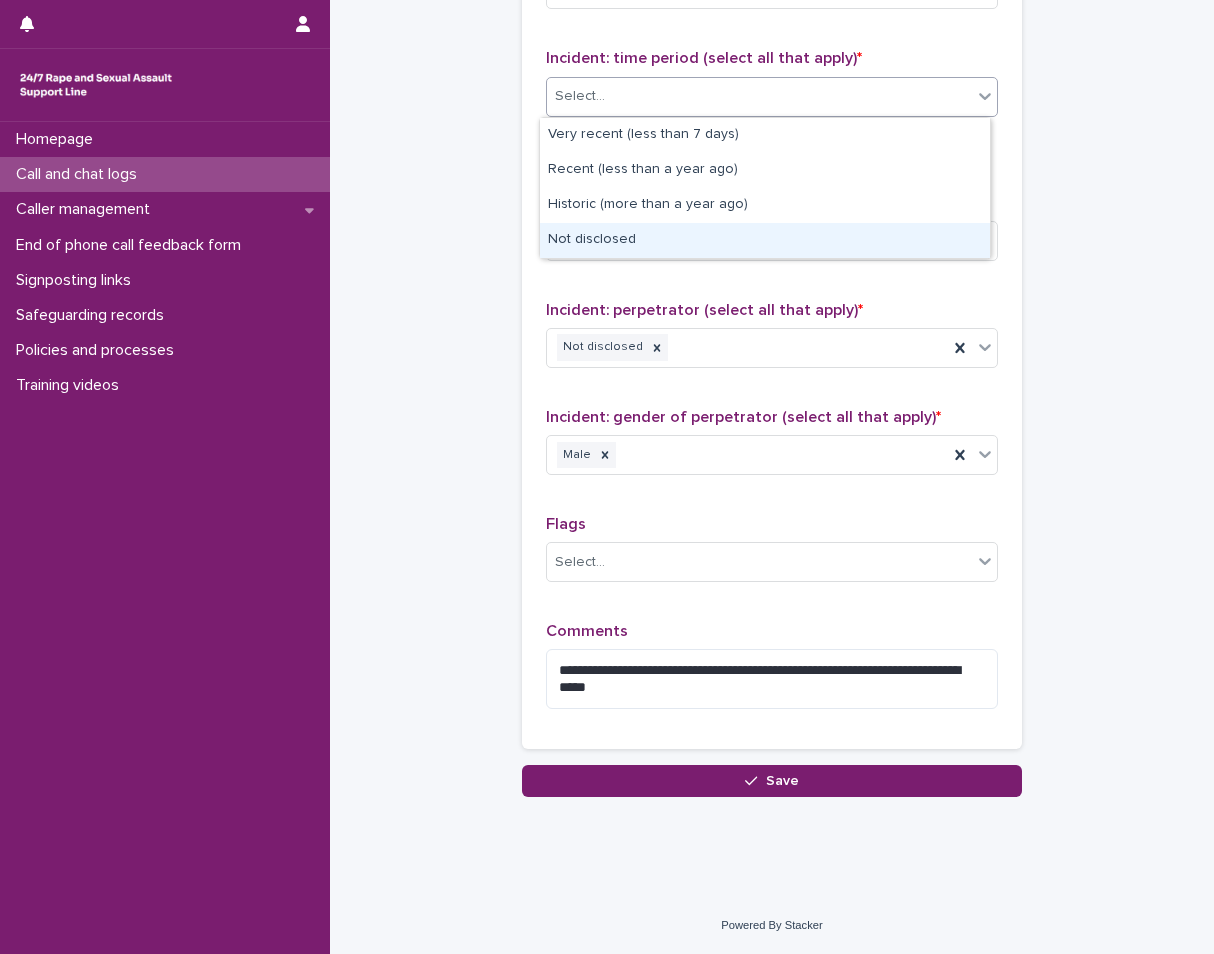 click on "Not disclosed" at bounding box center (765, 240) 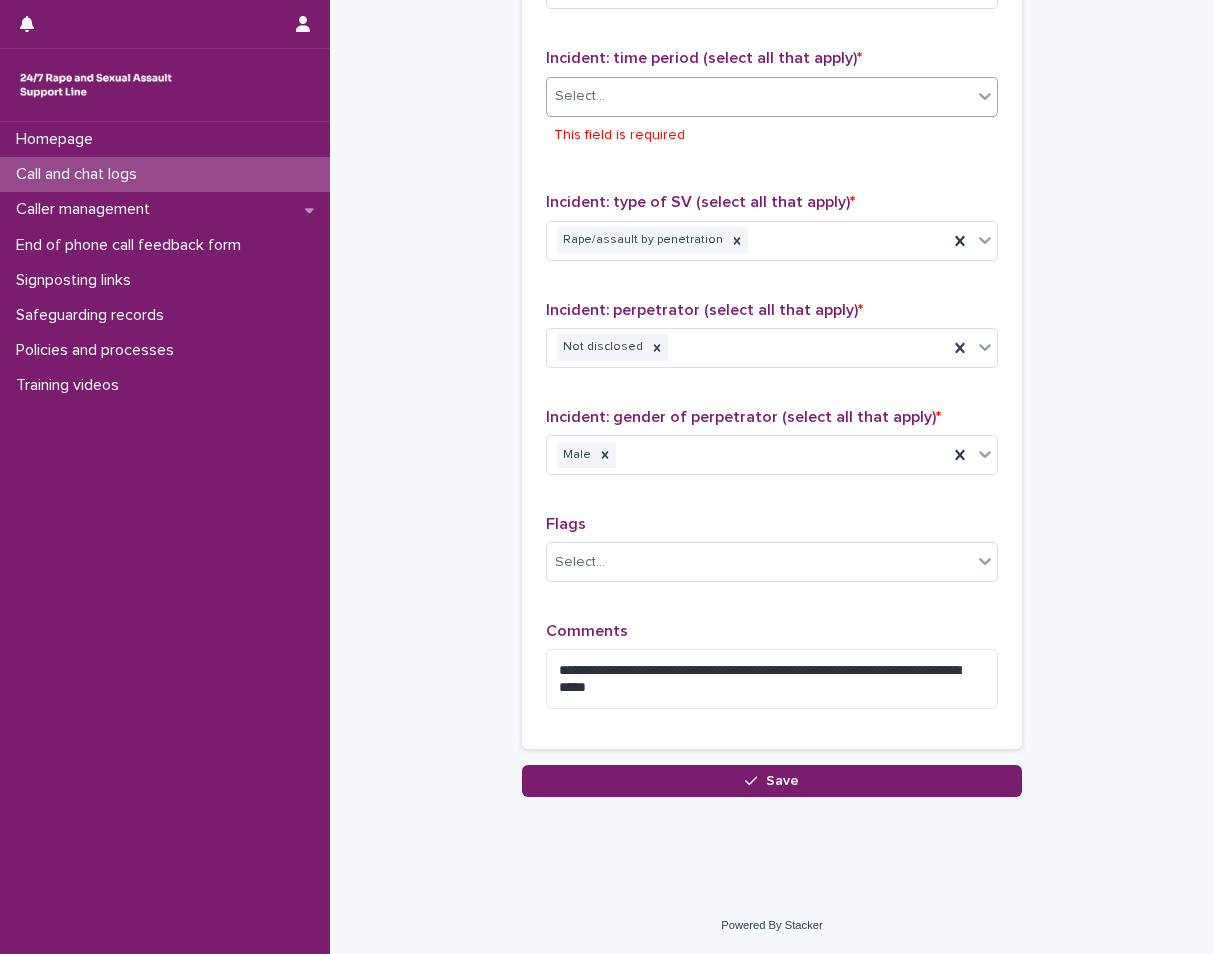 scroll, scrollTop: 1386, scrollLeft: 0, axis: vertical 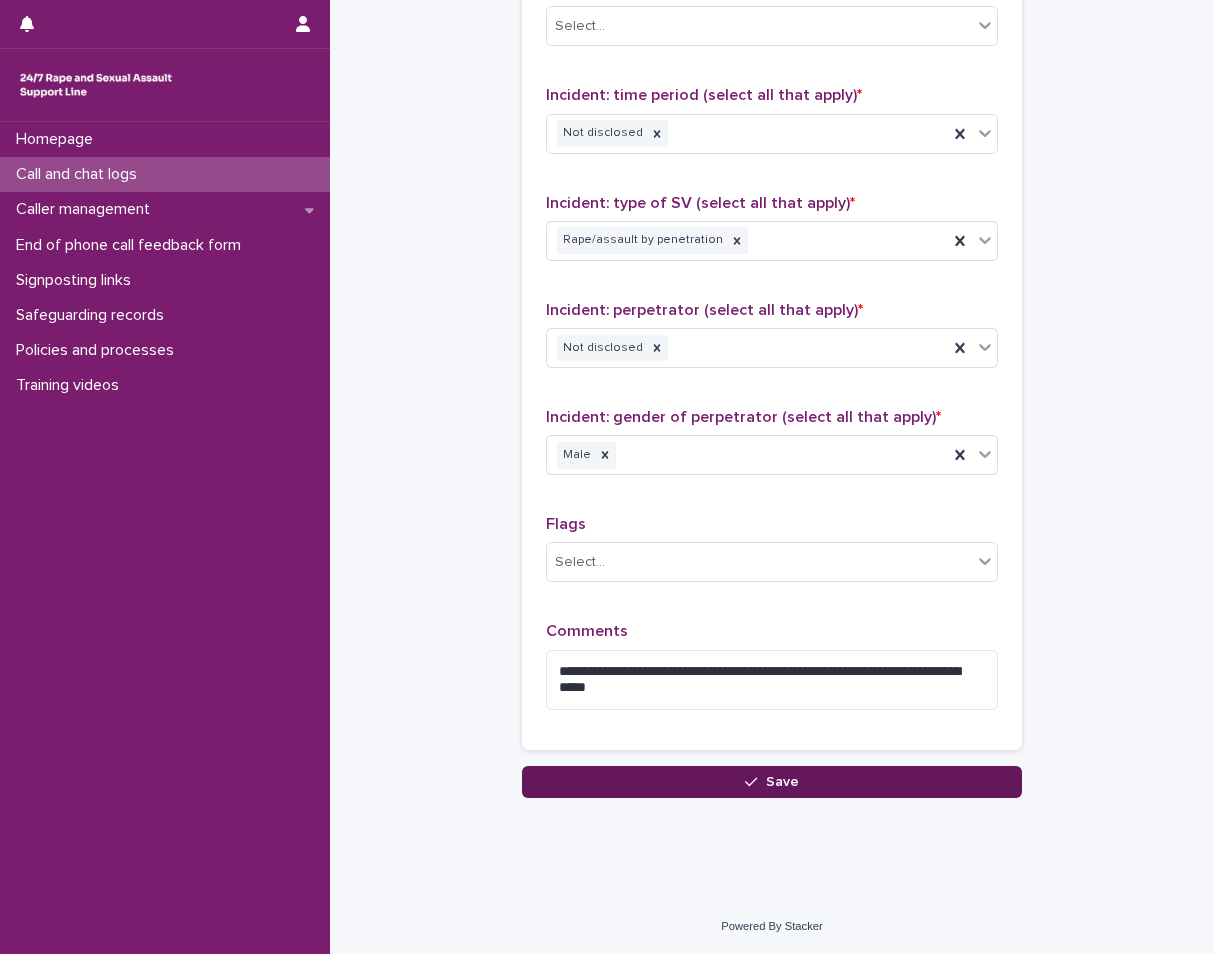 click on "Save" at bounding box center (772, 782) 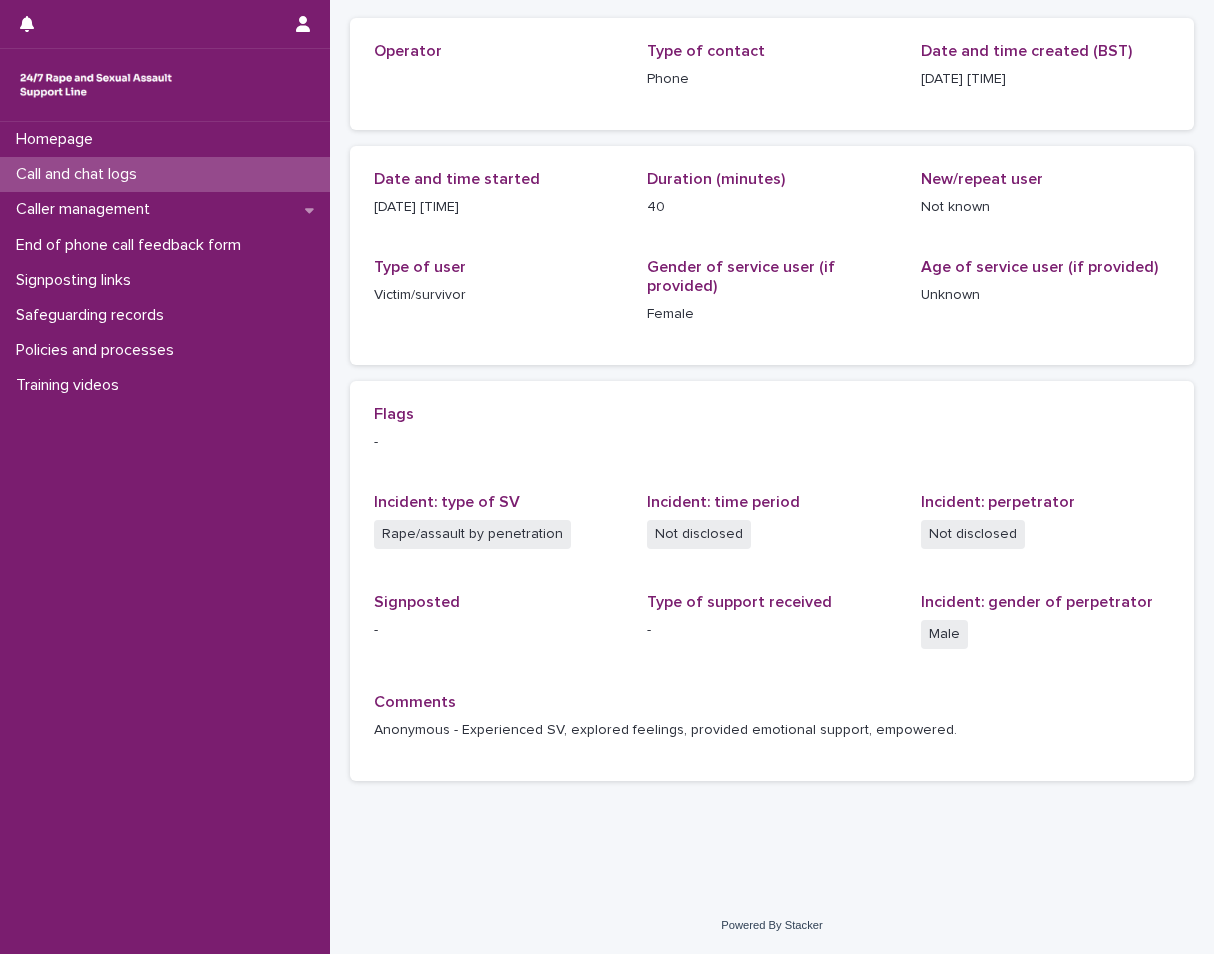 scroll, scrollTop: 0, scrollLeft: 0, axis: both 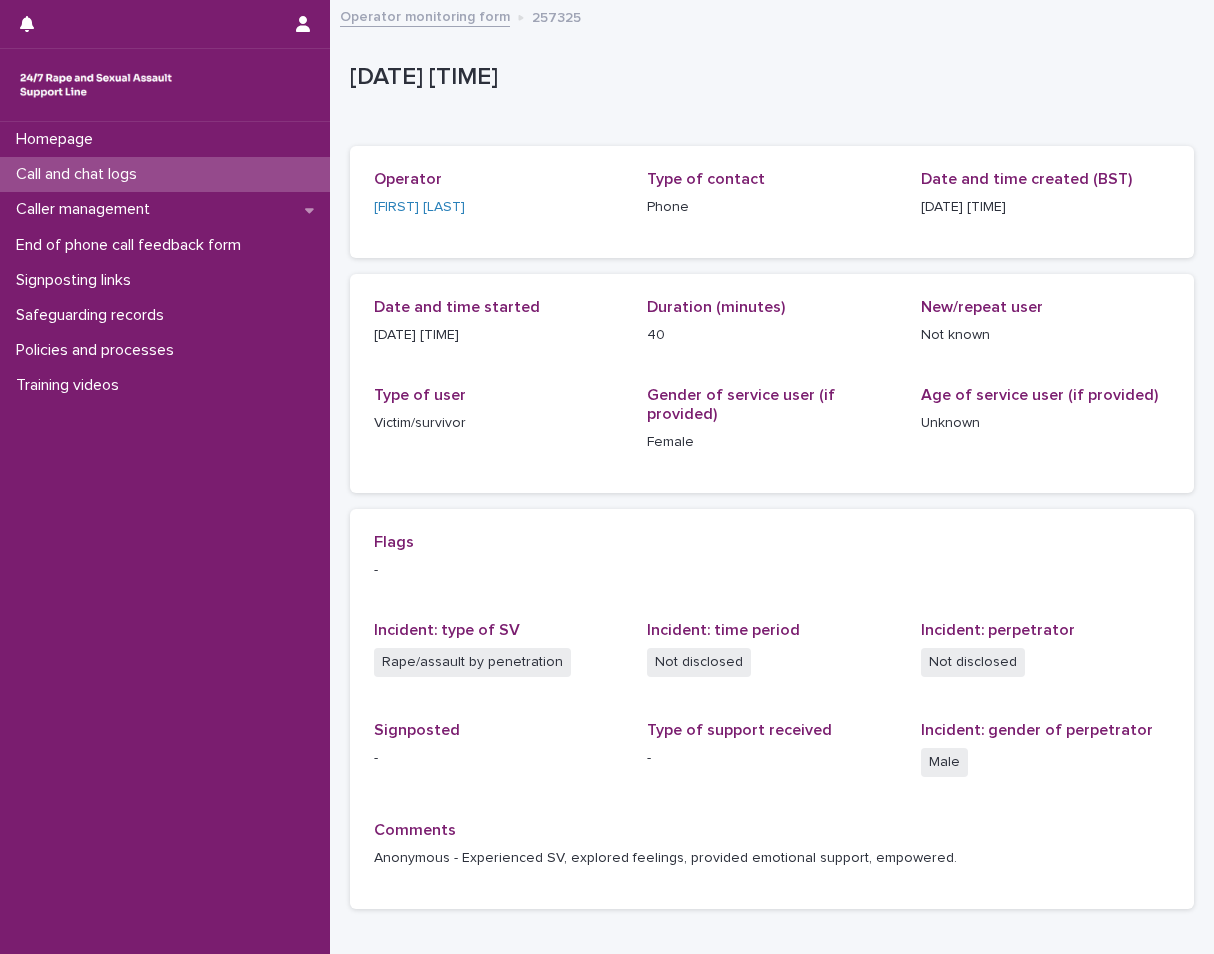 click on "Call and chat logs" at bounding box center [165, 174] 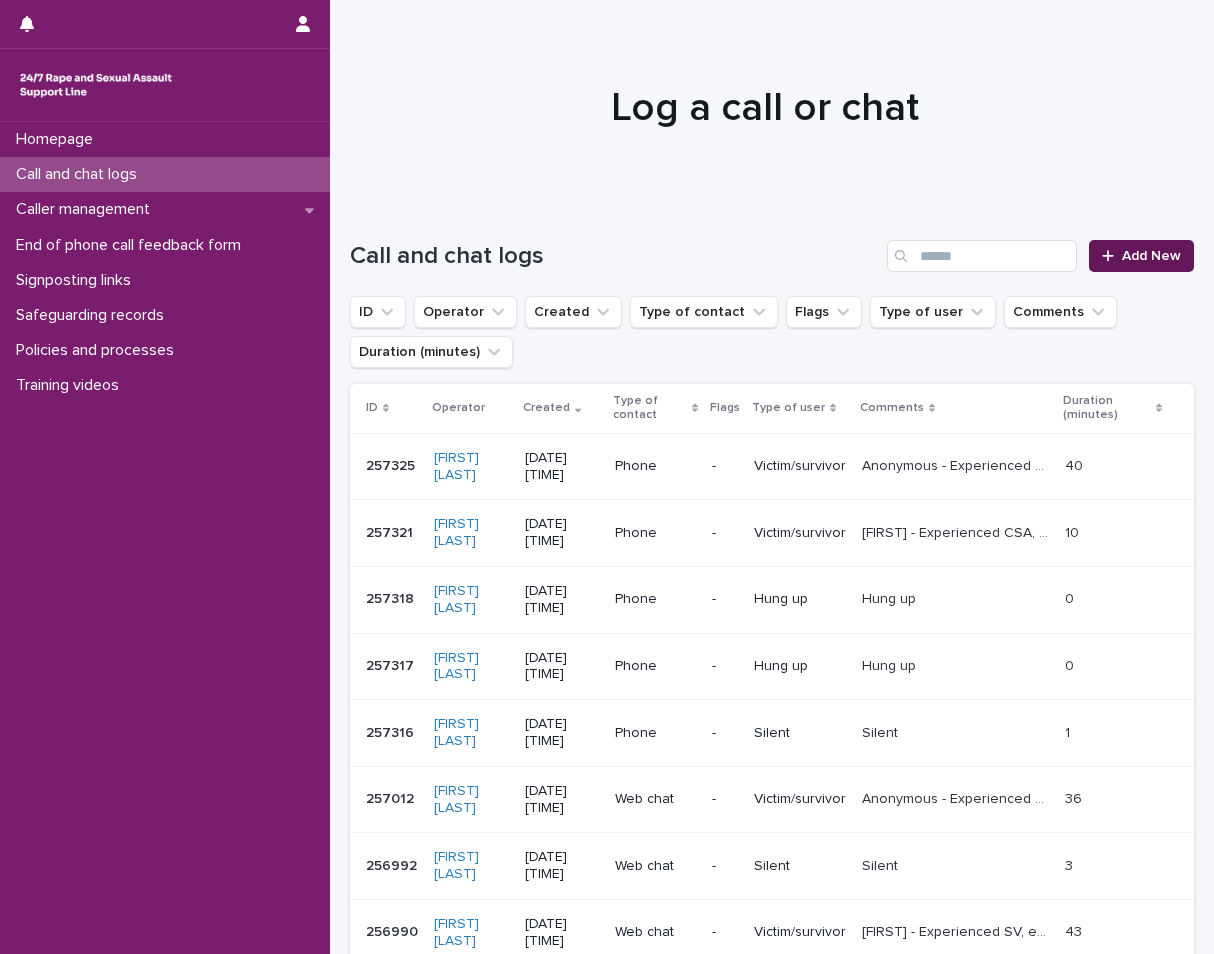 click on "Add New" at bounding box center [1141, 256] 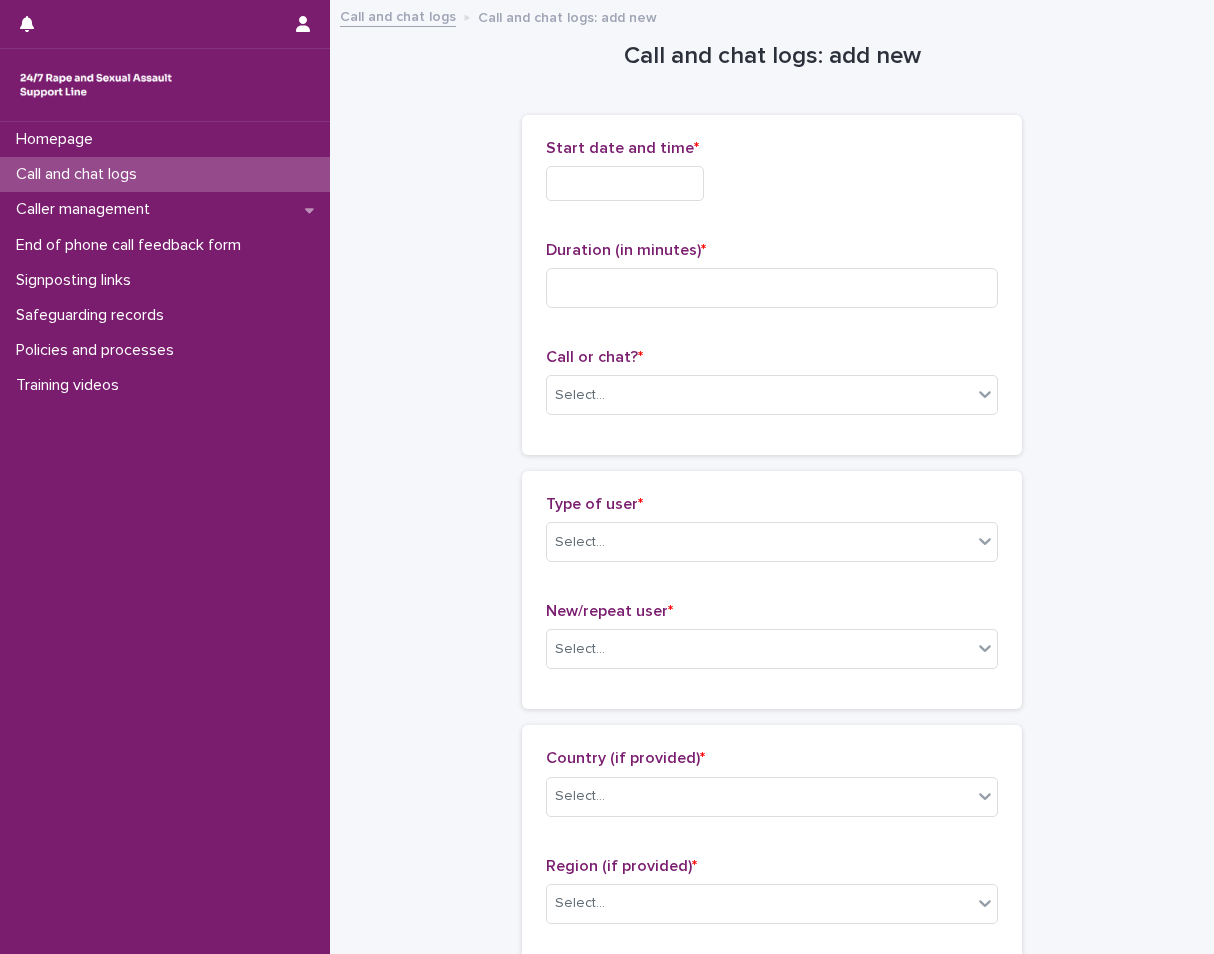 click on "Start date and time *" at bounding box center (772, 178) 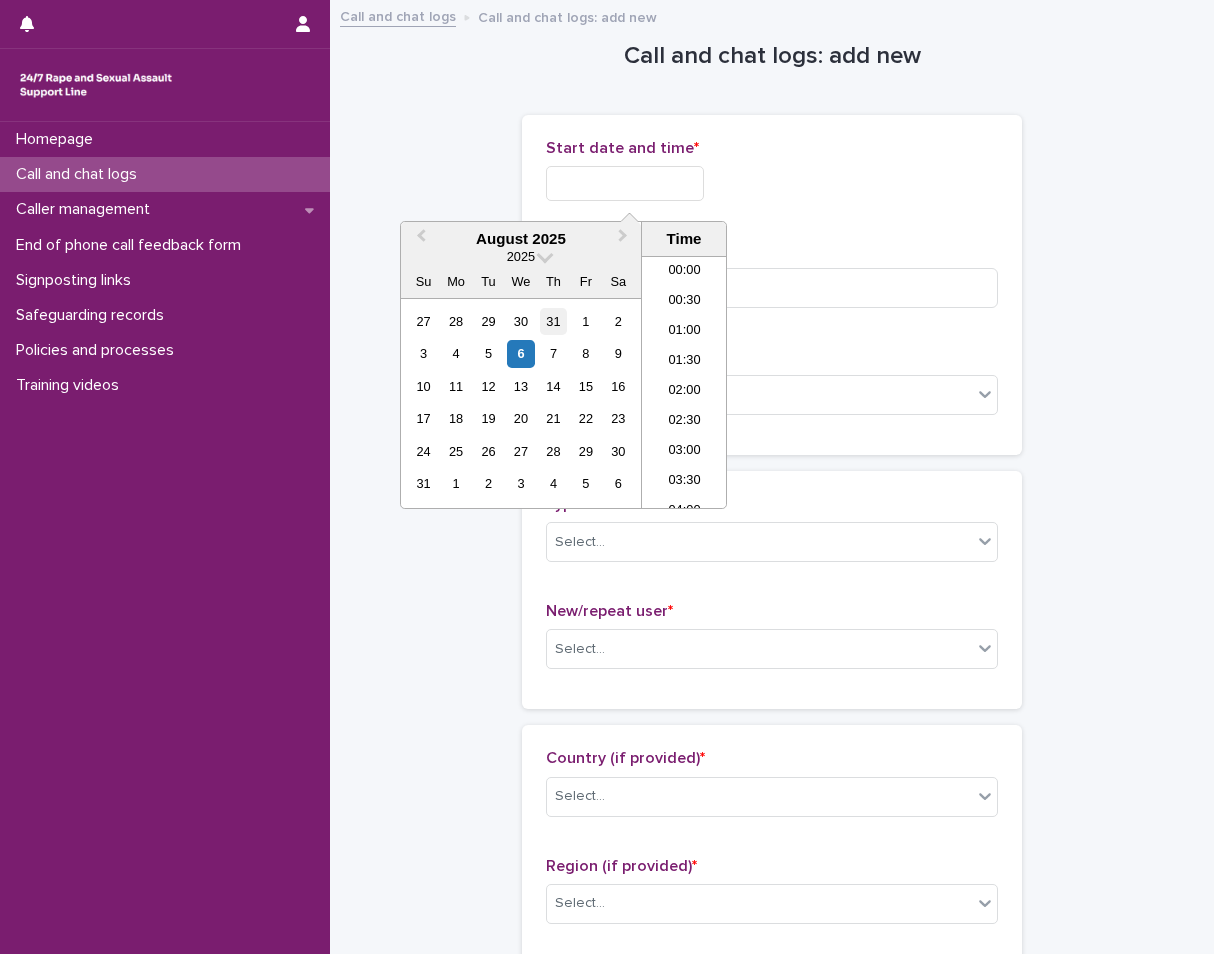 scroll, scrollTop: 490, scrollLeft: 0, axis: vertical 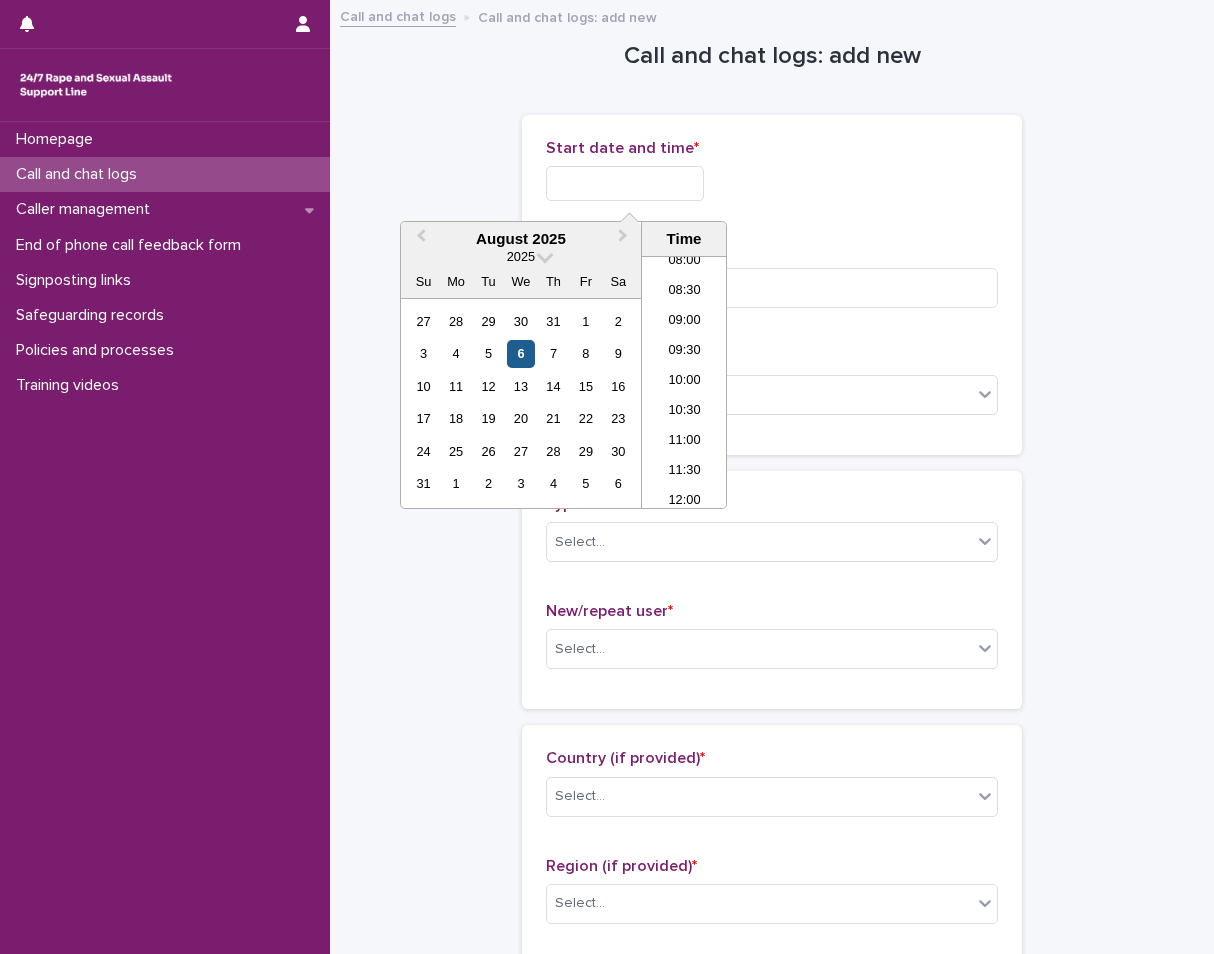 click on "6" at bounding box center [520, 353] 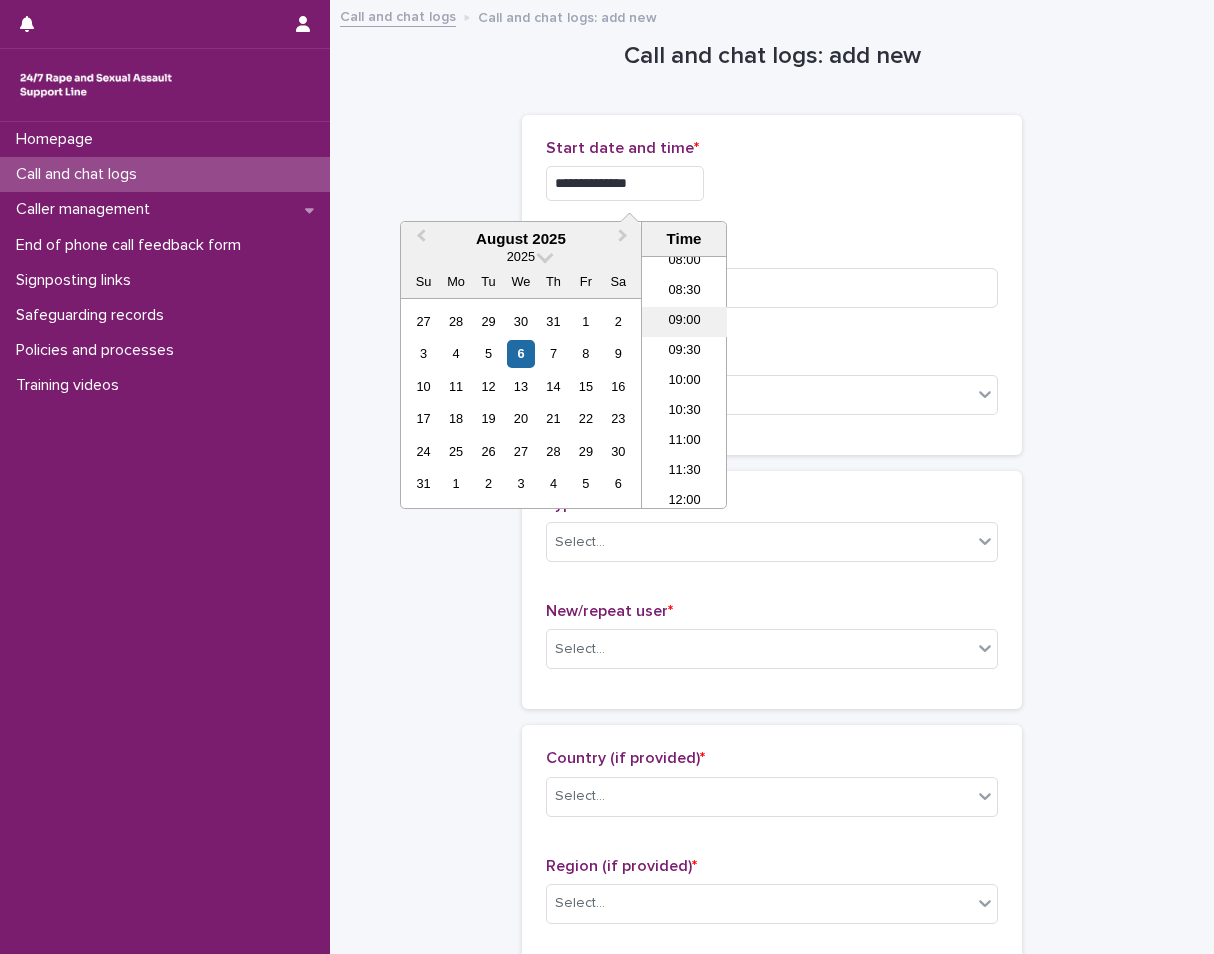 click on "09:00" at bounding box center [684, 322] 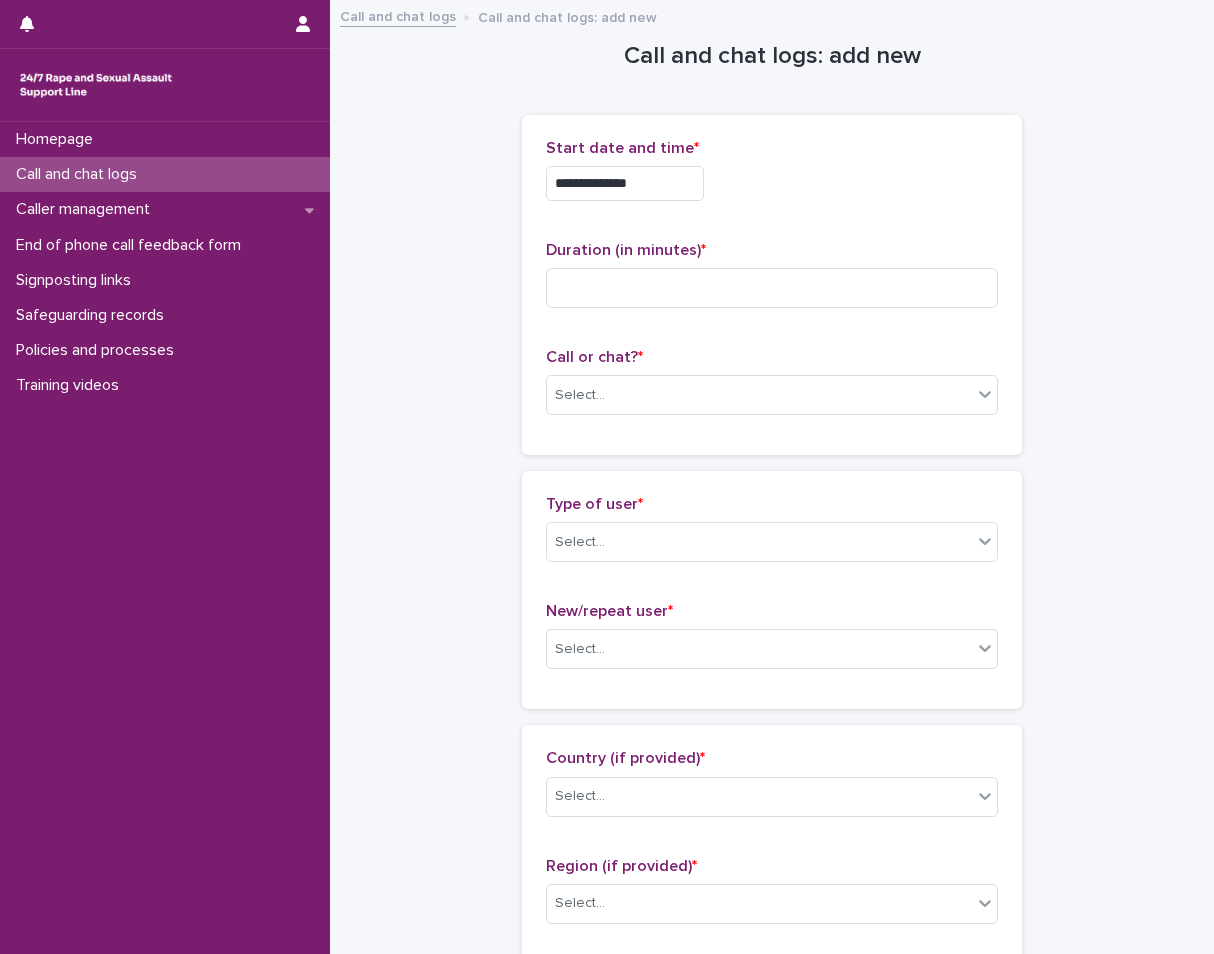 click on "**********" at bounding box center [625, 183] 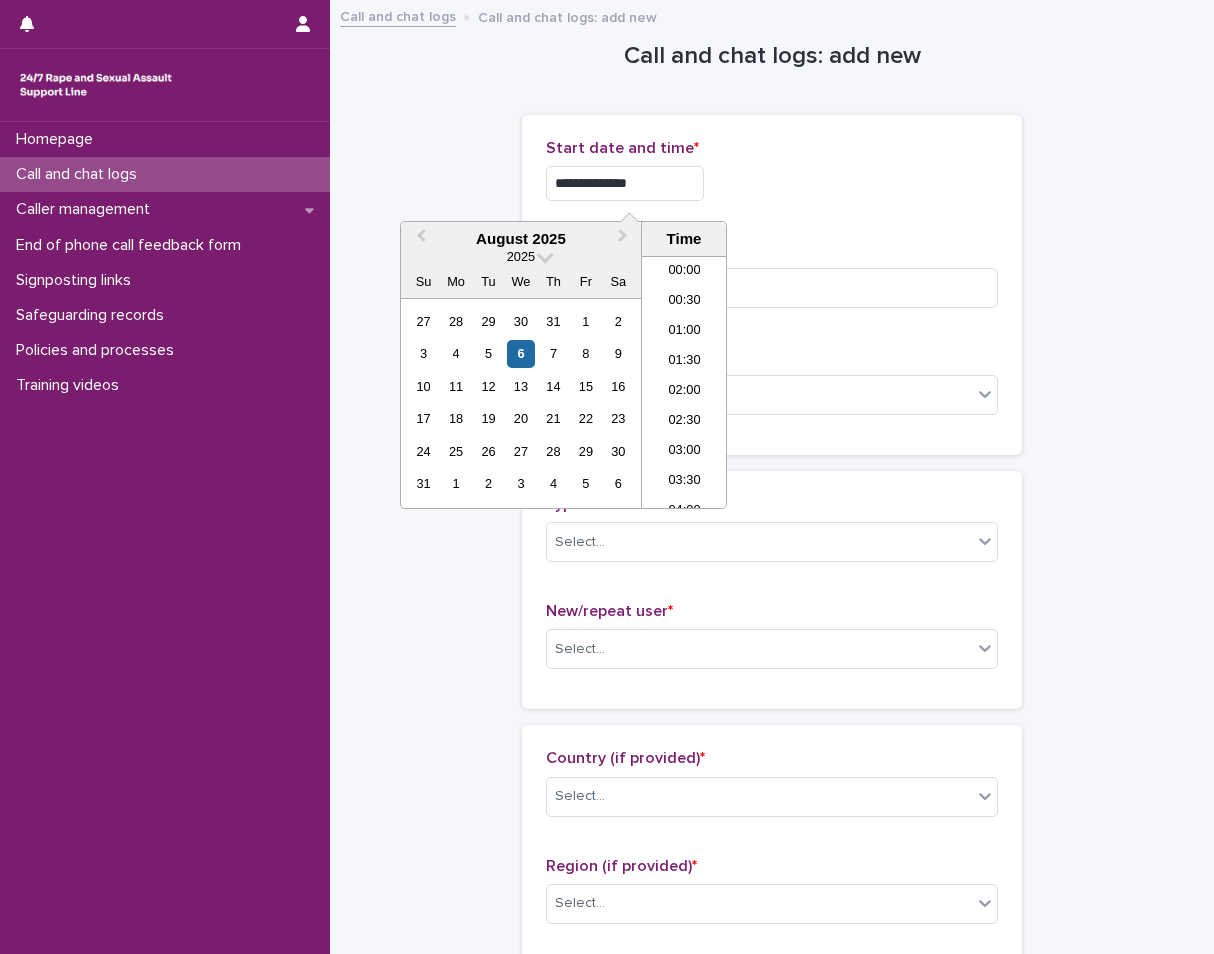 scroll, scrollTop: 430, scrollLeft: 0, axis: vertical 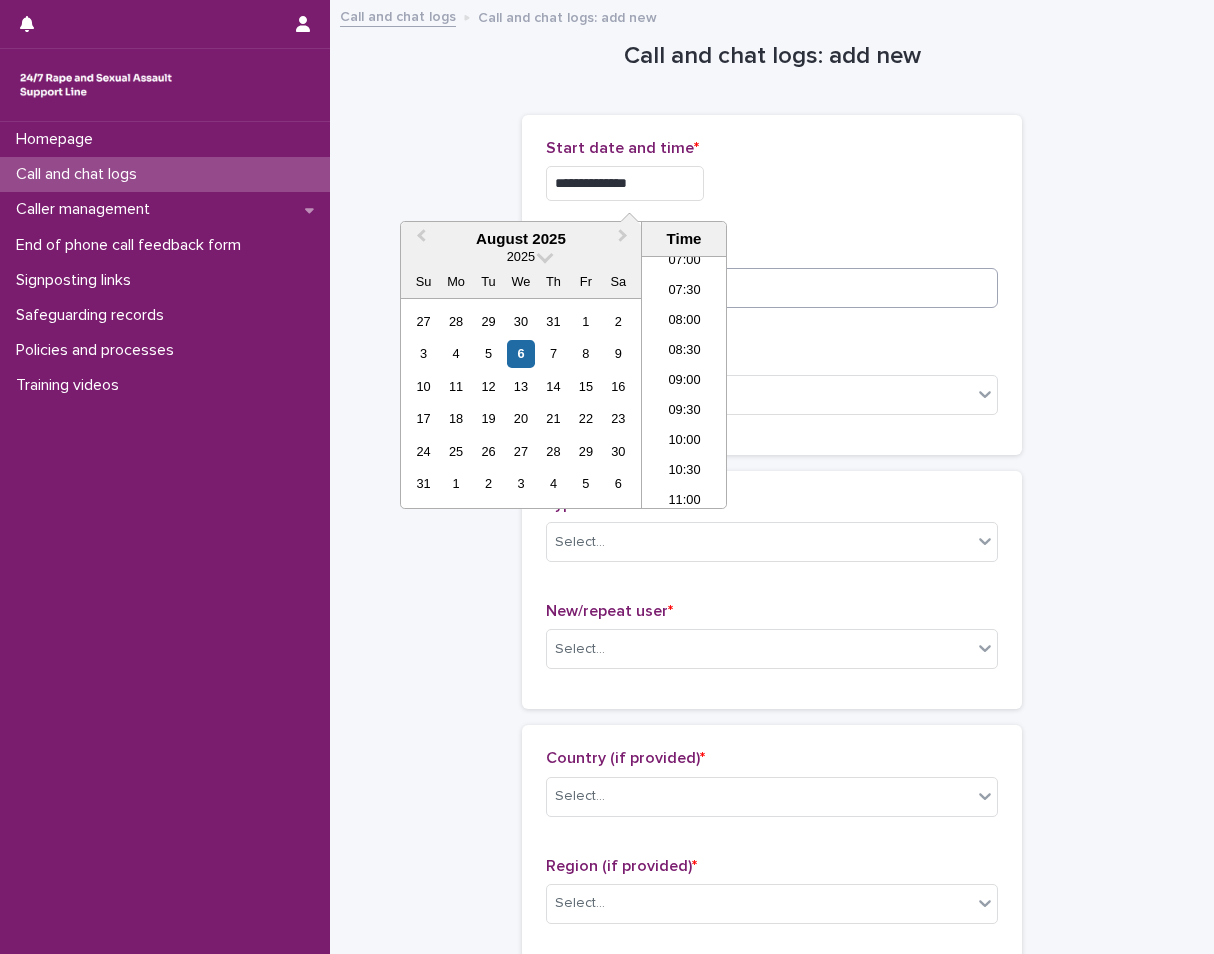 type on "**********" 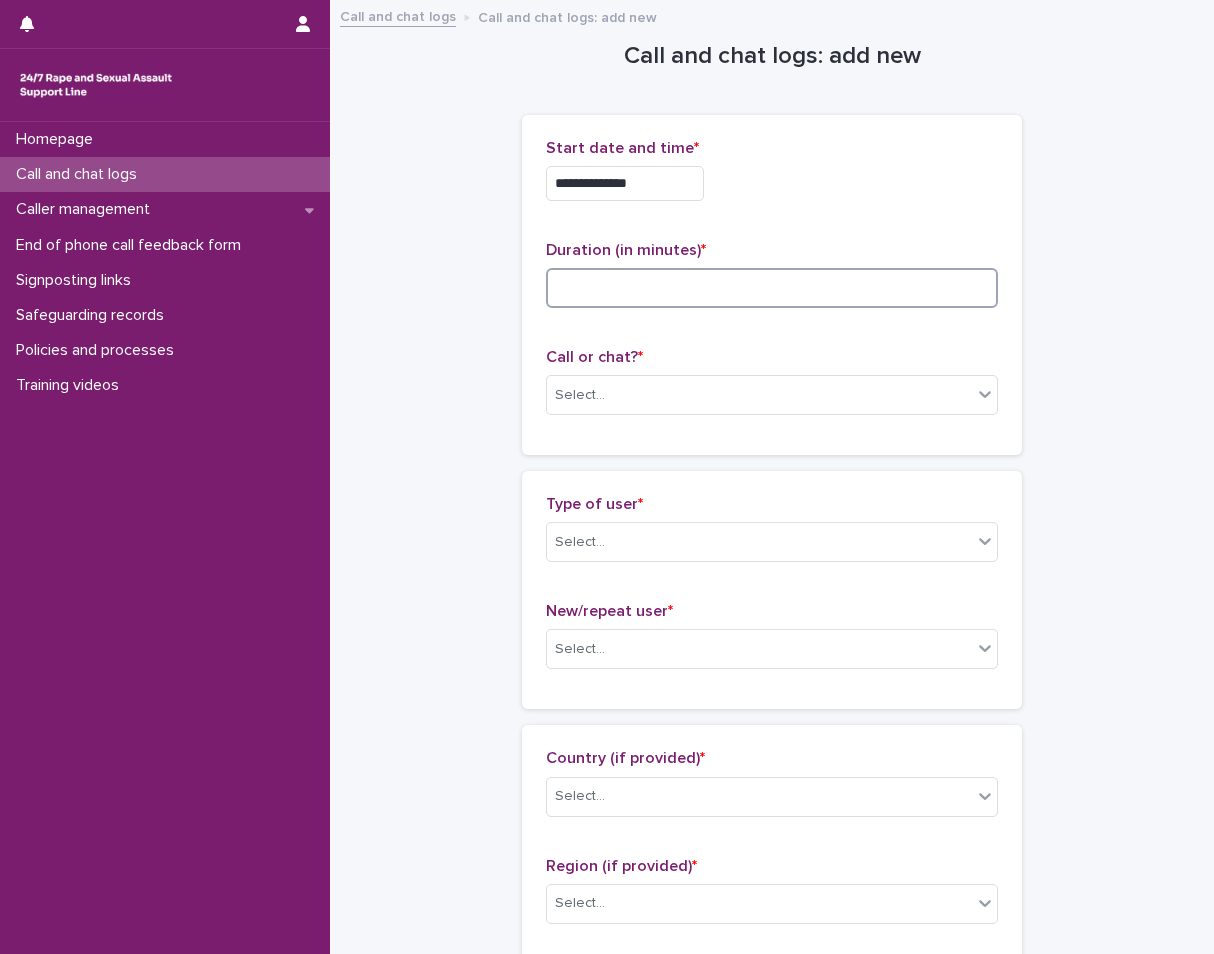 click at bounding box center [772, 288] 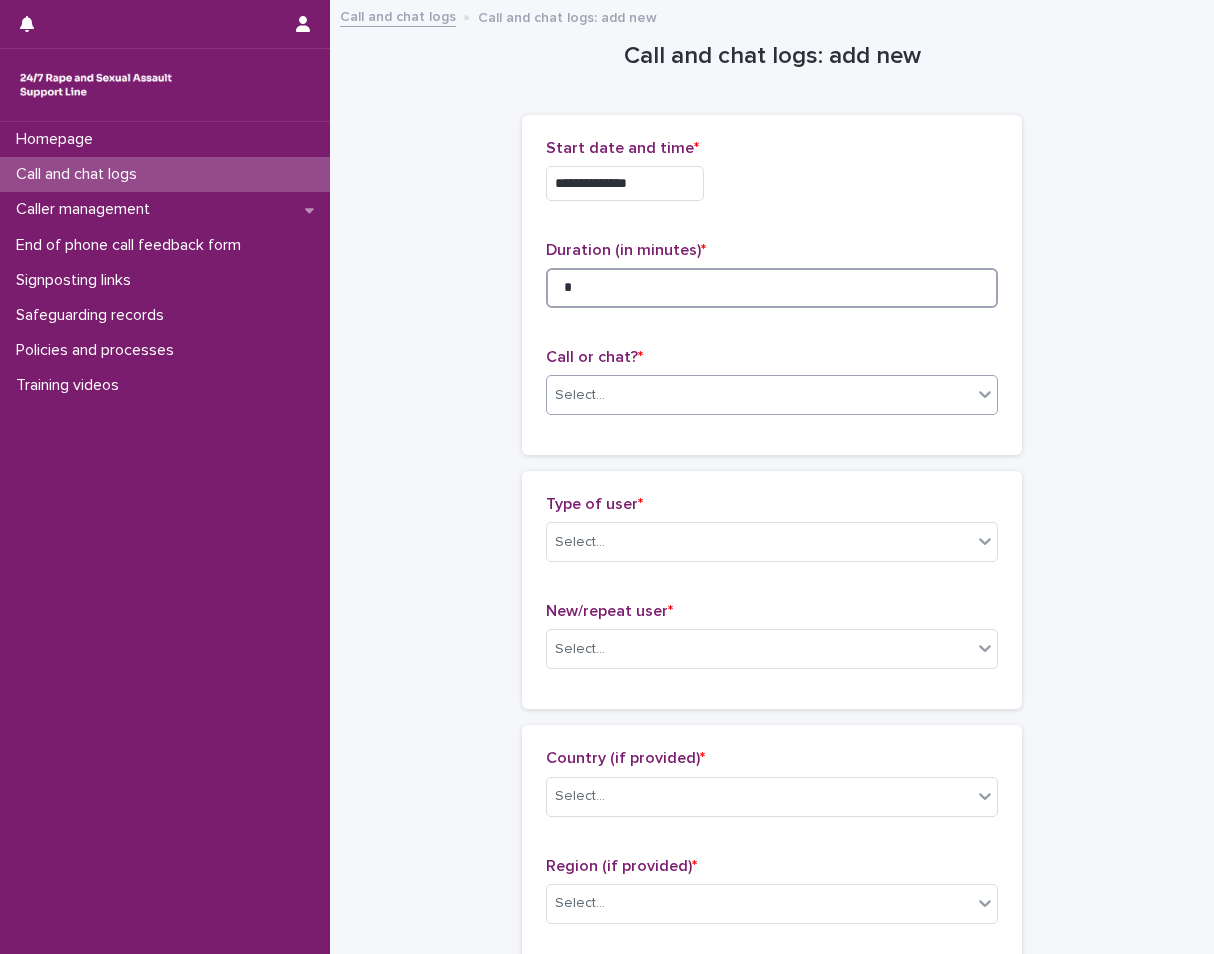type on "*" 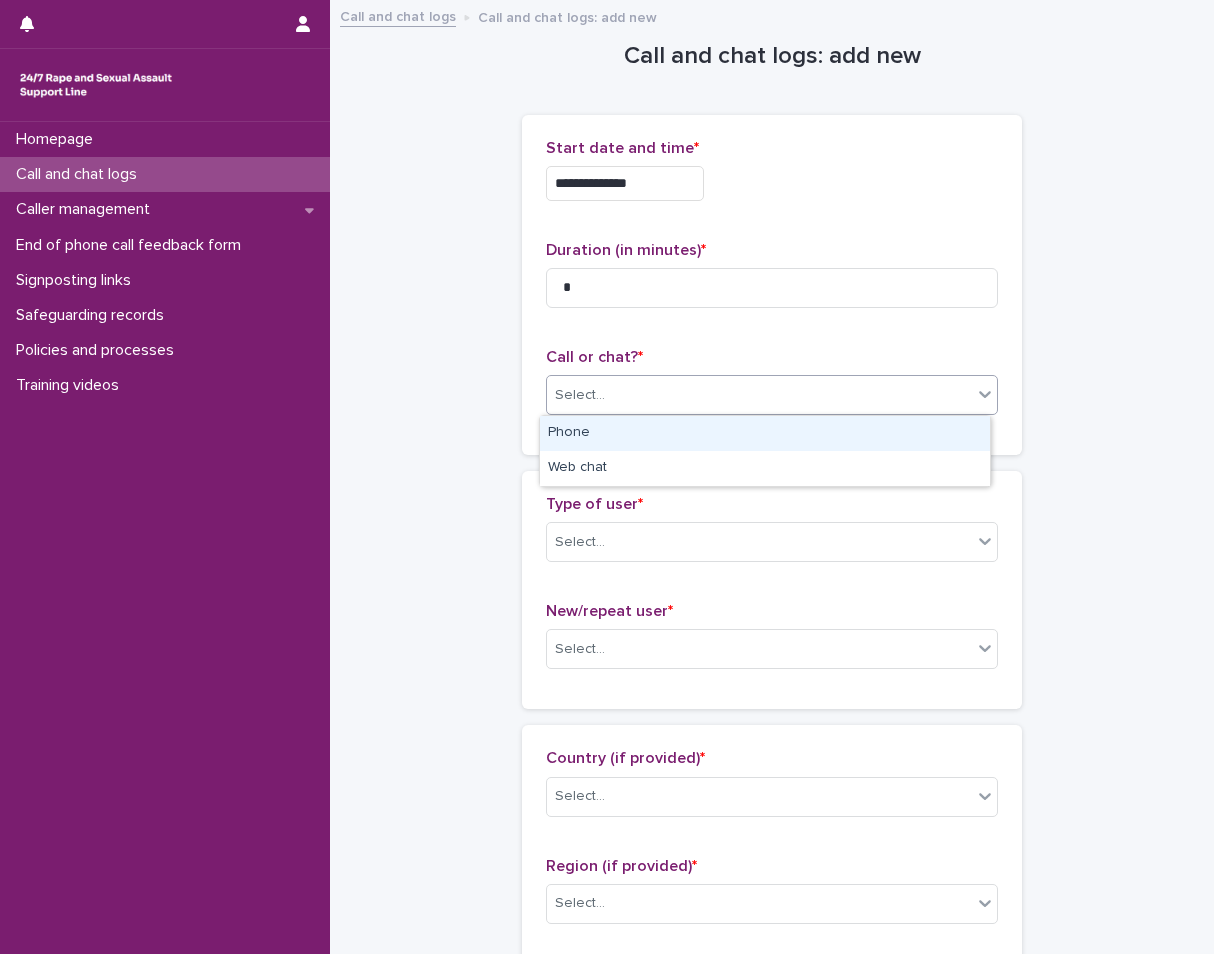 click on "Select..." at bounding box center (759, 395) 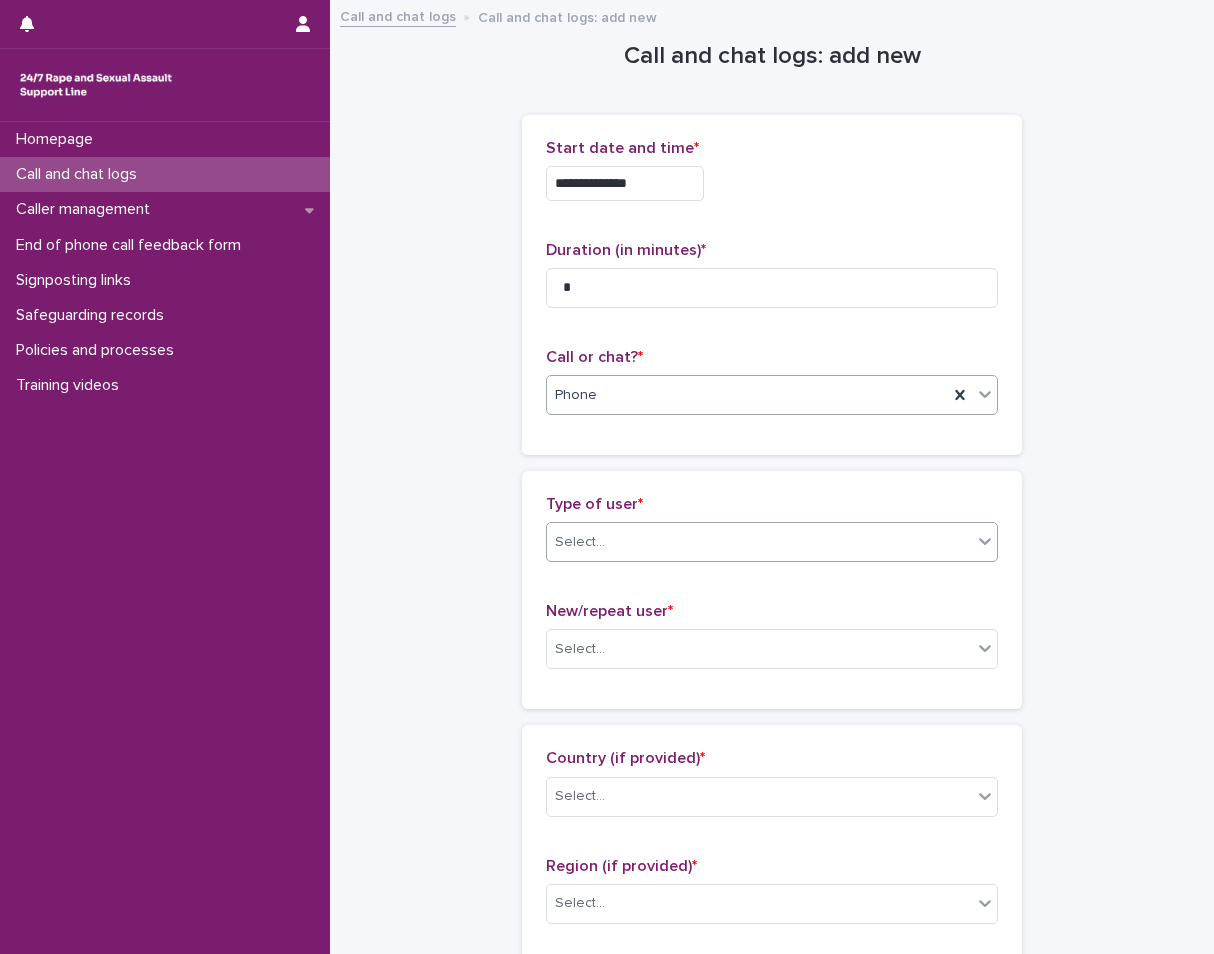 click on "Select..." at bounding box center [759, 542] 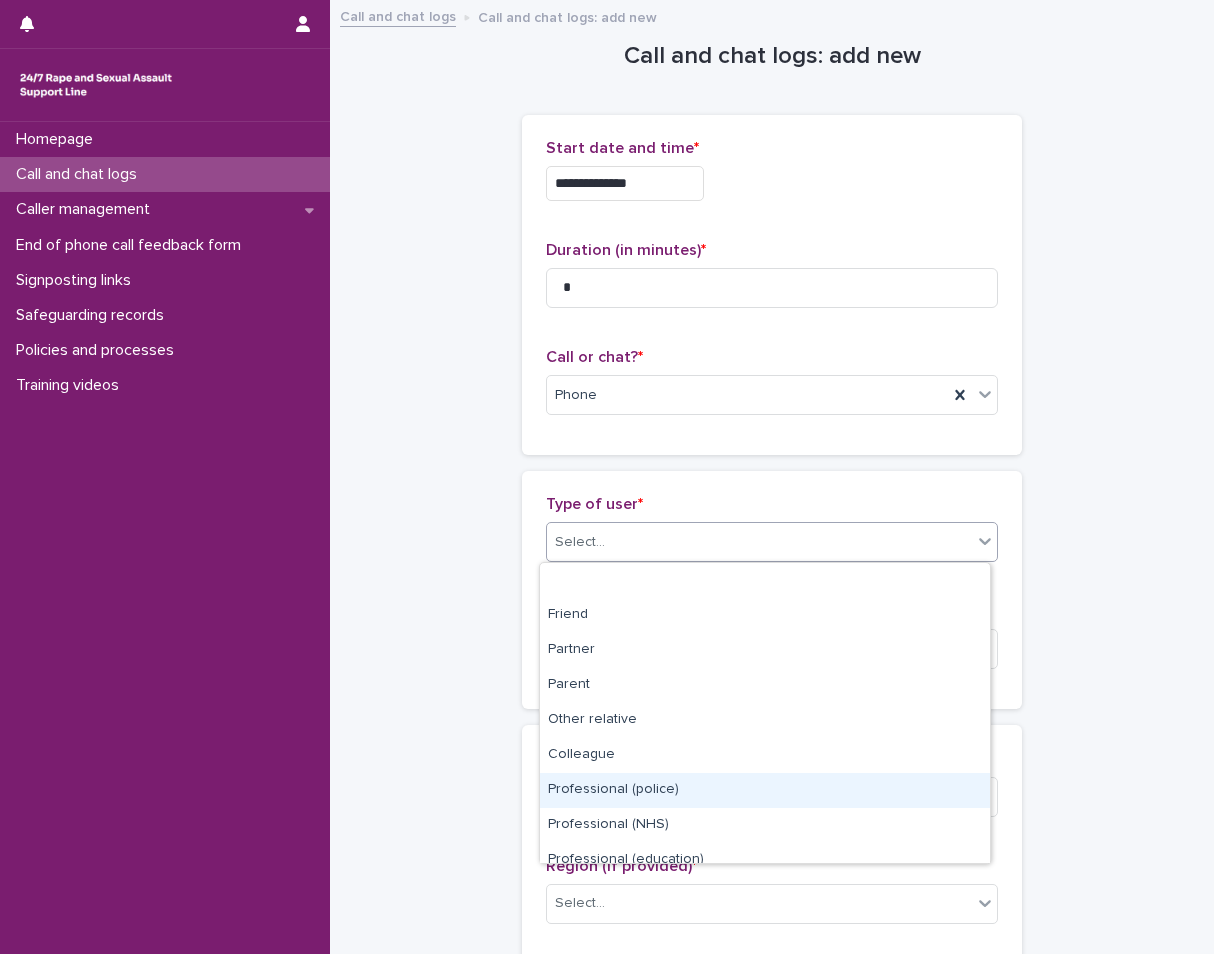 scroll, scrollTop: 225, scrollLeft: 0, axis: vertical 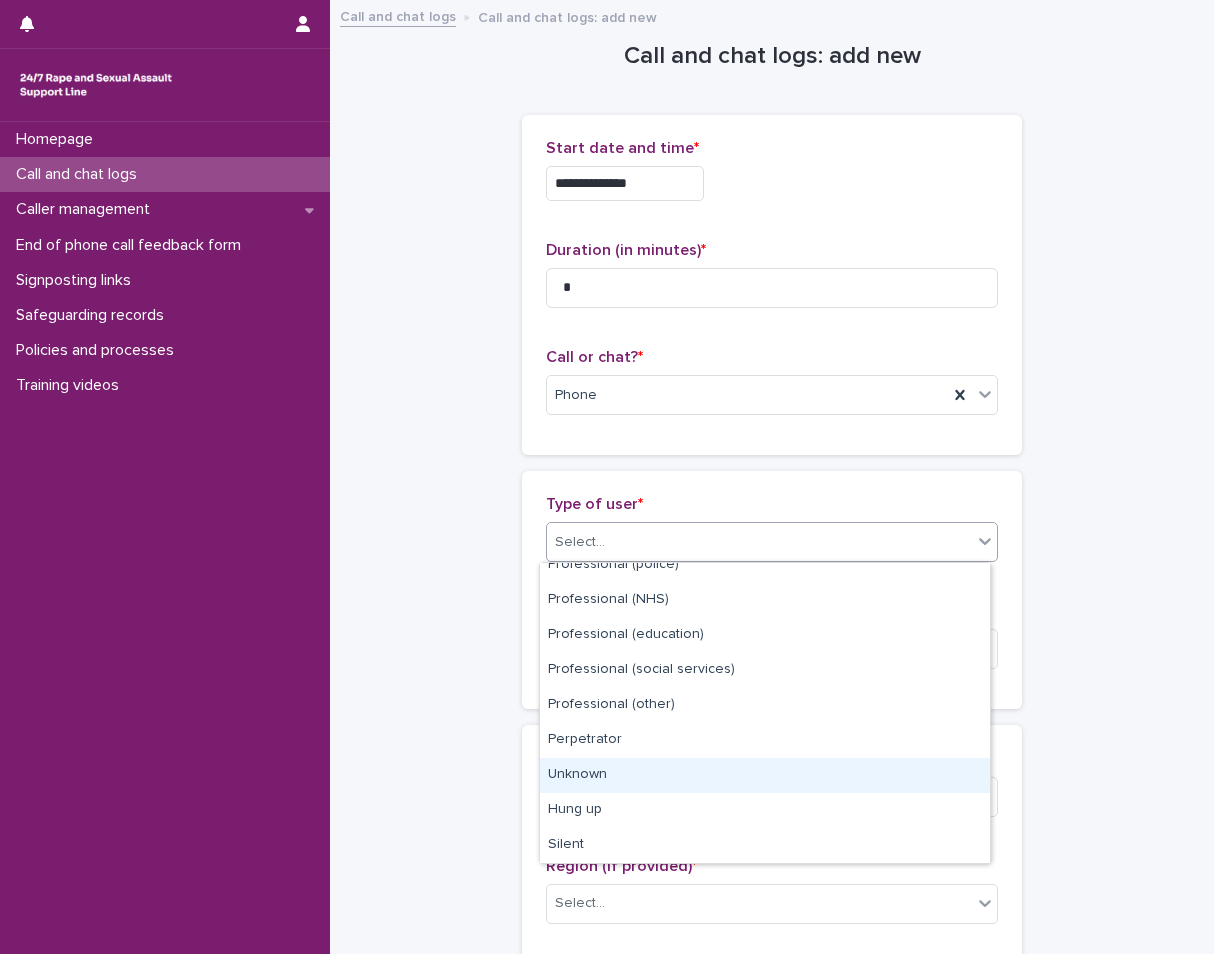 click on "Unknown" at bounding box center [765, 775] 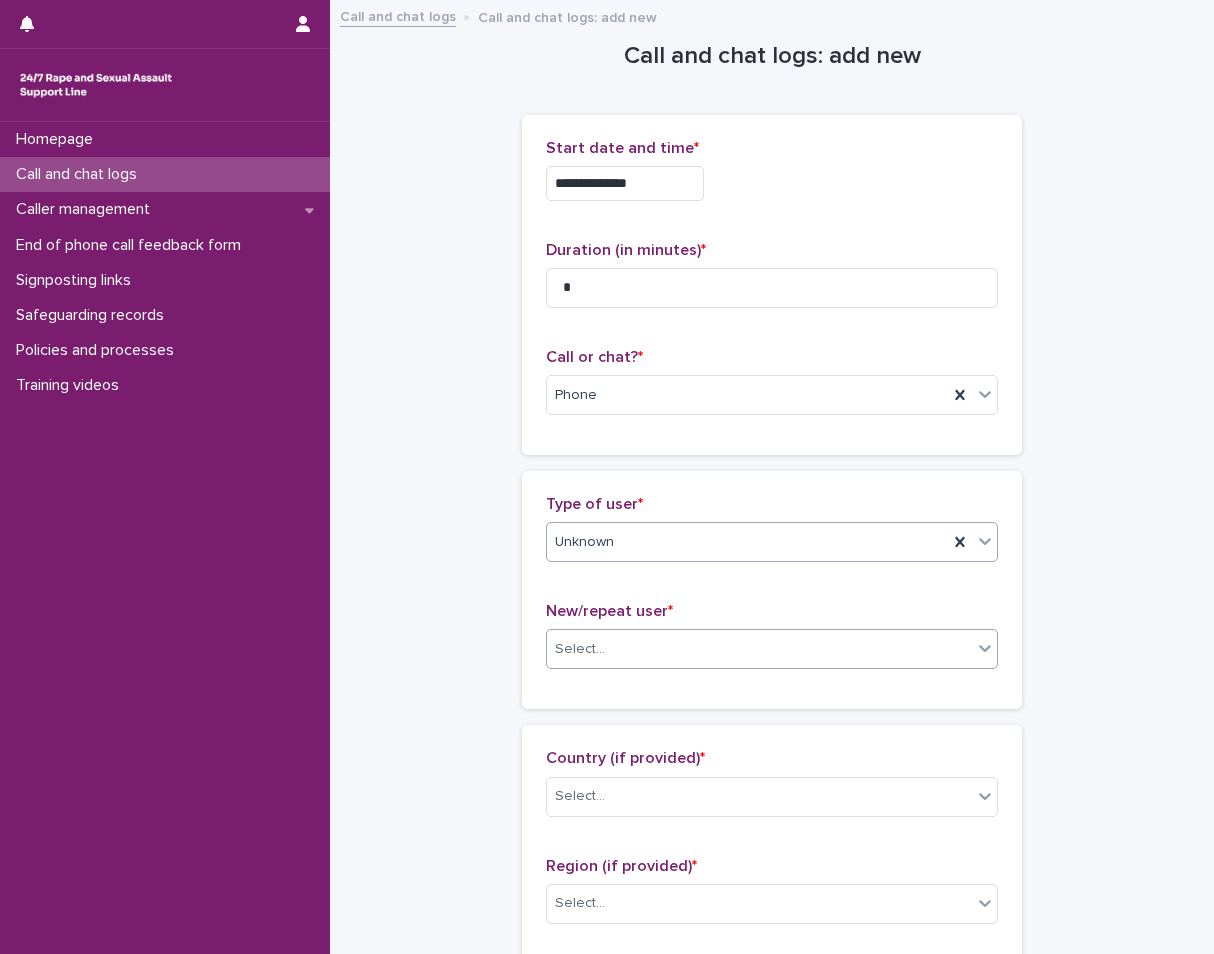click on "Select..." at bounding box center [759, 649] 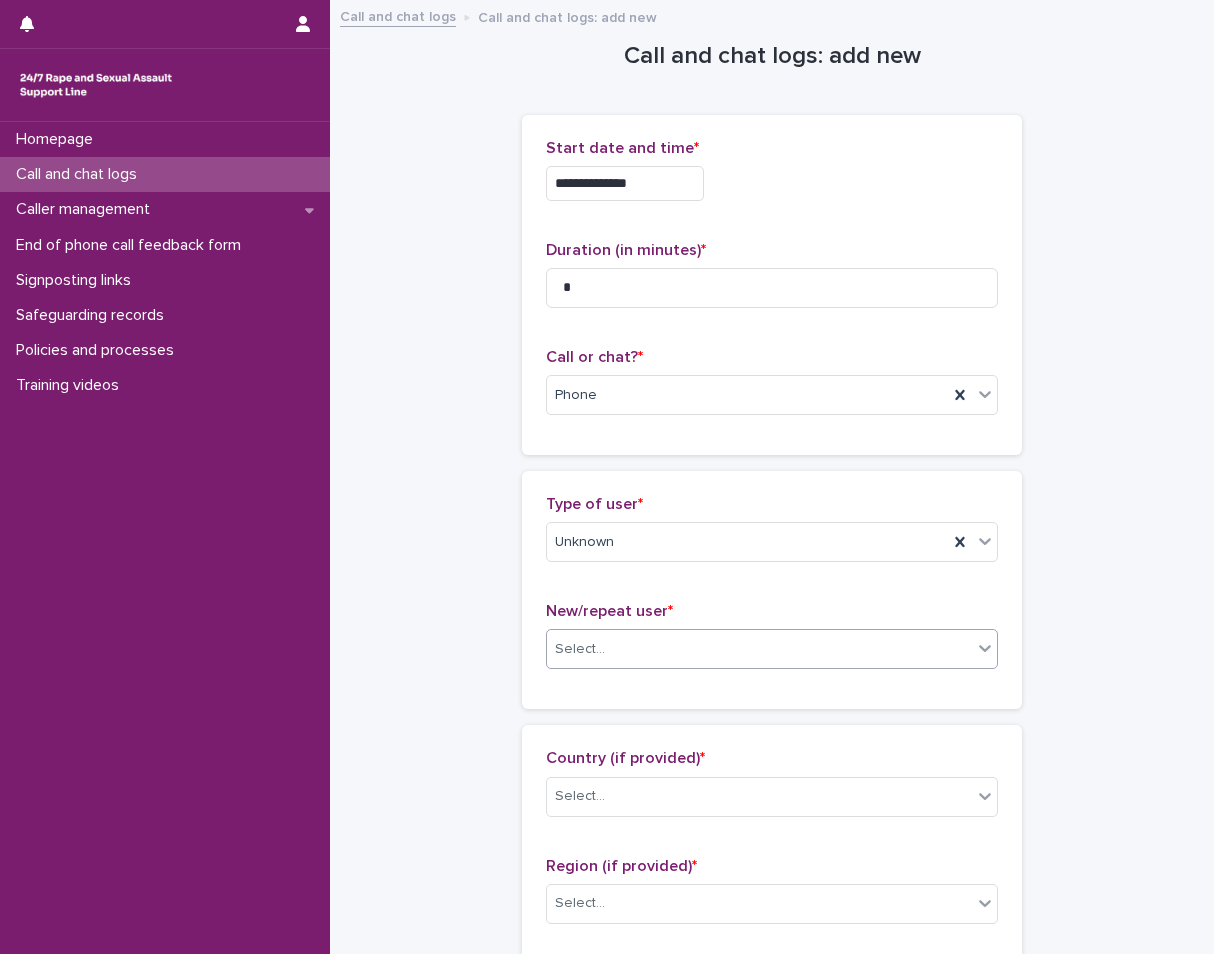click on "Select..." at bounding box center [759, 649] 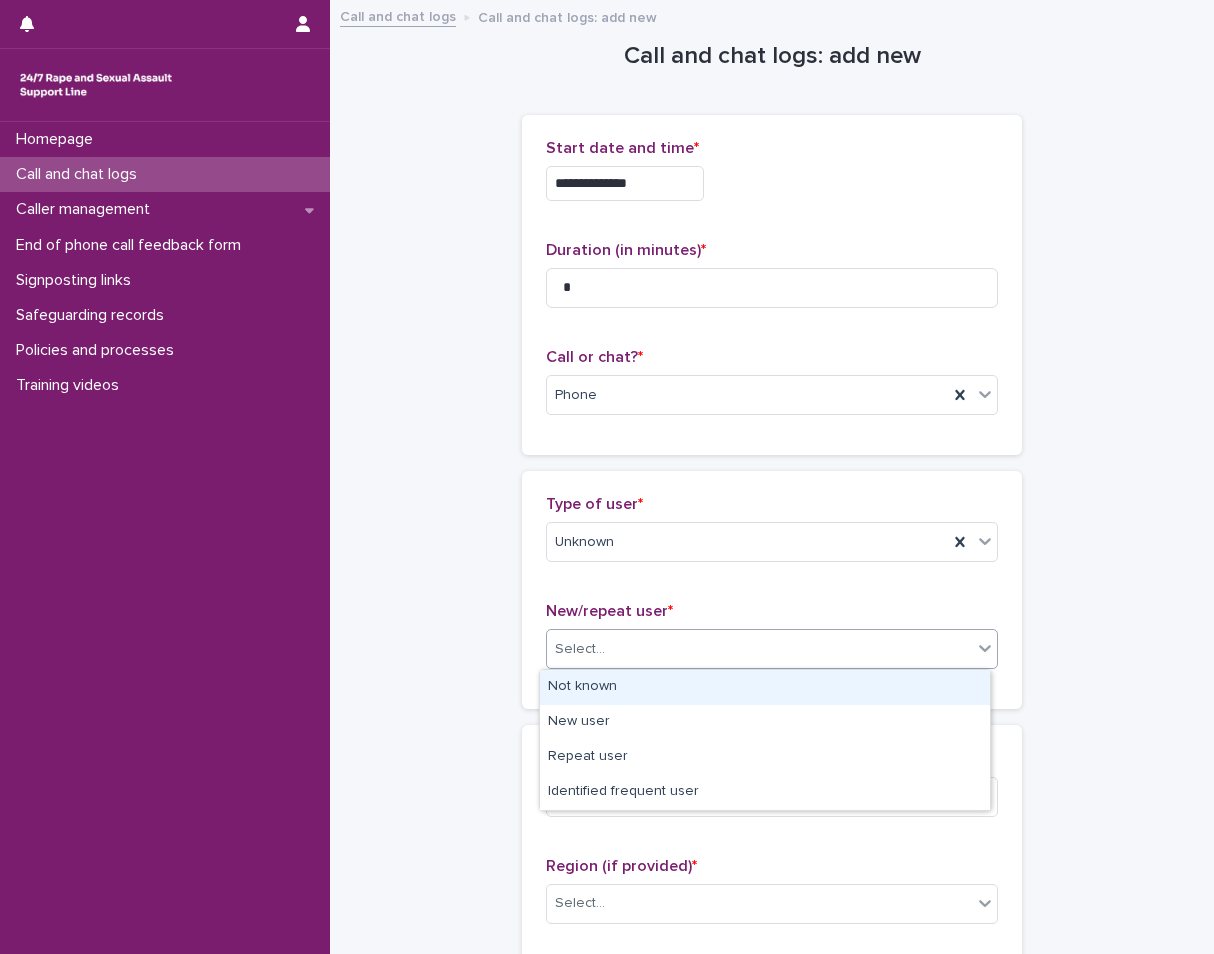 click on "Select..." at bounding box center [759, 649] 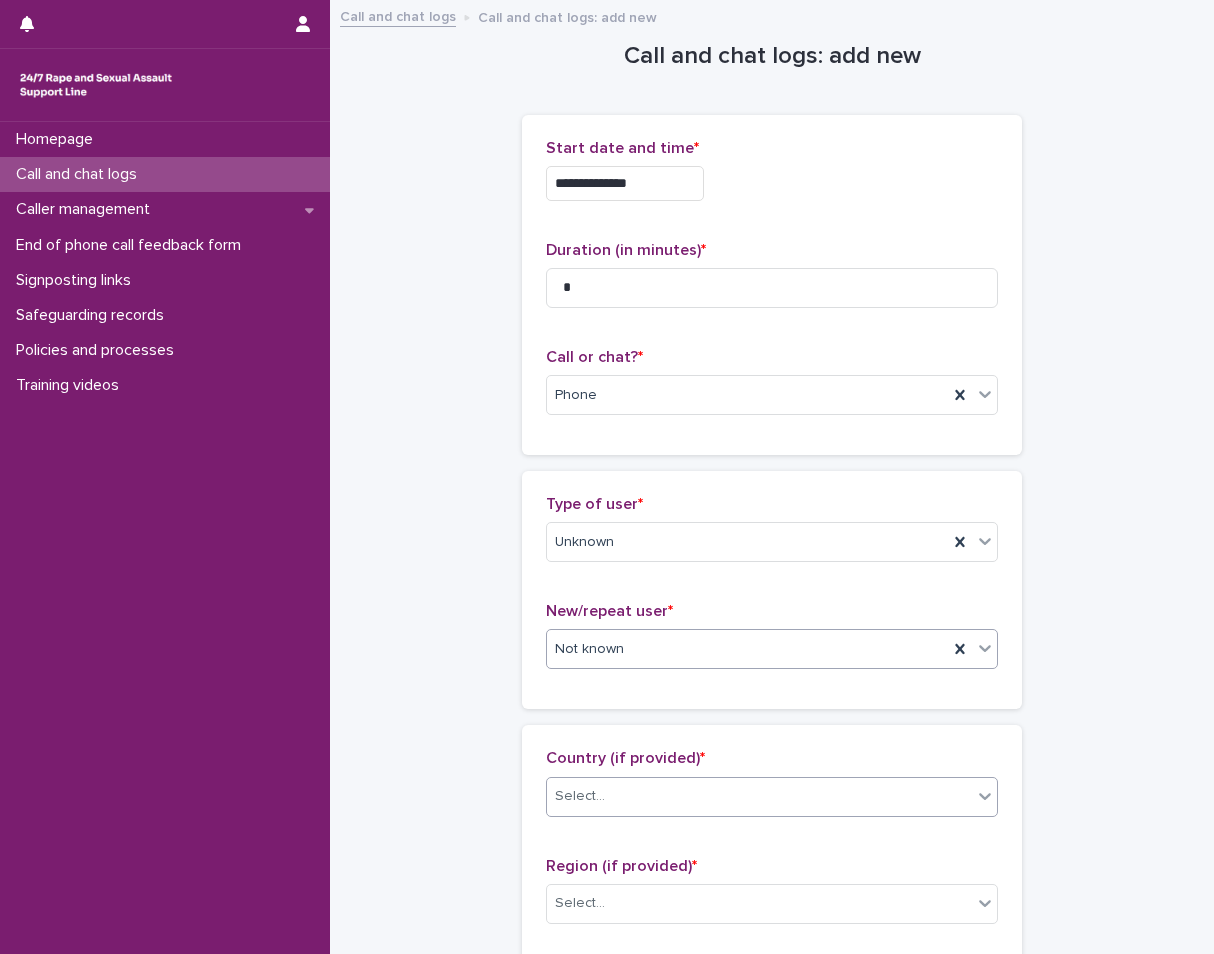 click on "Select..." at bounding box center (759, 796) 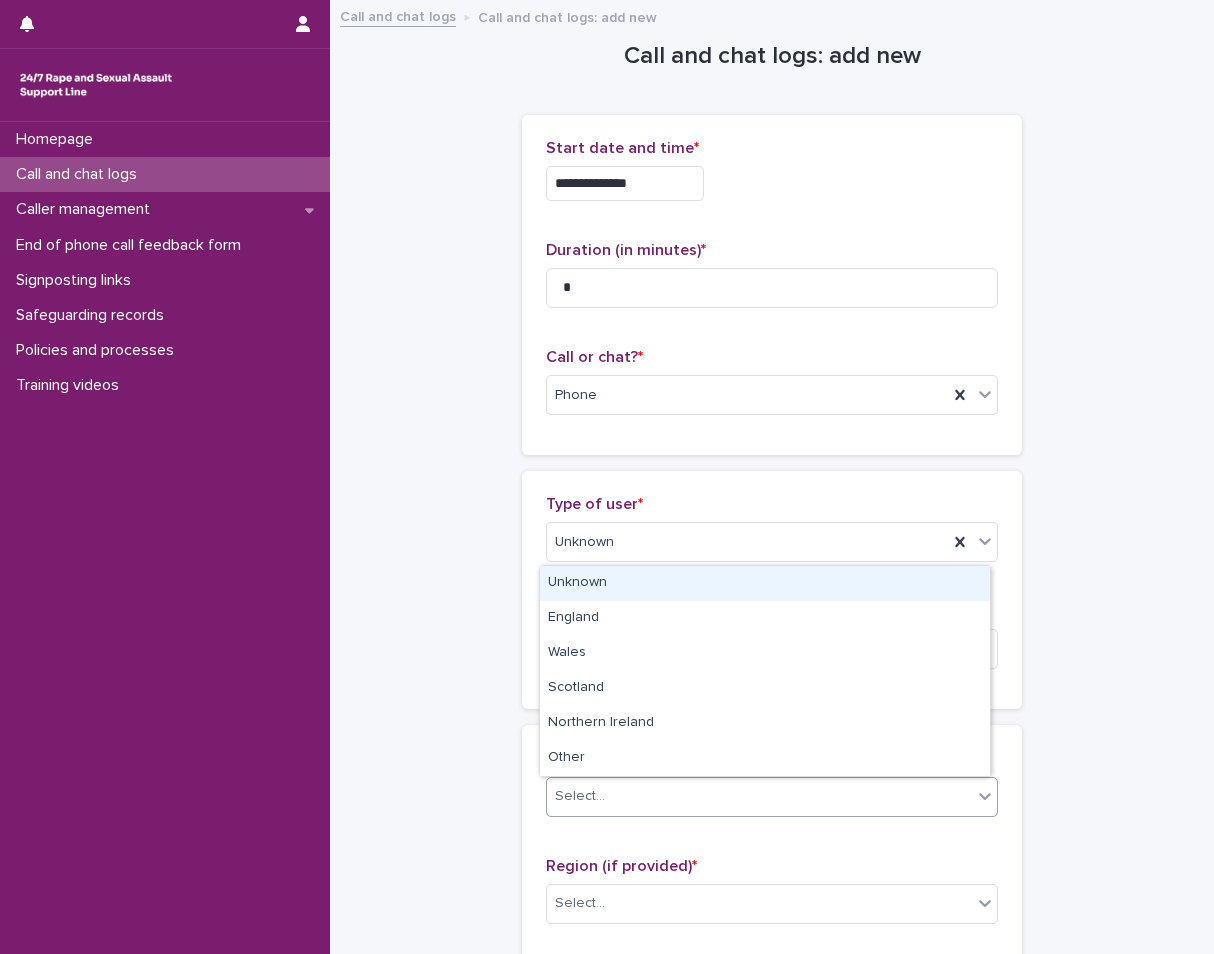 drag, startPoint x: 680, startPoint y: 644, endPoint x: 699, endPoint y: 578, distance: 68.68042 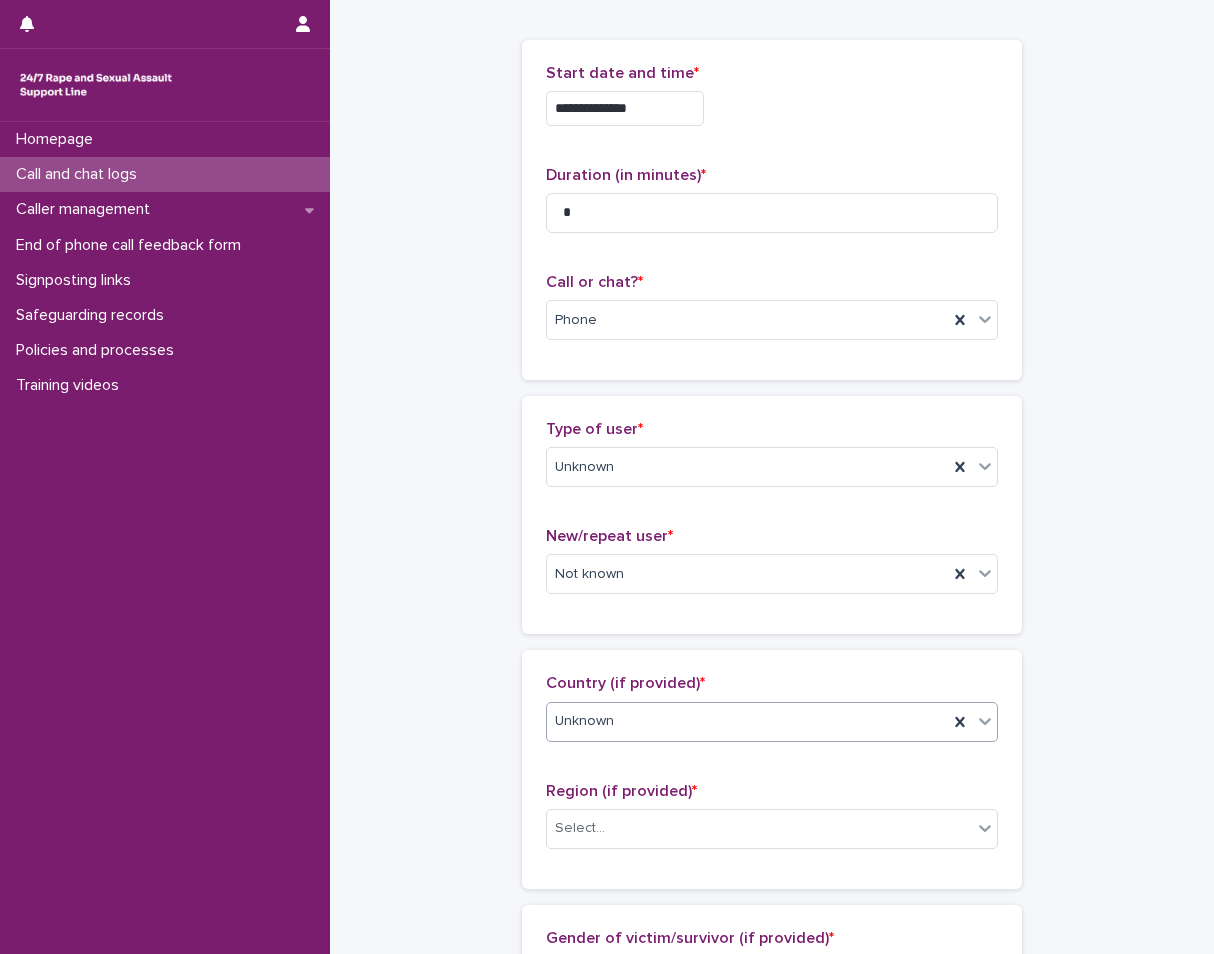 scroll, scrollTop: 200, scrollLeft: 0, axis: vertical 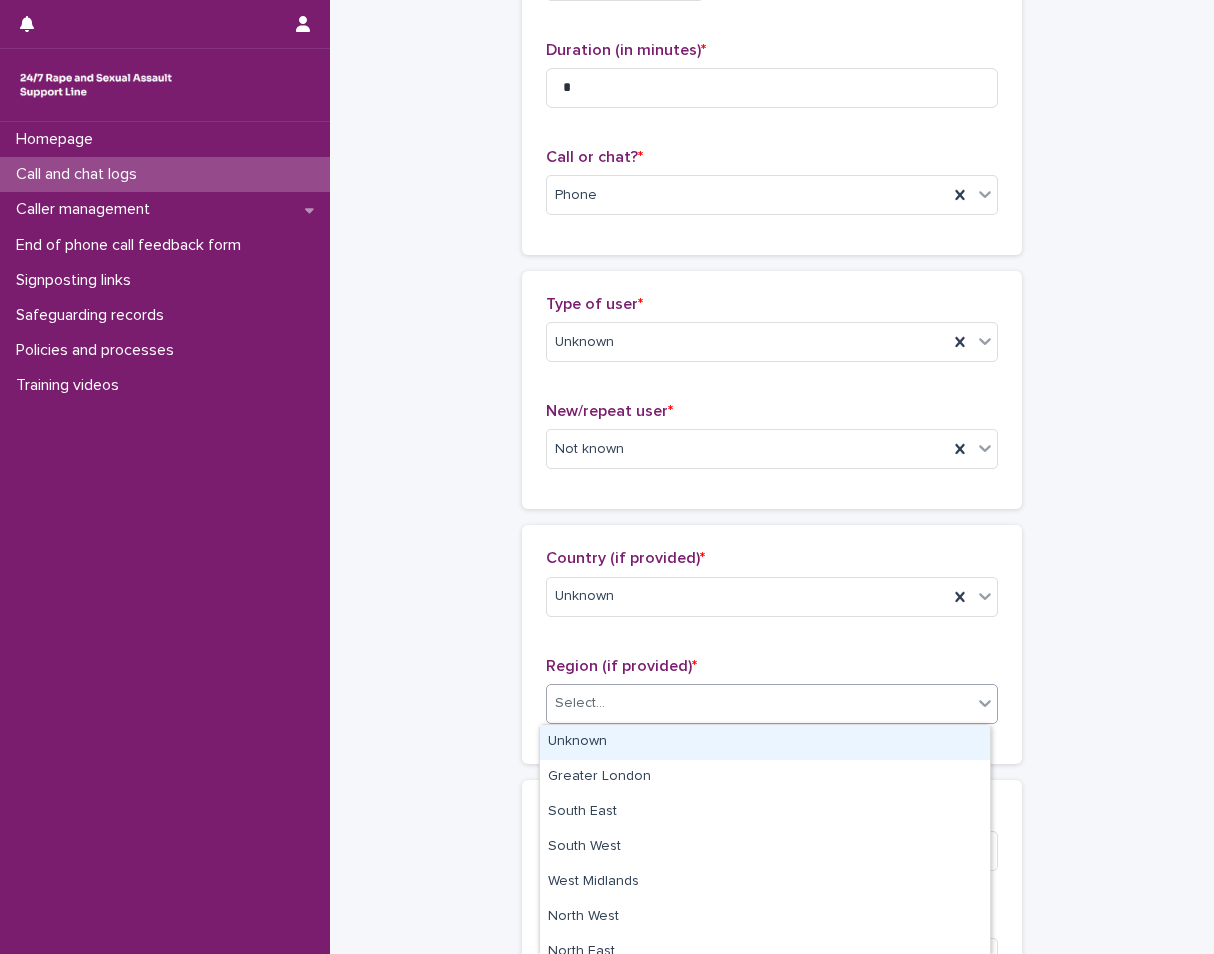 click on "Select..." at bounding box center (759, 703) 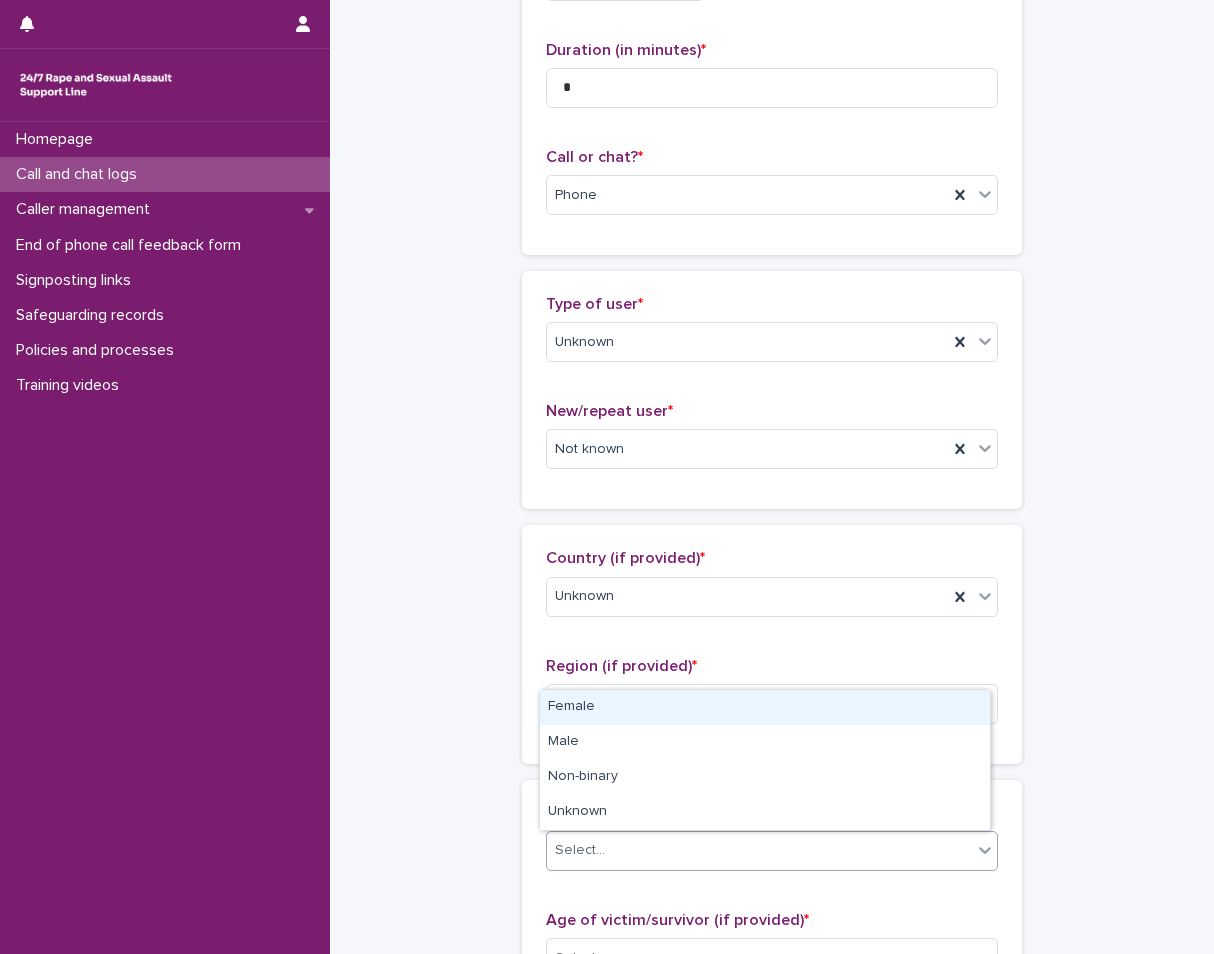 click on "Select..." at bounding box center (759, 850) 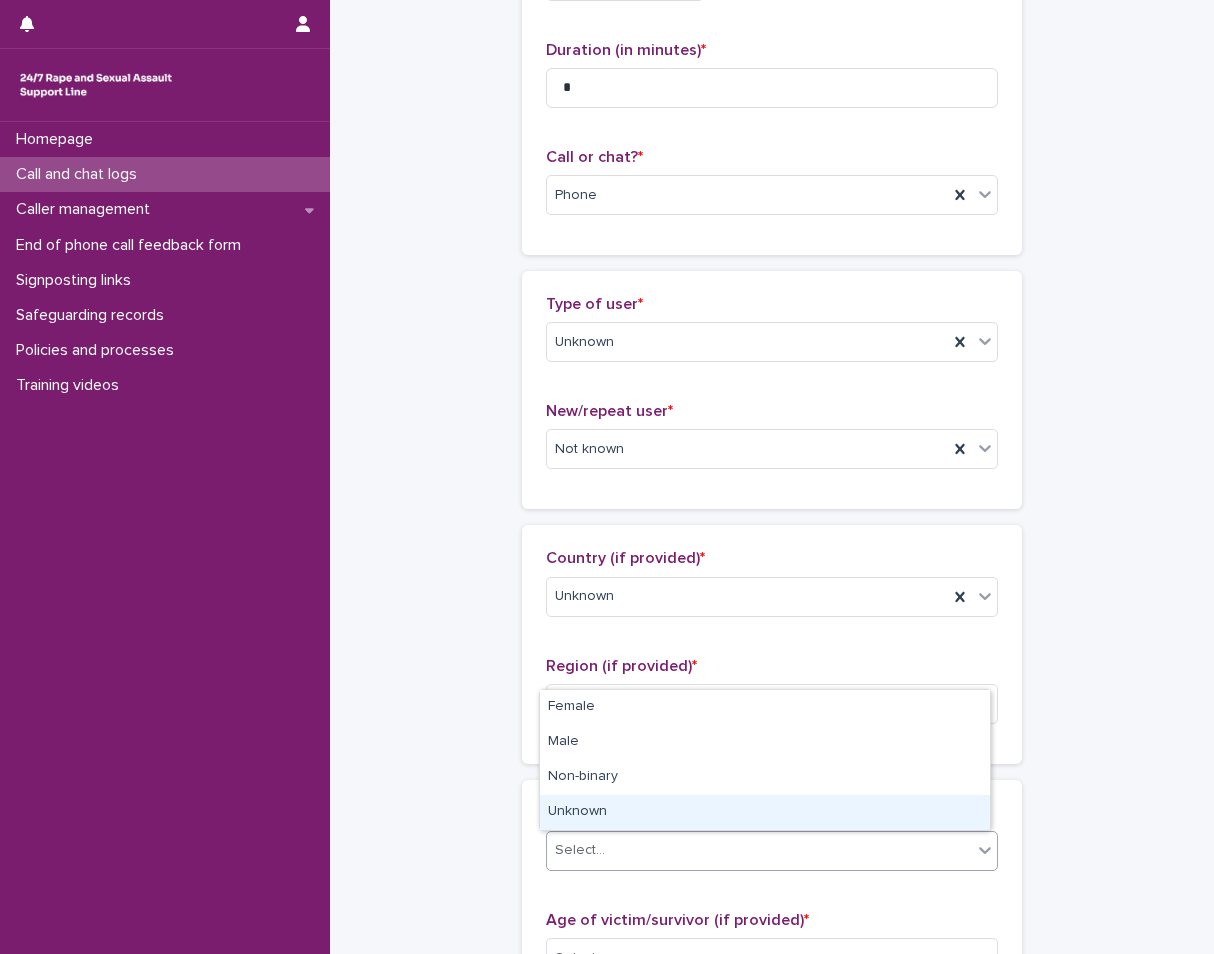 click on "Unknown" at bounding box center [765, 812] 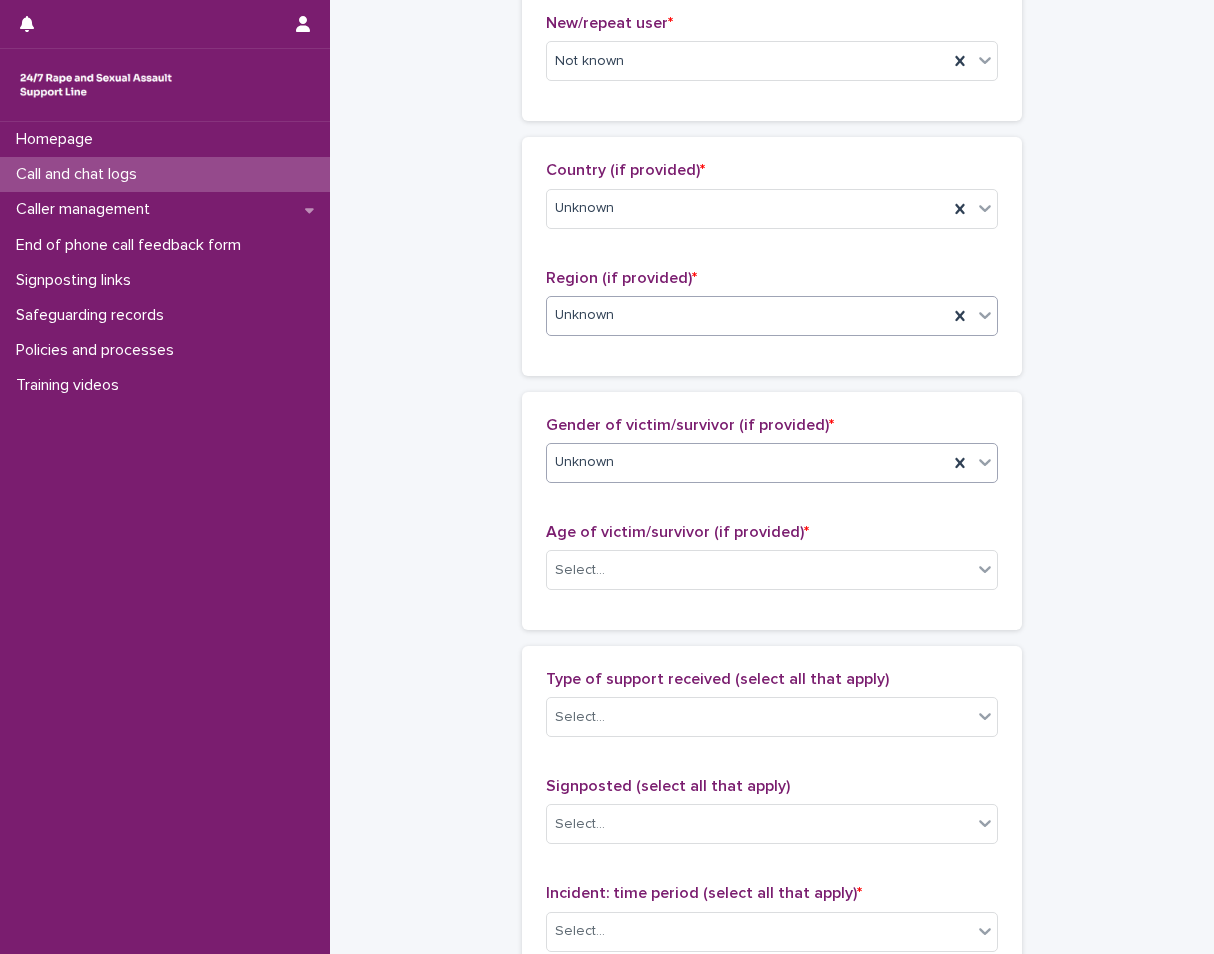 scroll, scrollTop: 600, scrollLeft: 0, axis: vertical 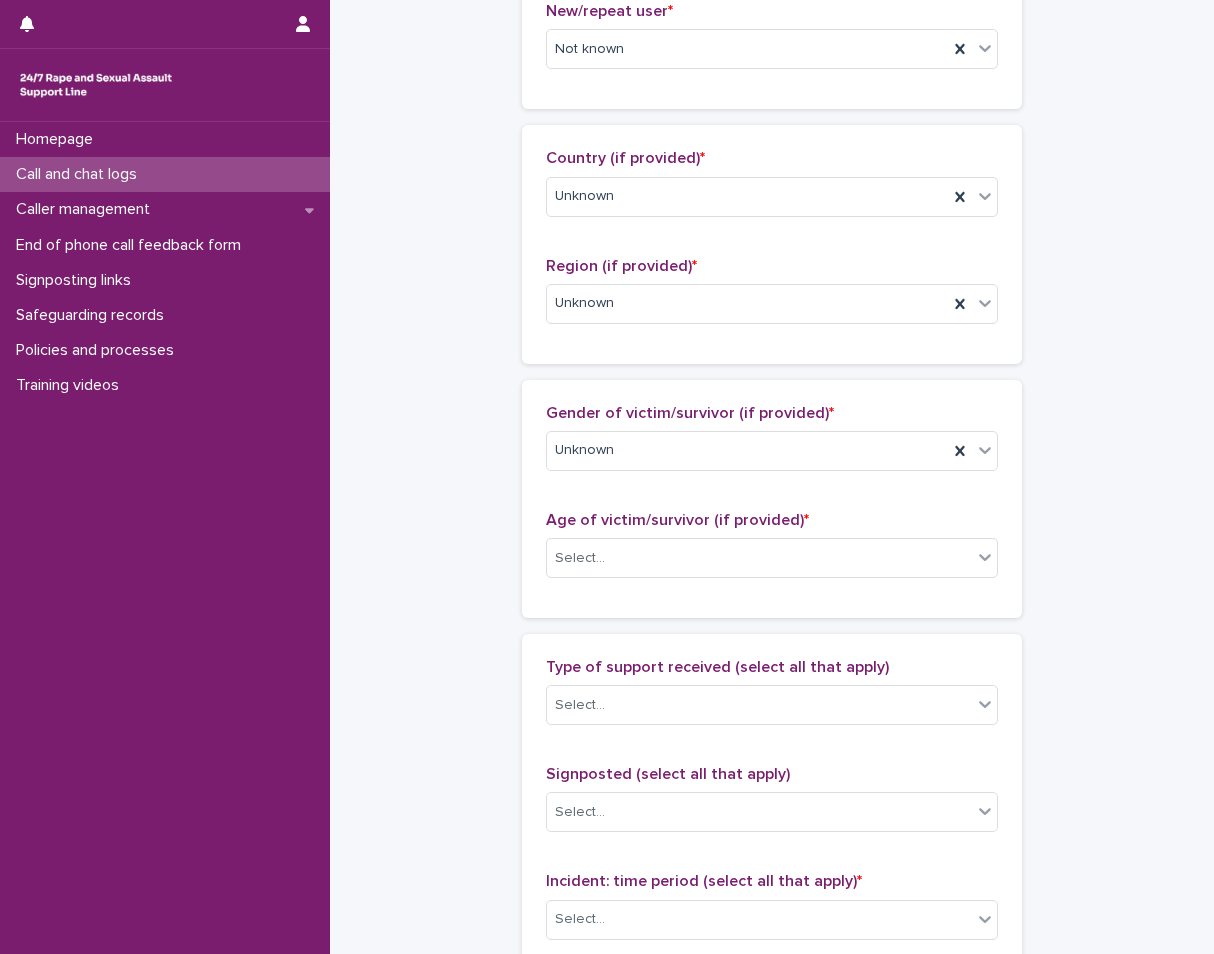 click on "Type of support received (select all that apply) Select... Signposted (select all that apply) Select... Incident: time period (select all that apply) * Select... Incident: type of SV (select all that apply) * Select... Incident: perpetrator (select all that apply) * Select... Incident: gender of perpetrator (select all that apply) * Select... Flags Select... Comments" at bounding box center [772, 1076] 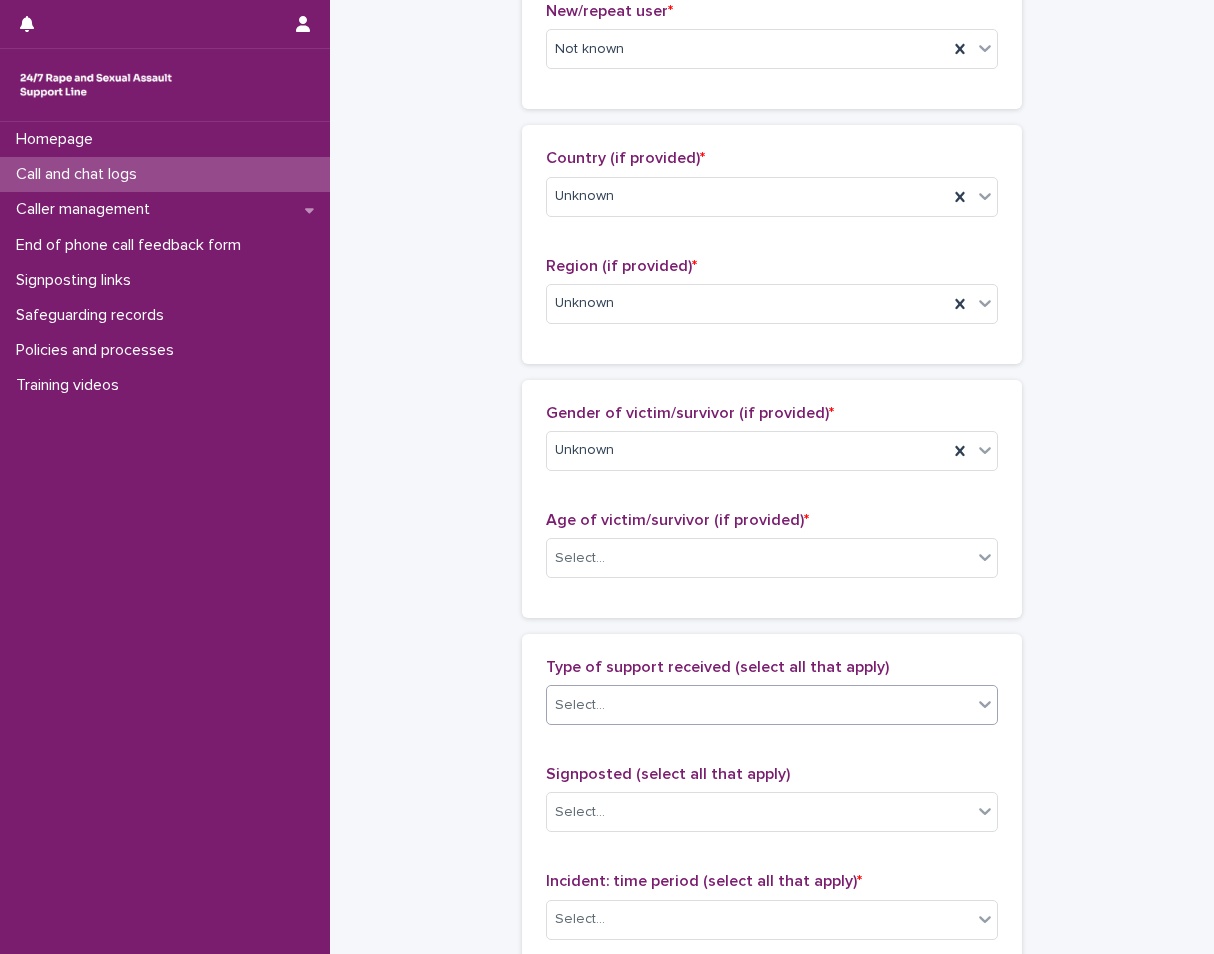 click on "Select..." at bounding box center (759, 705) 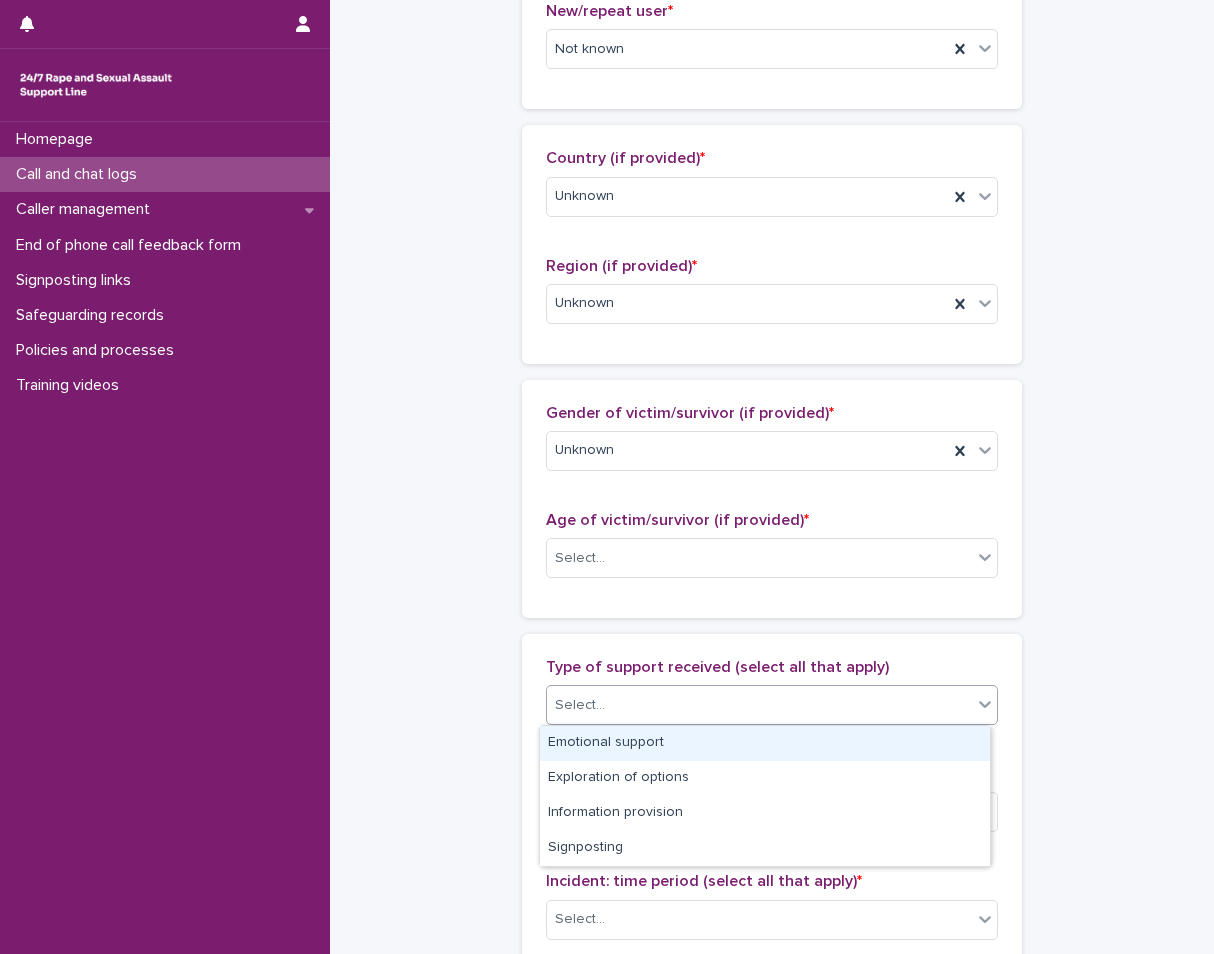 click on "Emotional support" at bounding box center (765, 743) 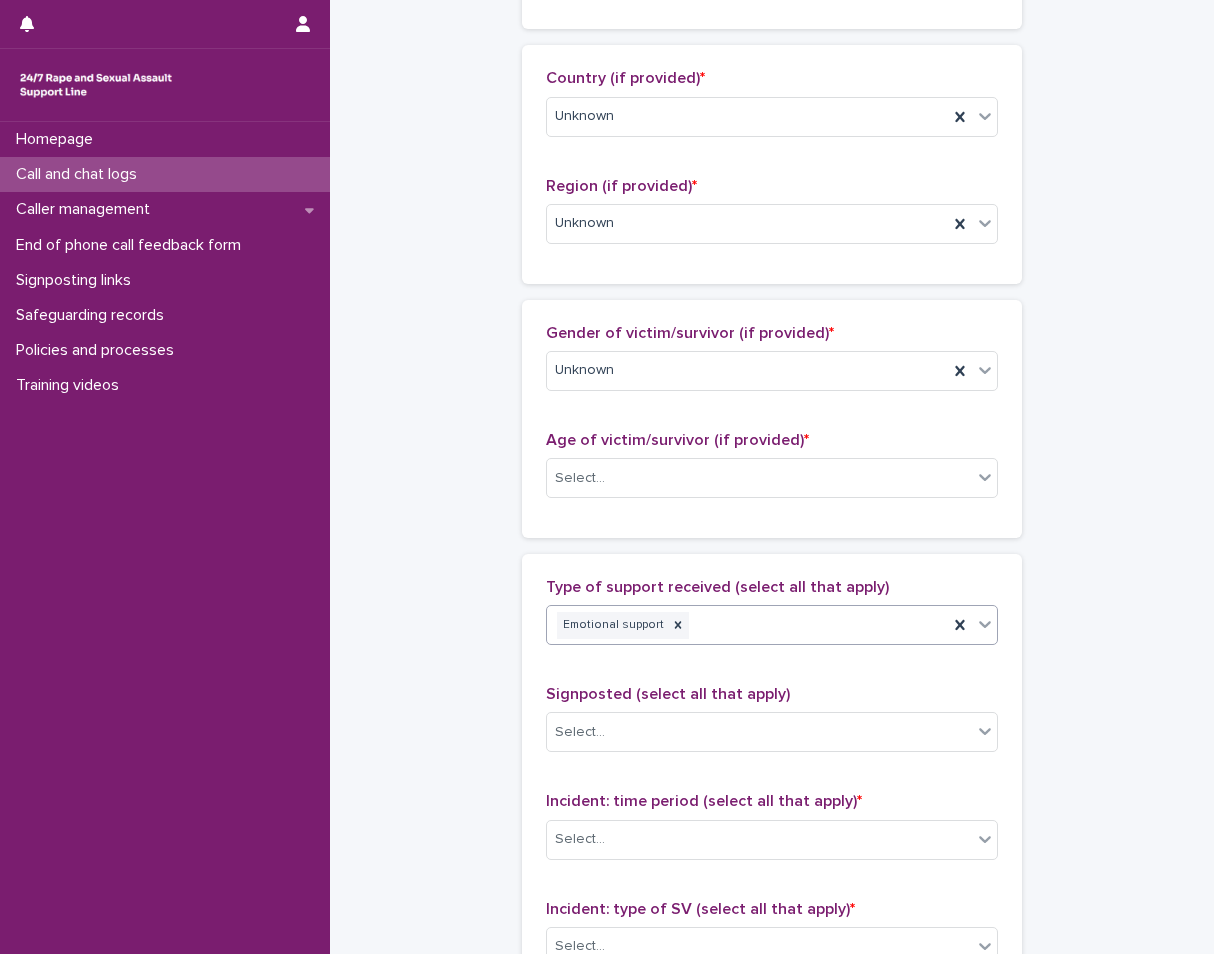 scroll, scrollTop: 800, scrollLeft: 0, axis: vertical 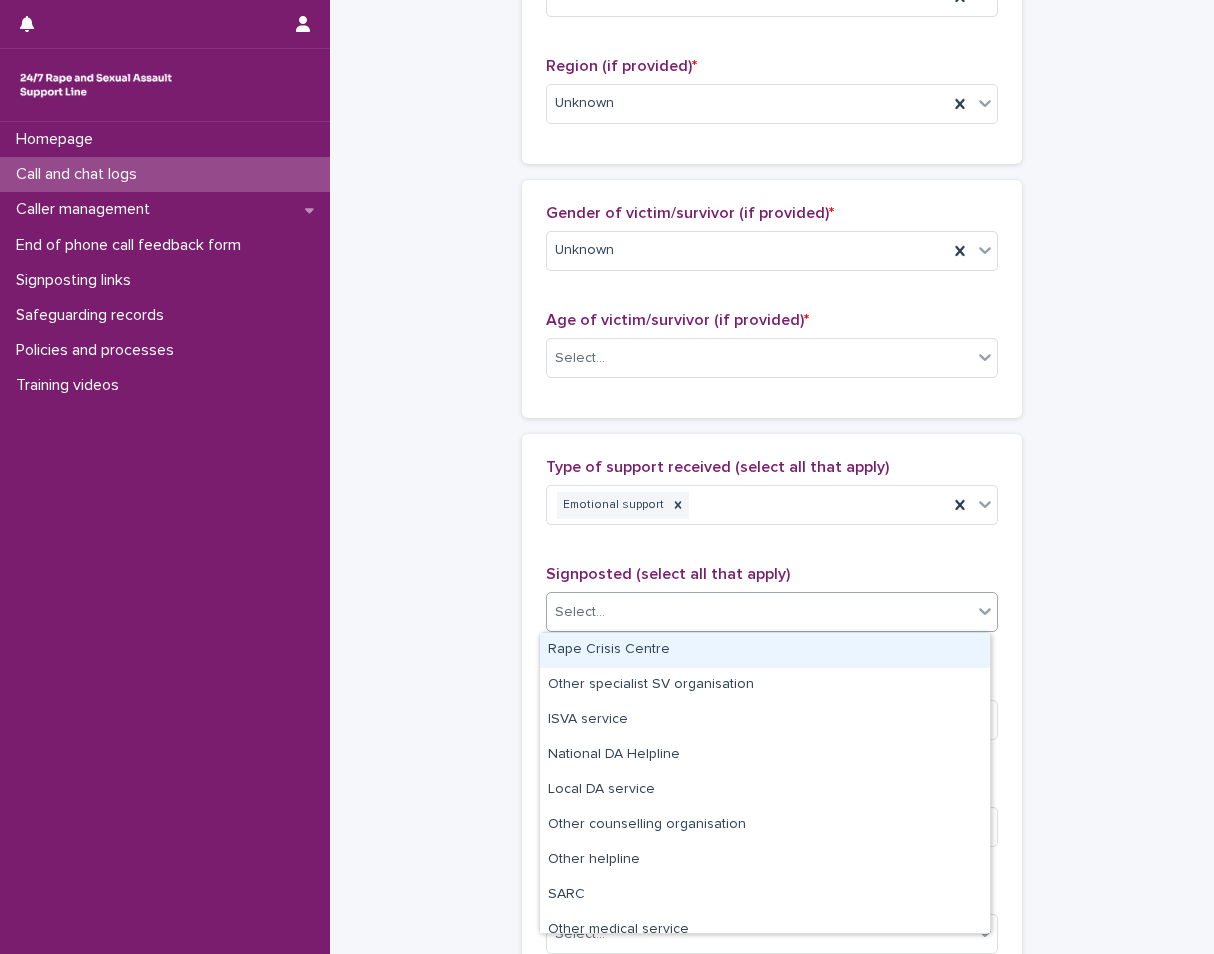 click on "Select..." at bounding box center (759, 612) 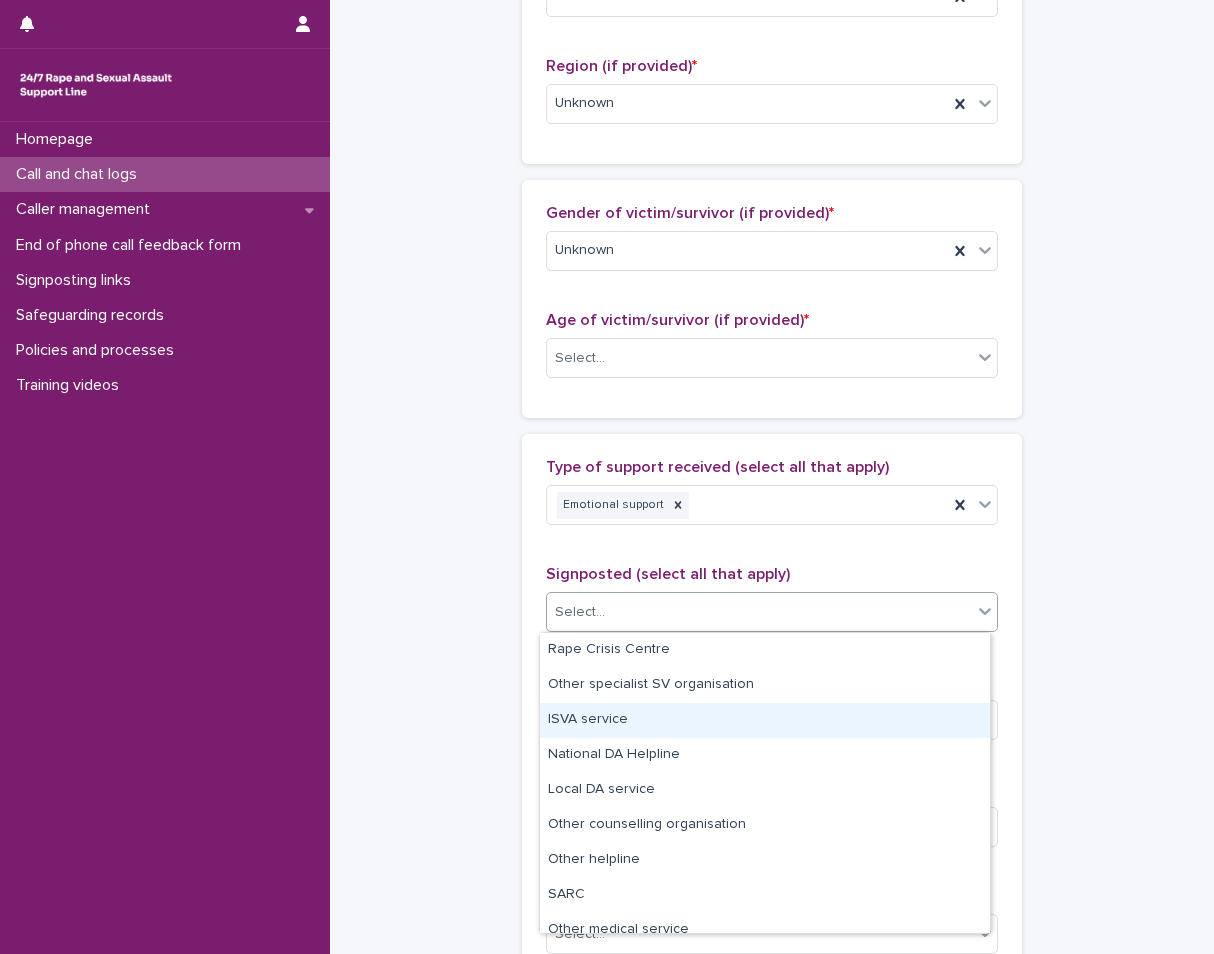 scroll, scrollTop: 120, scrollLeft: 0, axis: vertical 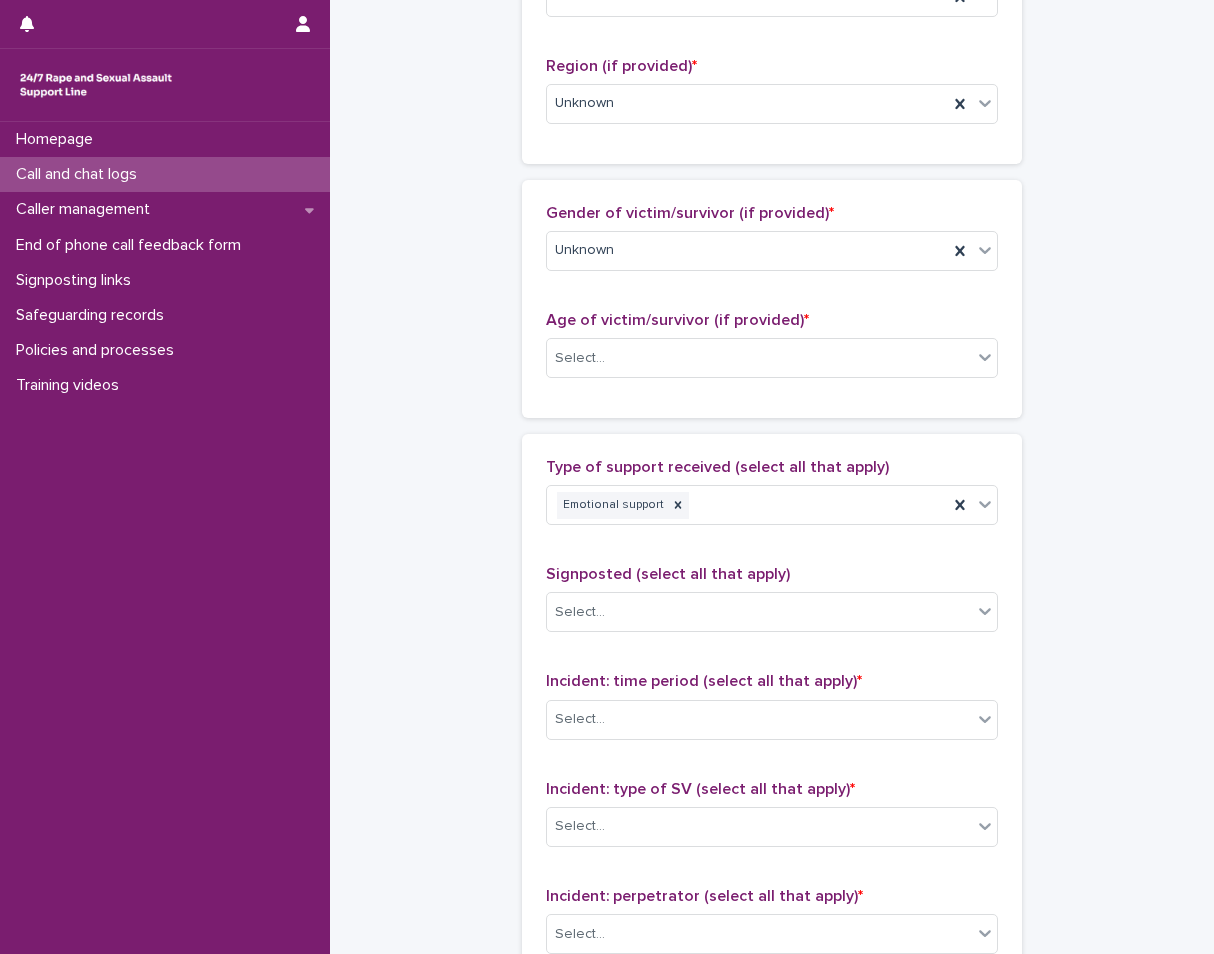 click on "**********" at bounding box center (772, 284) 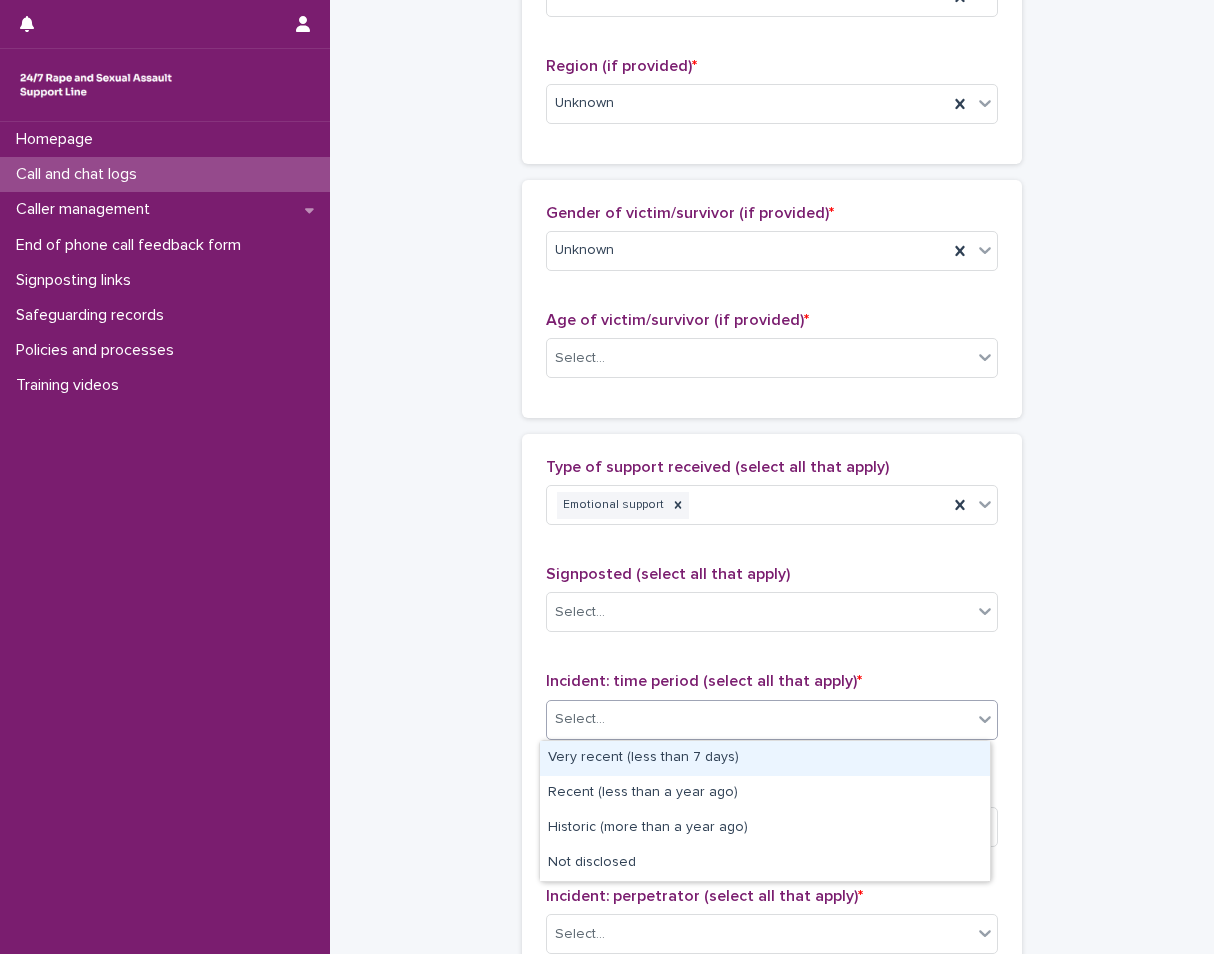 click on "Select..." at bounding box center (759, 719) 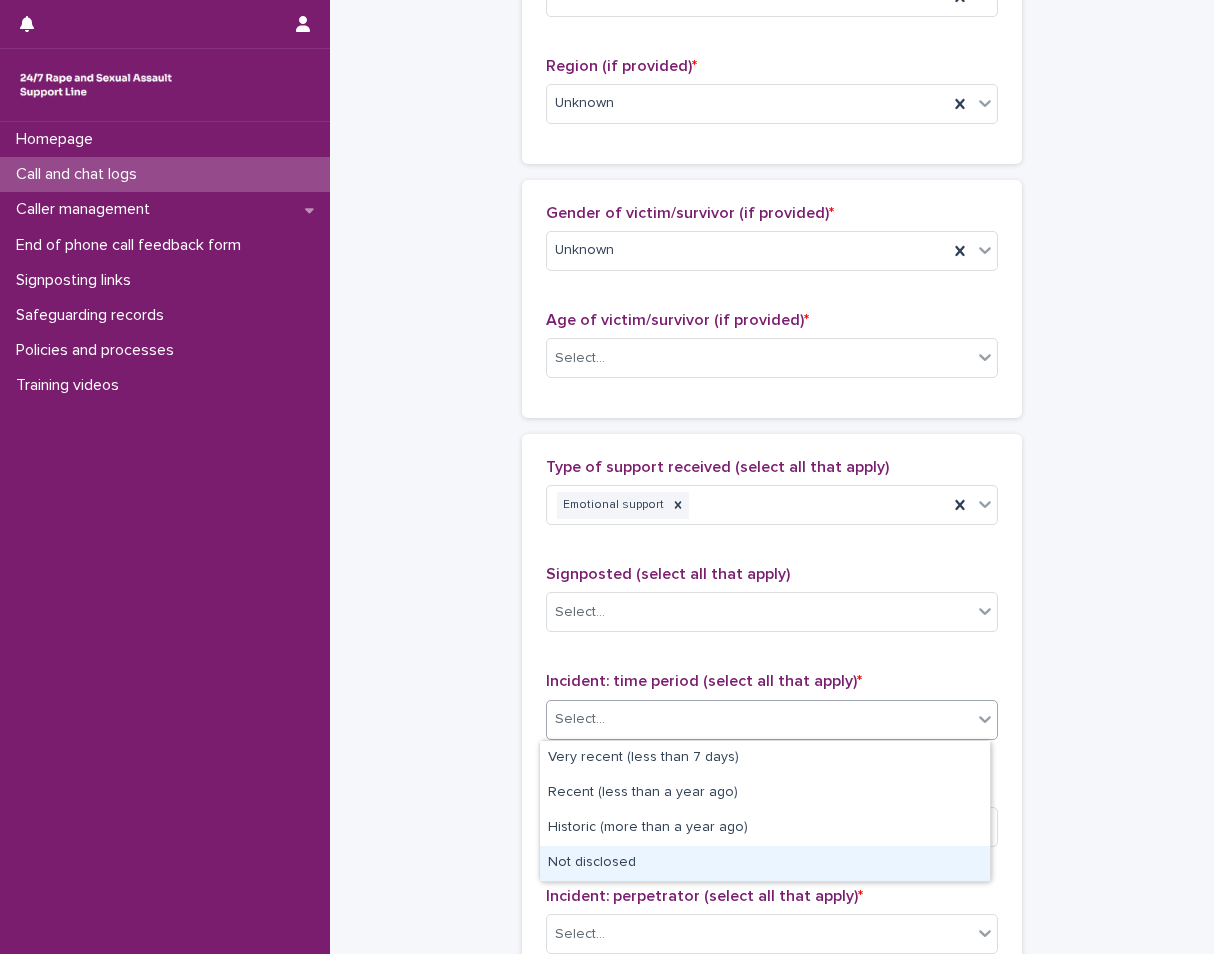 click on "Not disclosed" at bounding box center [765, 863] 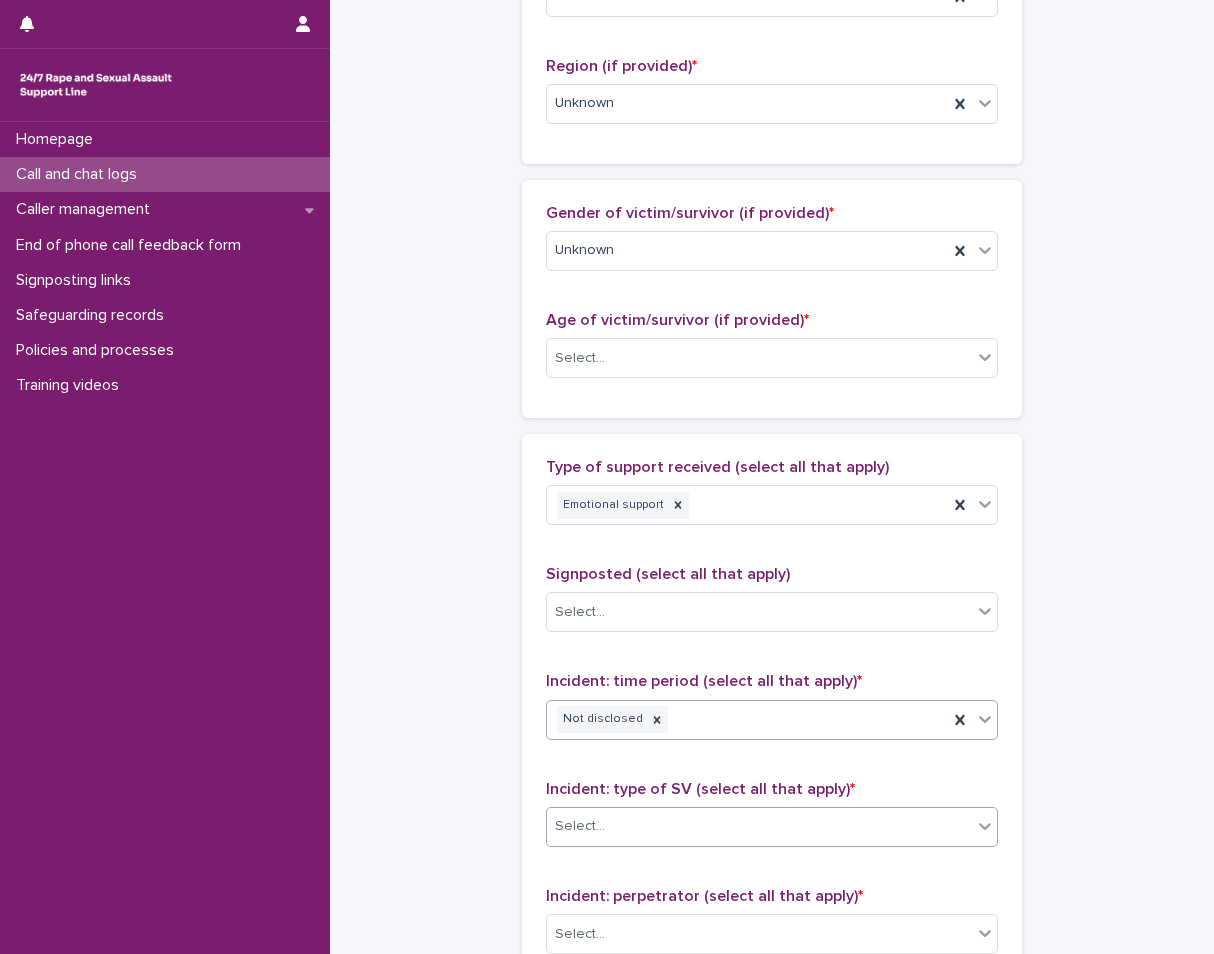 click on "Select..." at bounding box center (759, 826) 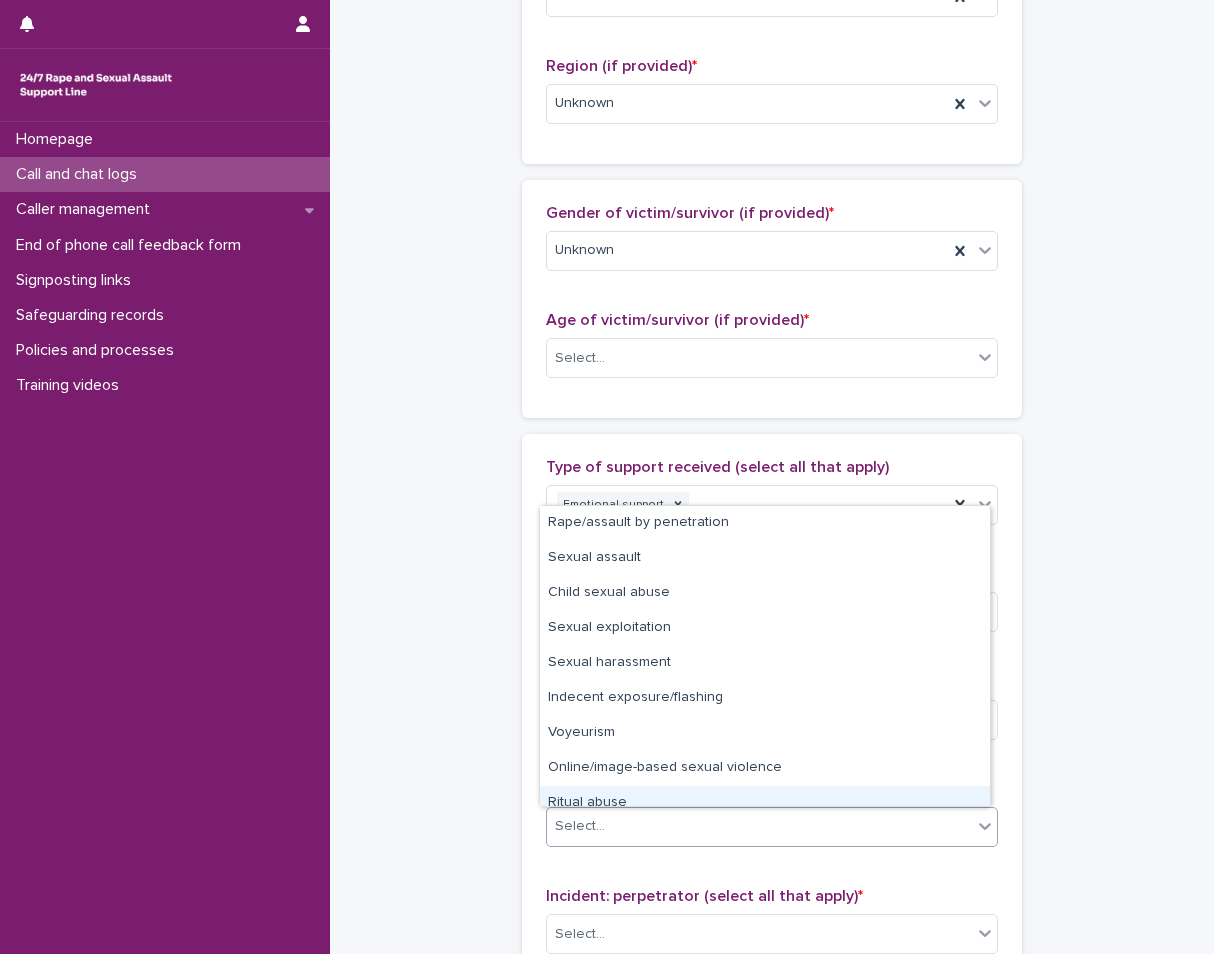 scroll, scrollTop: 50, scrollLeft: 0, axis: vertical 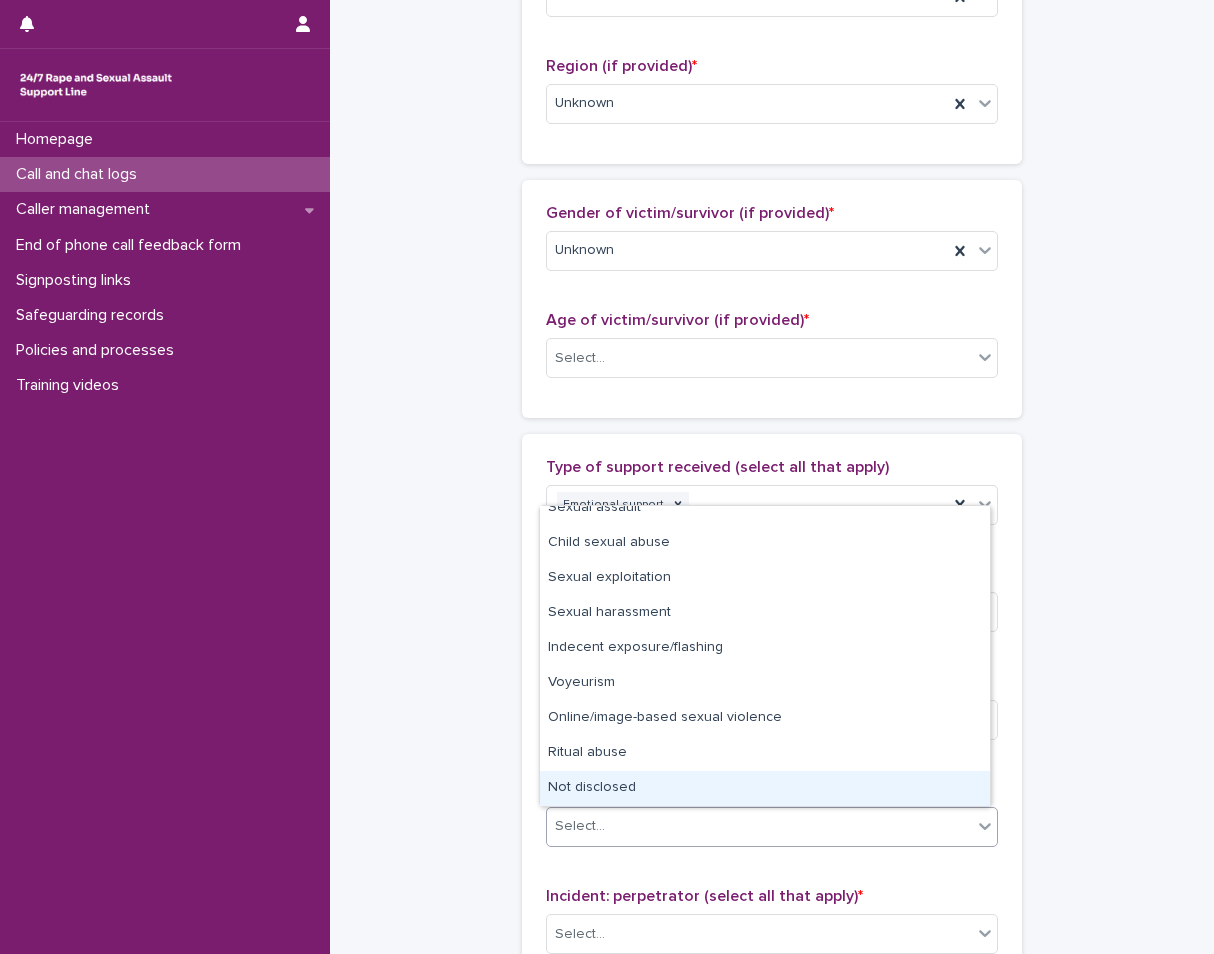 click on "Not disclosed" at bounding box center [765, 788] 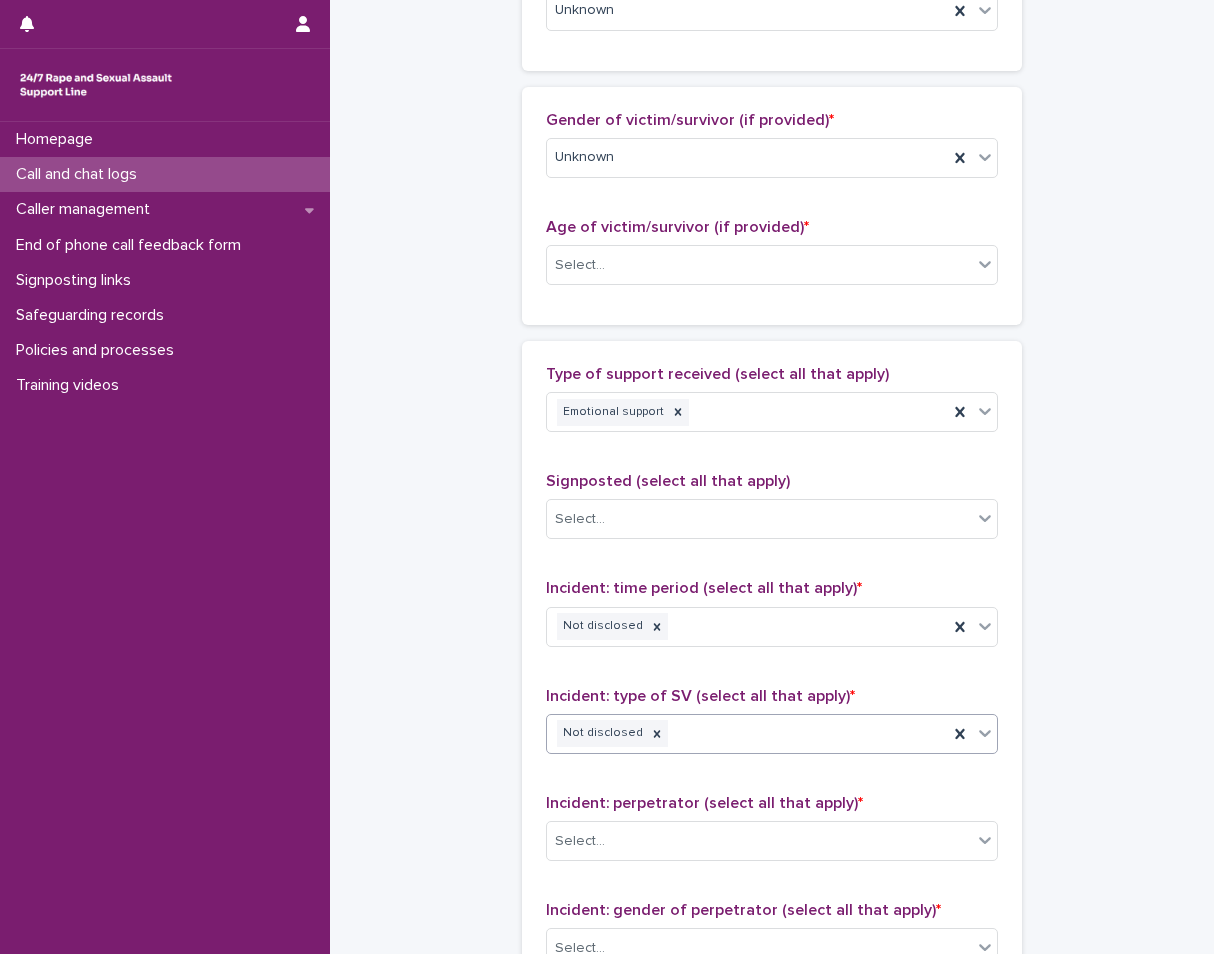 scroll, scrollTop: 1300, scrollLeft: 0, axis: vertical 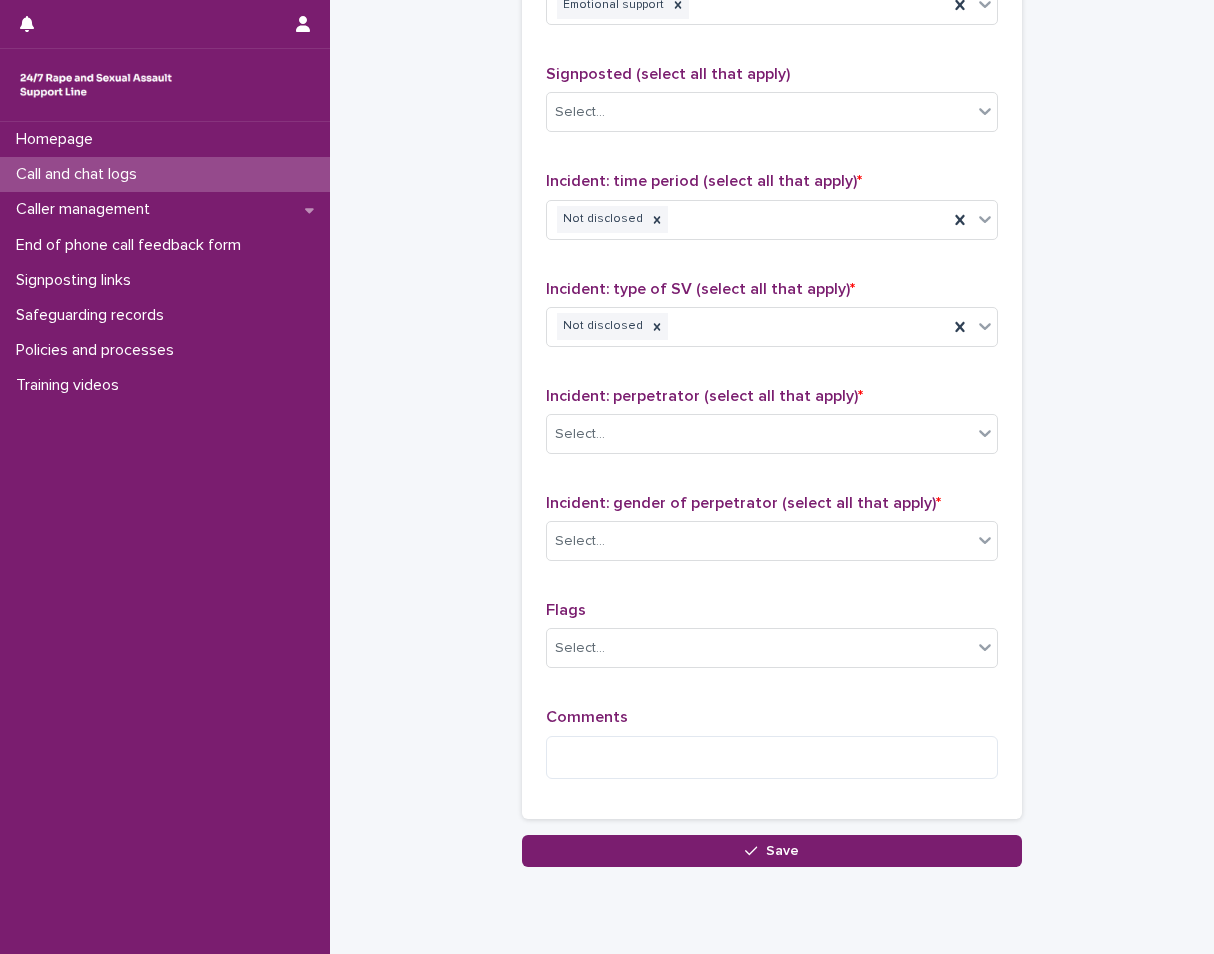 click on "Flags" at bounding box center [772, 610] 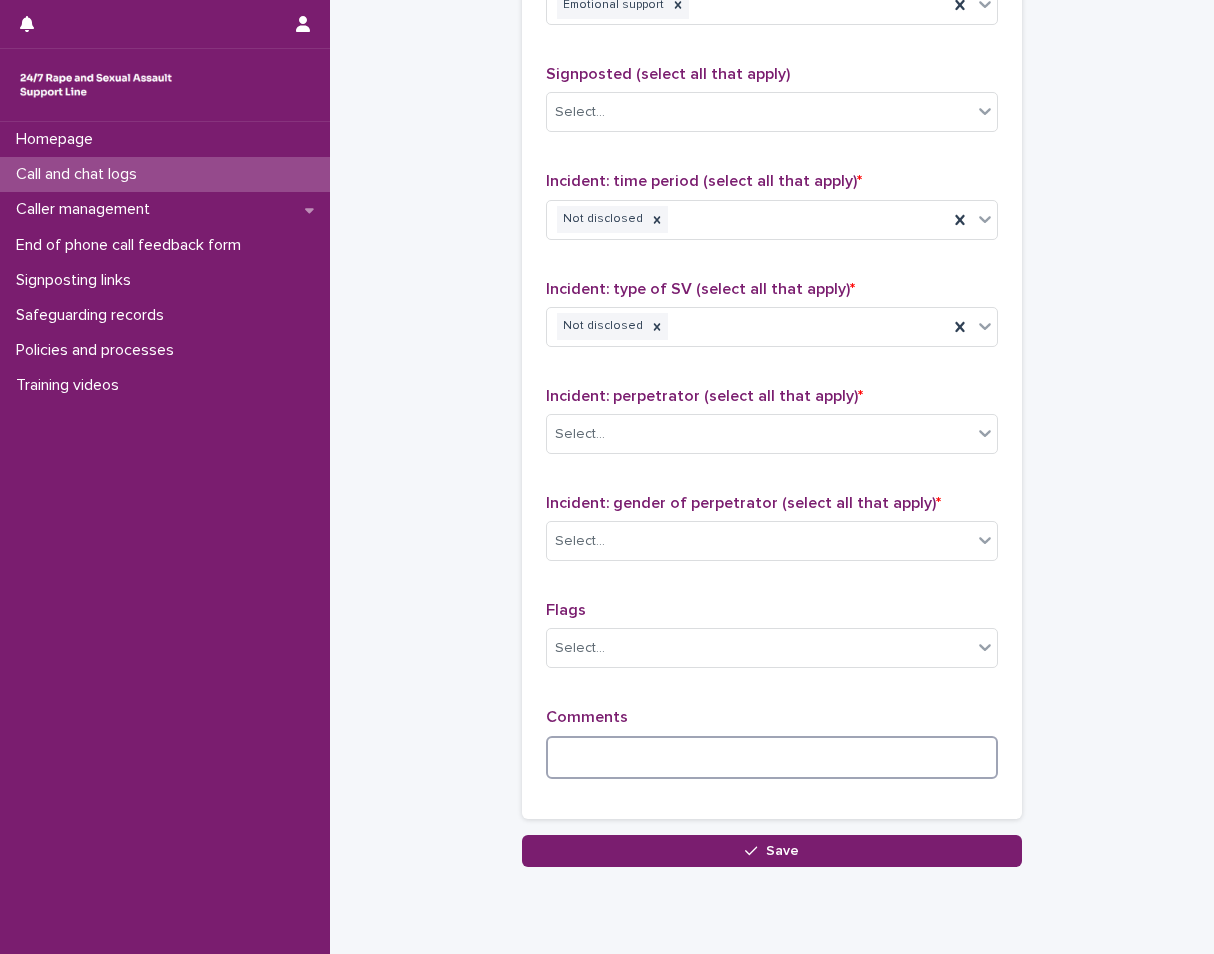 click at bounding box center [772, 757] 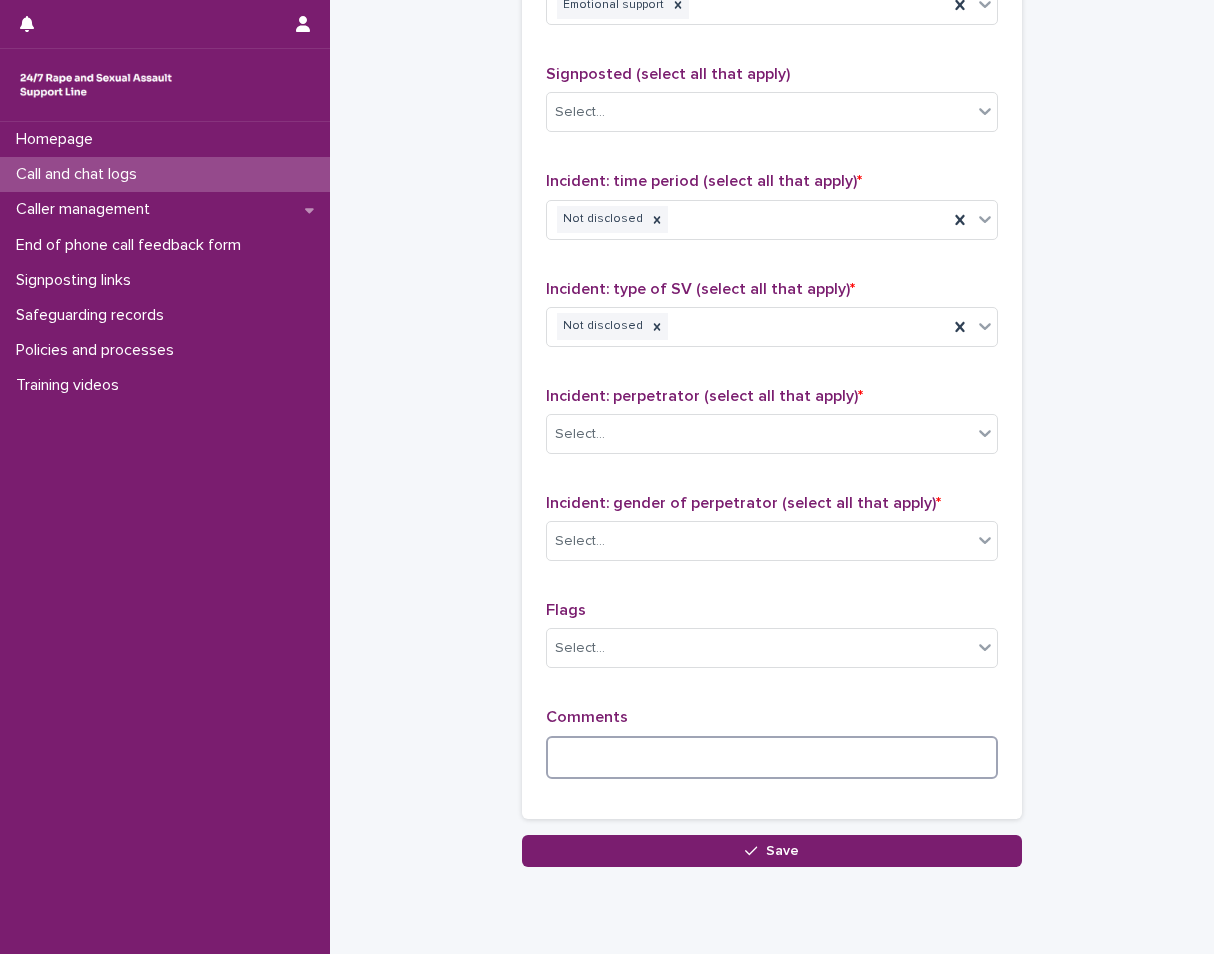 click at bounding box center [772, 757] 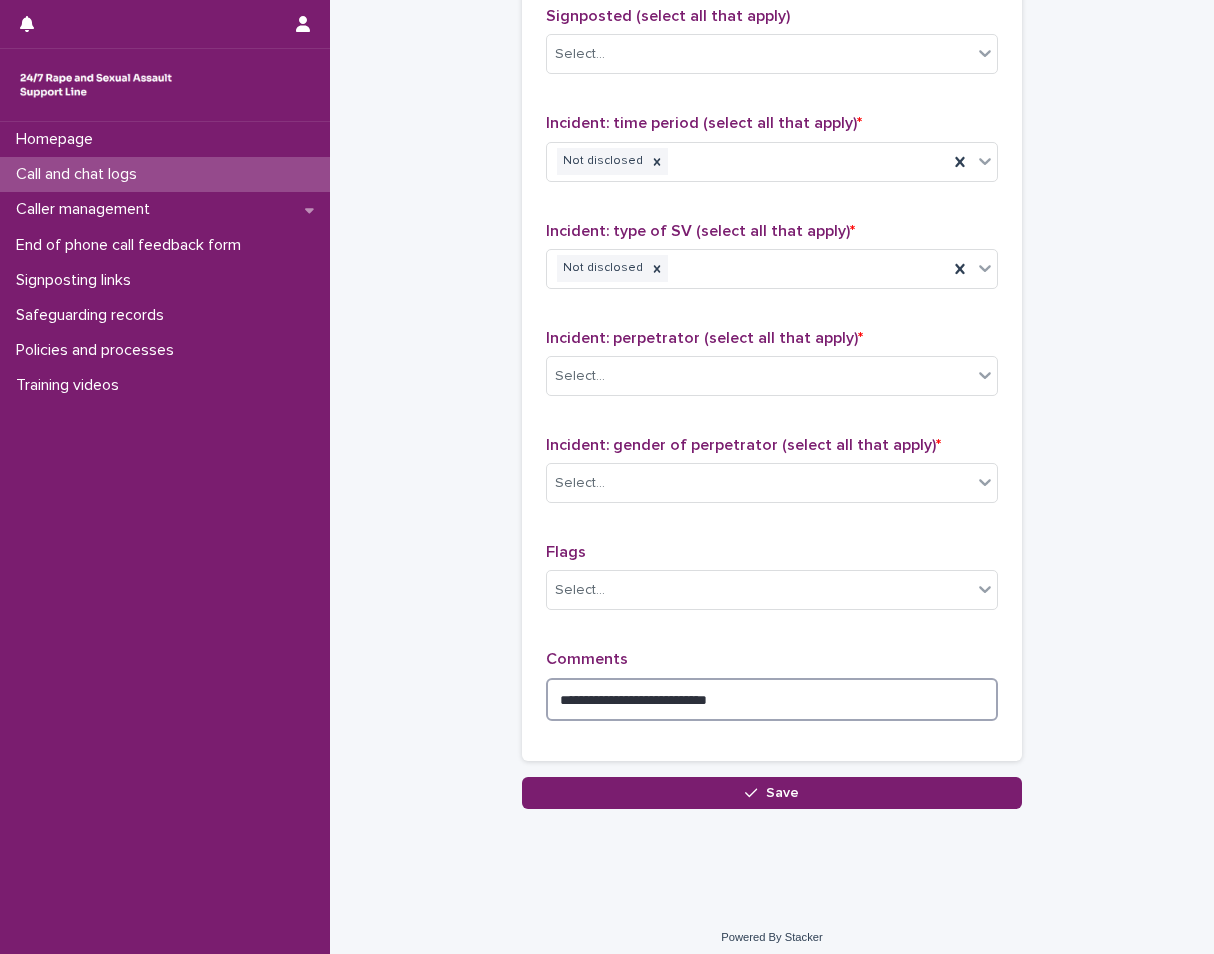 scroll, scrollTop: 1369, scrollLeft: 0, axis: vertical 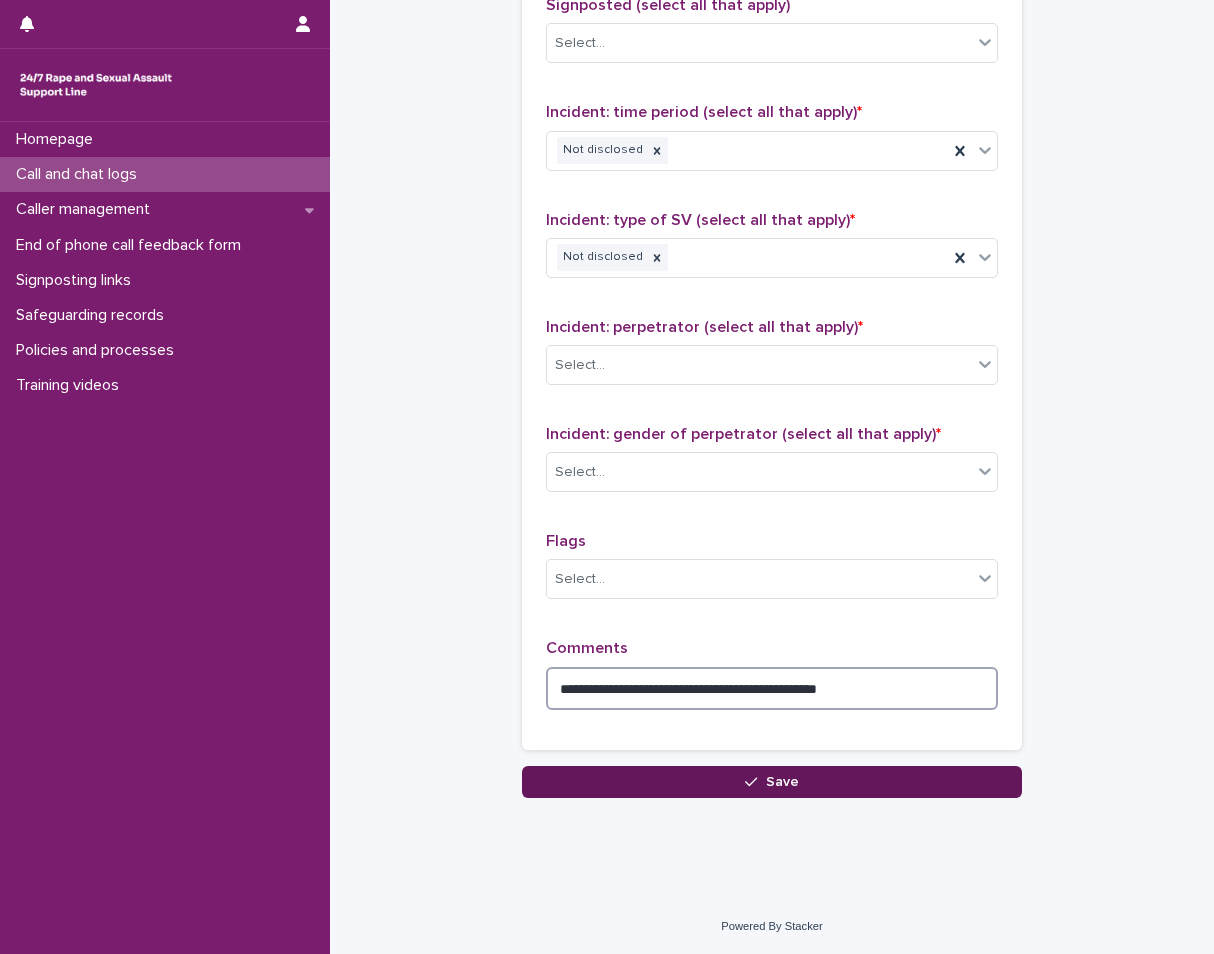type on "**********" 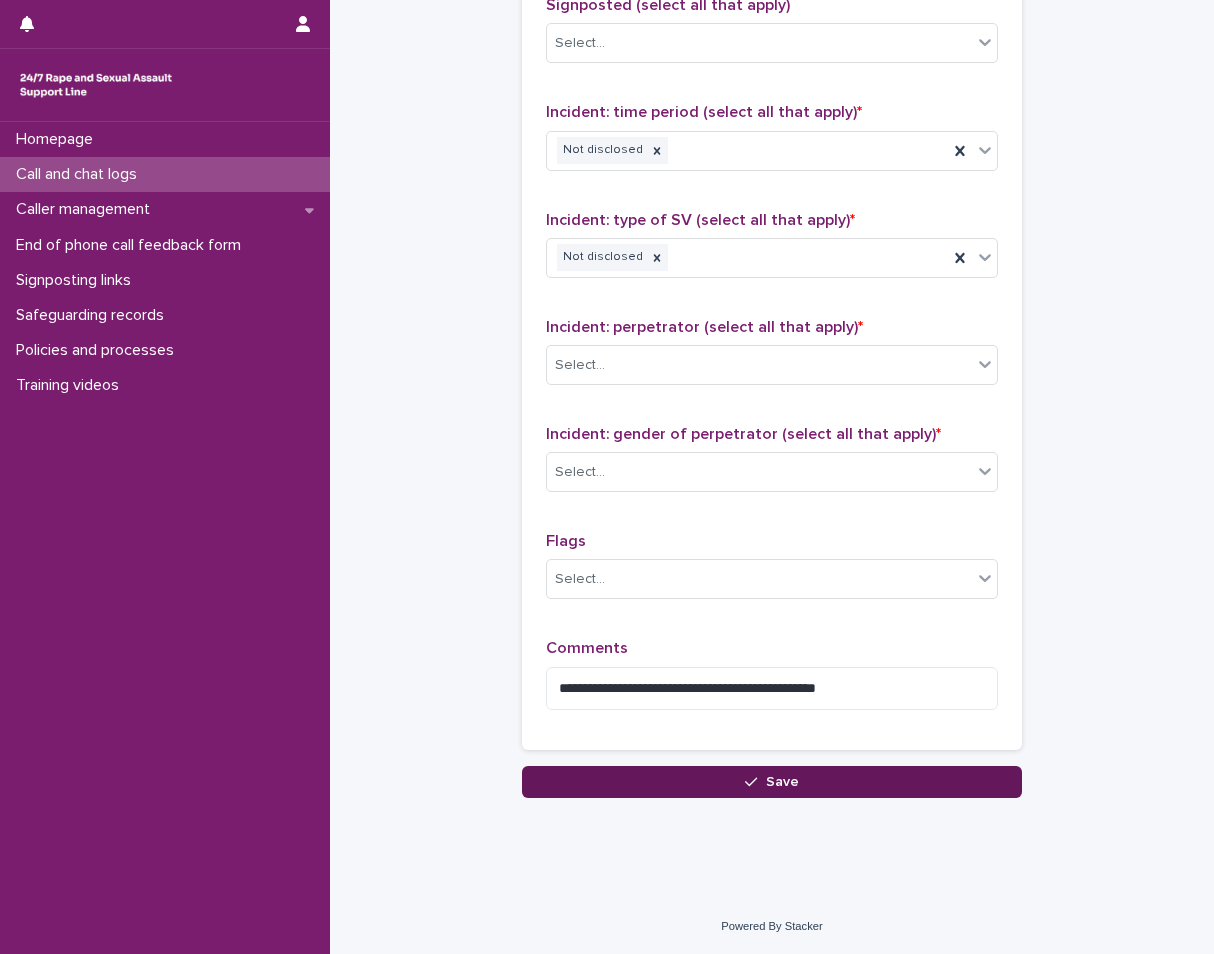 click on "Save" at bounding box center [772, 782] 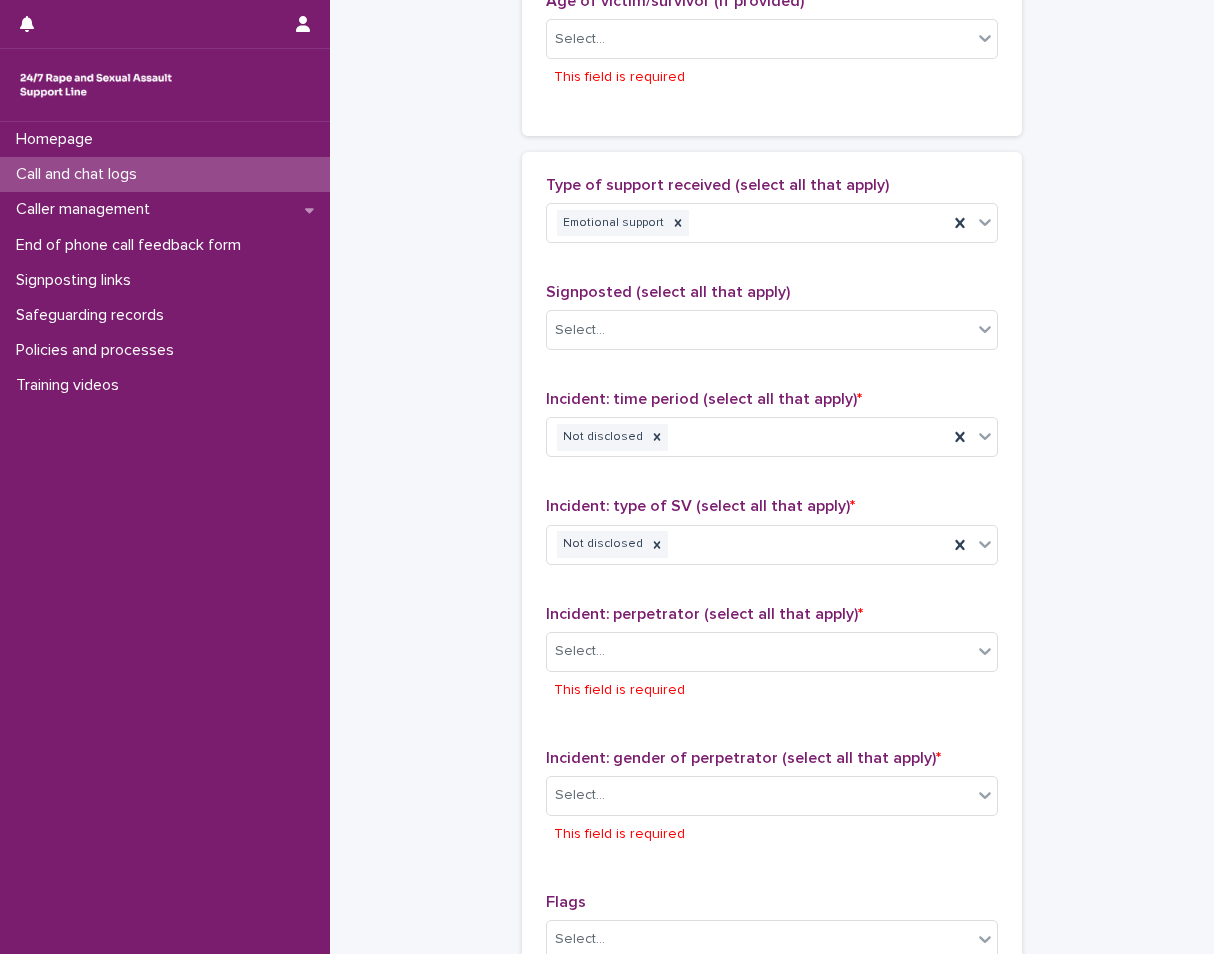 scroll, scrollTop: 1125, scrollLeft: 0, axis: vertical 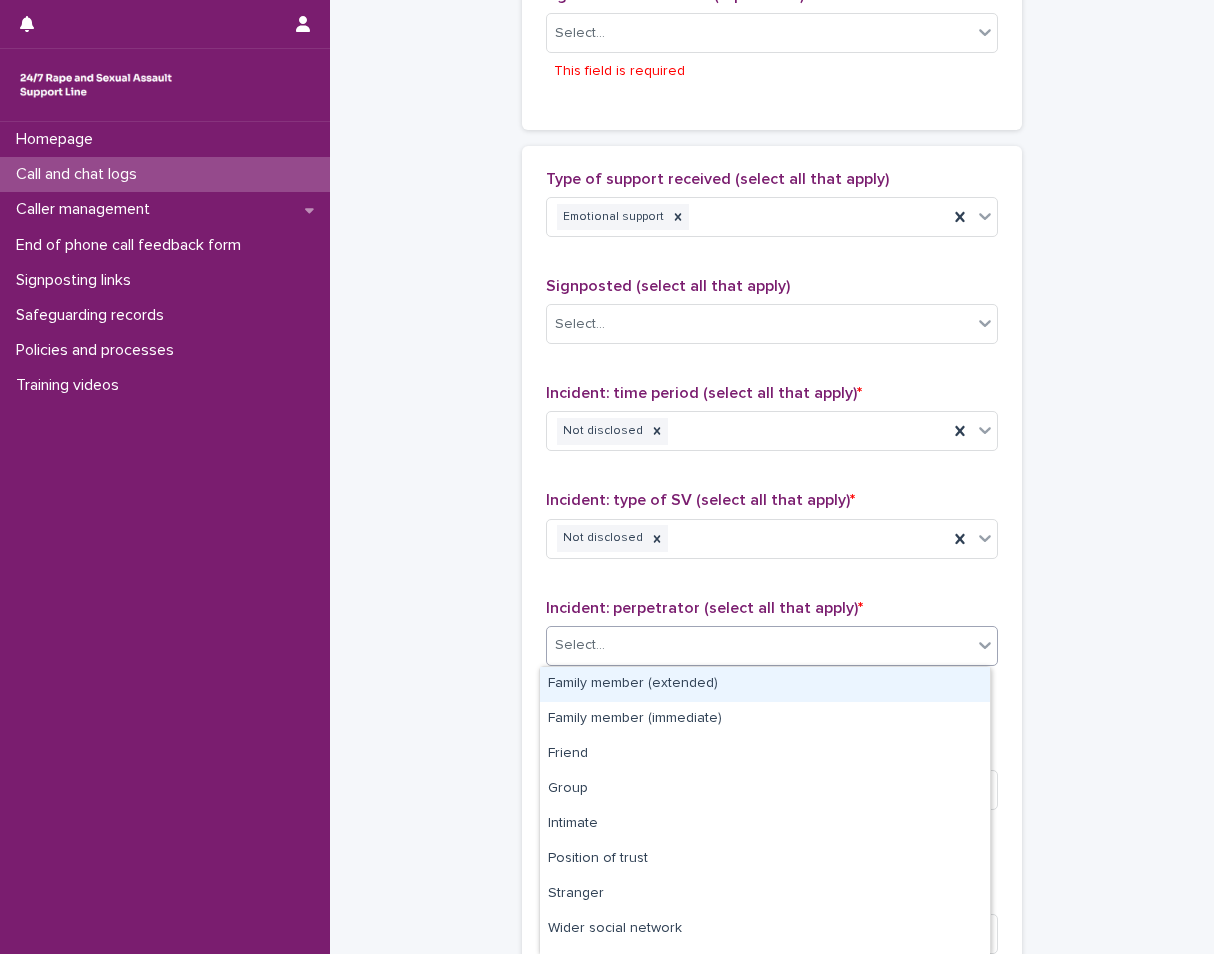 click on "Select..." at bounding box center [759, 645] 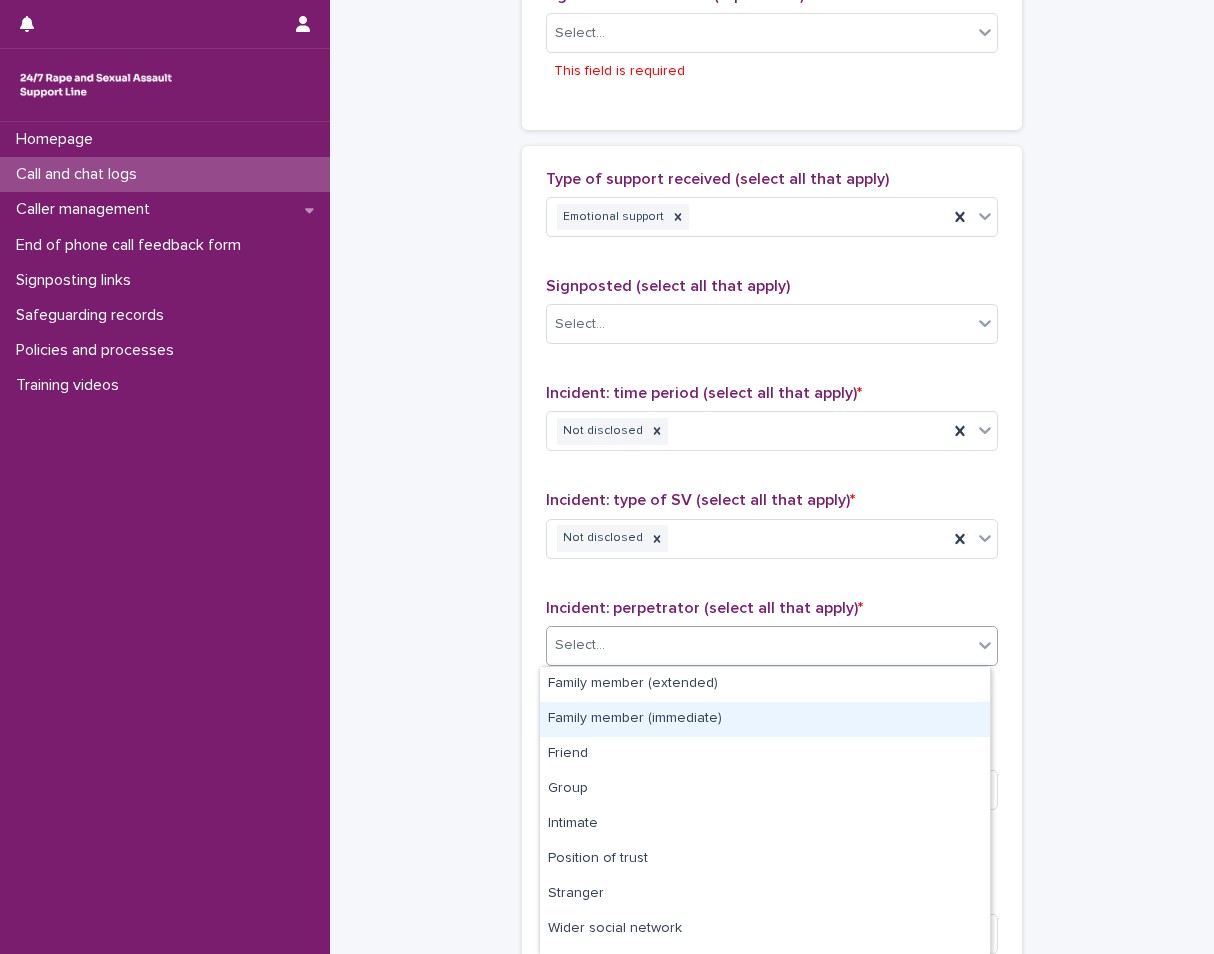 scroll, scrollTop: 97, scrollLeft: 0, axis: vertical 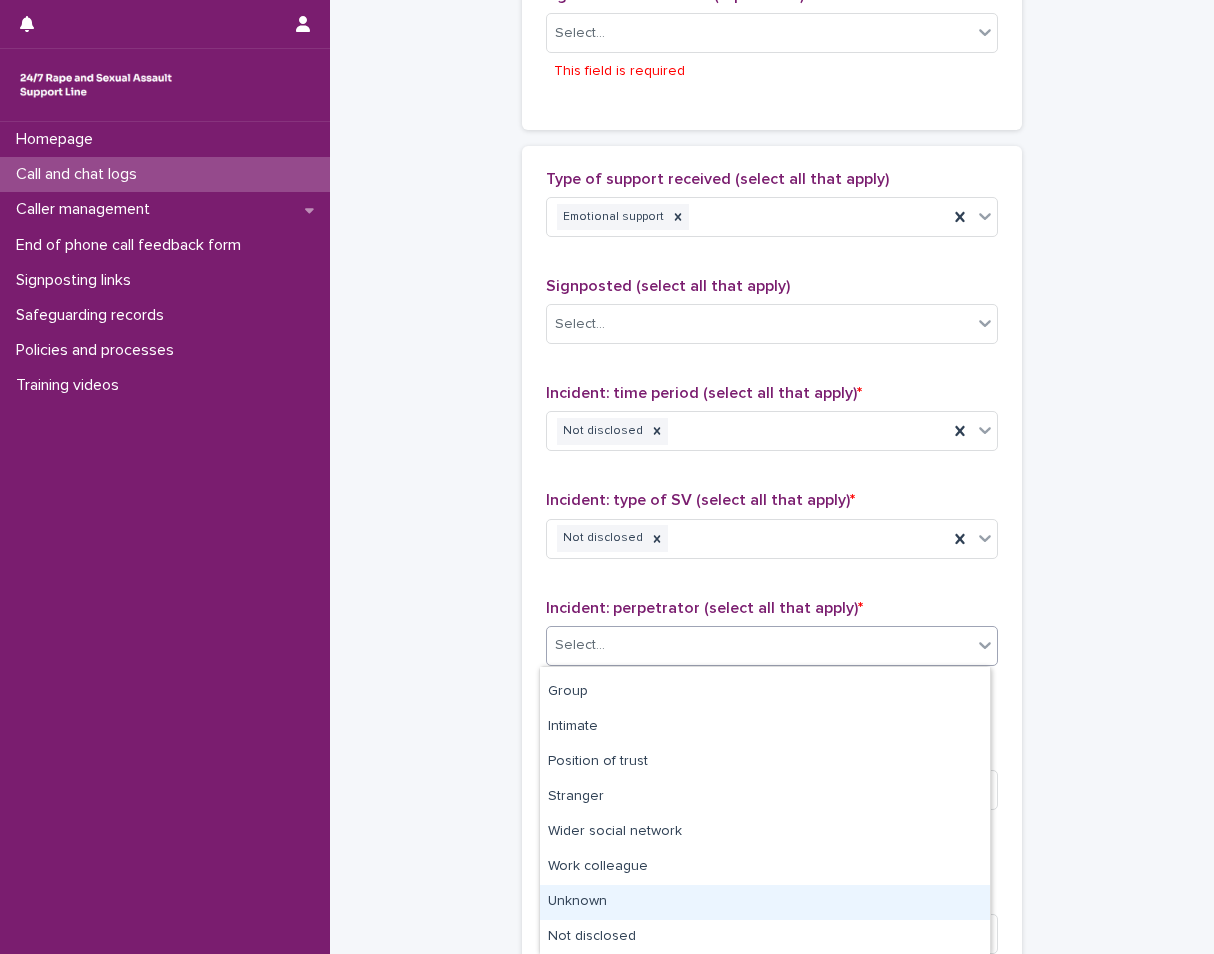 click on "Unknown" at bounding box center (765, 902) 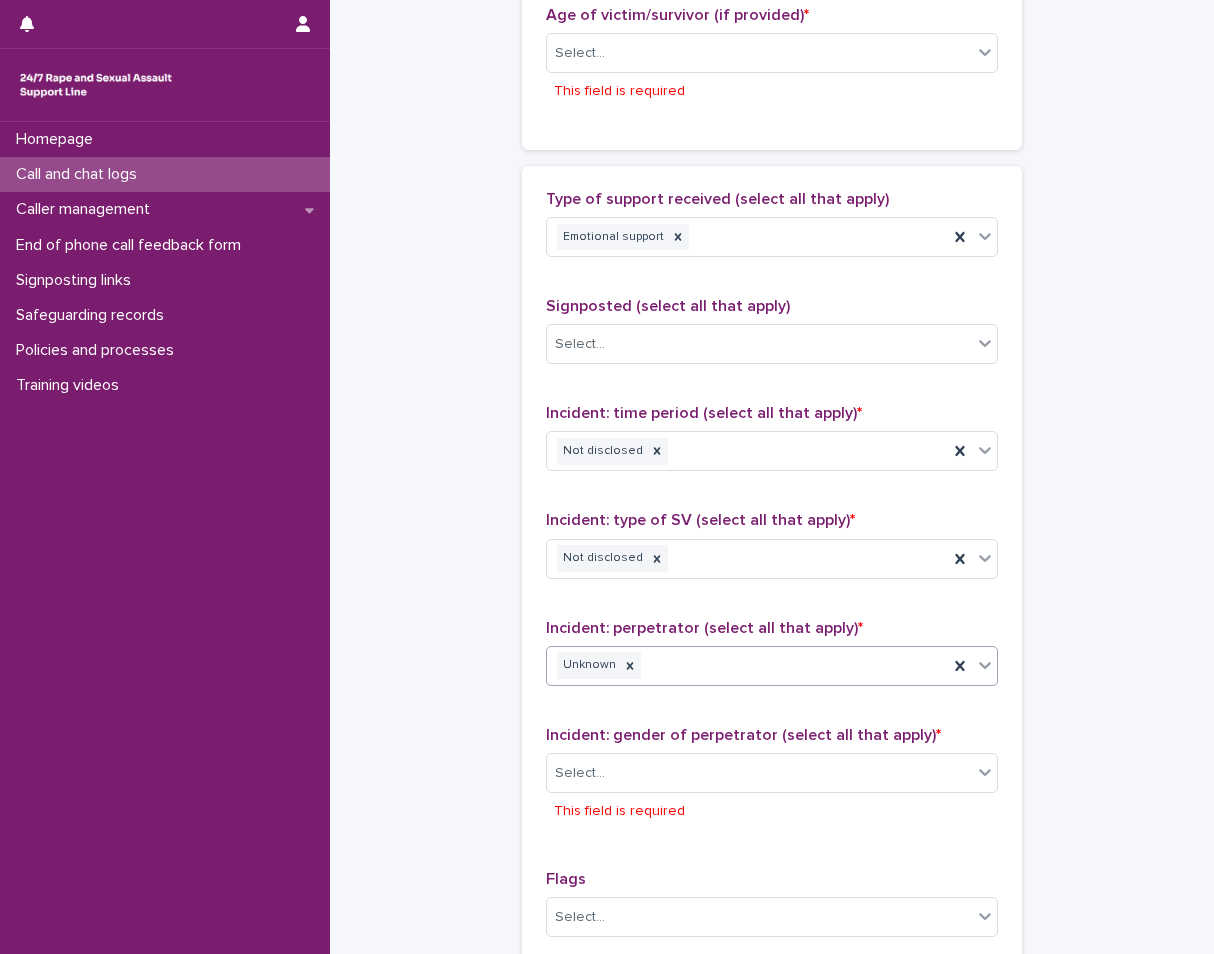 scroll, scrollTop: 1093, scrollLeft: 0, axis: vertical 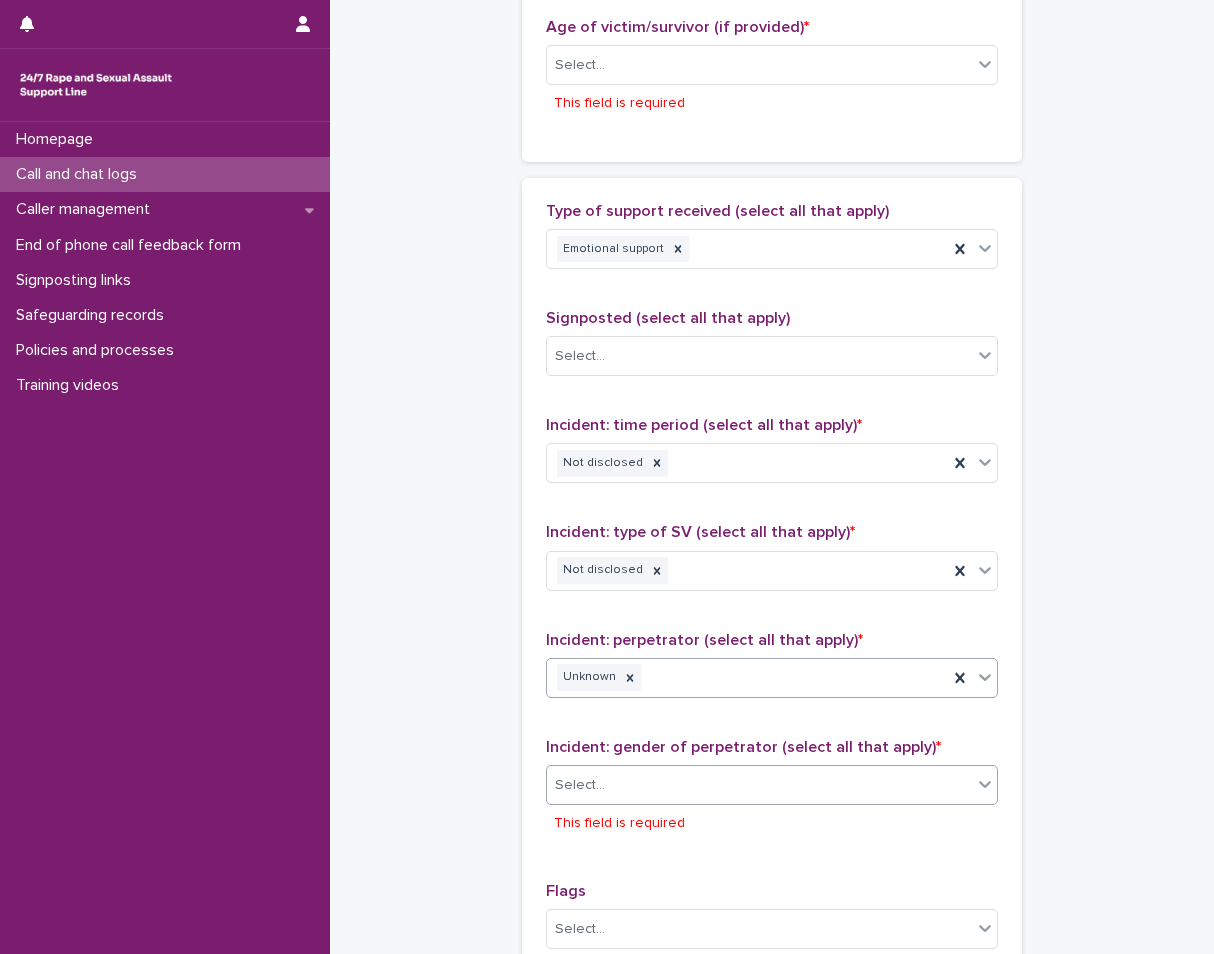 click on "Select..." at bounding box center (759, 785) 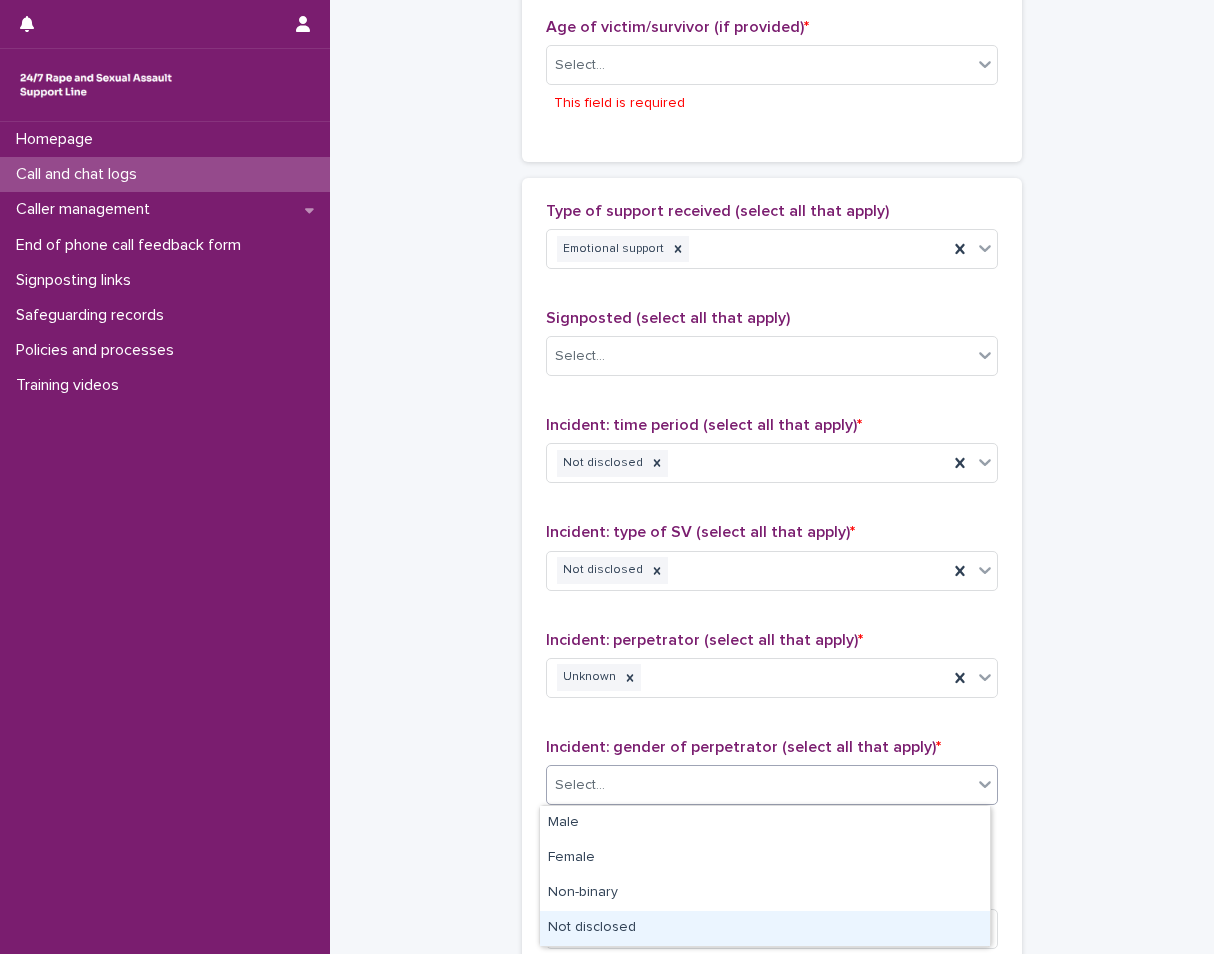 click on "Not disclosed" at bounding box center (765, 928) 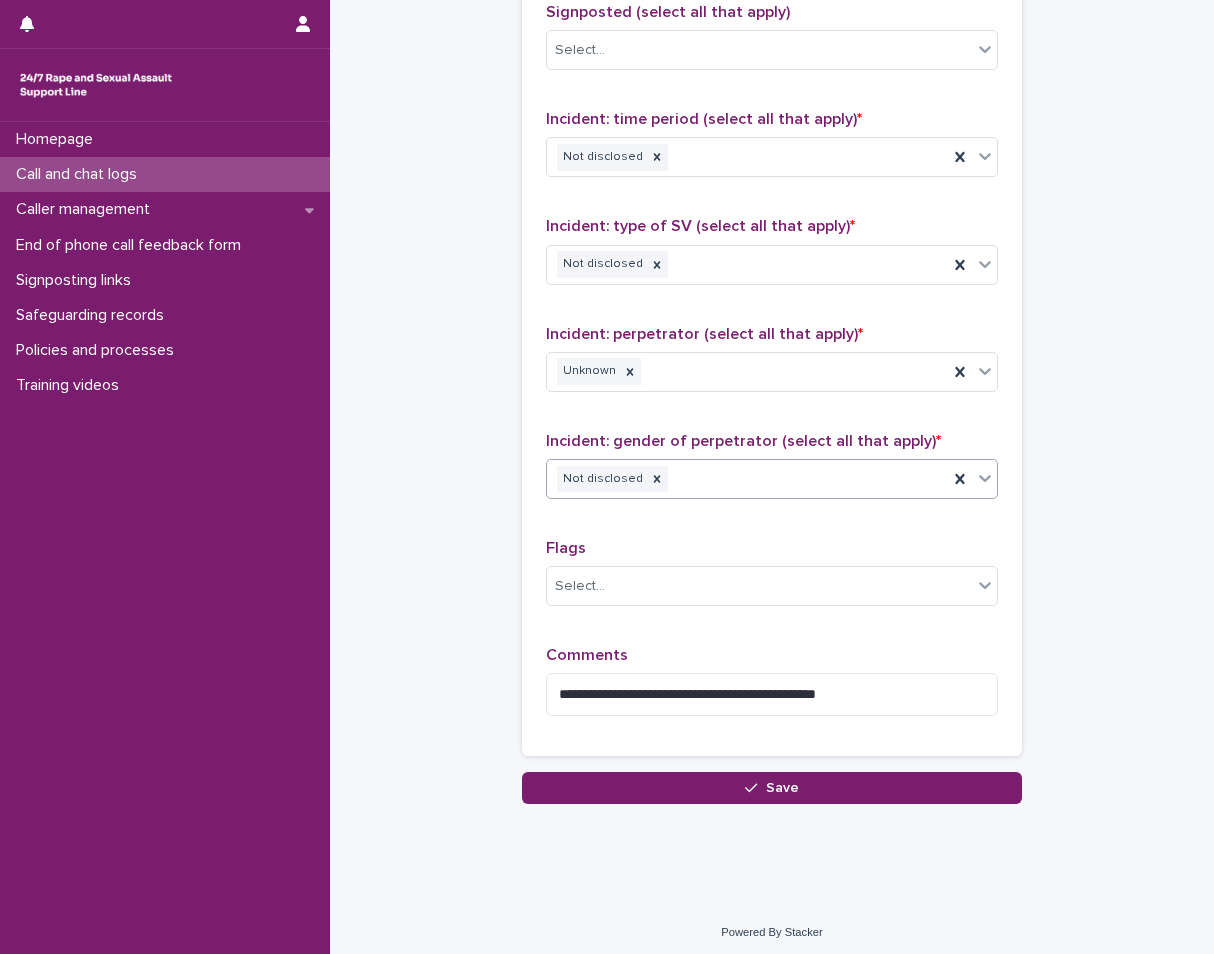 scroll, scrollTop: 1406, scrollLeft: 0, axis: vertical 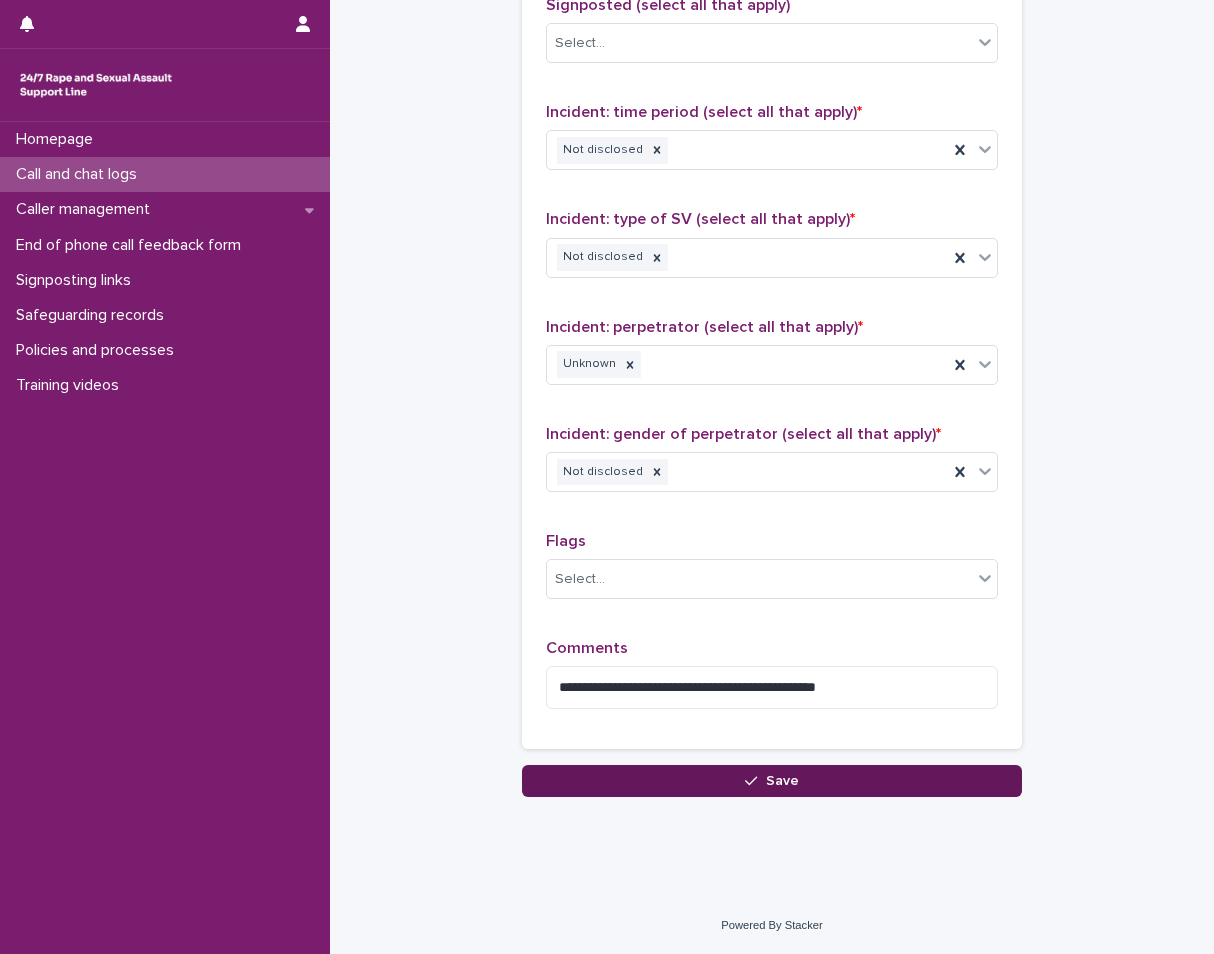 click on "Save" at bounding box center (782, 781) 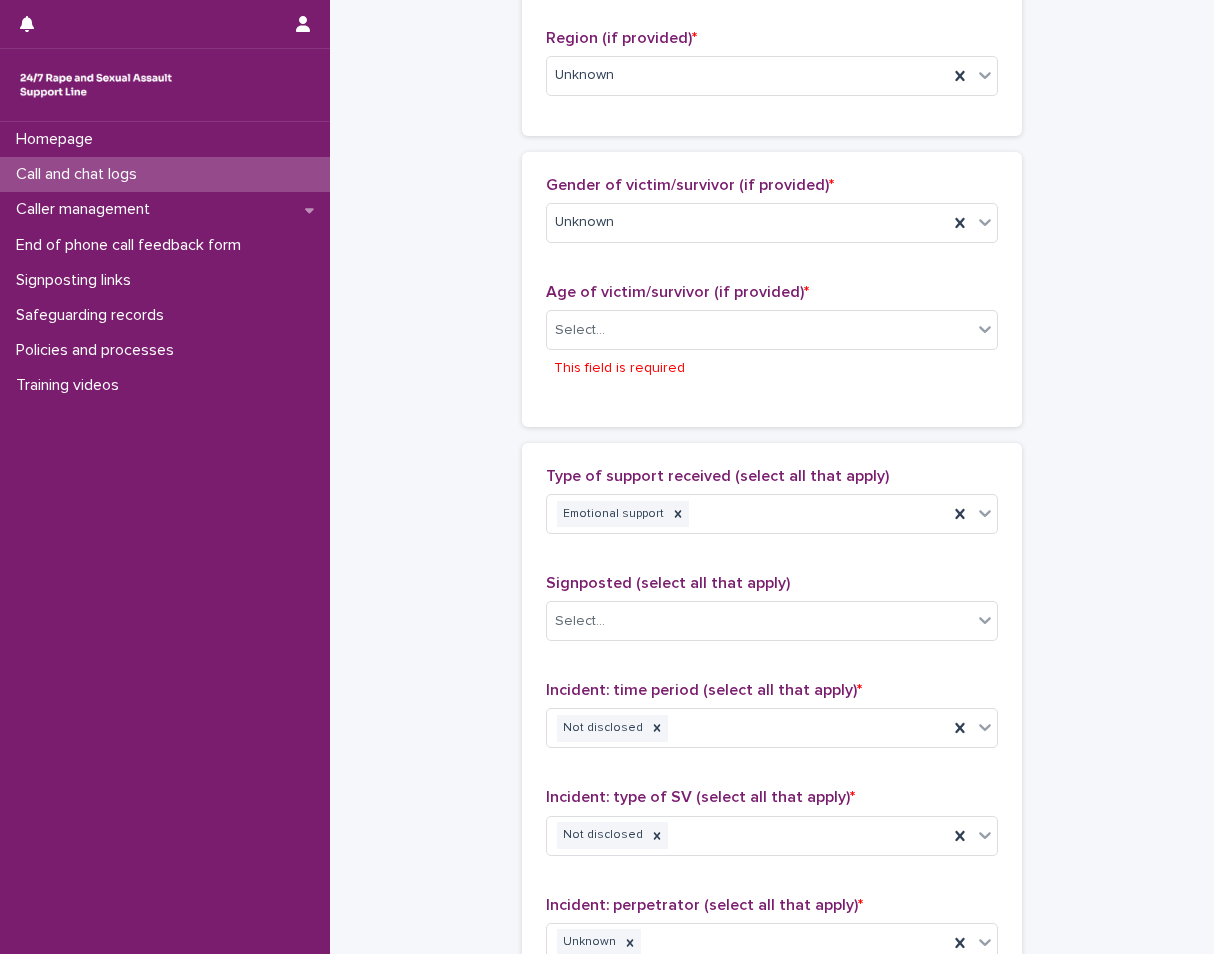 scroll, scrollTop: 811, scrollLeft: 0, axis: vertical 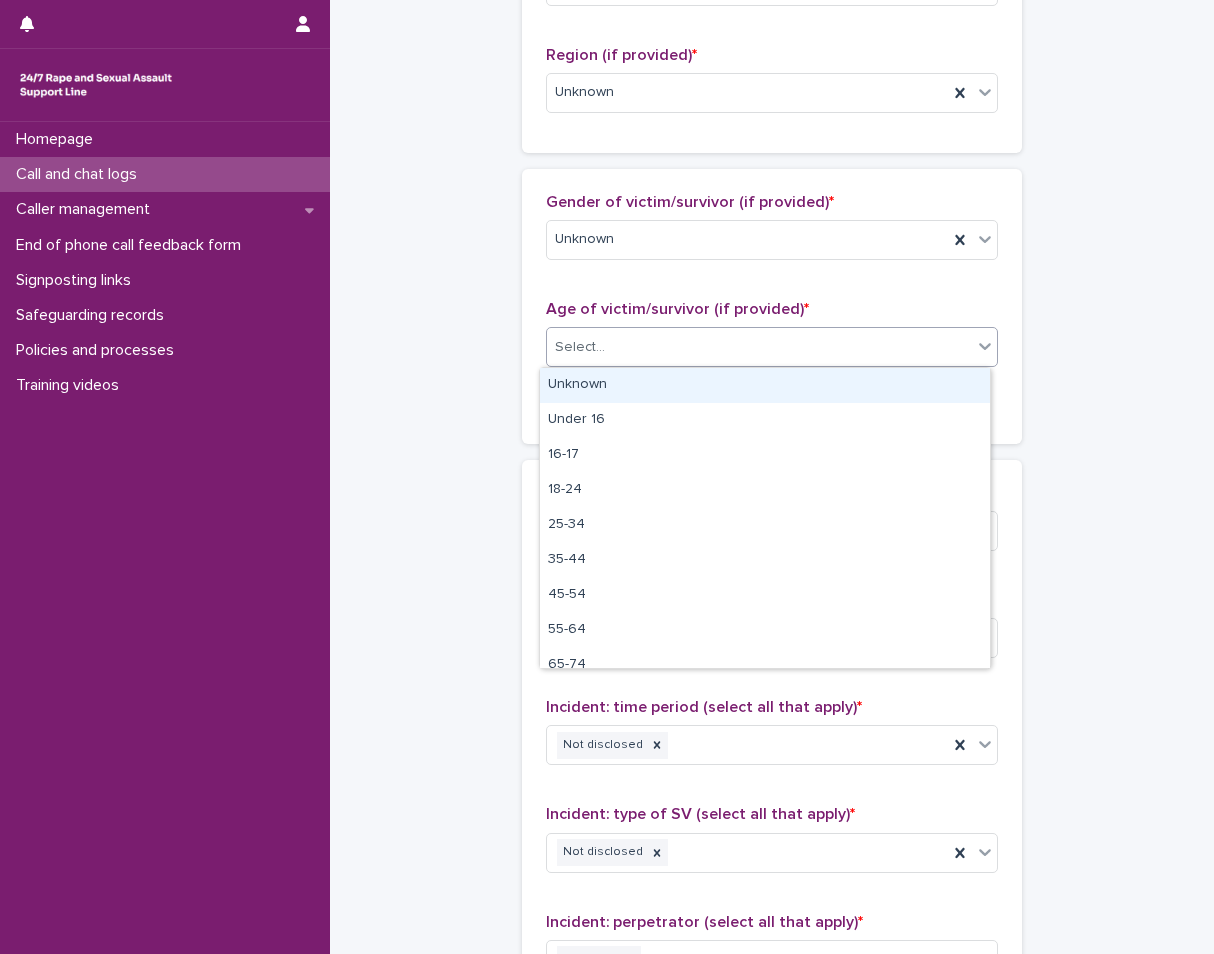 click on "Select..." at bounding box center (759, 347) 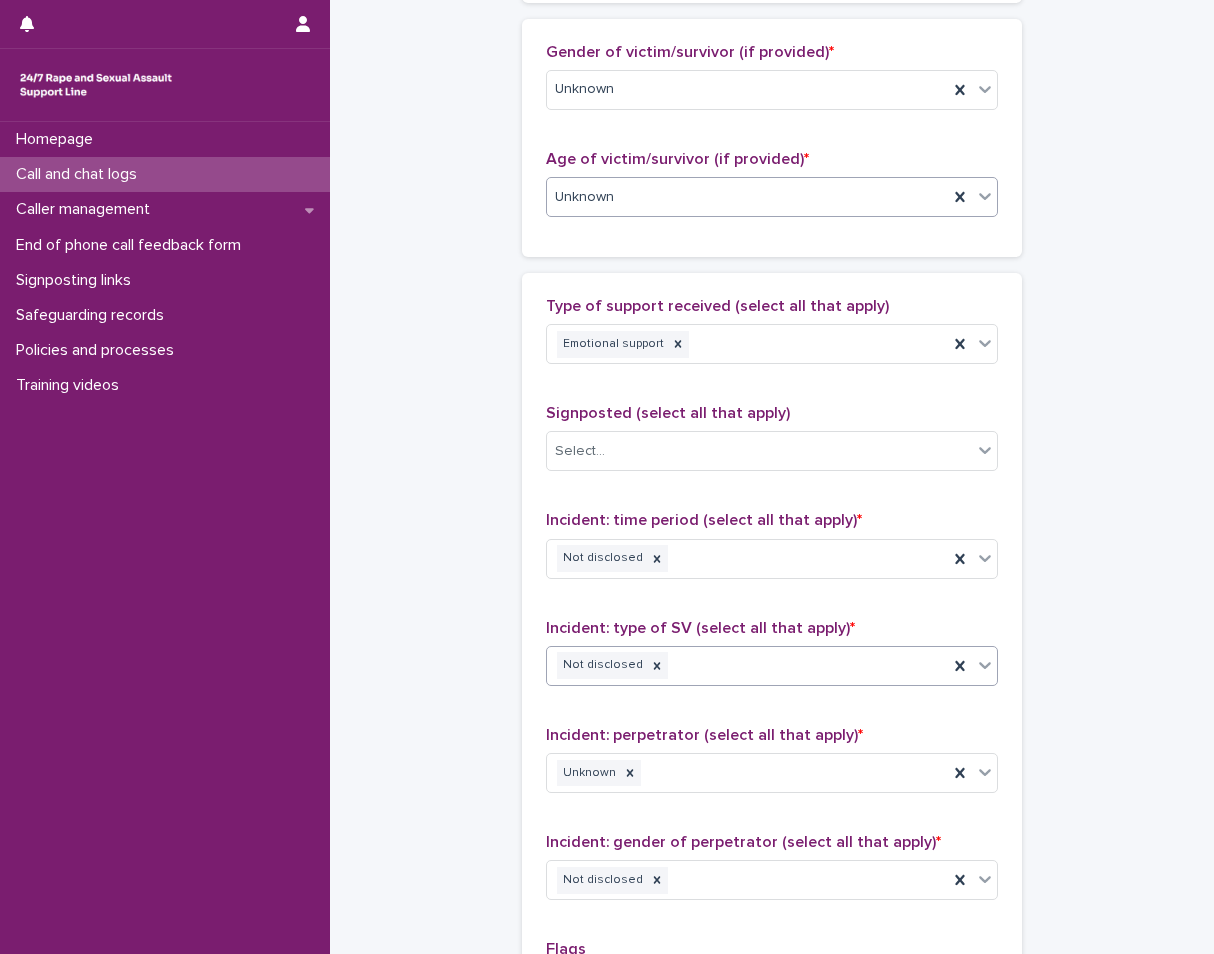 scroll, scrollTop: 1369, scrollLeft: 0, axis: vertical 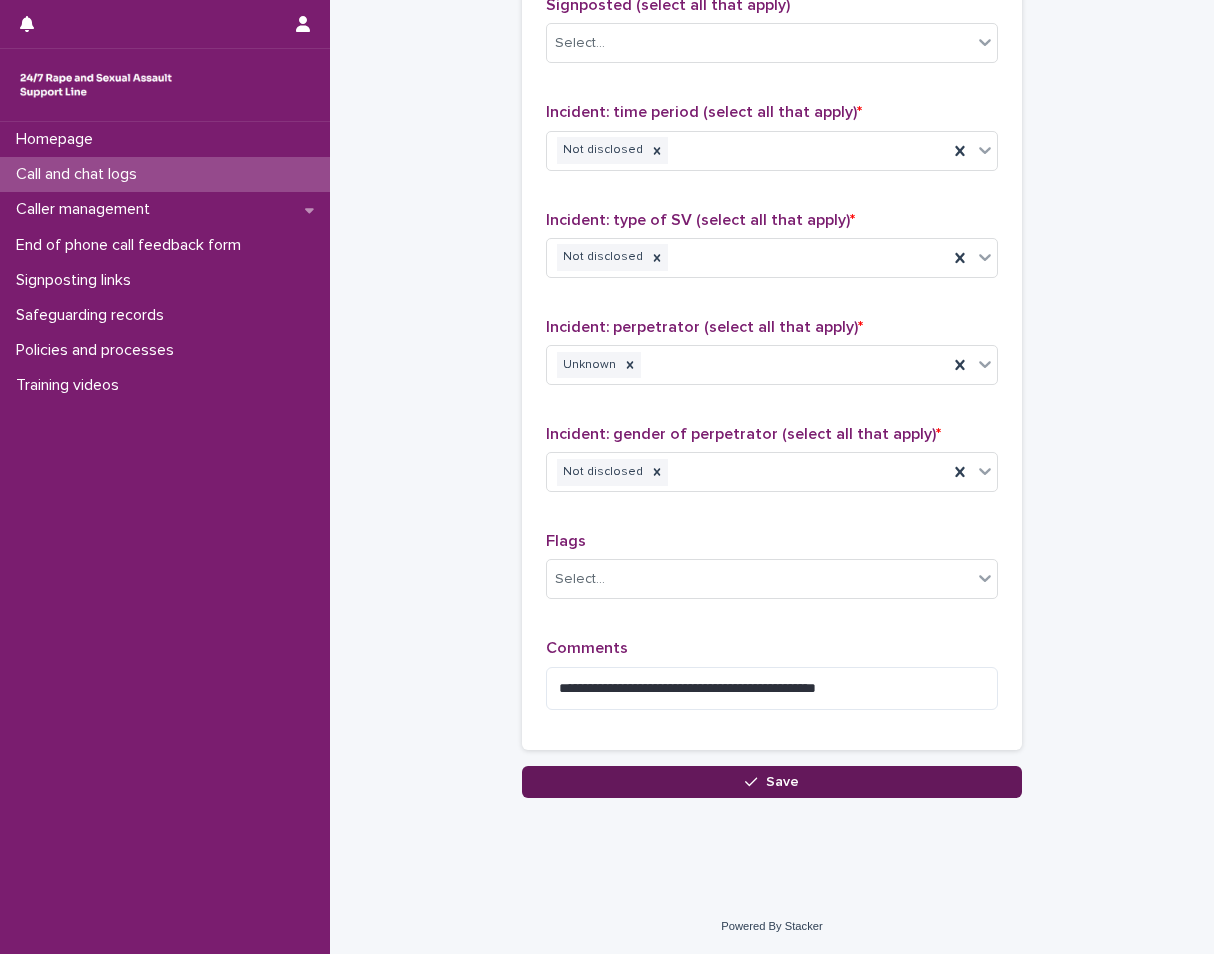 click on "Save" at bounding box center [772, 782] 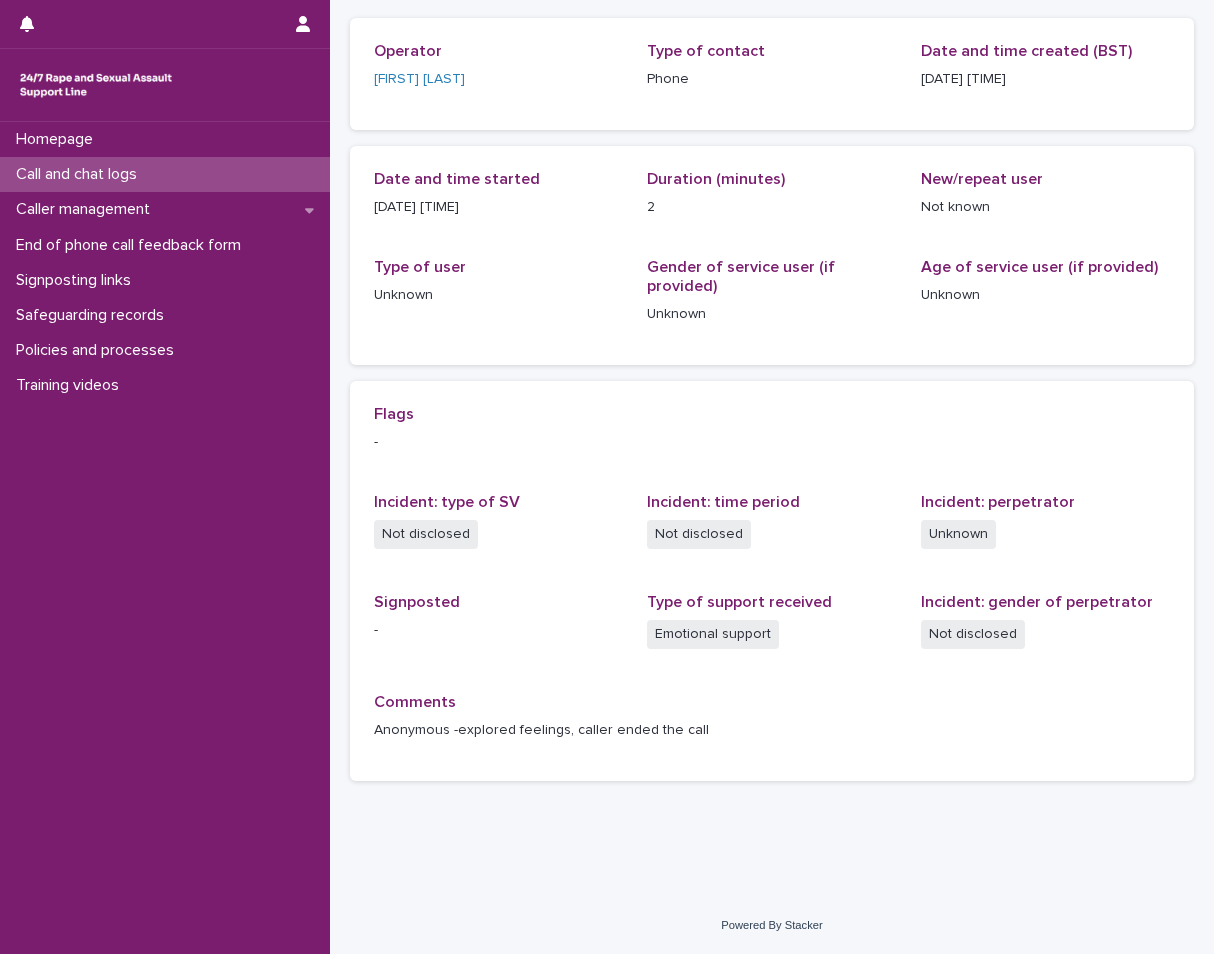 scroll, scrollTop: 0, scrollLeft: 0, axis: both 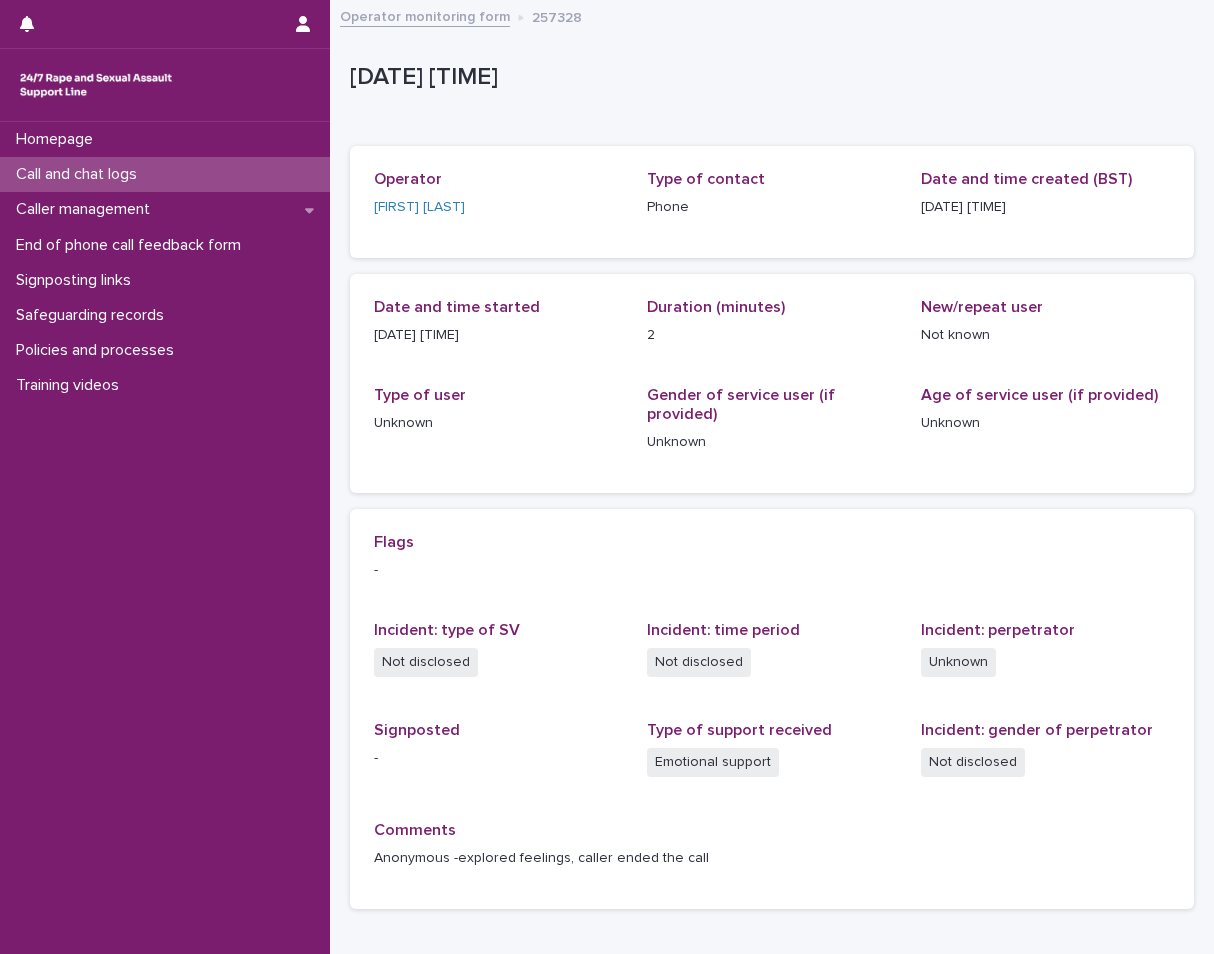 click on "Call and chat logs" at bounding box center (80, 174) 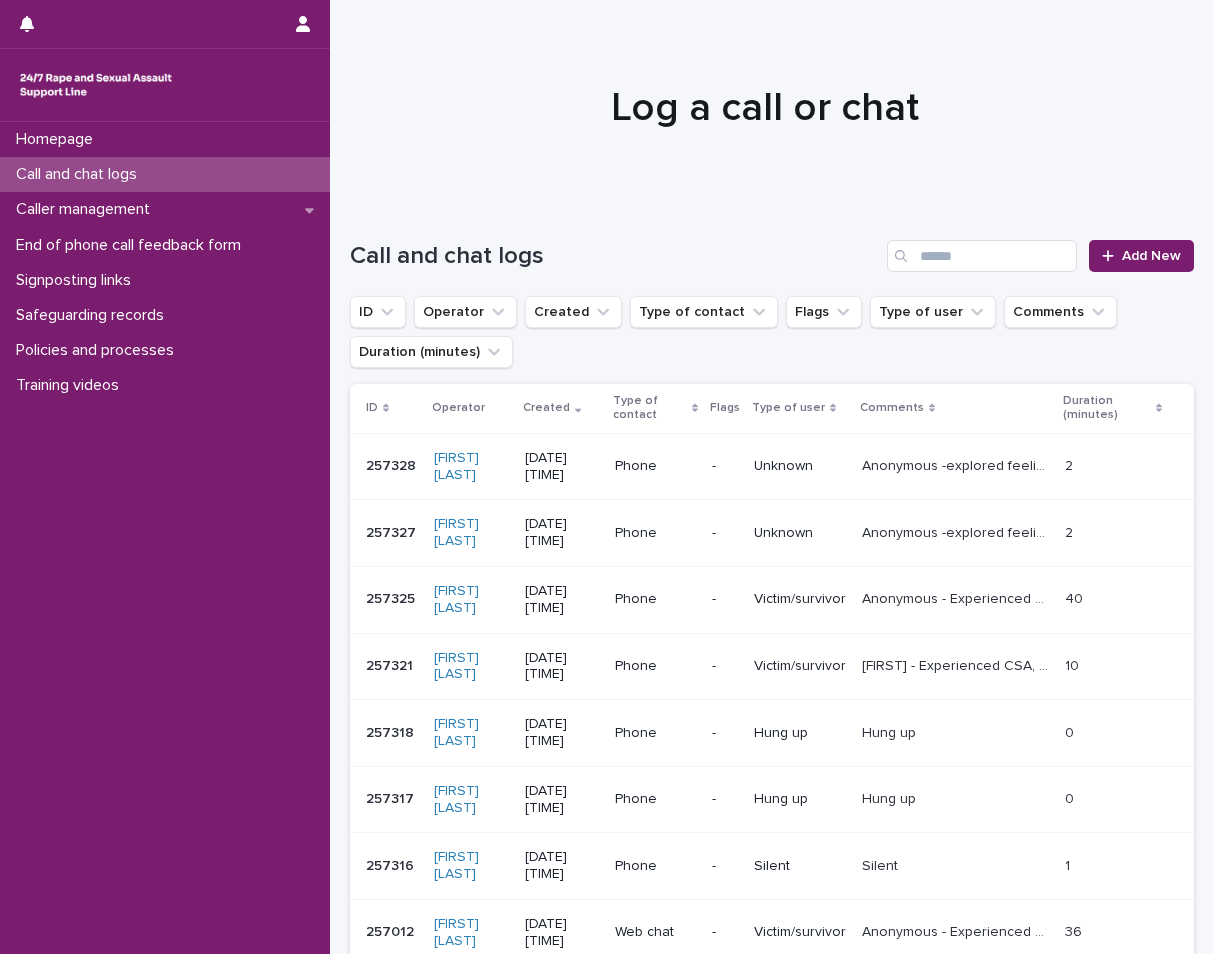 click on "Unknown" at bounding box center [800, 466] 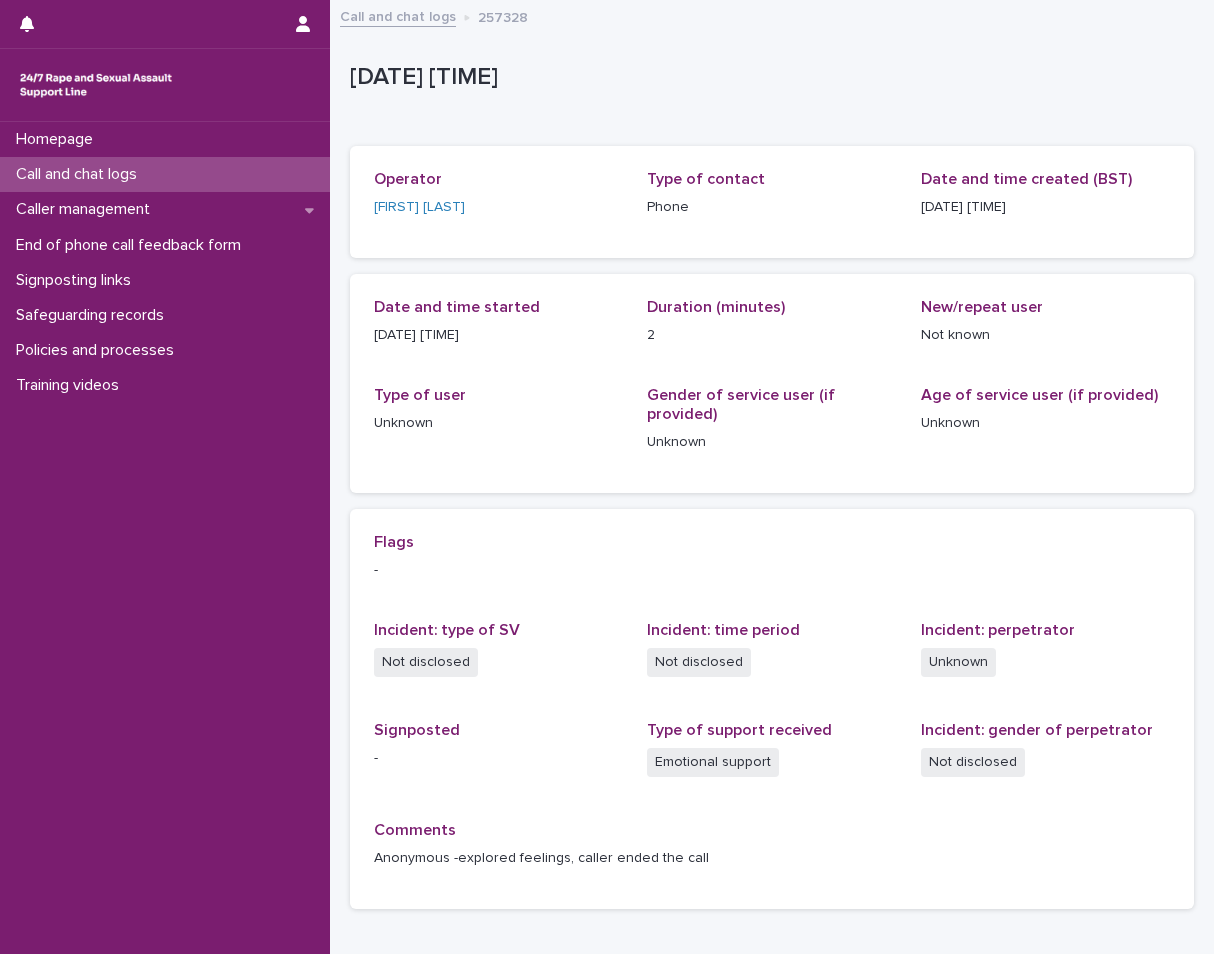 click on "Gender of service user (if provided) Unknown" at bounding box center [771, 427] 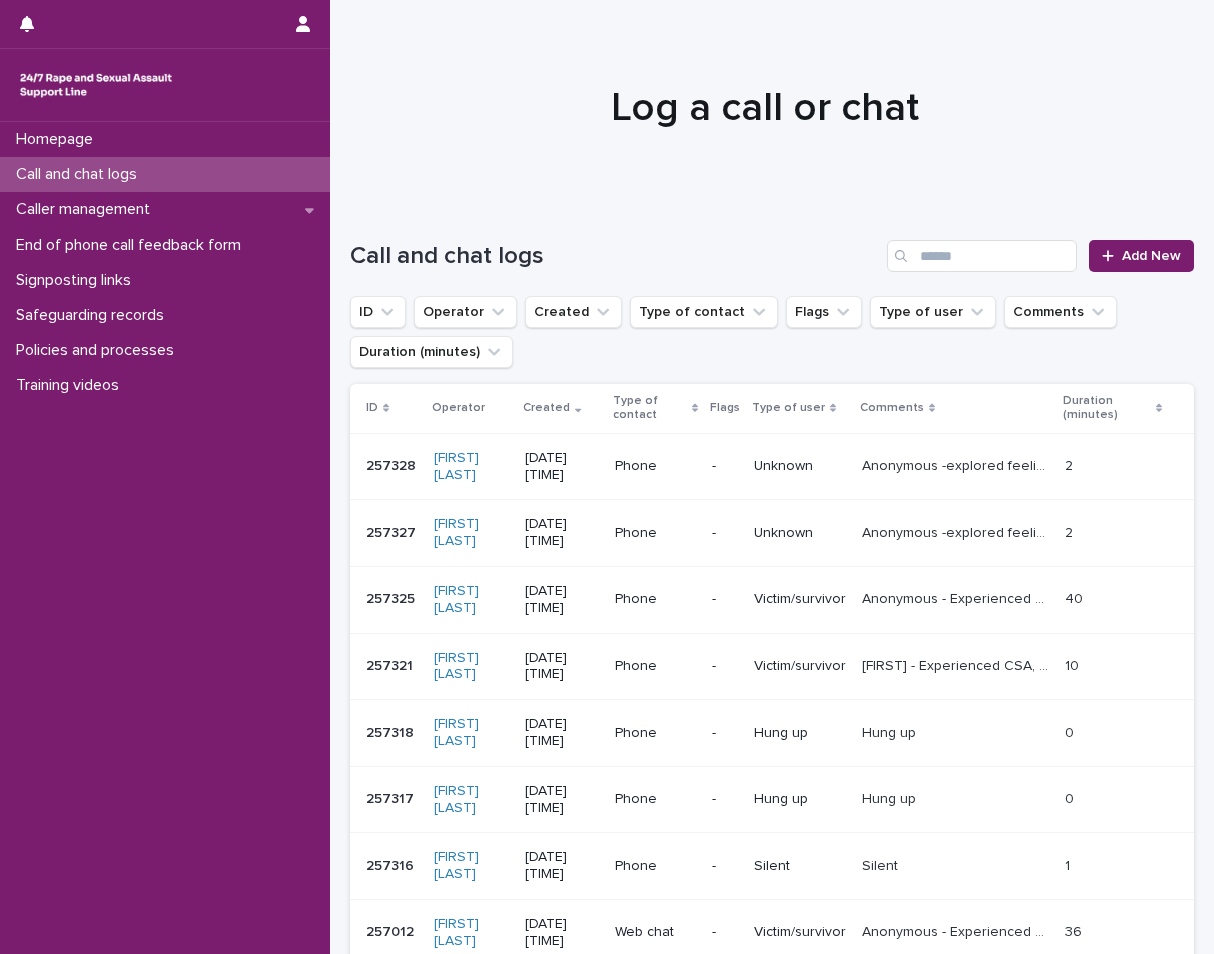 click on "Unknown" at bounding box center (800, 533) 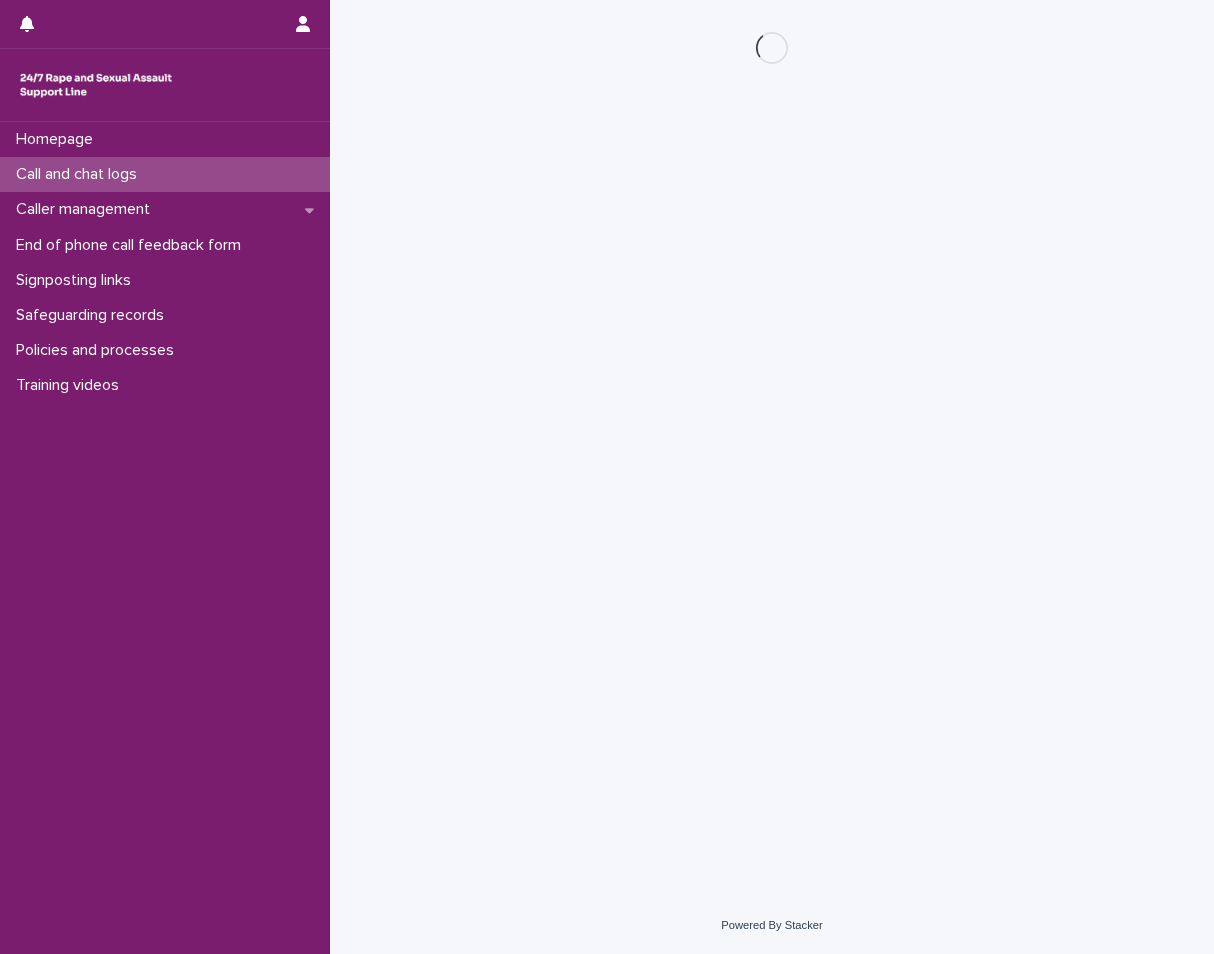 click on "Loading... Saving… Loading... Saving…" at bounding box center [772, 423] 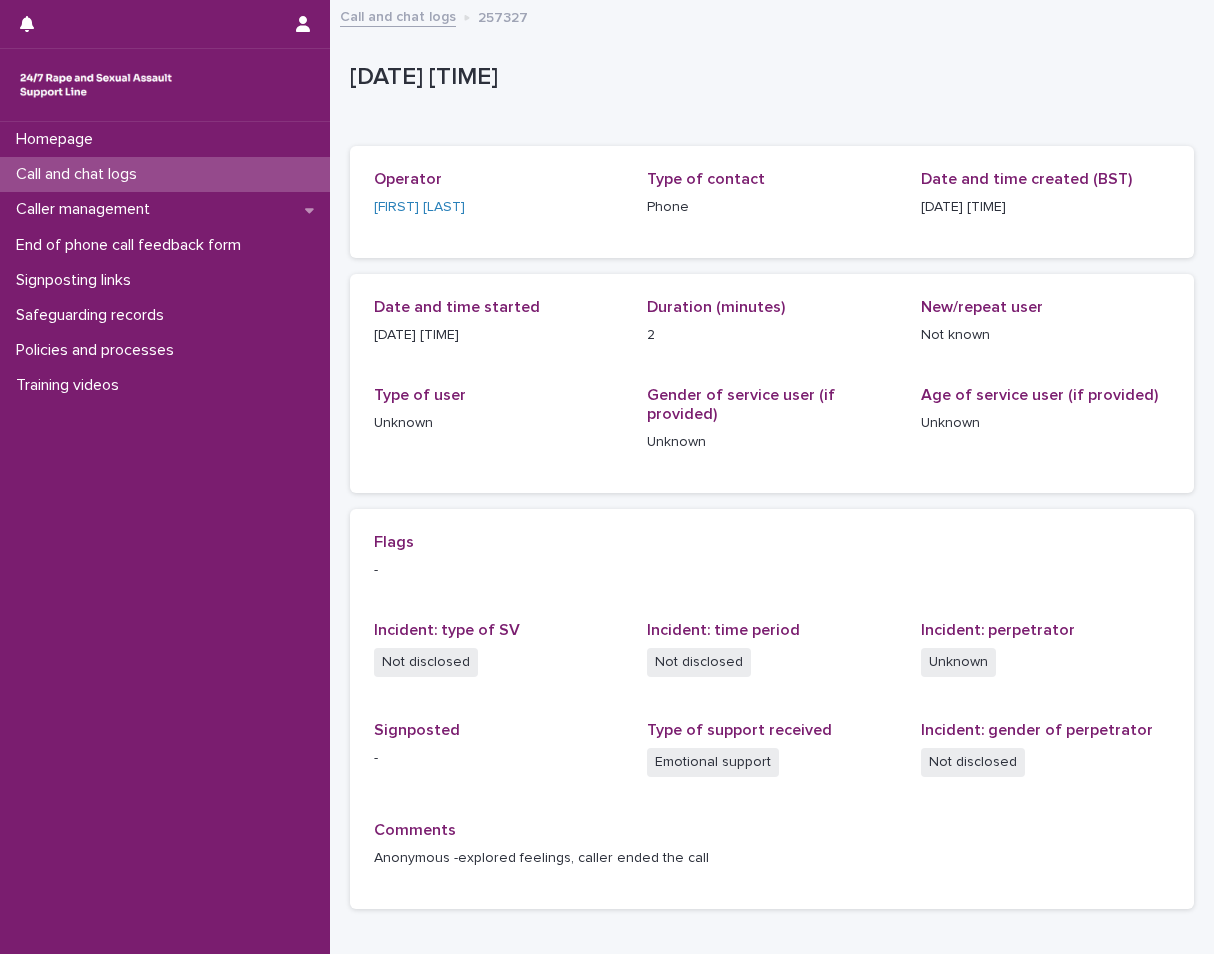 click on "Homepage Call and chat logs Caller management End of phone call feedback form Signposting links Safeguarding records Policies and processes Training videos" at bounding box center [165, 538] 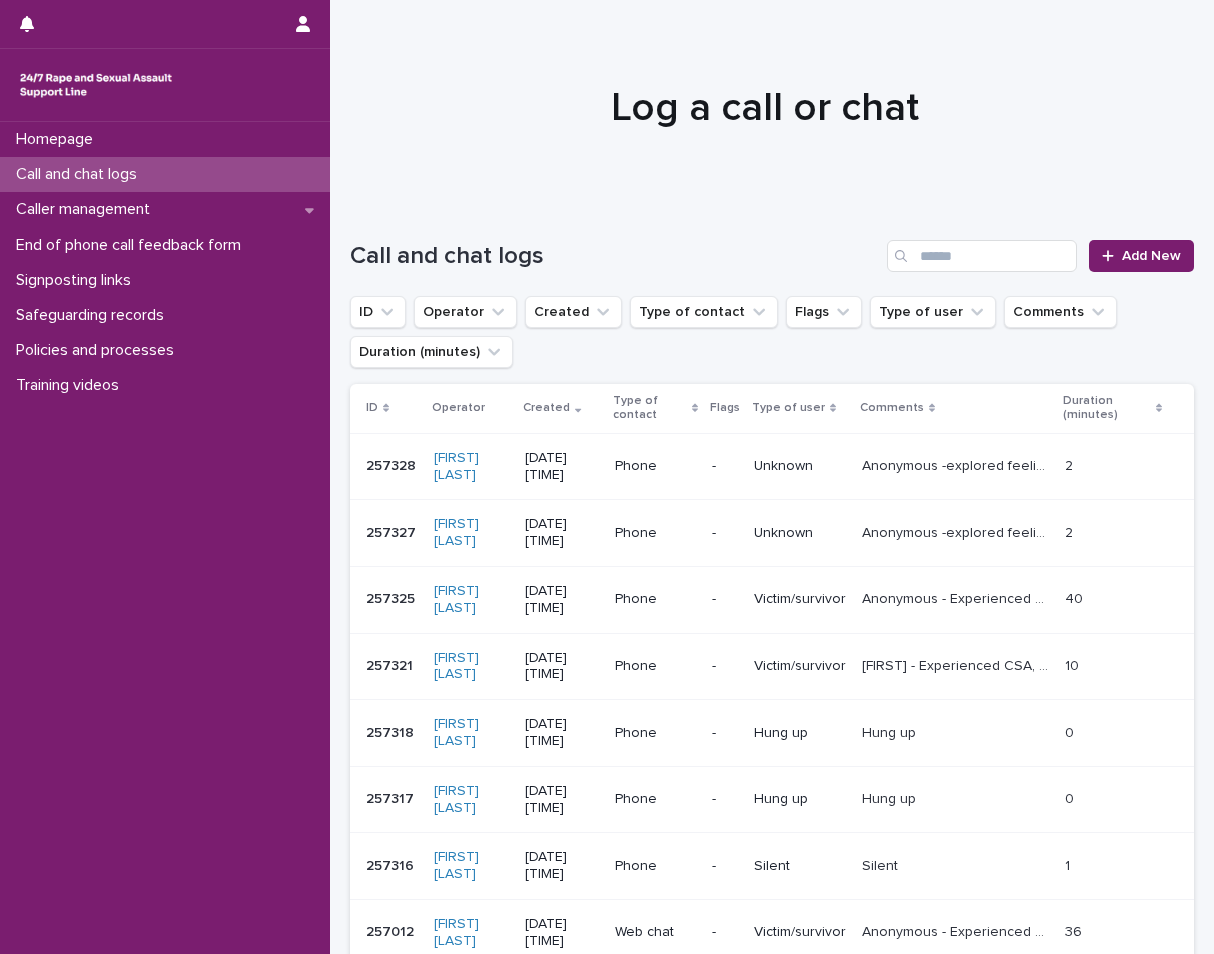 click on "Anonymous -explored feelings, caller ended the call Anonymous -explored feelings, caller ended the call" at bounding box center (955, 466) 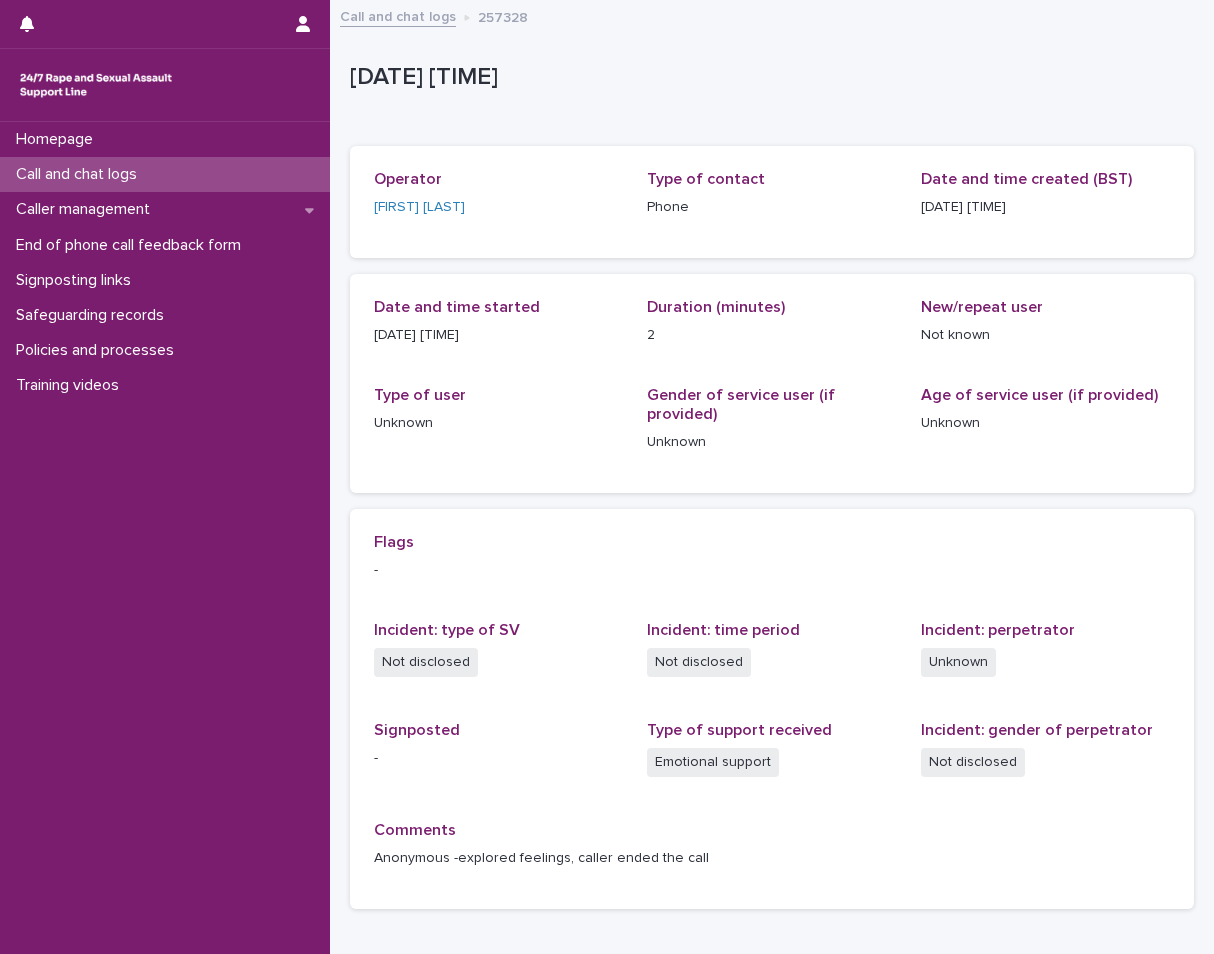 click on "Age of service user (if provided) Unknown" at bounding box center [1045, 427] 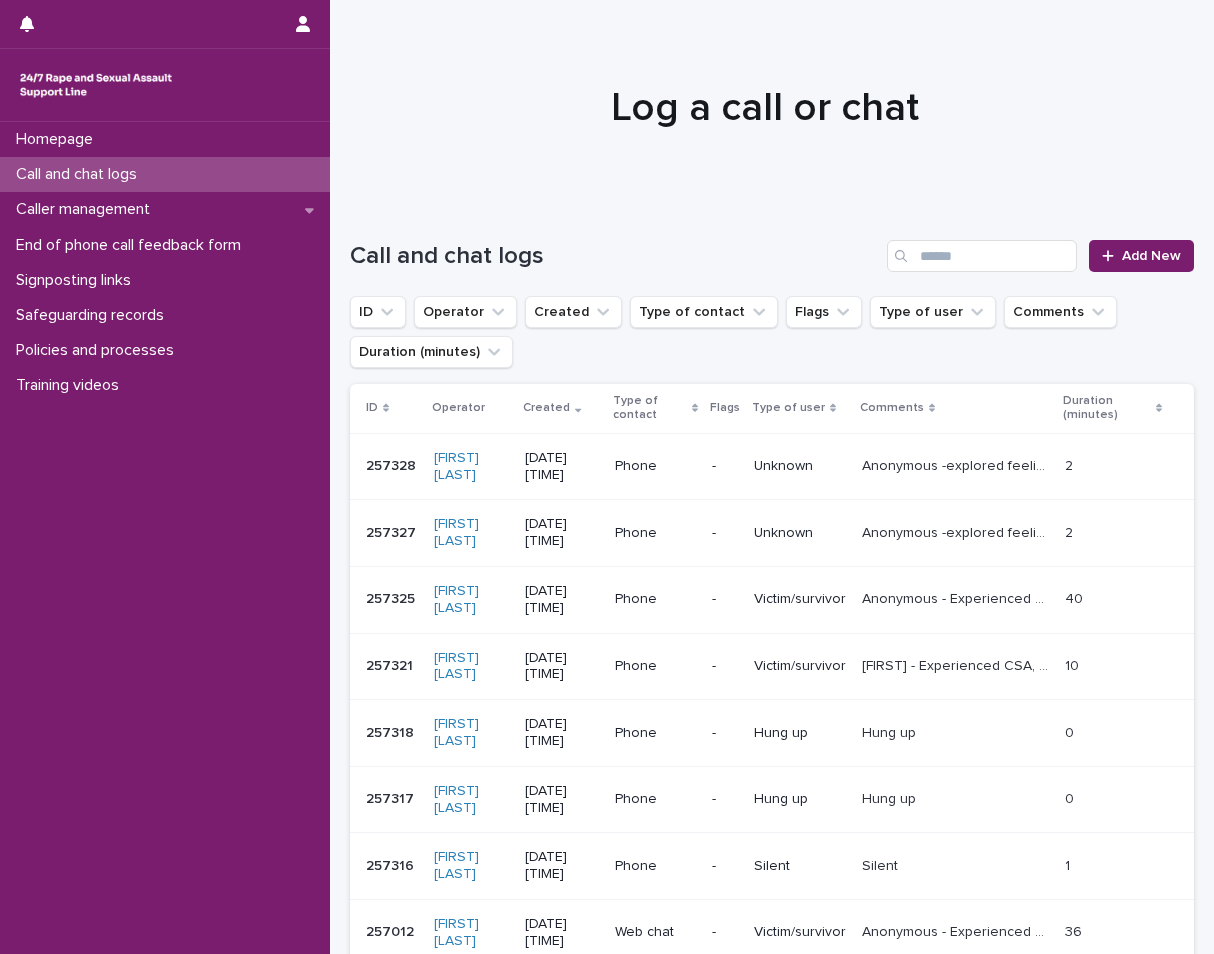 click on "Unknown" at bounding box center (800, 533) 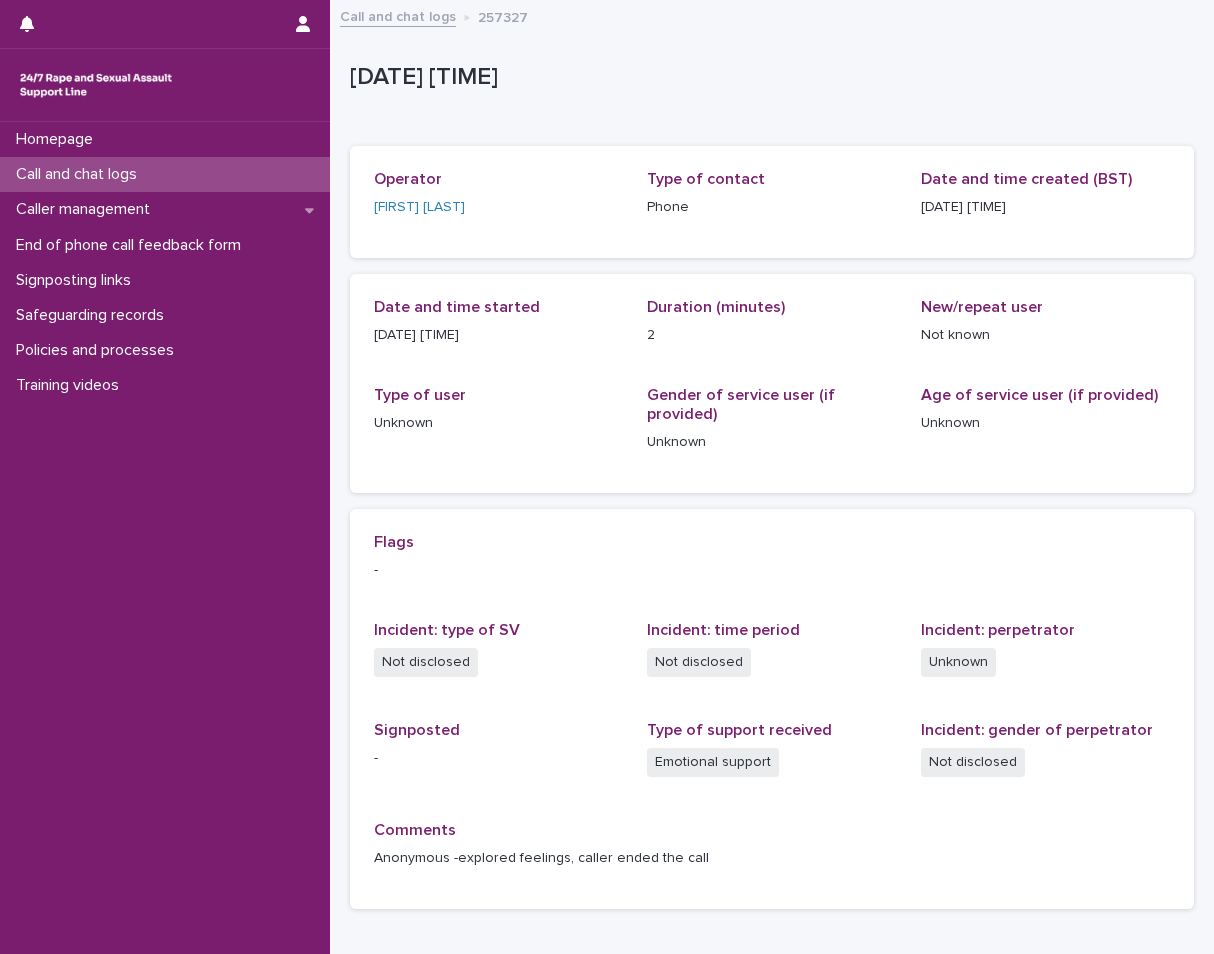 click on "Call and chat logs" at bounding box center (165, 174) 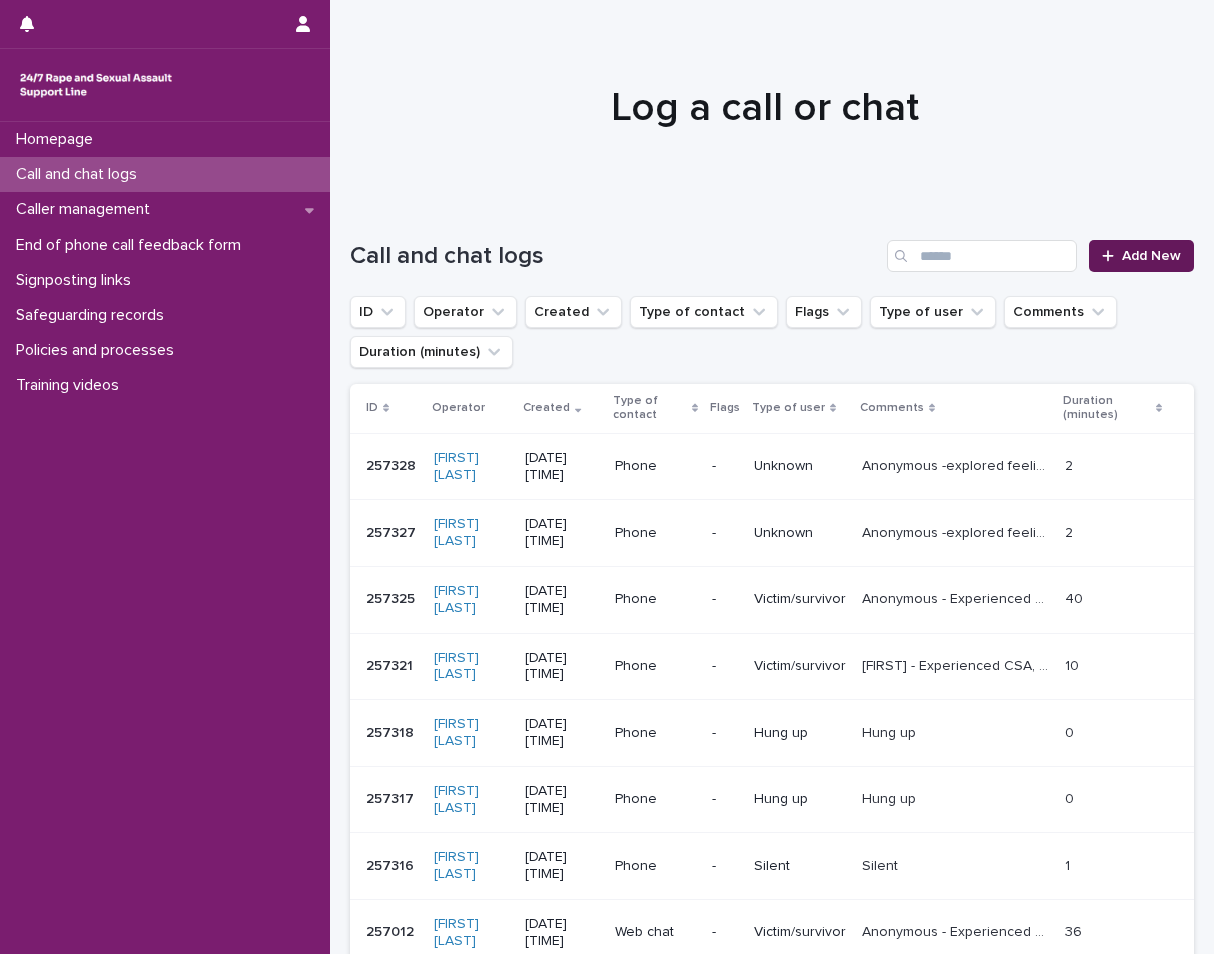 click on "Add New" at bounding box center (1151, 256) 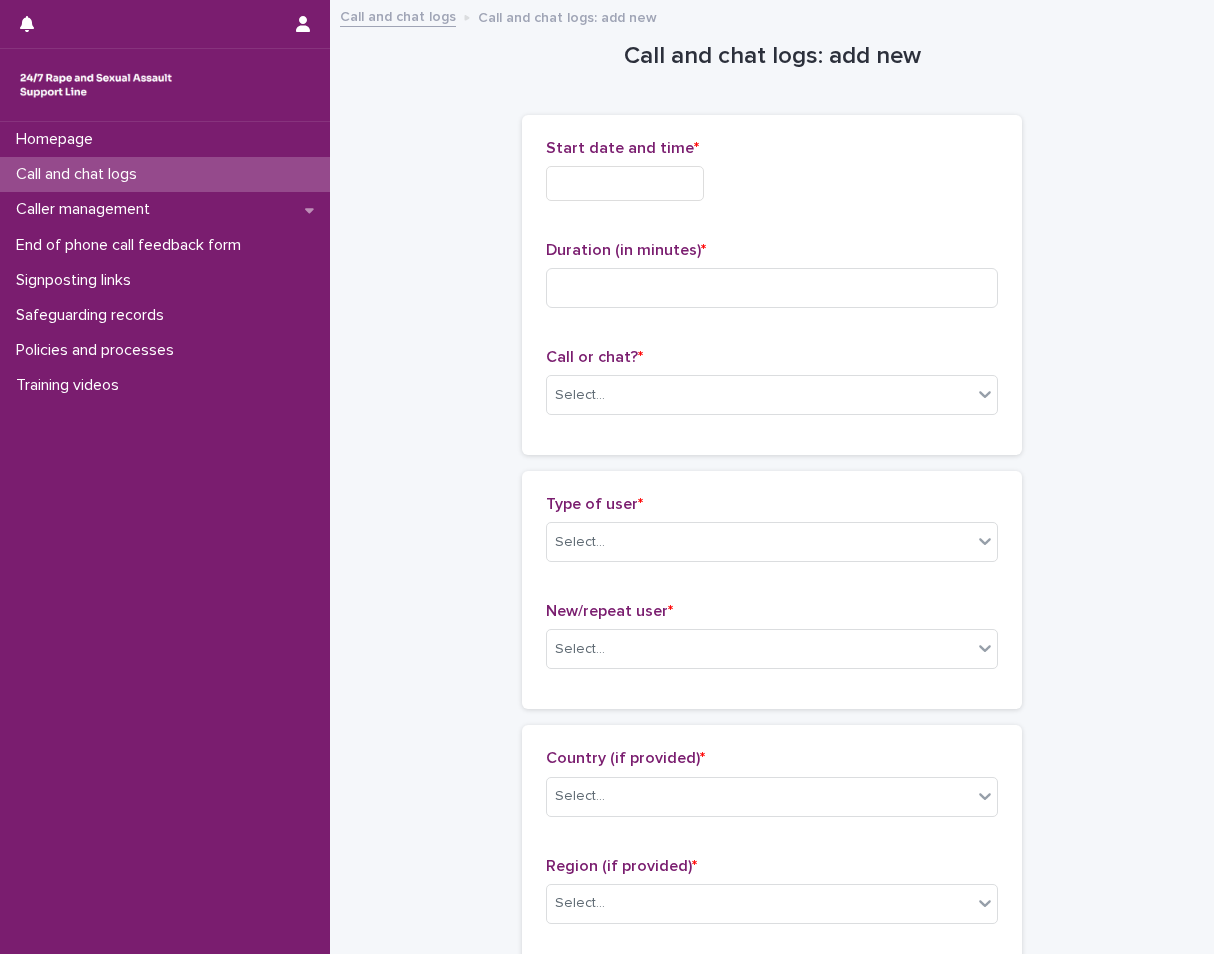 click on "Start date and time *" at bounding box center (772, 178) 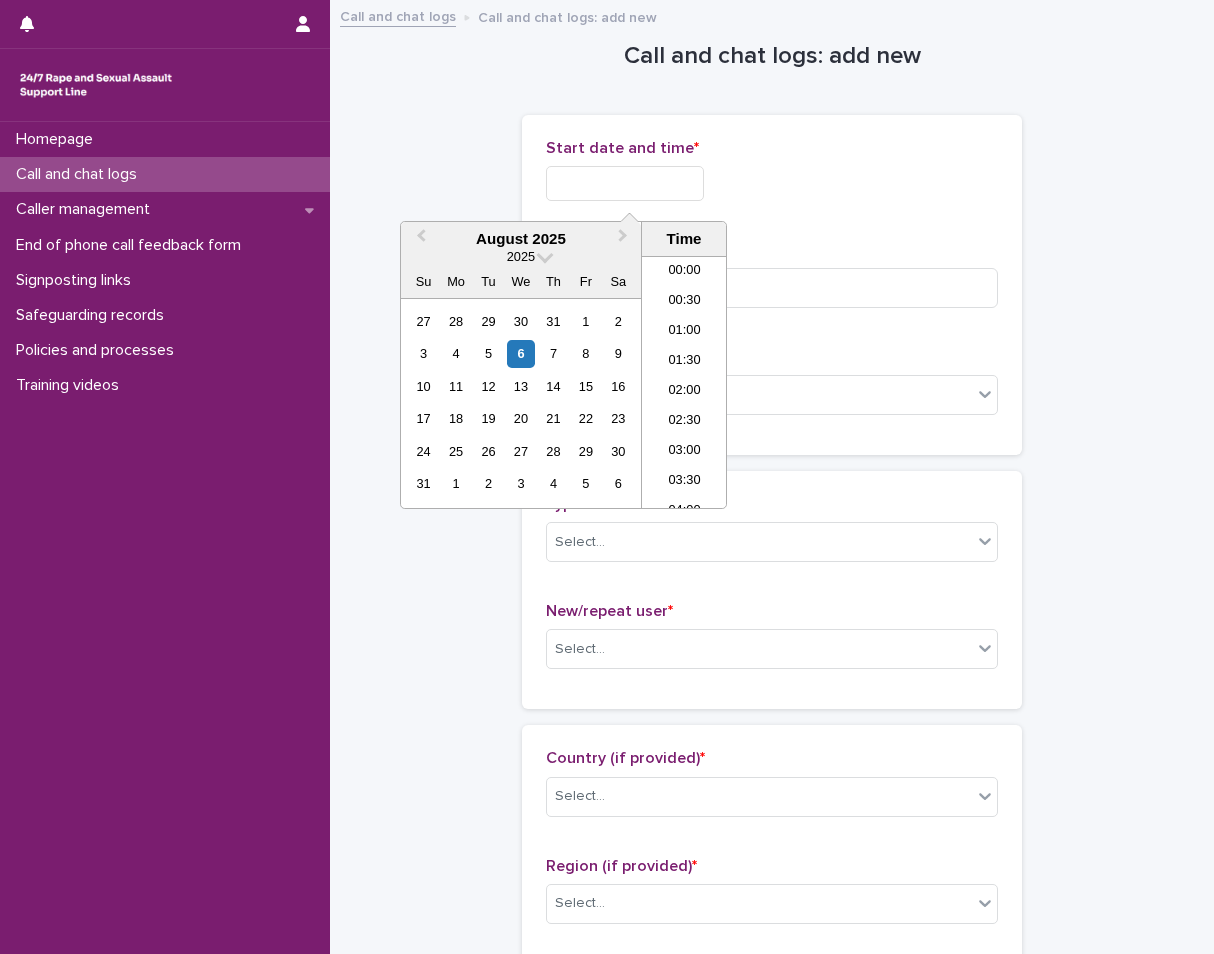 scroll, scrollTop: 520, scrollLeft: 0, axis: vertical 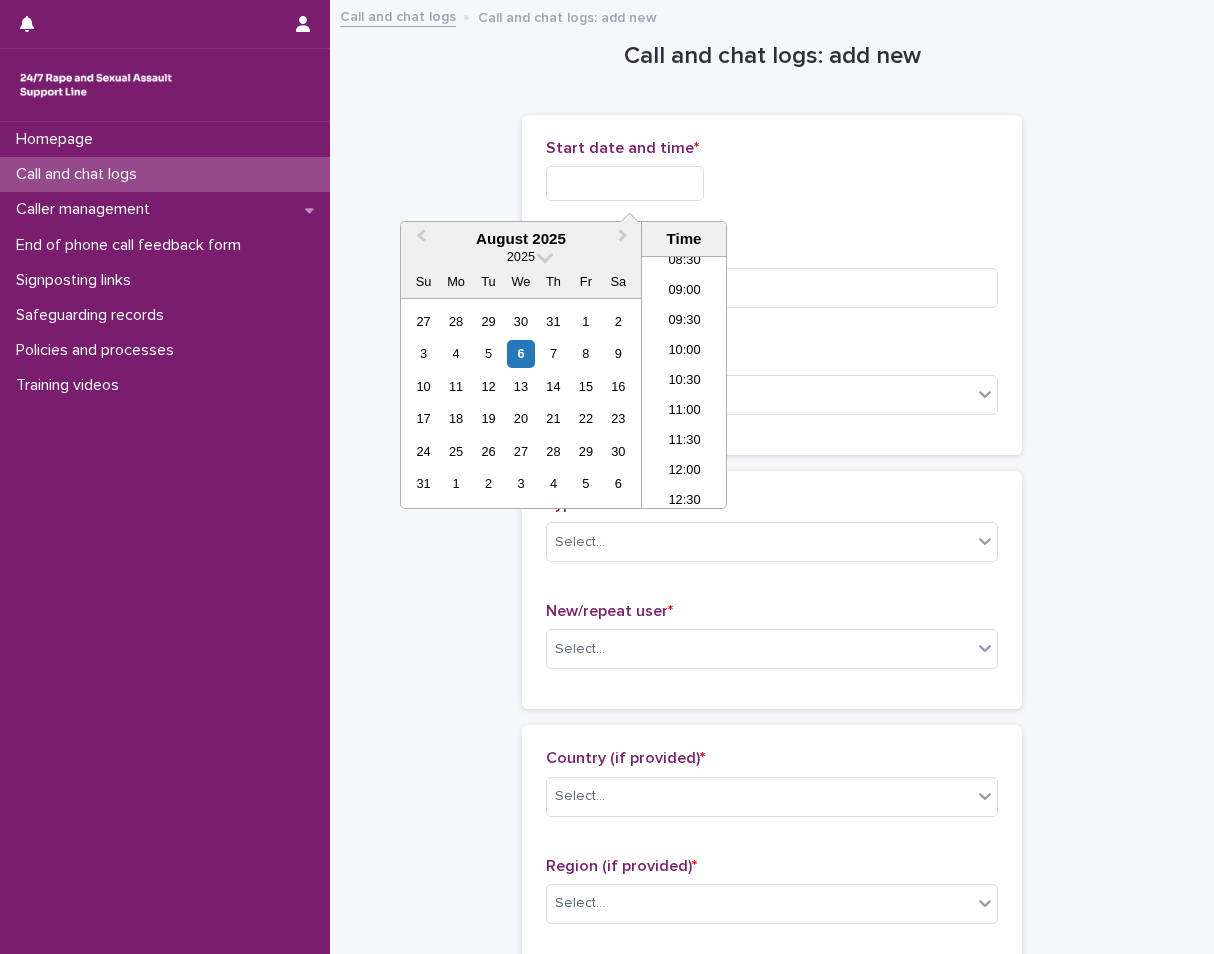 click at bounding box center [625, 183] 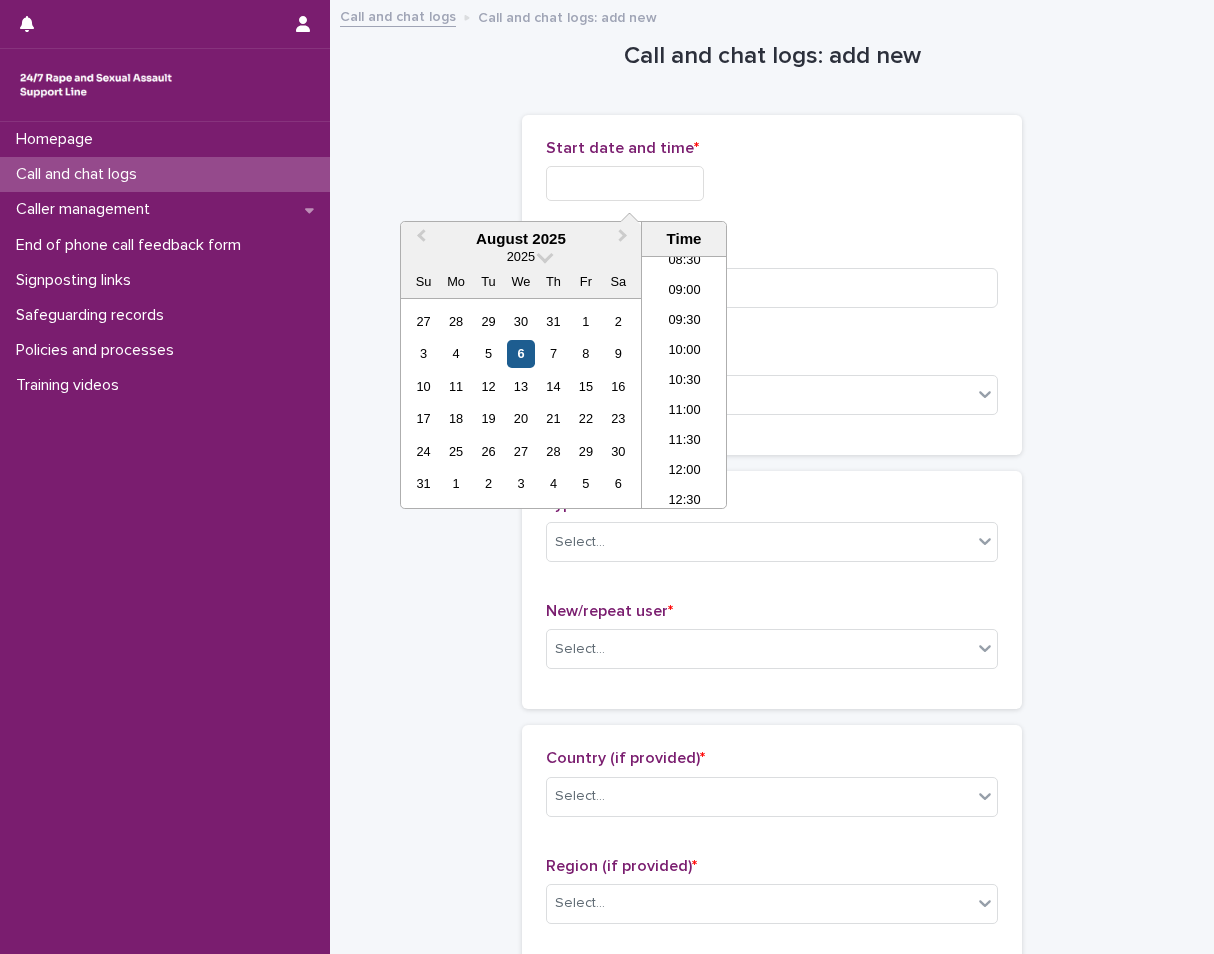 click on "6" at bounding box center (520, 353) 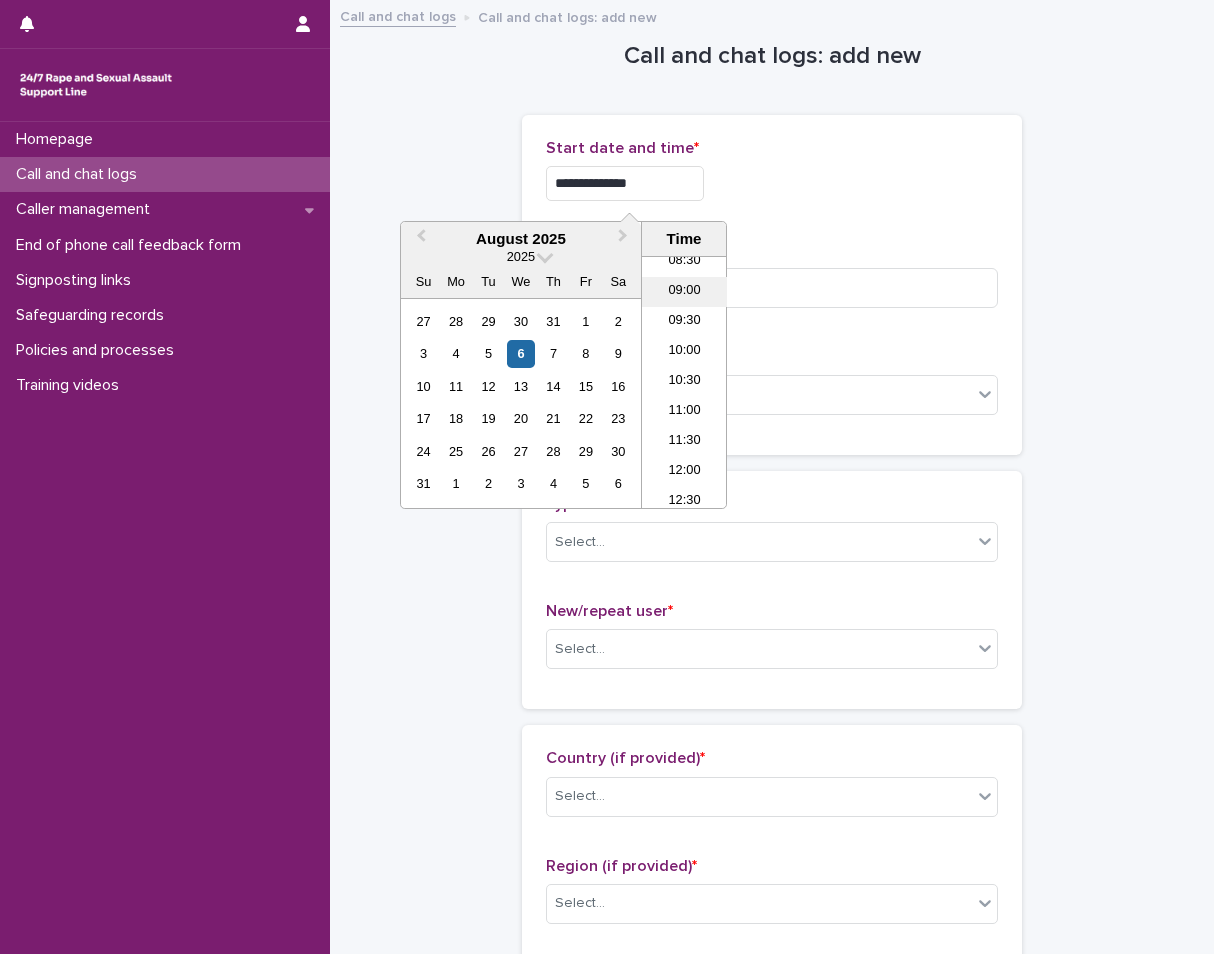 click on "09:00" at bounding box center [684, 292] 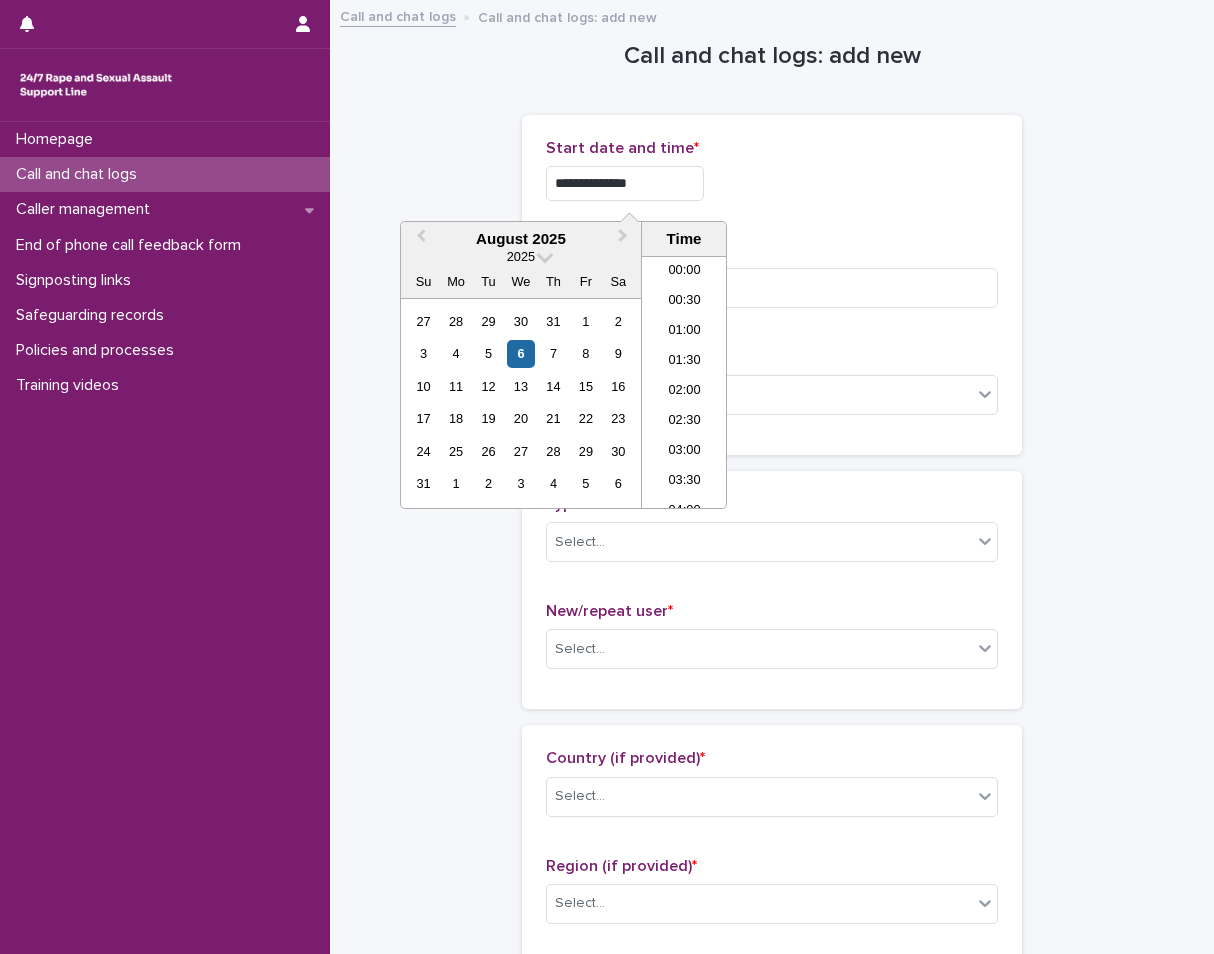 click on "**********" at bounding box center (625, 183) 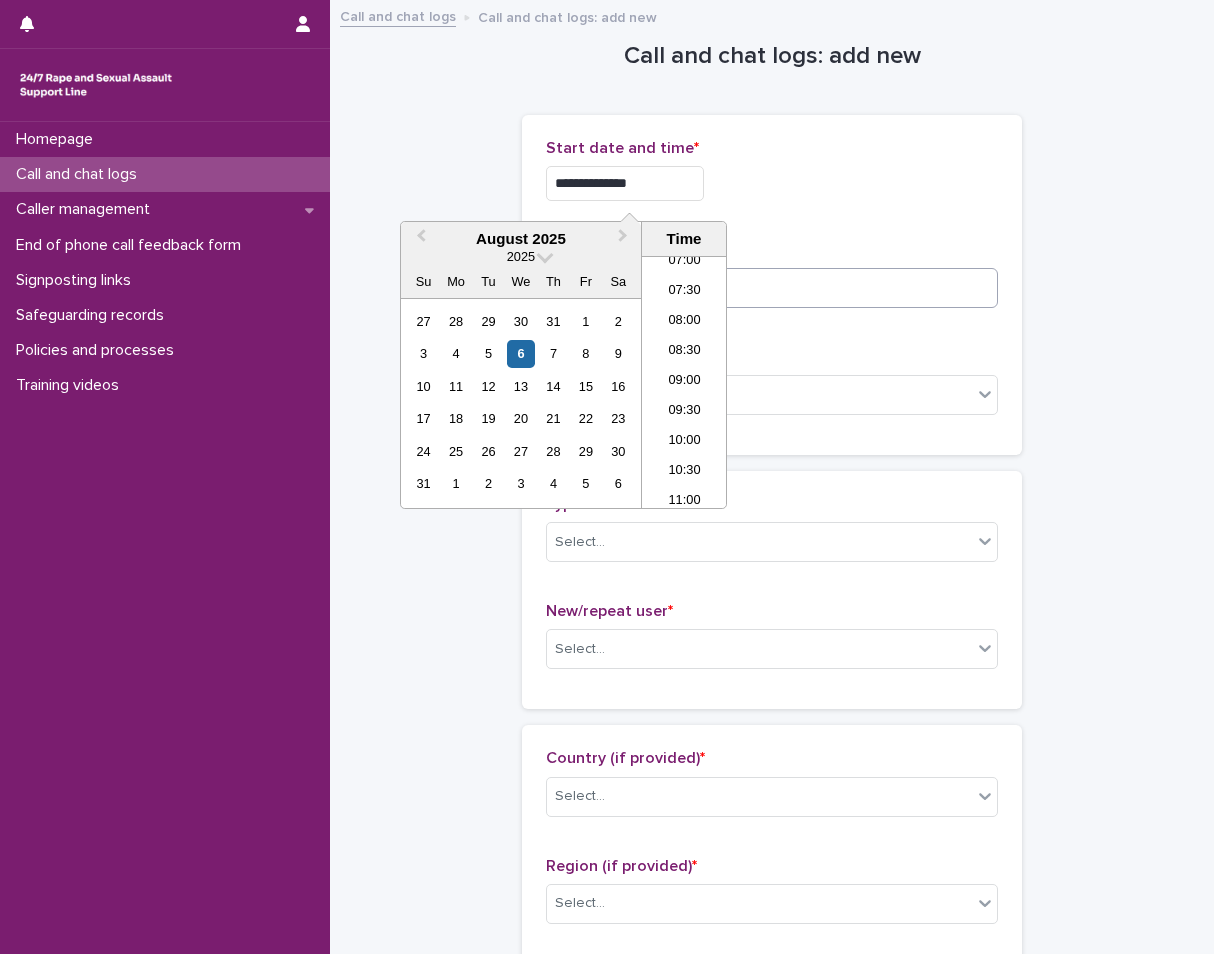 type on "**********" 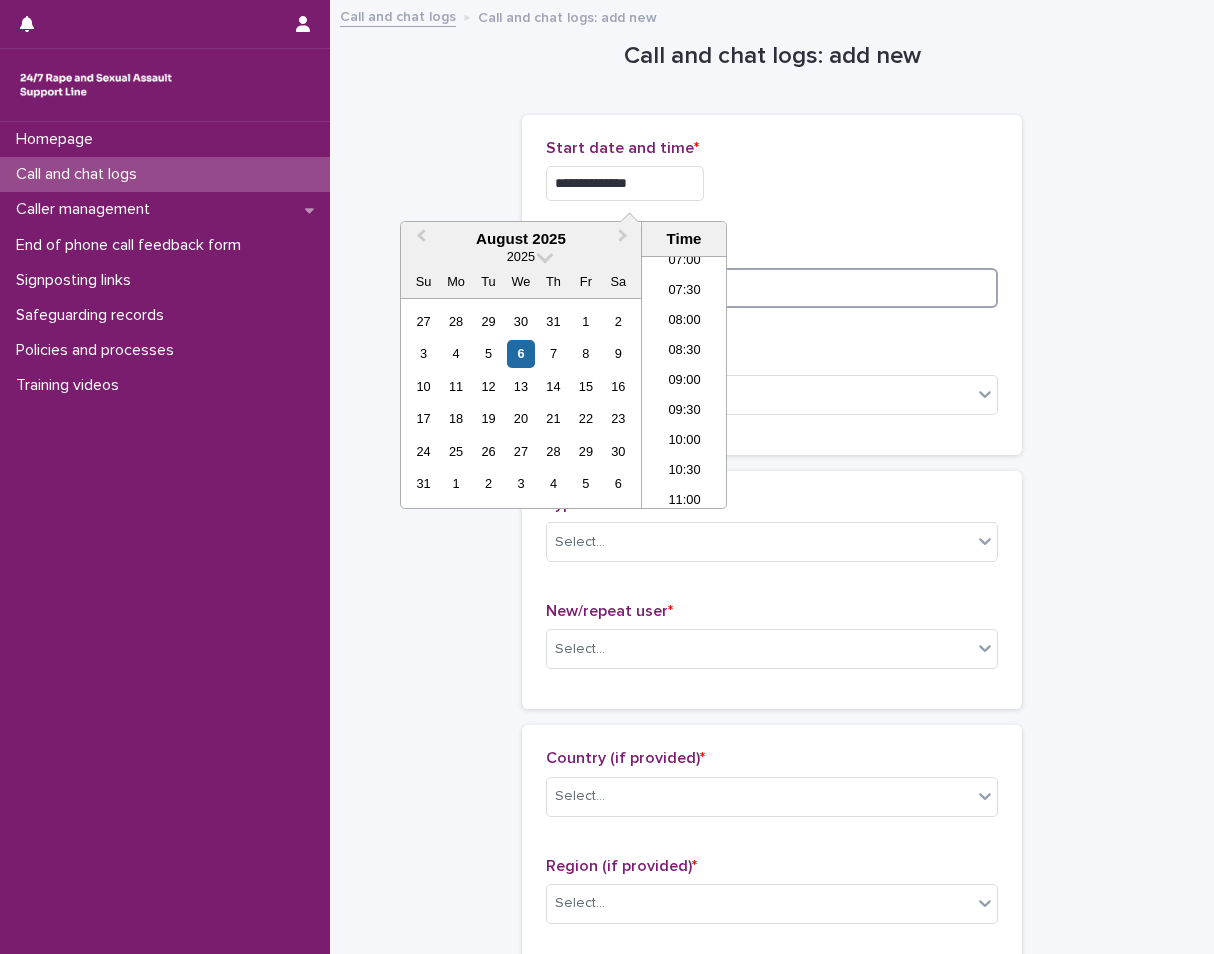 click at bounding box center [772, 288] 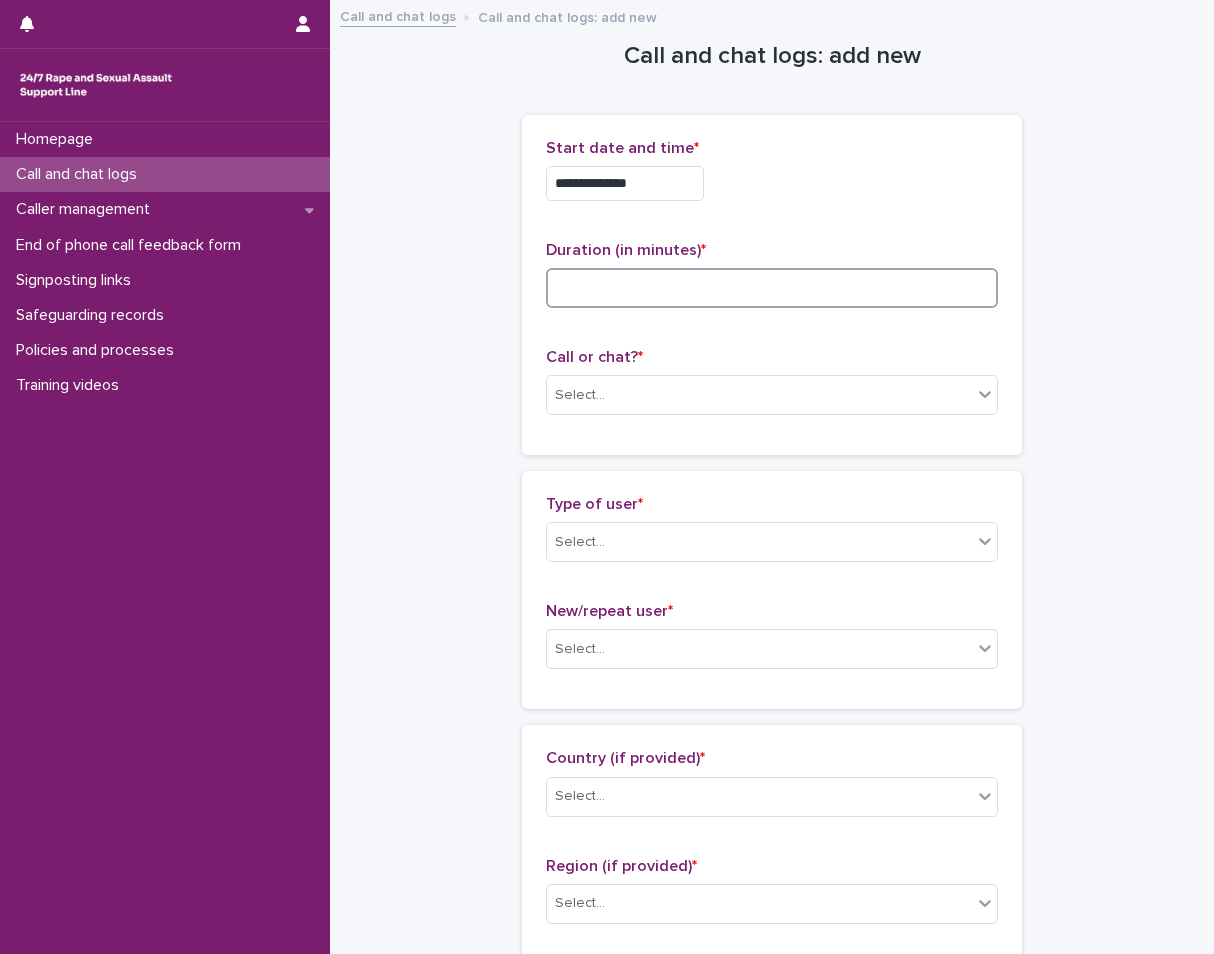 click at bounding box center [772, 288] 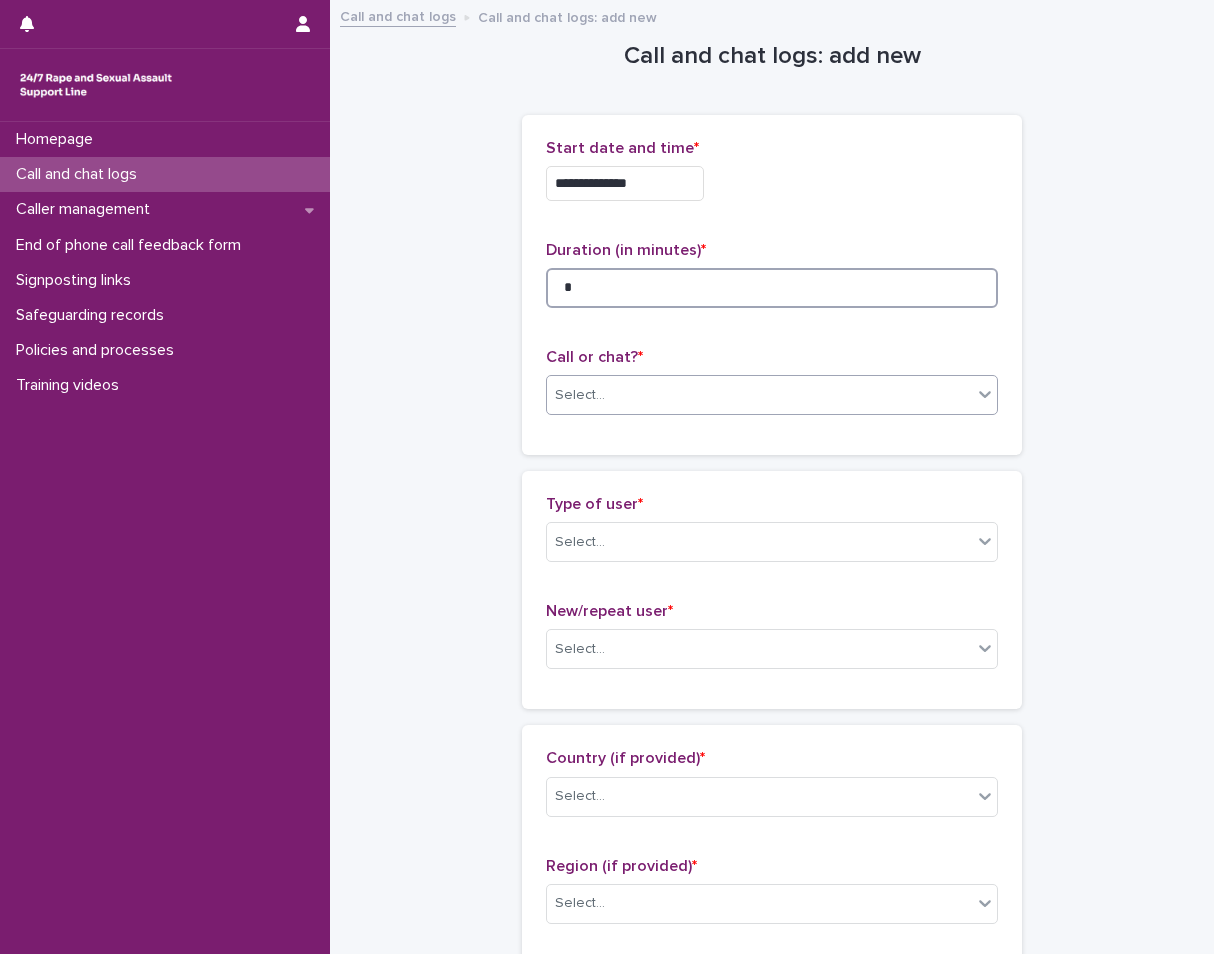 type on "*" 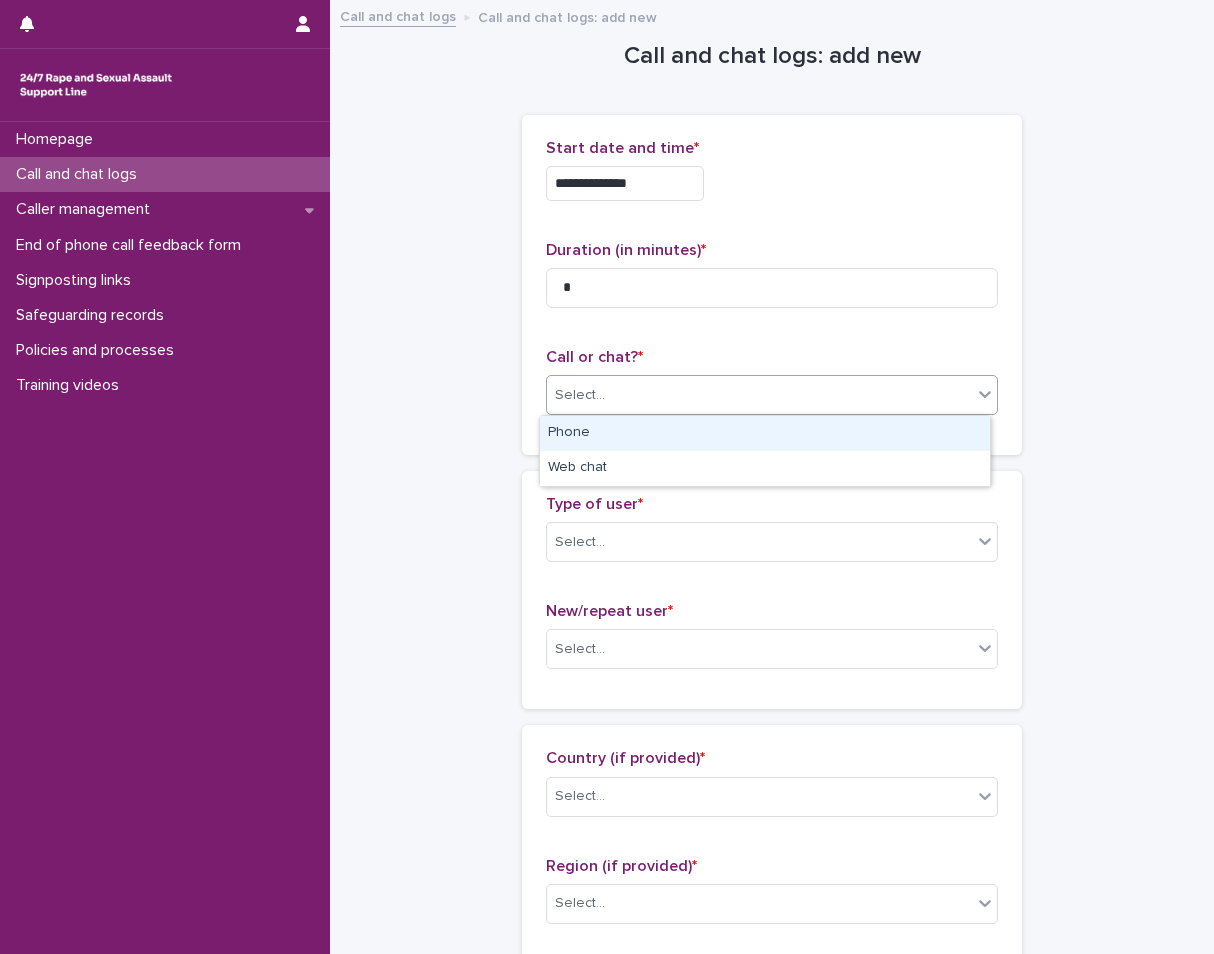 click on "Select..." at bounding box center (580, 395) 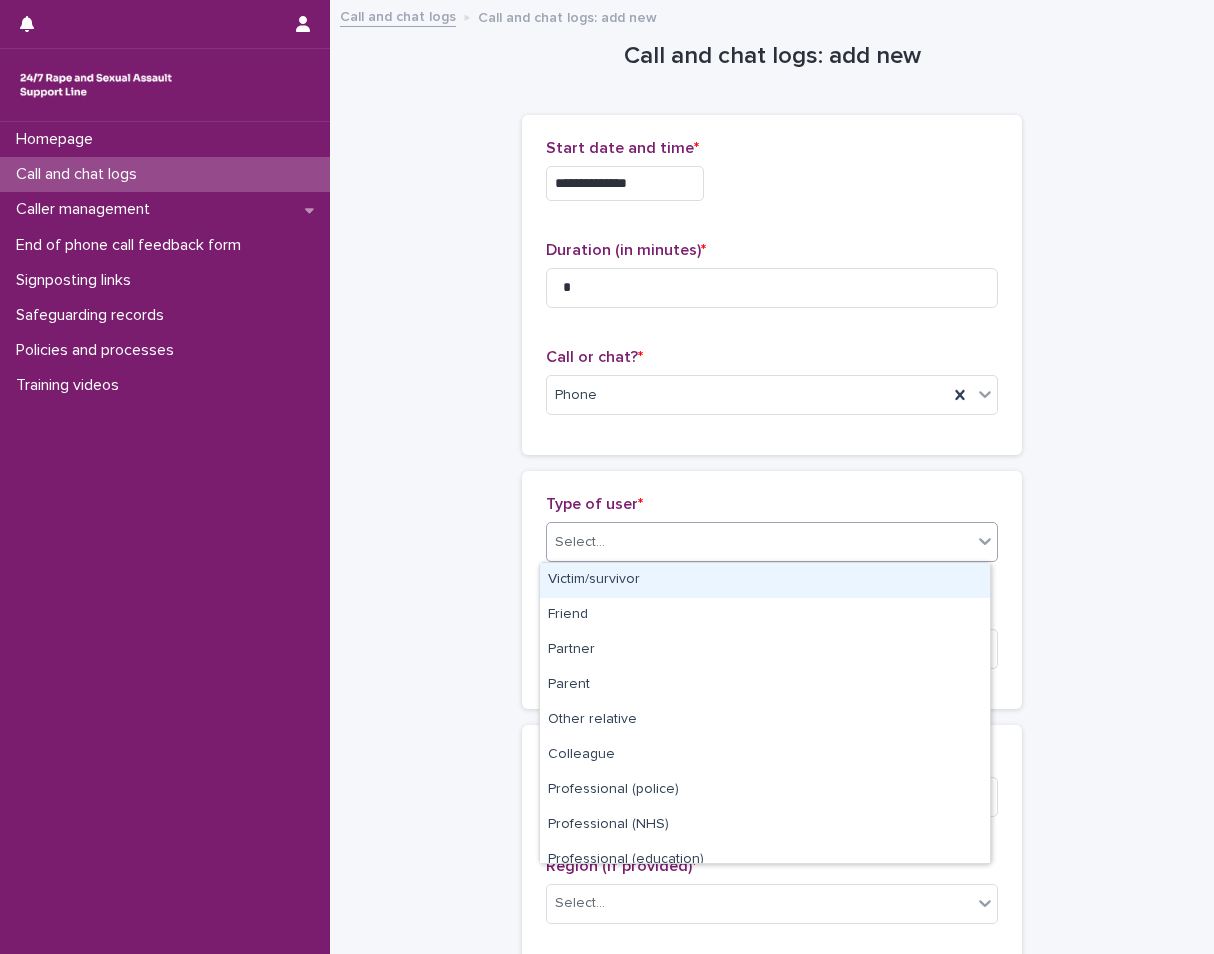 click on "Select..." at bounding box center [759, 542] 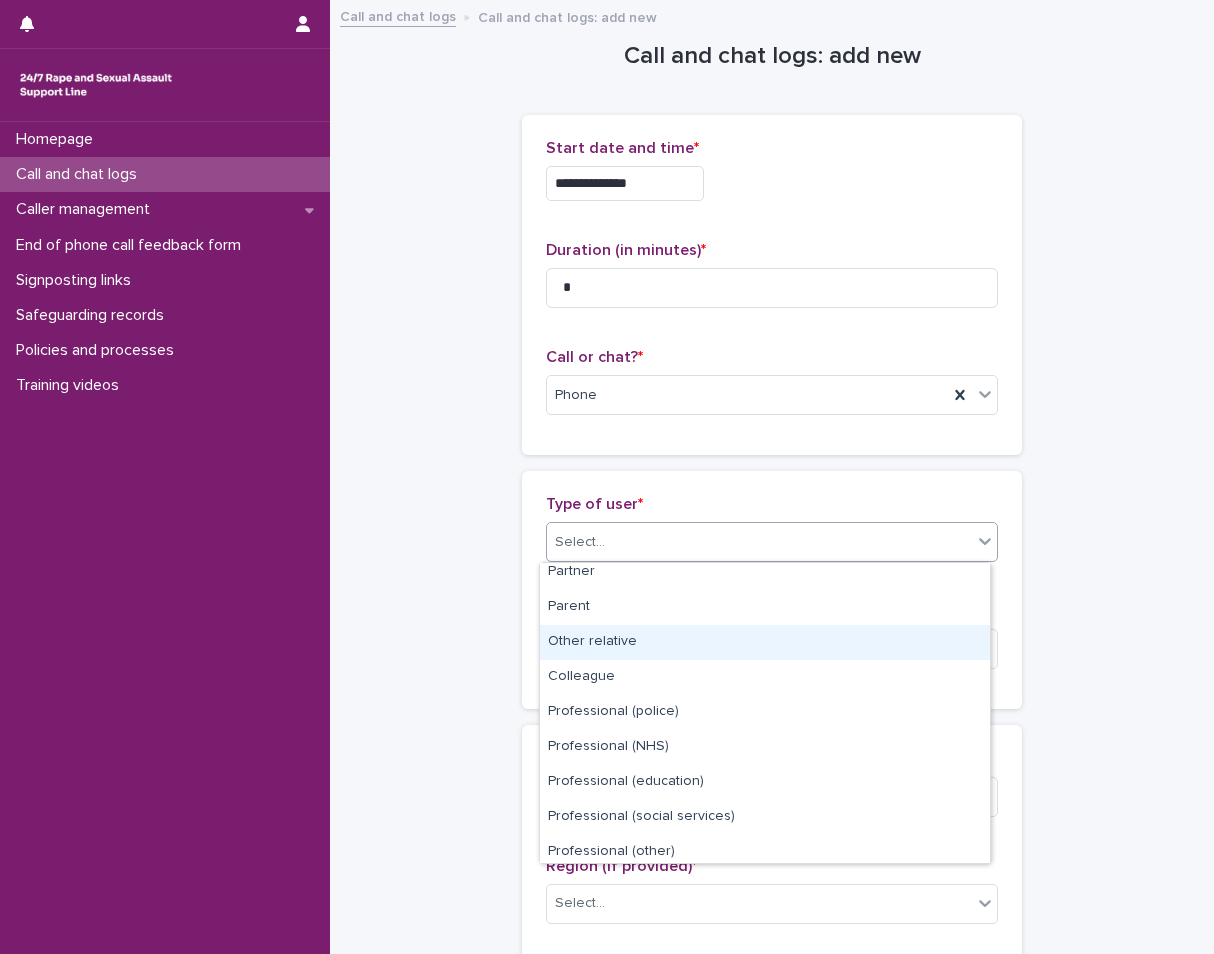 scroll, scrollTop: 225, scrollLeft: 0, axis: vertical 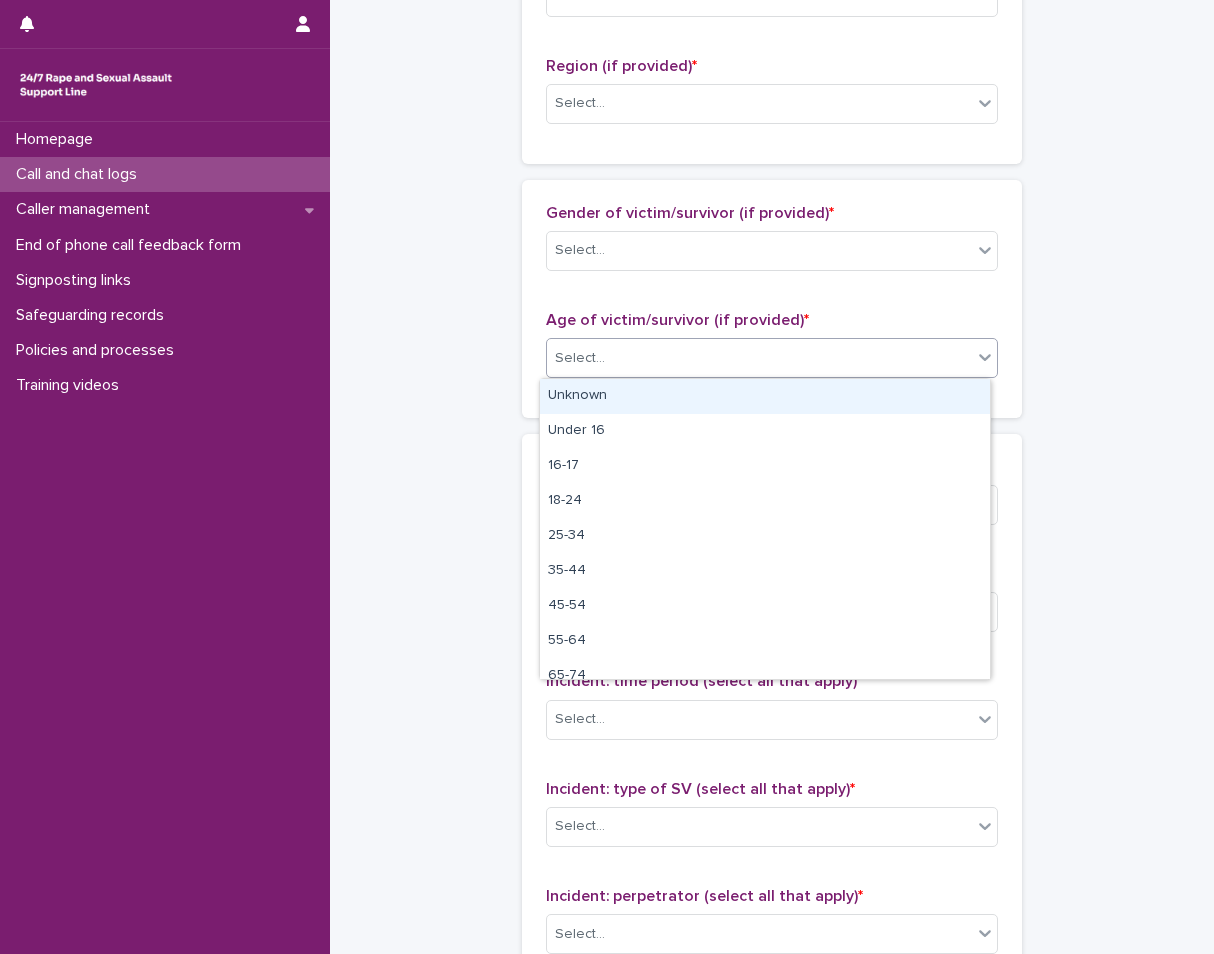 click on "Select..." at bounding box center (759, 358) 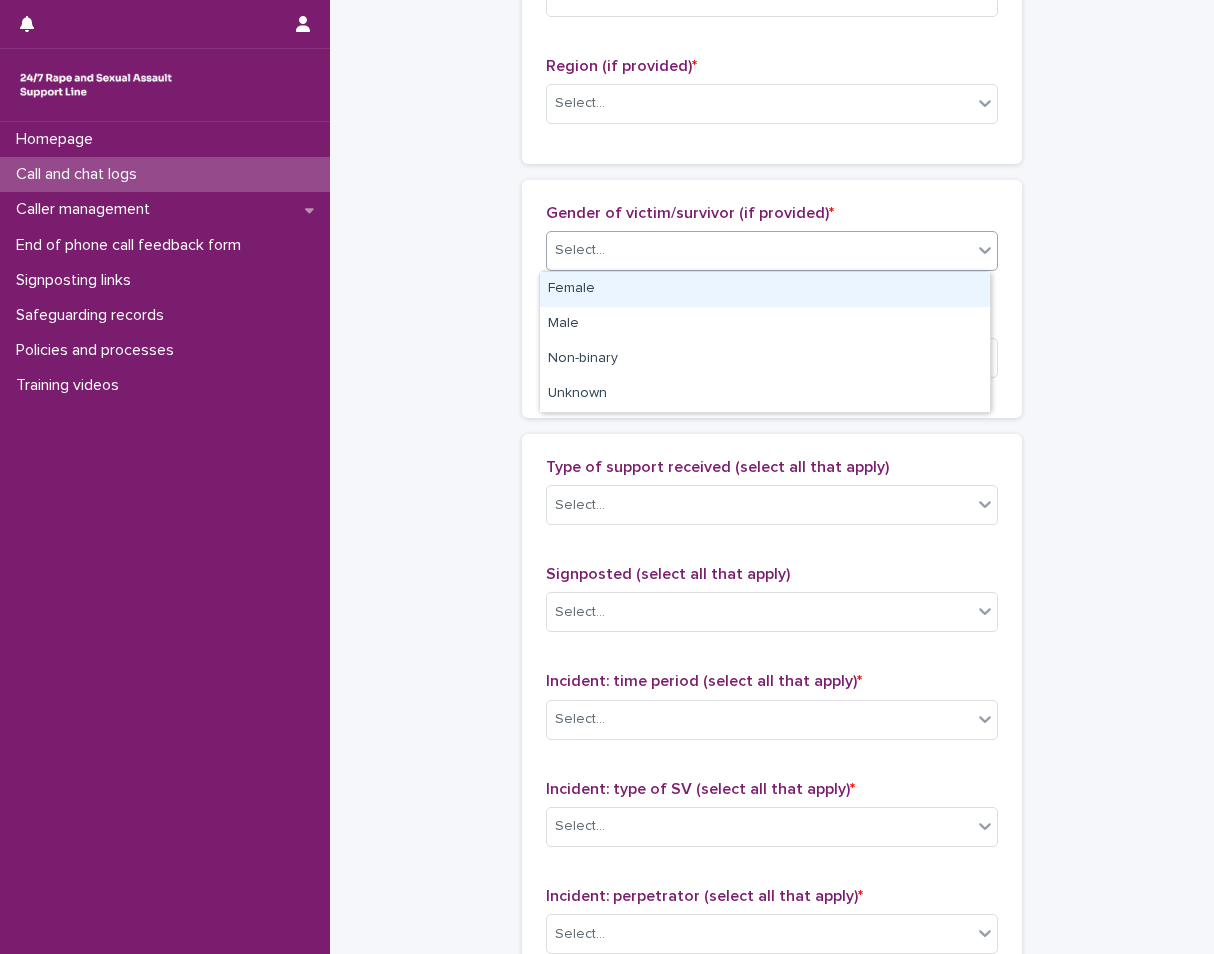 click on "Select..." at bounding box center (759, 250) 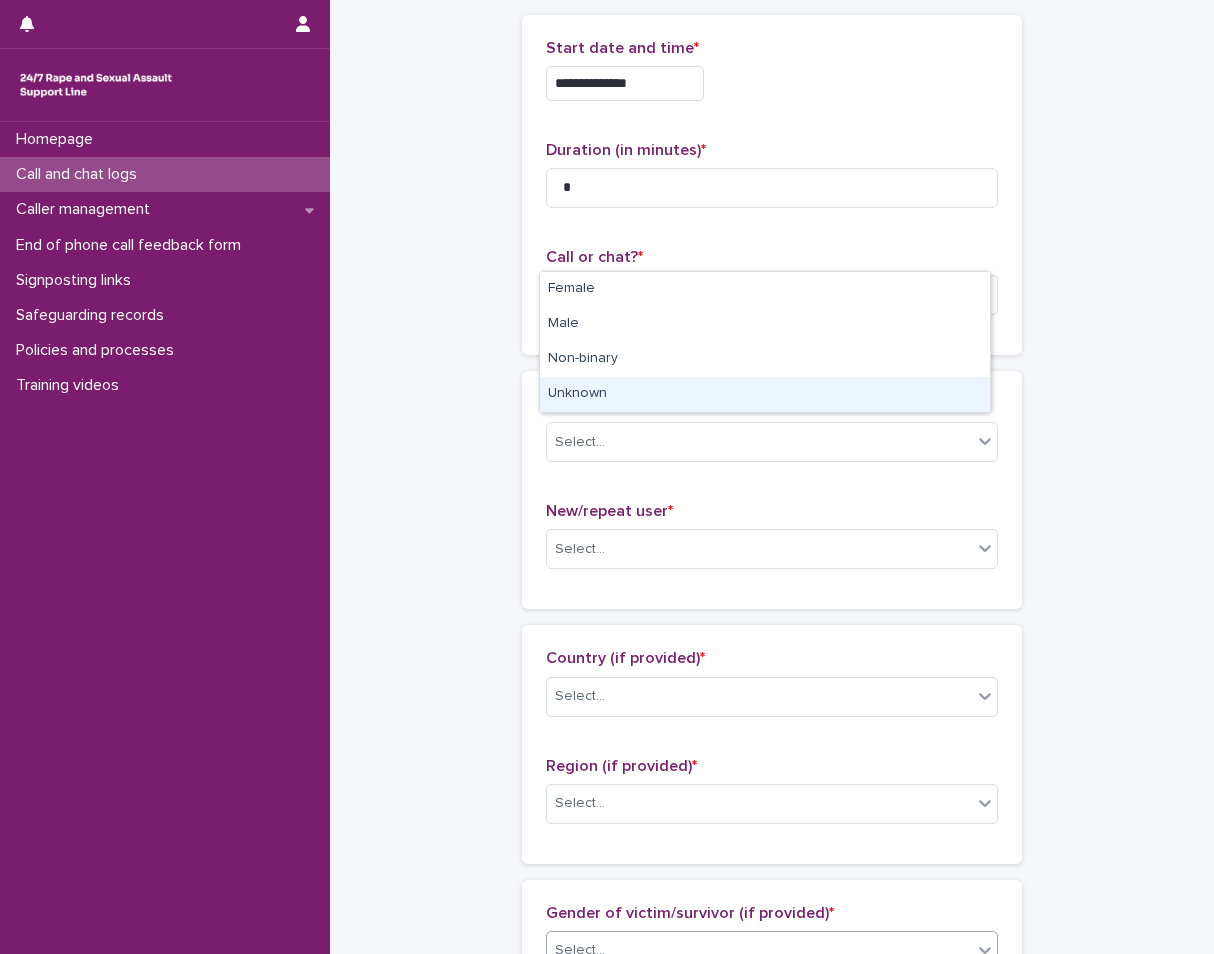 scroll, scrollTop: 0, scrollLeft: 0, axis: both 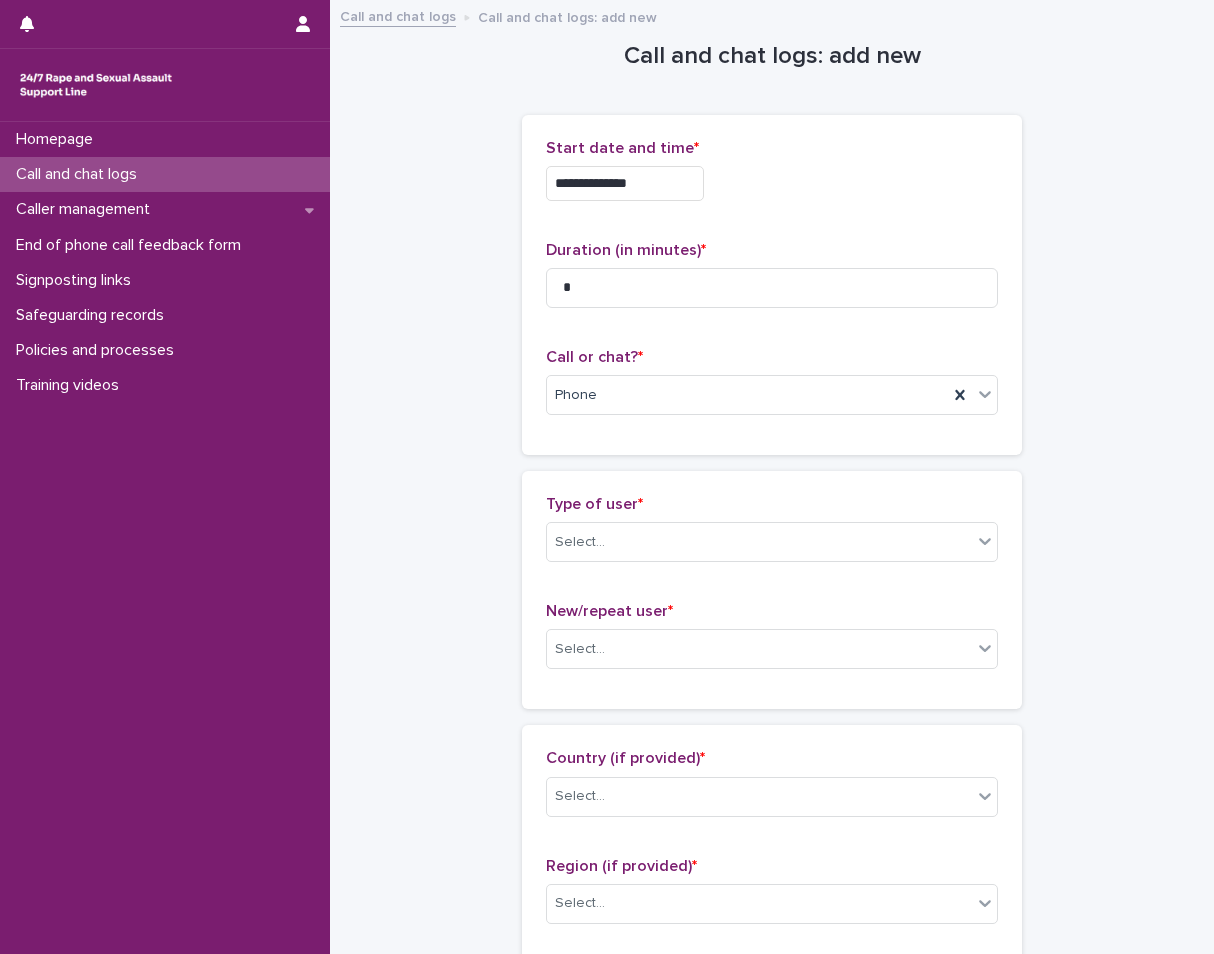 click on "**********" at bounding box center [772, 1084] 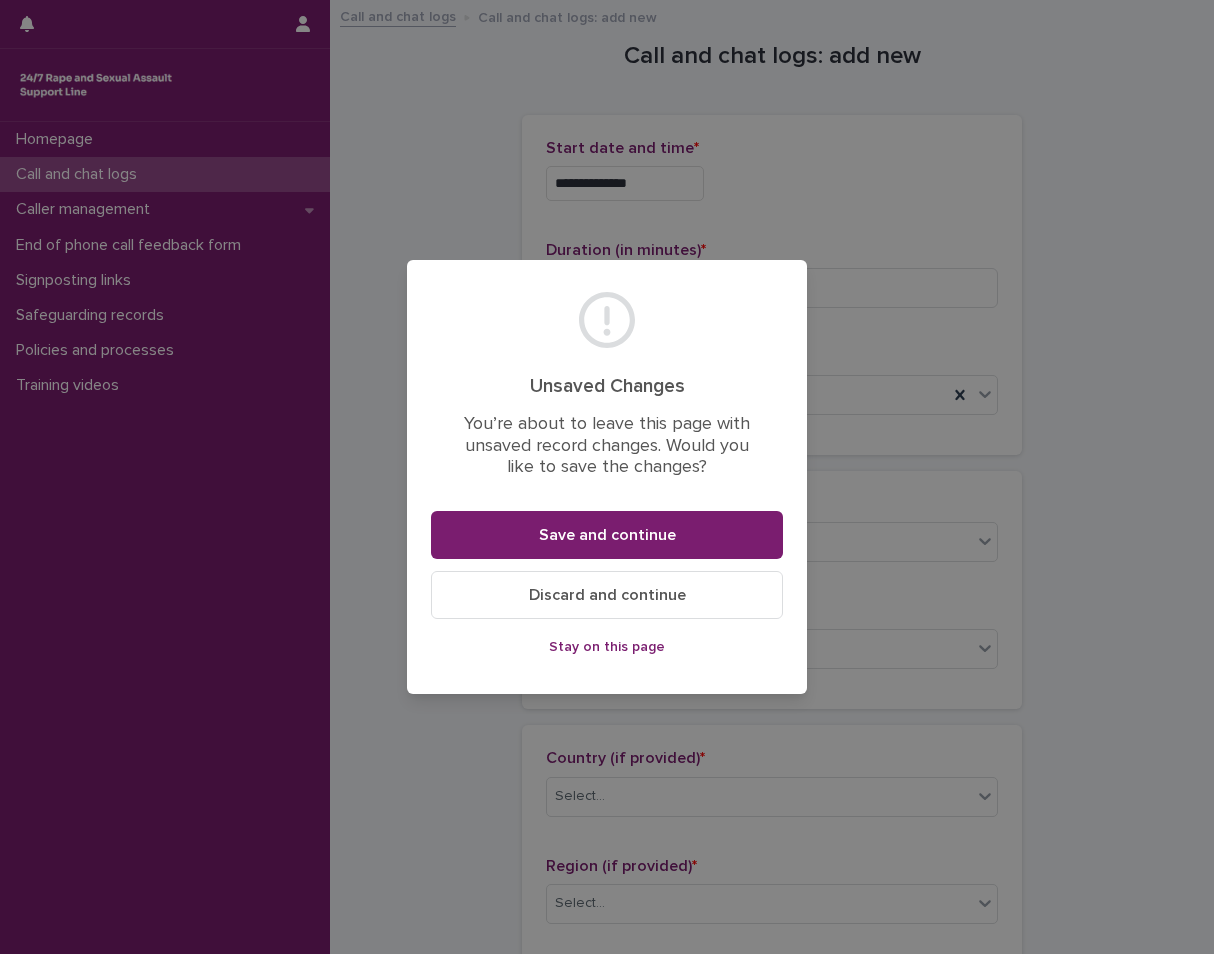 click on "Discard and continue" at bounding box center (607, 595) 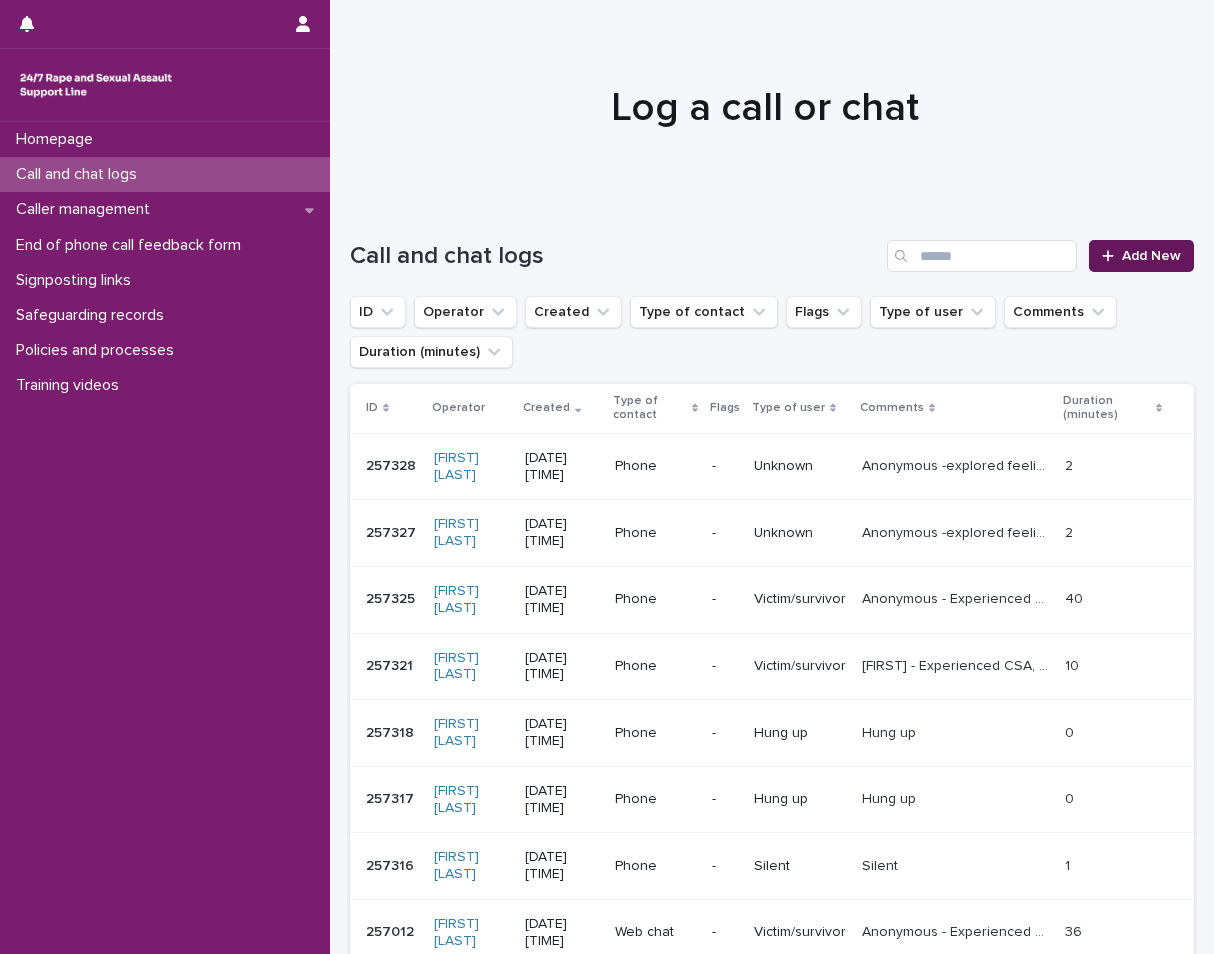 click 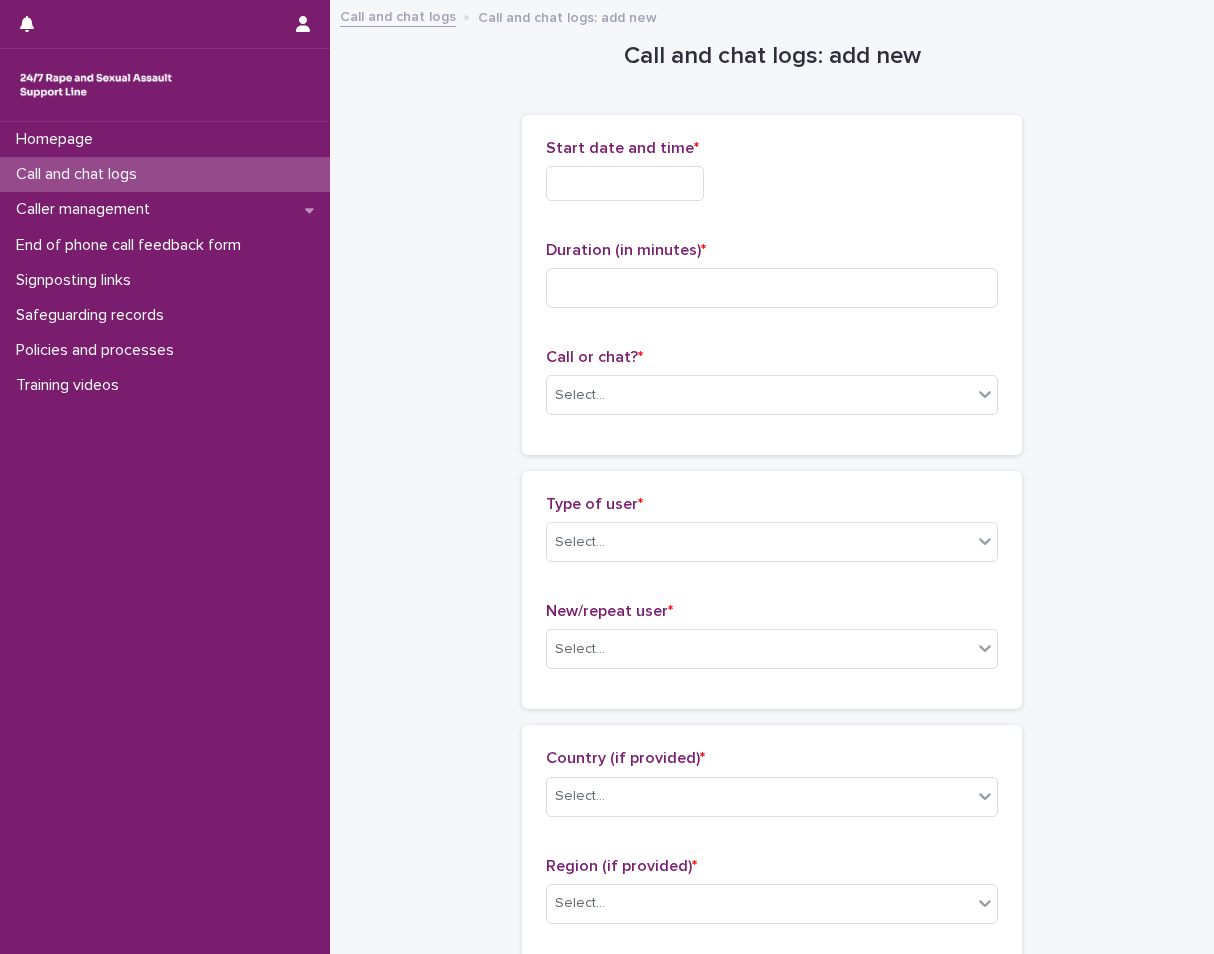 click at bounding box center [625, 183] 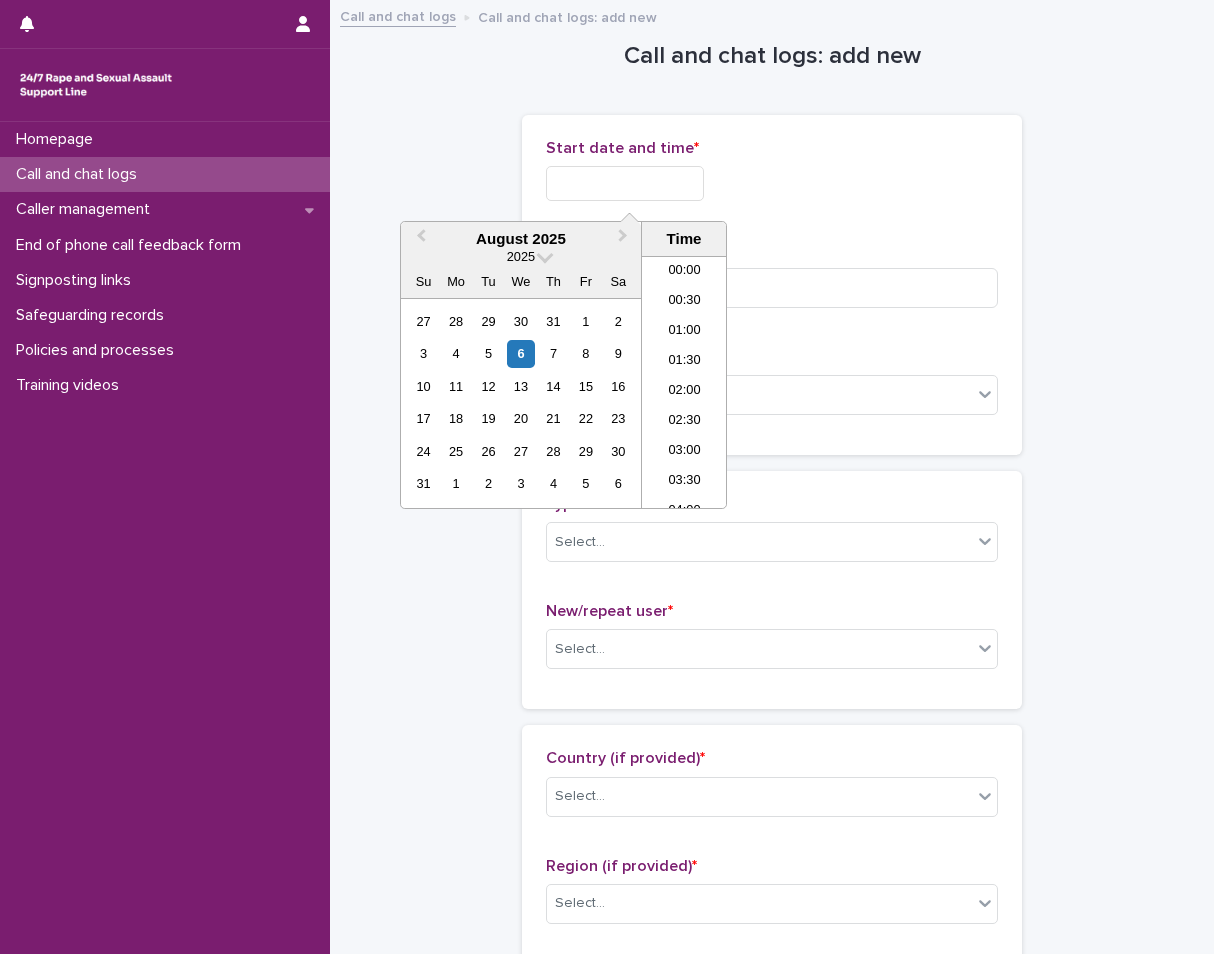 scroll, scrollTop: 520, scrollLeft: 0, axis: vertical 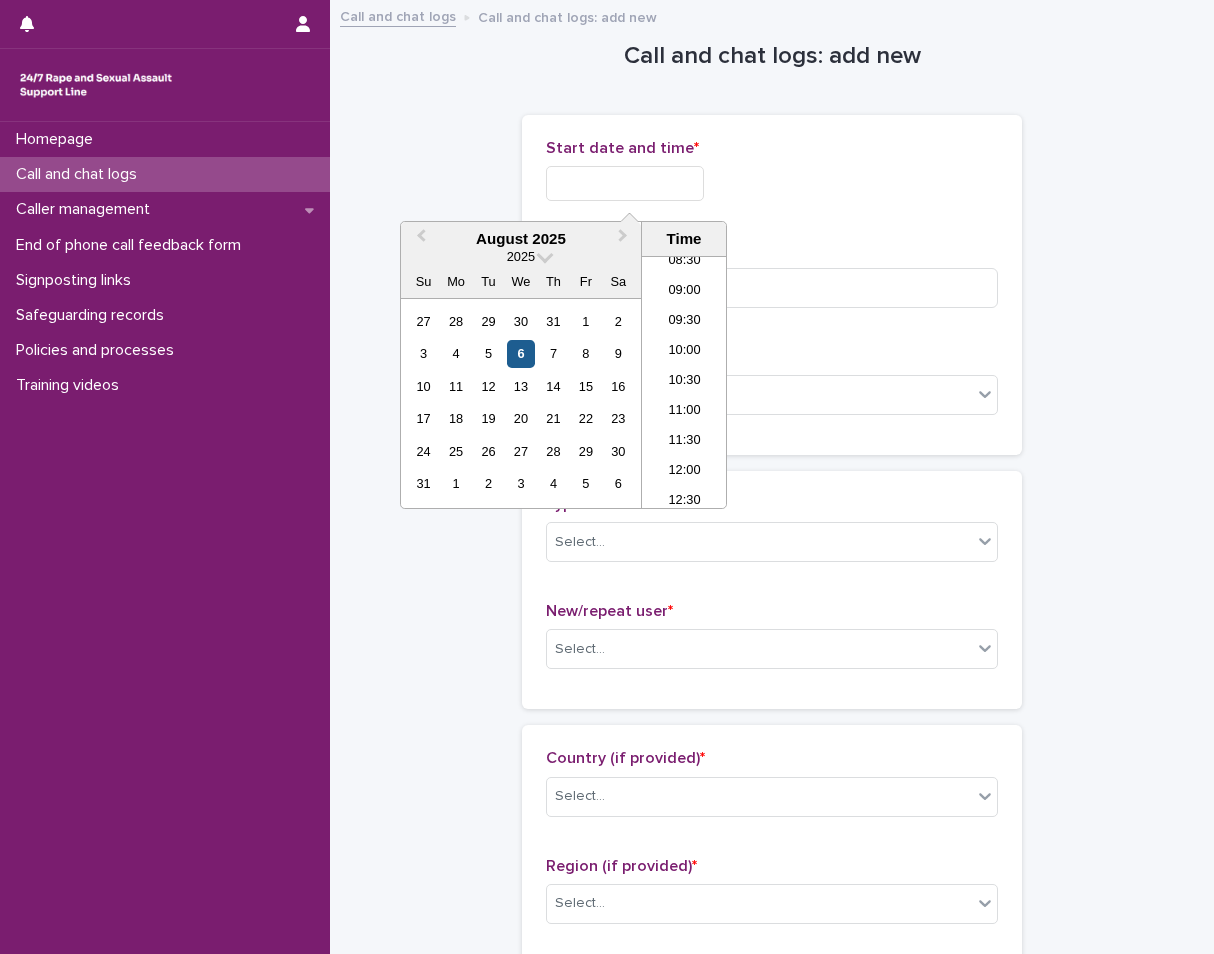 click on "6" at bounding box center (520, 353) 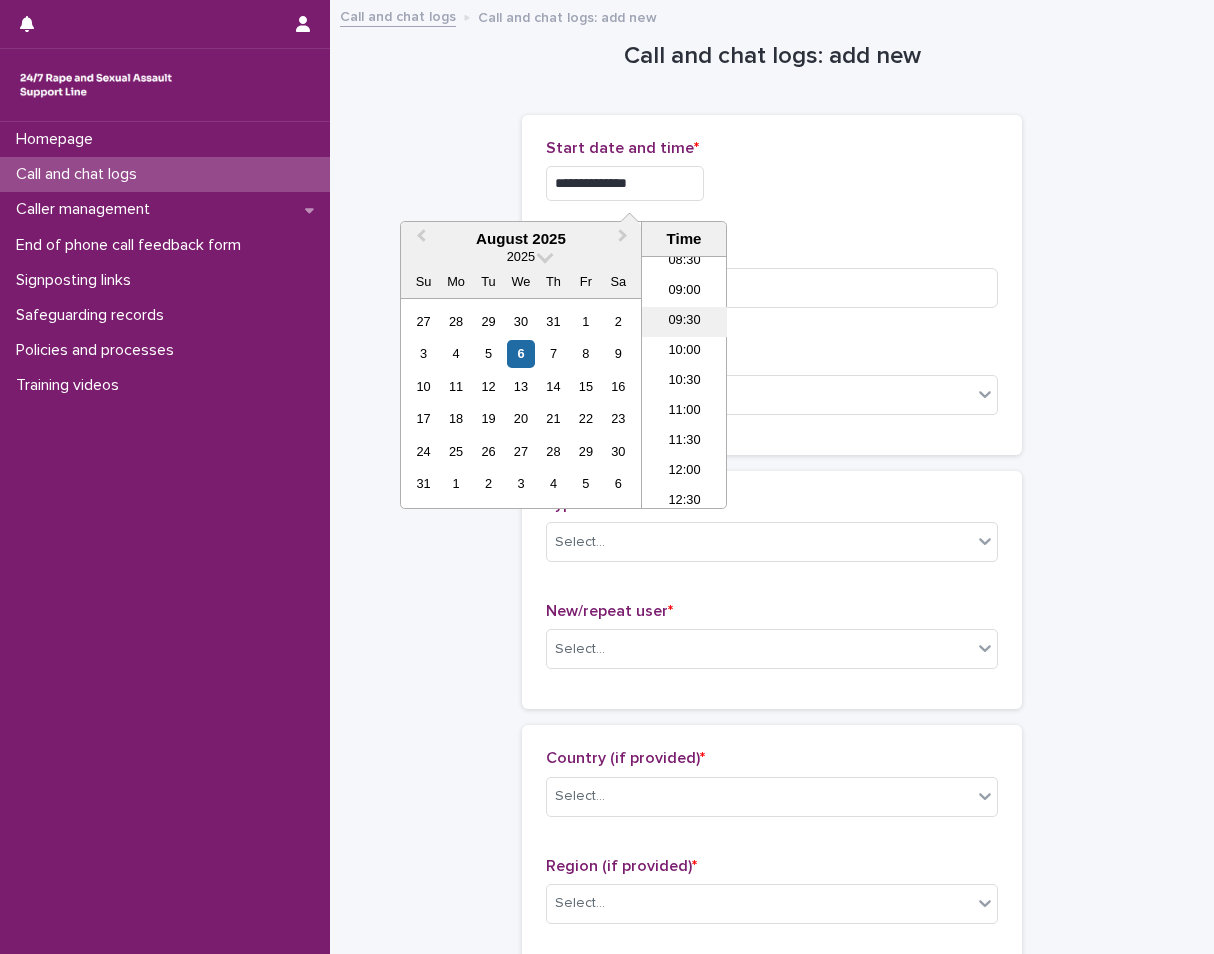 click on "09:30" at bounding box center [684, 322] 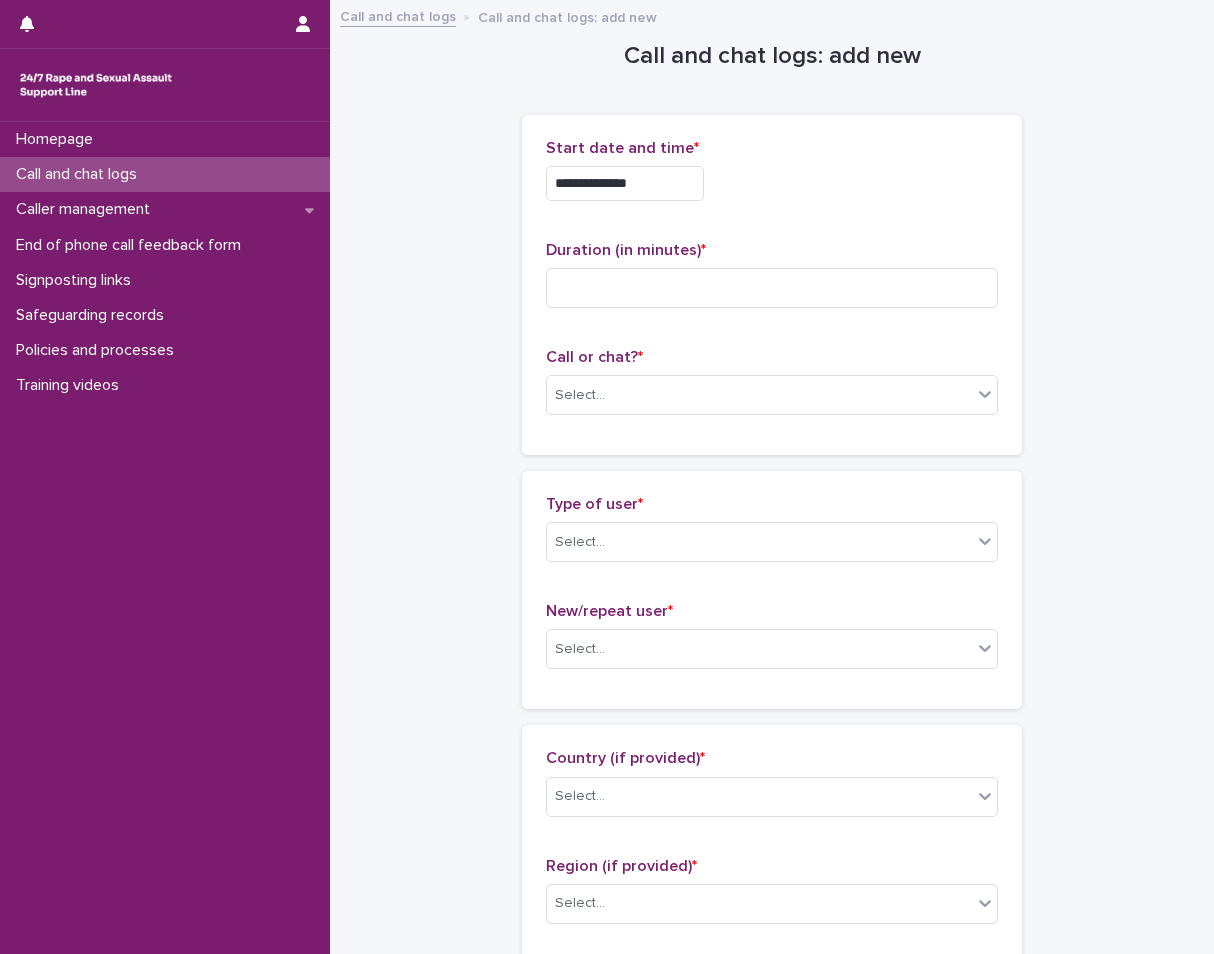 click on "**********" at bounding box center (625, 183) 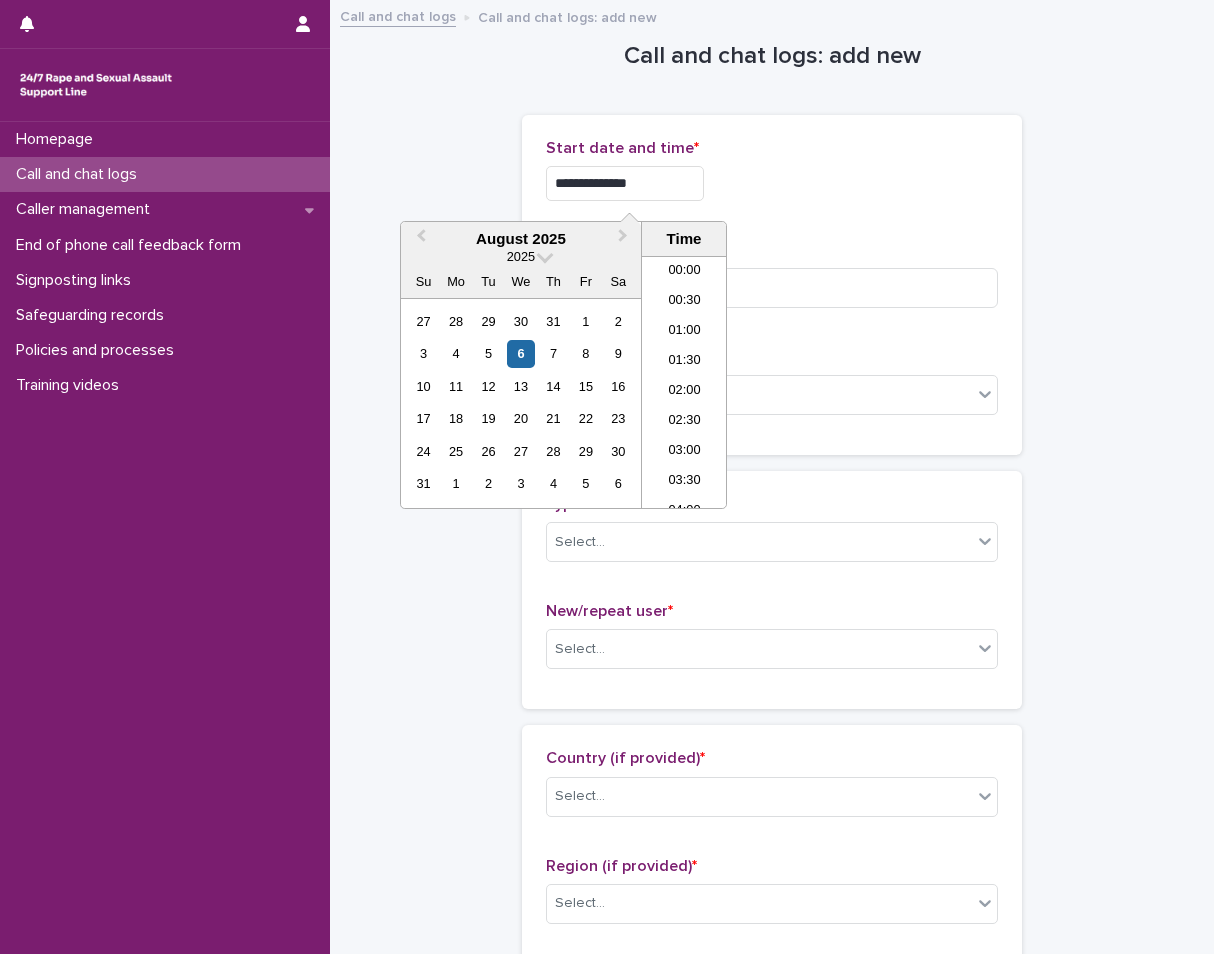 scroll, scrollTop: 460, scrollLeft: 0, axis: vertical 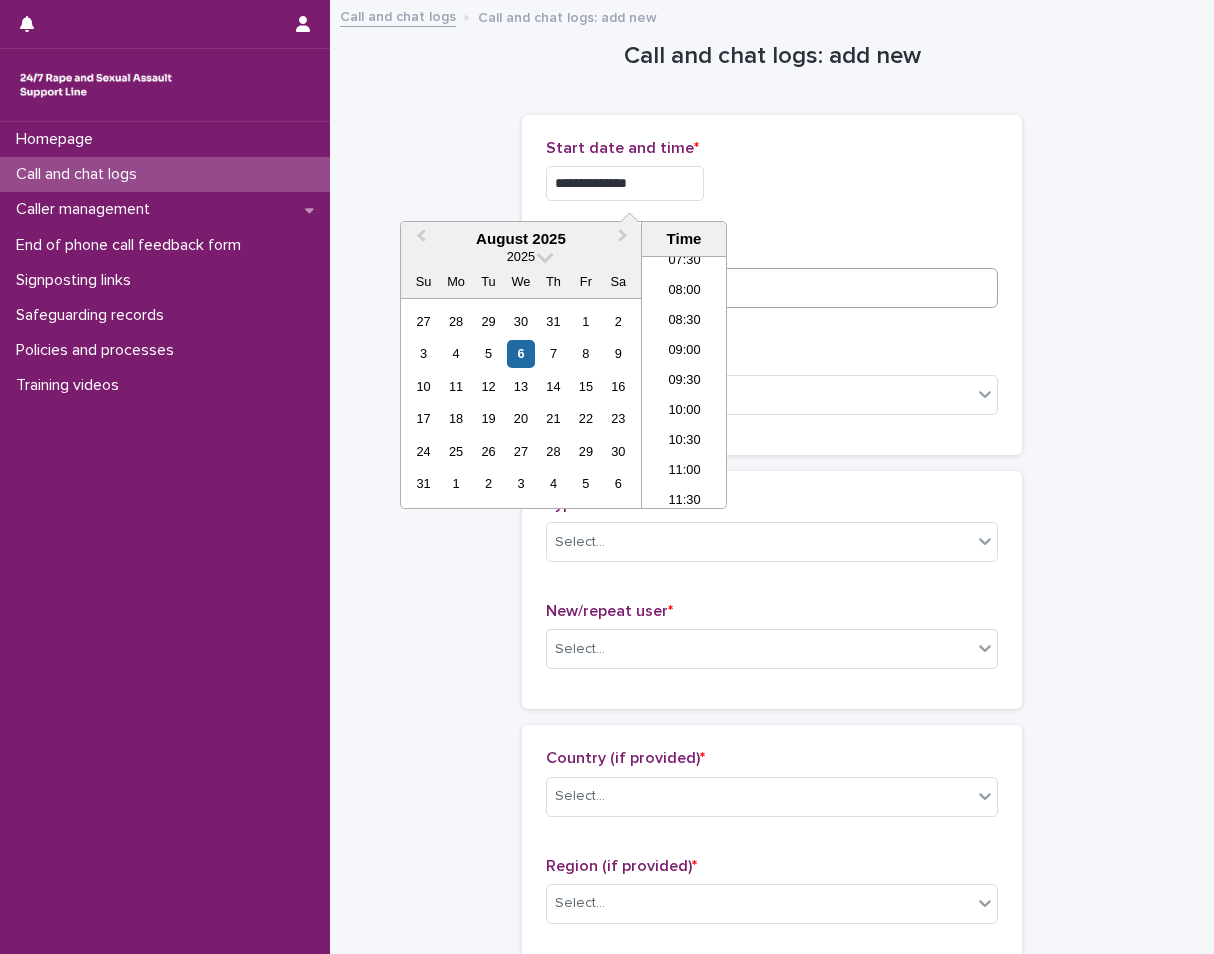 type on "**********" 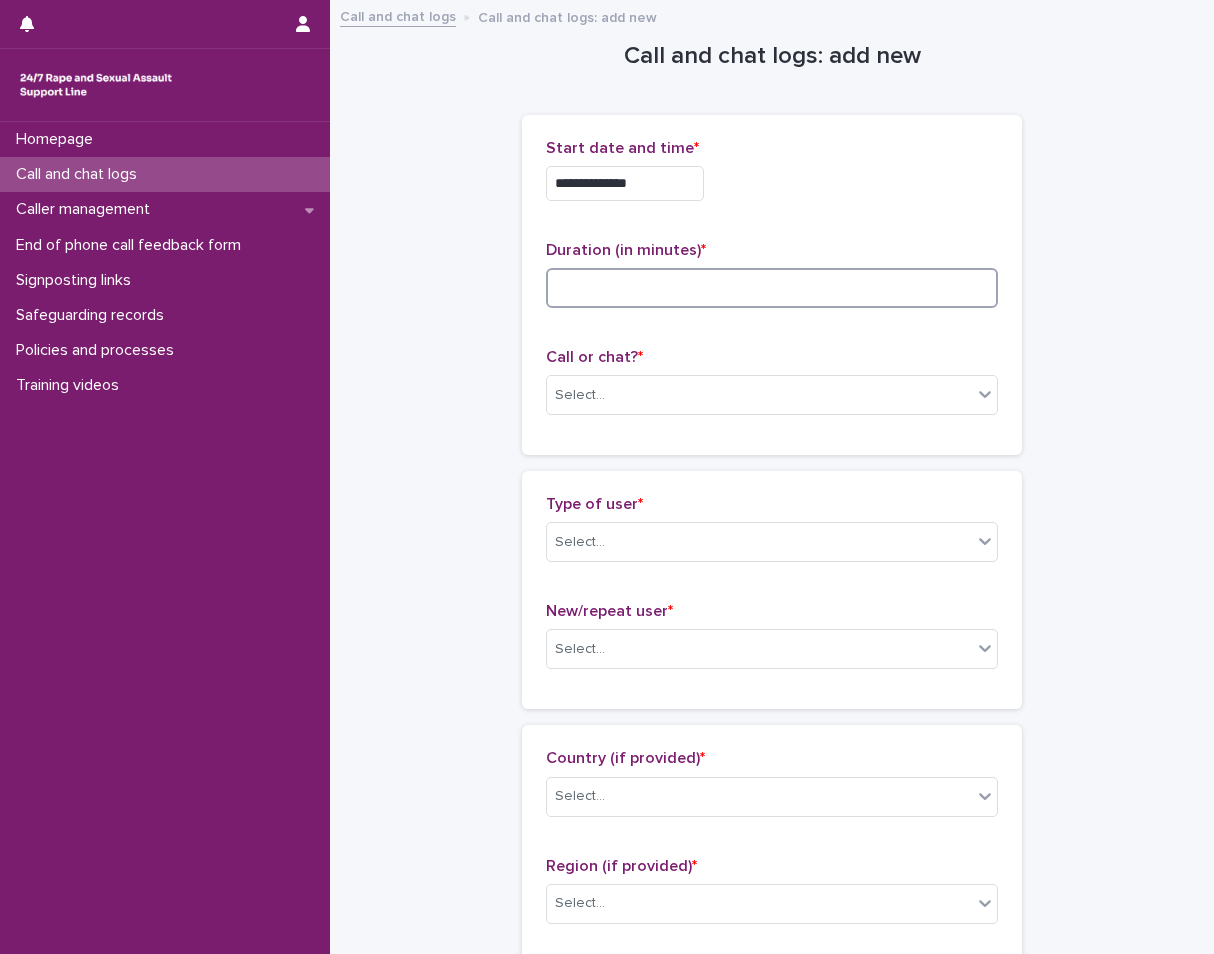 click at bounding box center [772, 288] 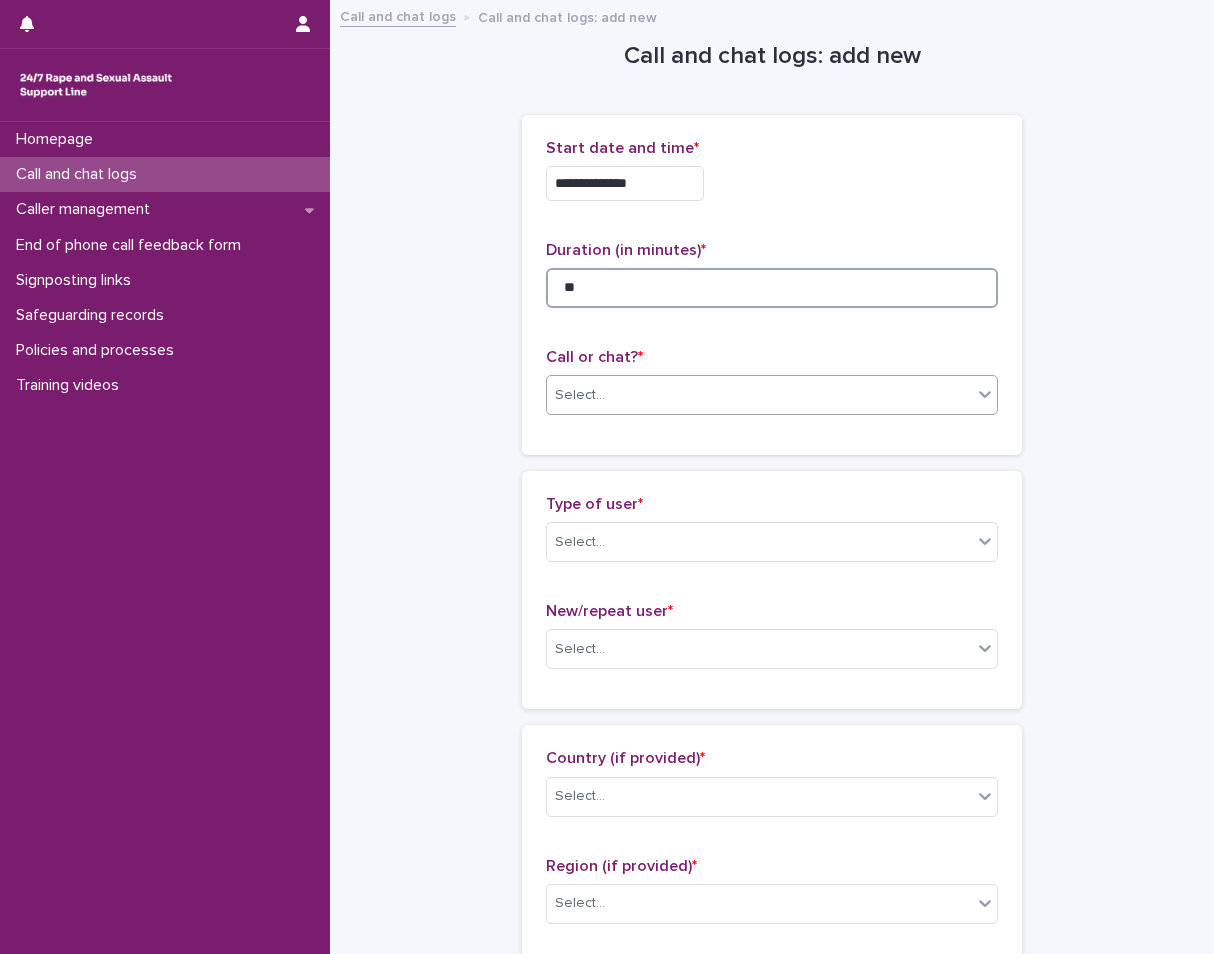 type on "**" 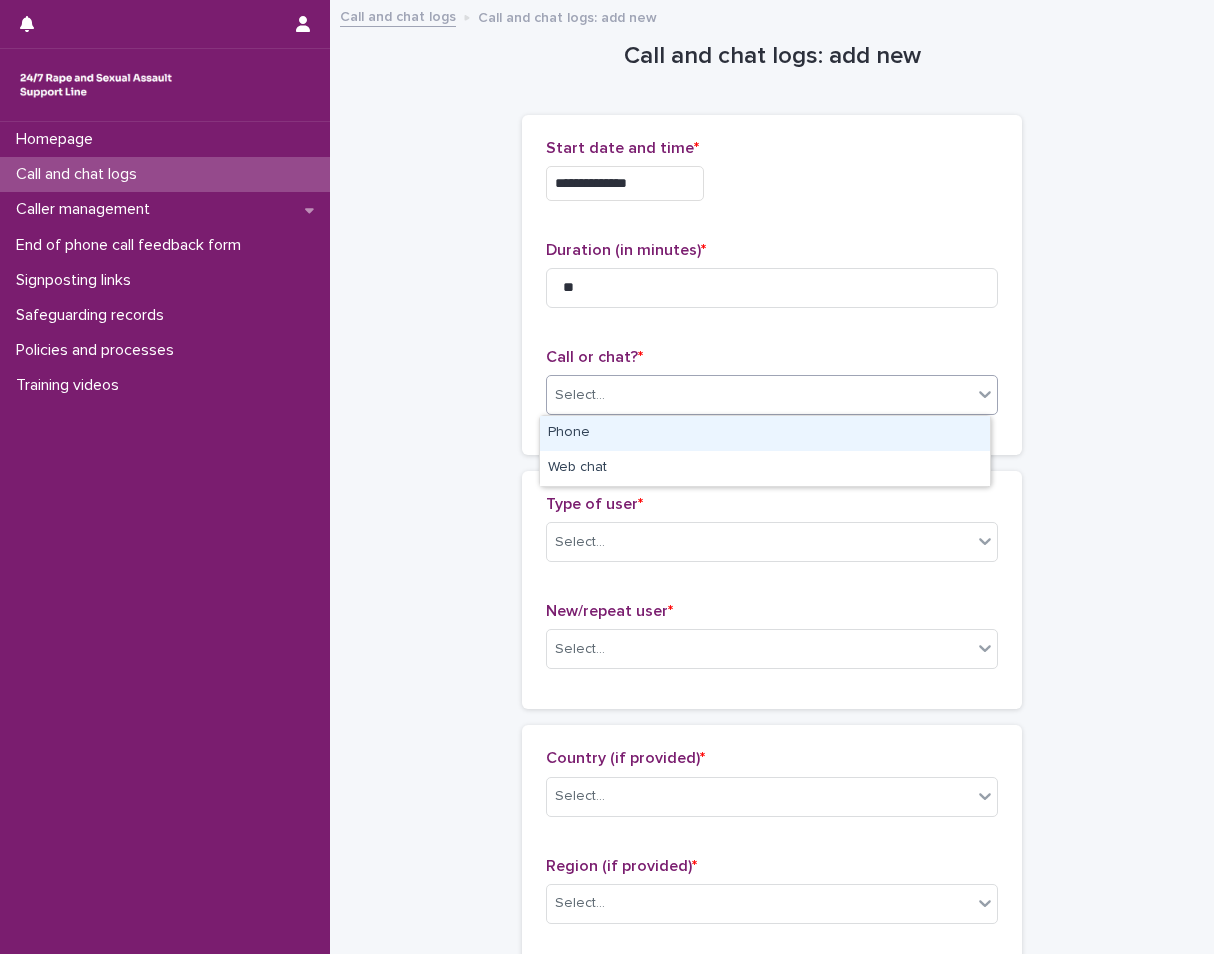 click on "Select..." at bounding box center (759, 395) 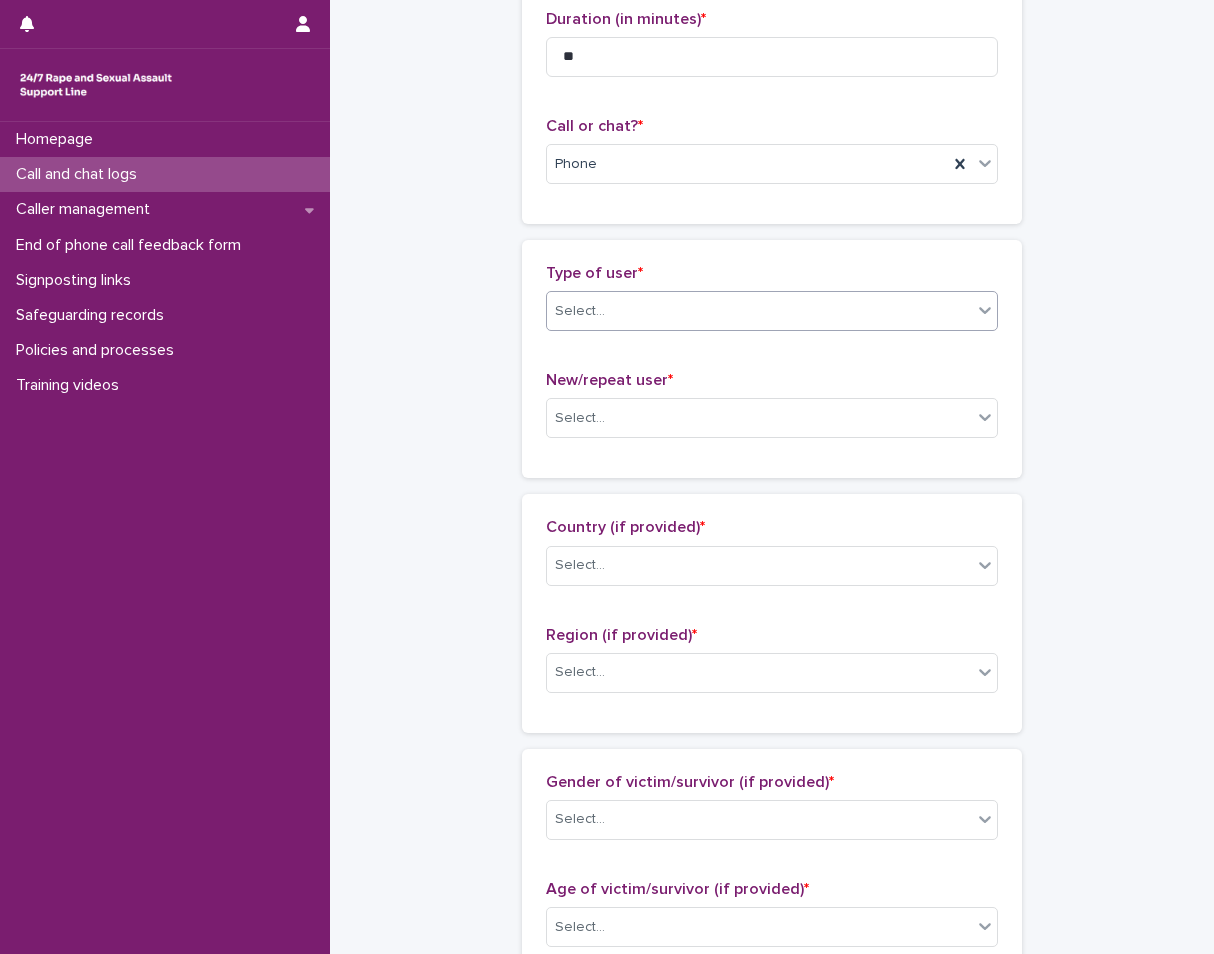 scroll, scrollTop: 200, scrollLeft: 0, axis: vertical 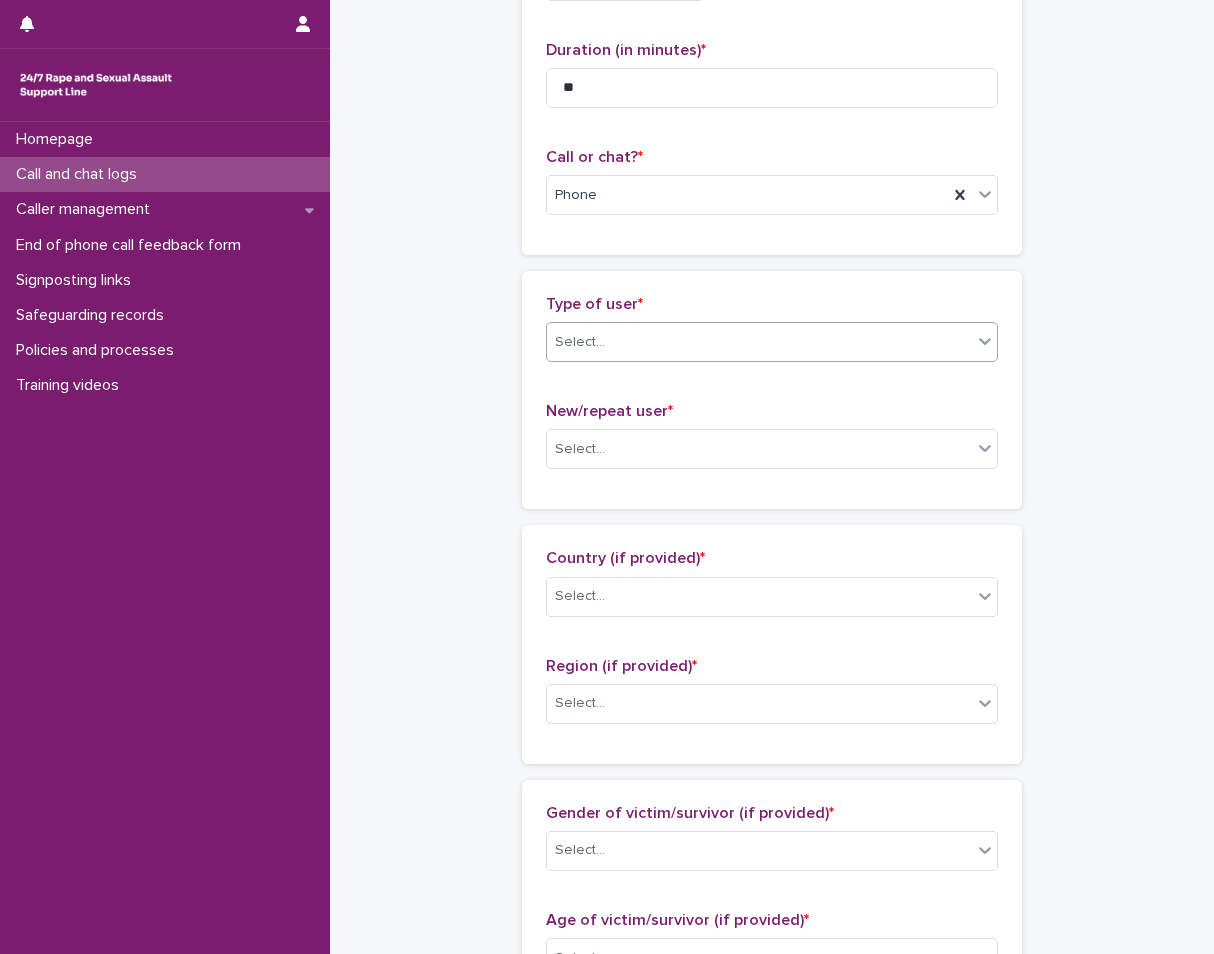 click on "Select..." at bounding box center [772, 342] 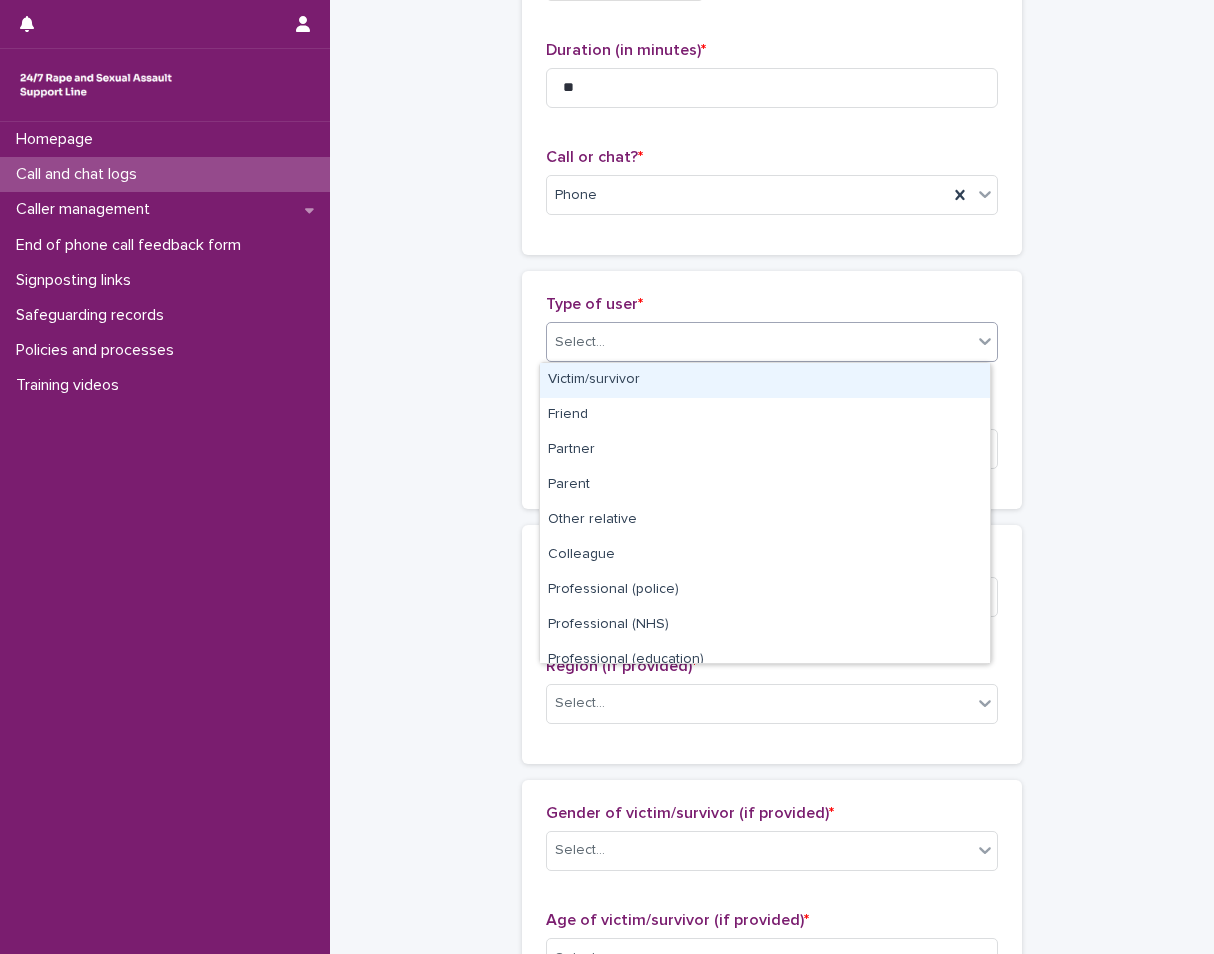 click on "Select..." at bounding box center [759, 342] 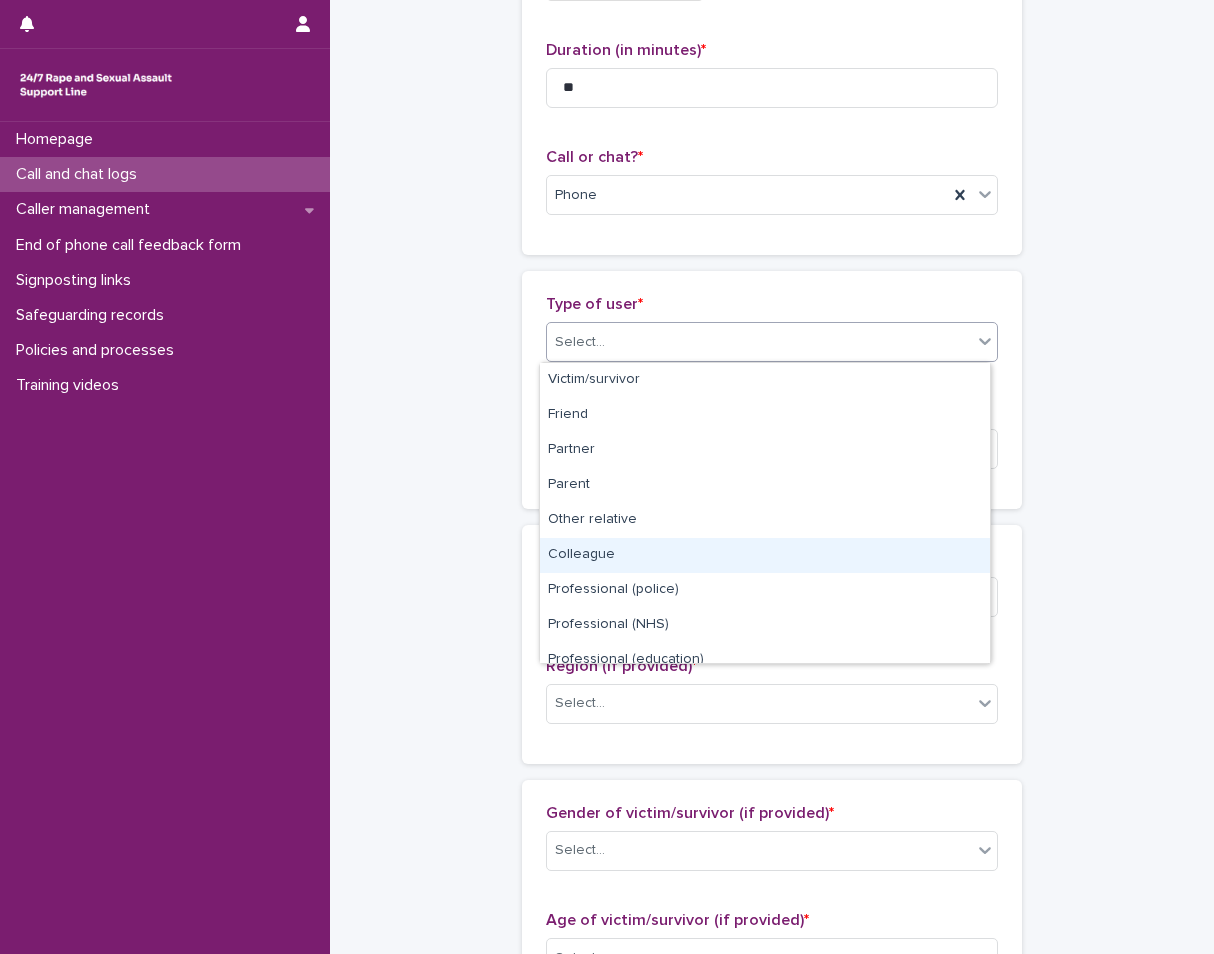 scroll, scrollTop: 225, scrollLeft: 0, axis: vertical 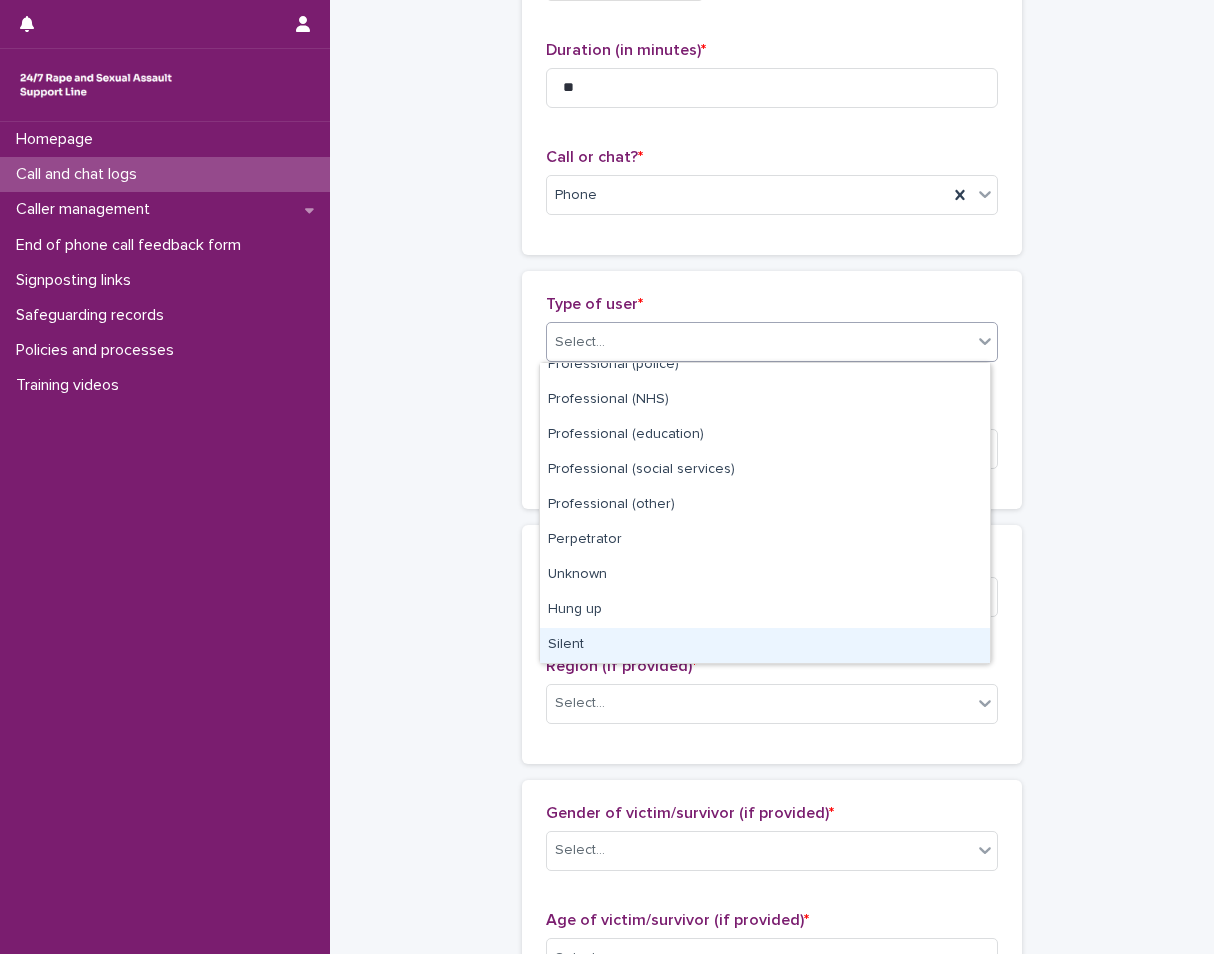 click on "Silent" at bounding box center [765, 645] 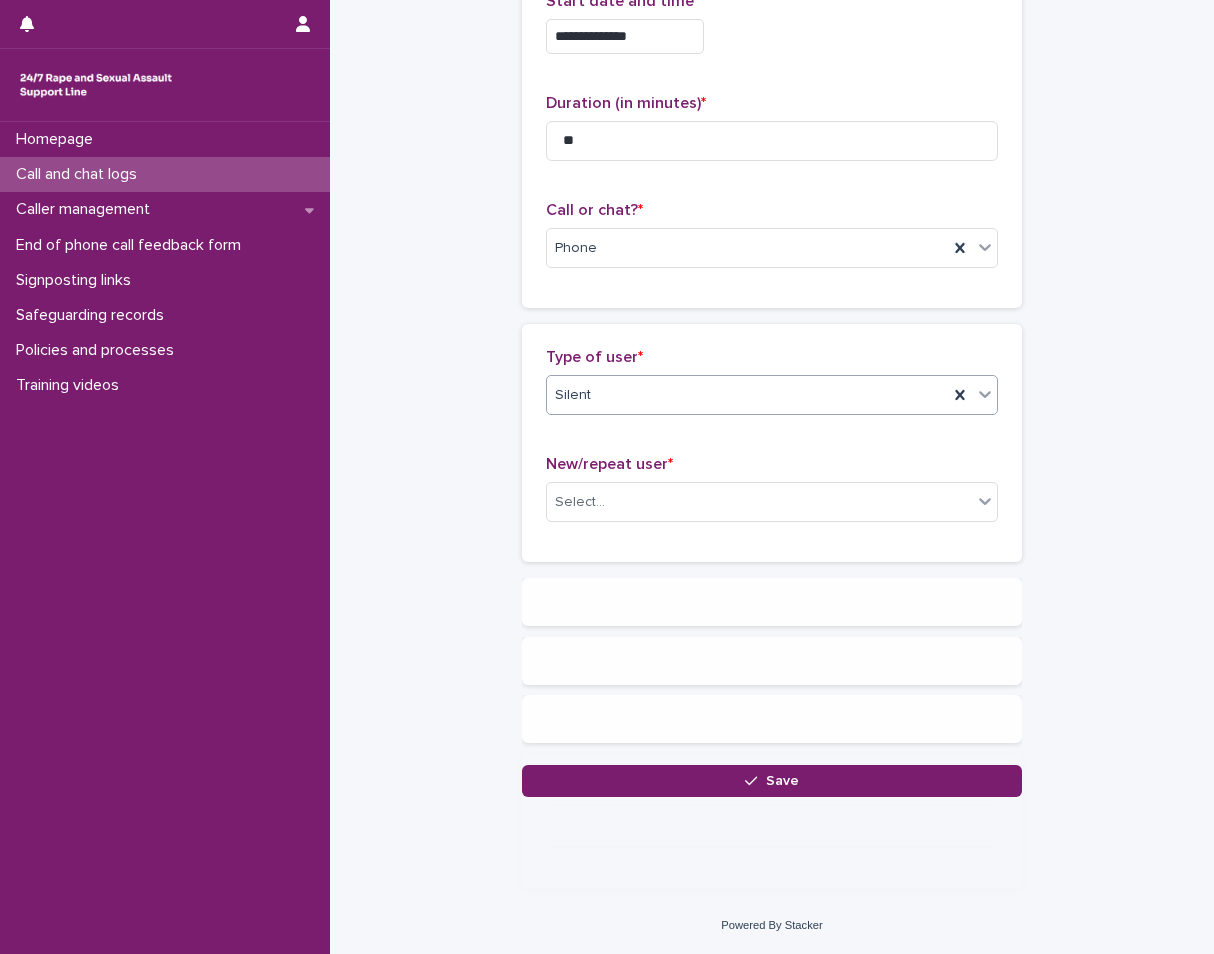 scroll, scrollTop: 0, scrollLeft: 0, axis: both 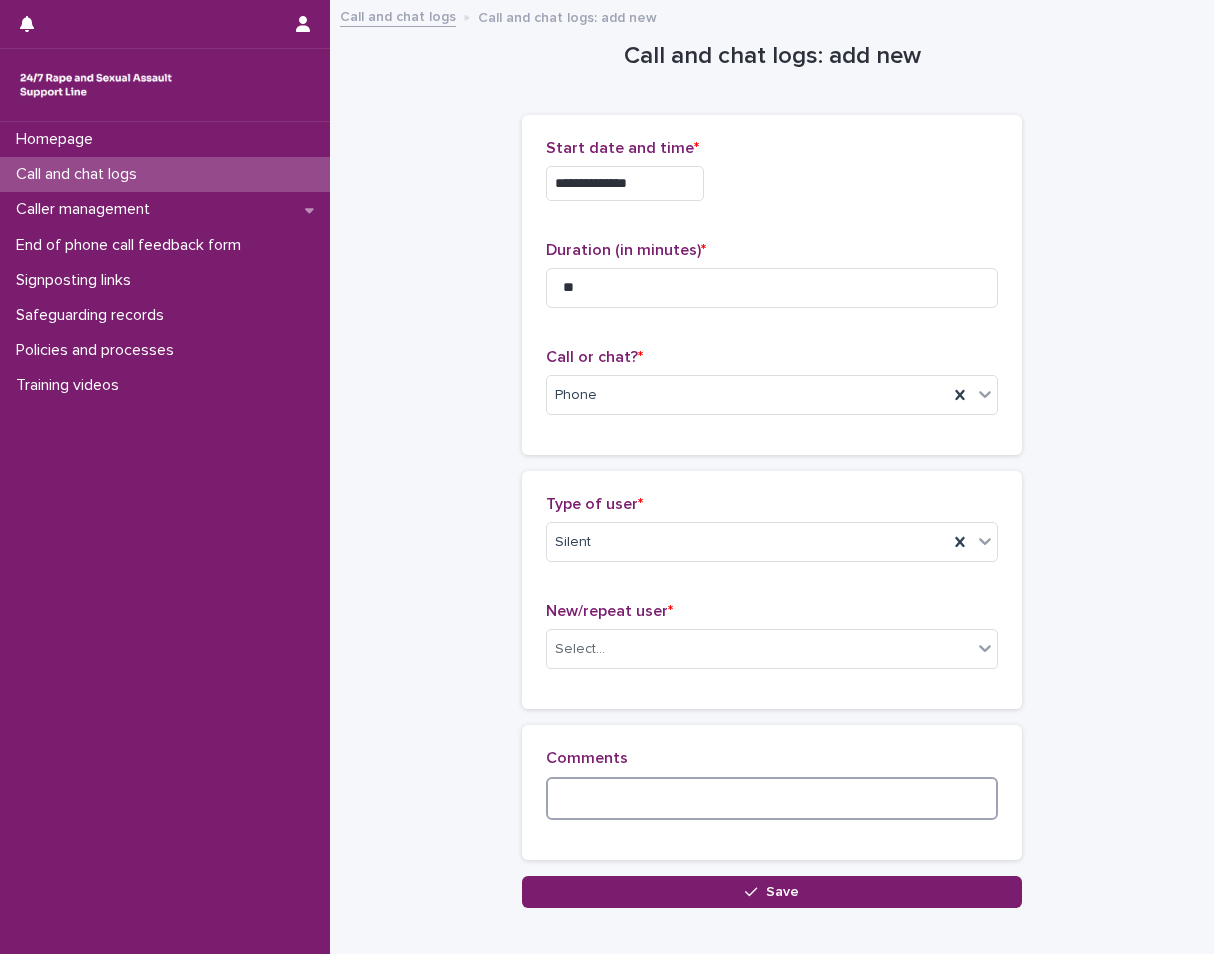 click at bounding box center [772, 798] 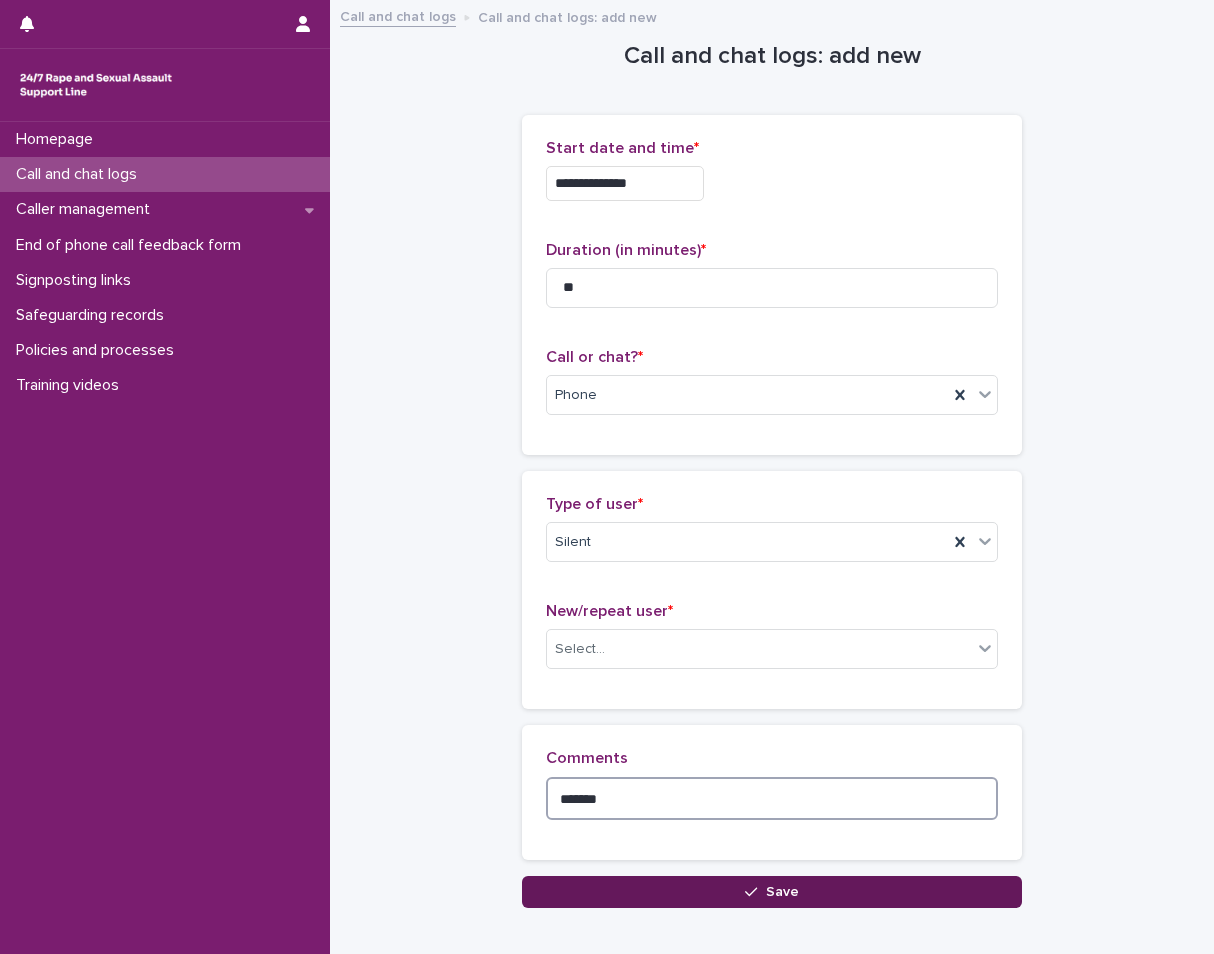 type on "******" 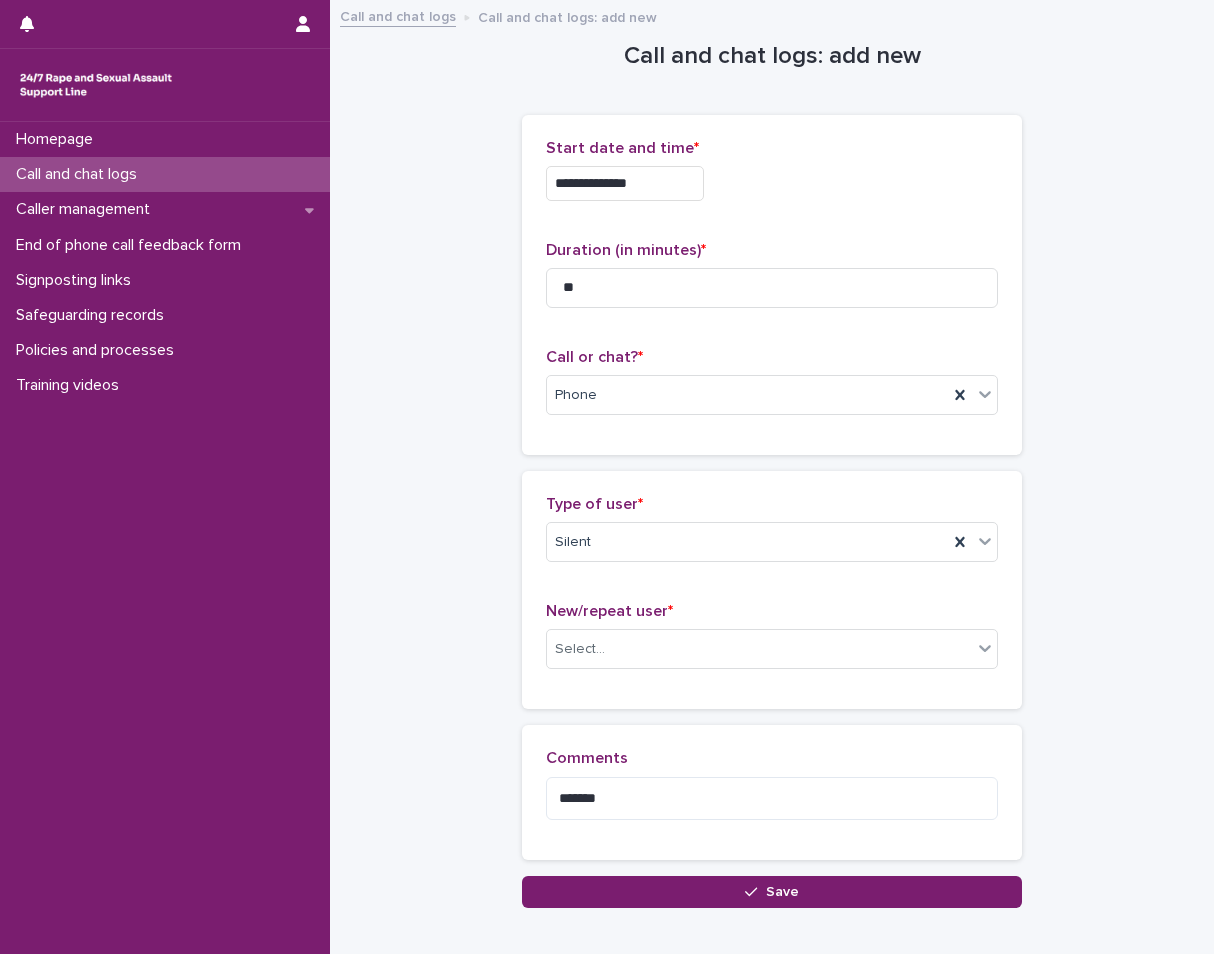 click on "Save" at bounding box center (772, 892) 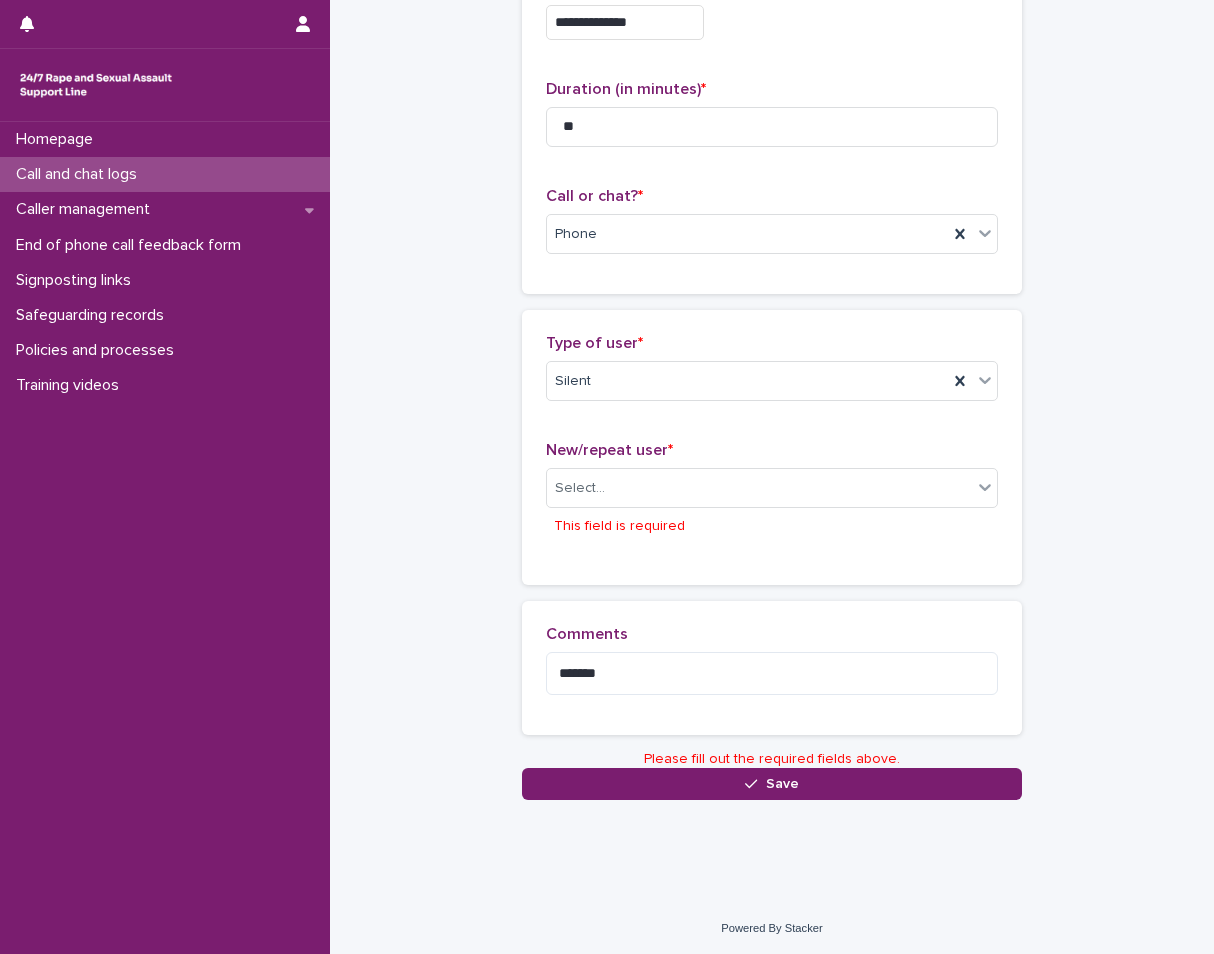scroll, scrollTop: 161, scrollLeft: 0, axis: vertical 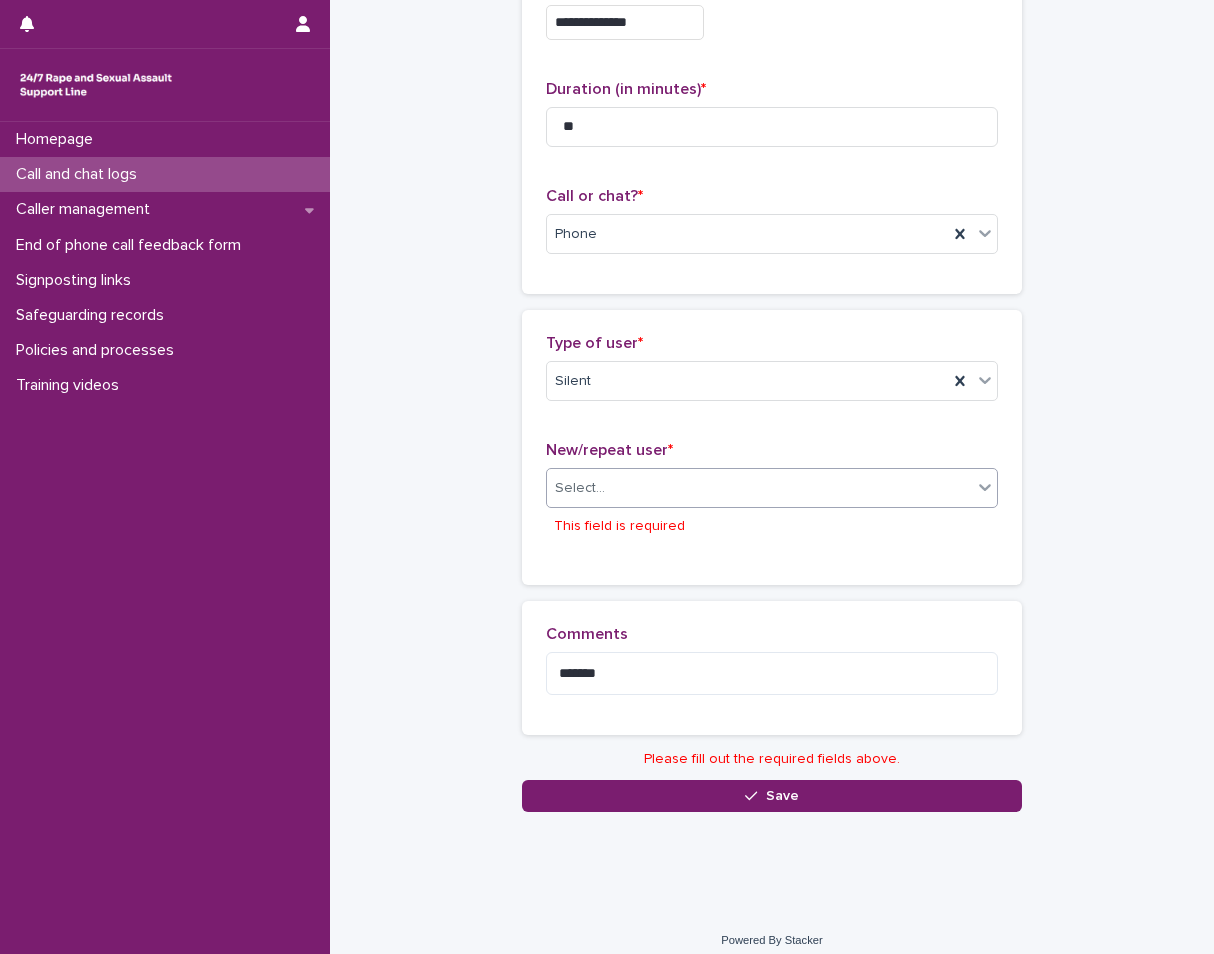 drag, startPoint x: 900, startPoint y: 485, endPoint x: 889, endPoint y: 500, distance: 18.601076 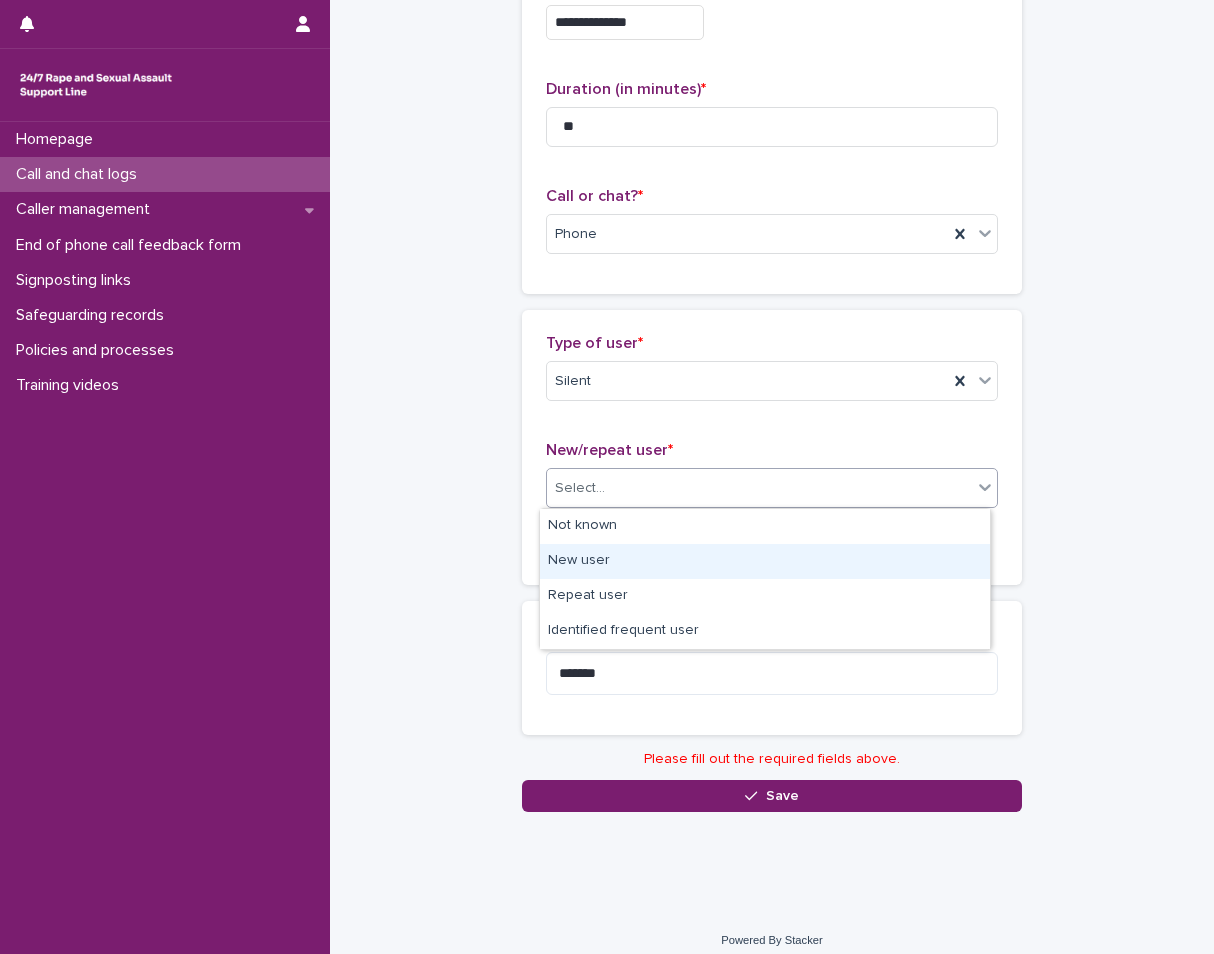 click on "New user" at bounding box center (765, 561) 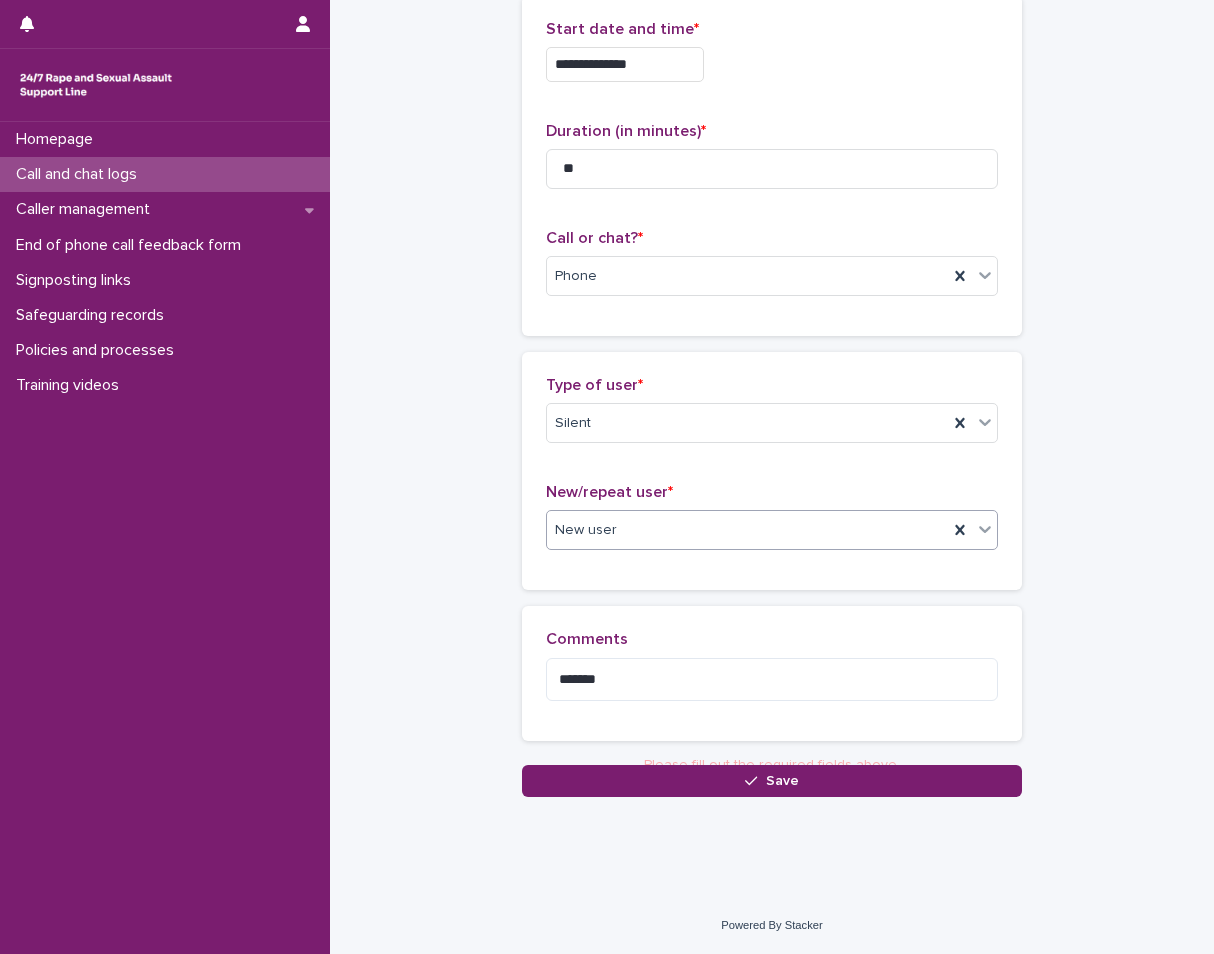 scroll, scrollTop: 110, scrollLeft: 0, axis: vertical 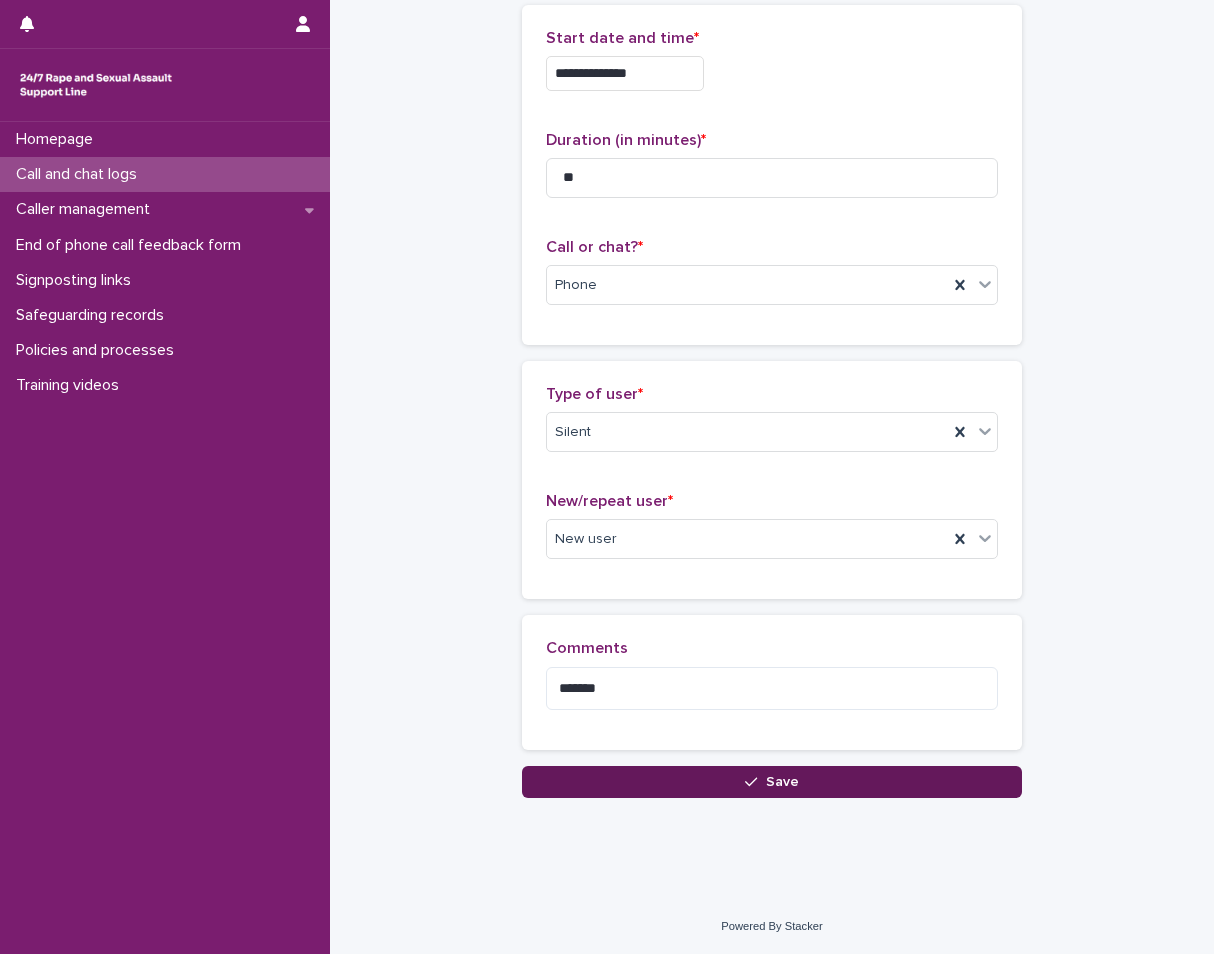 click on "Save" at bounding box center (772, 782) 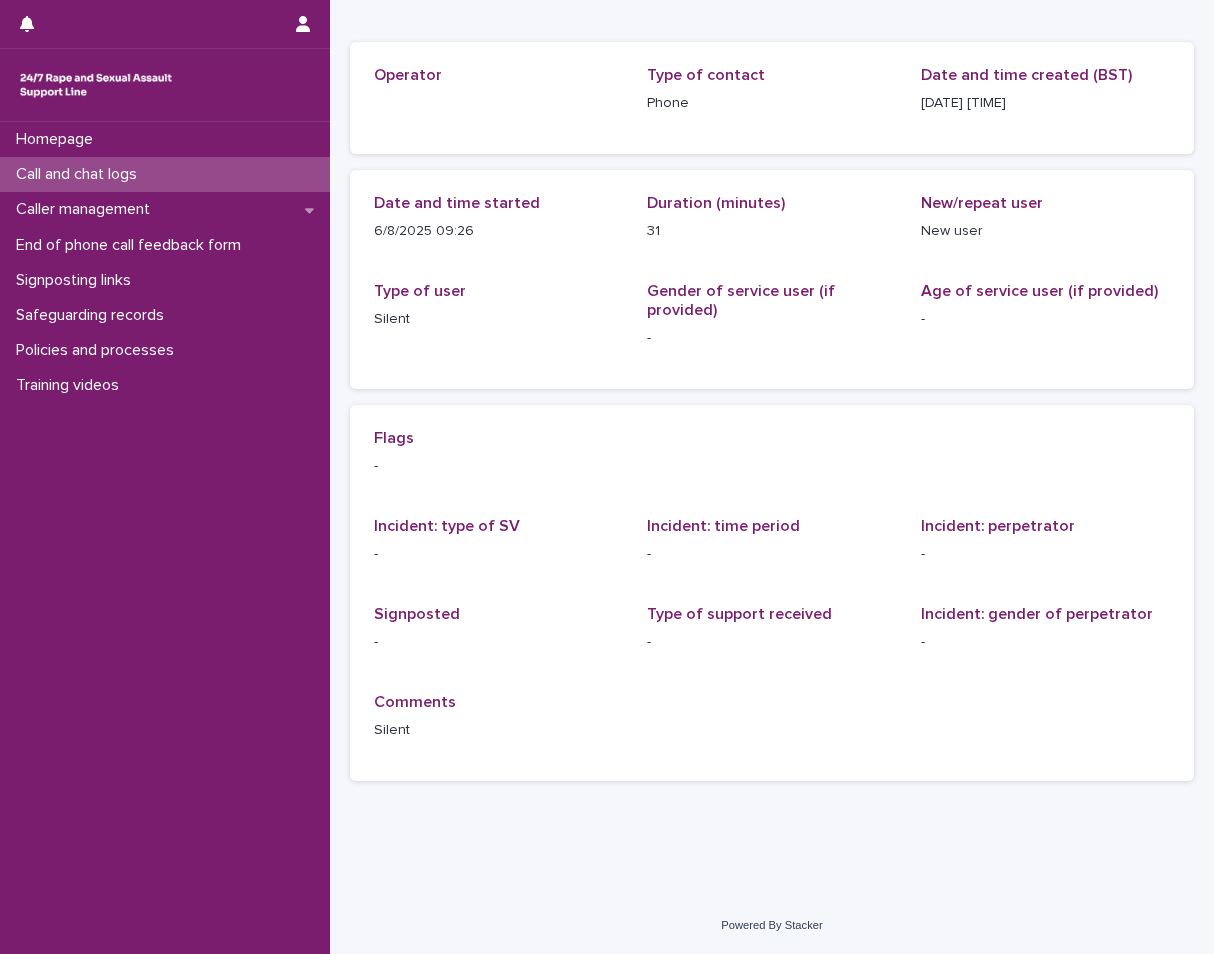 scroll, scrollTop: 0, scrollLeft: 0, axis: both 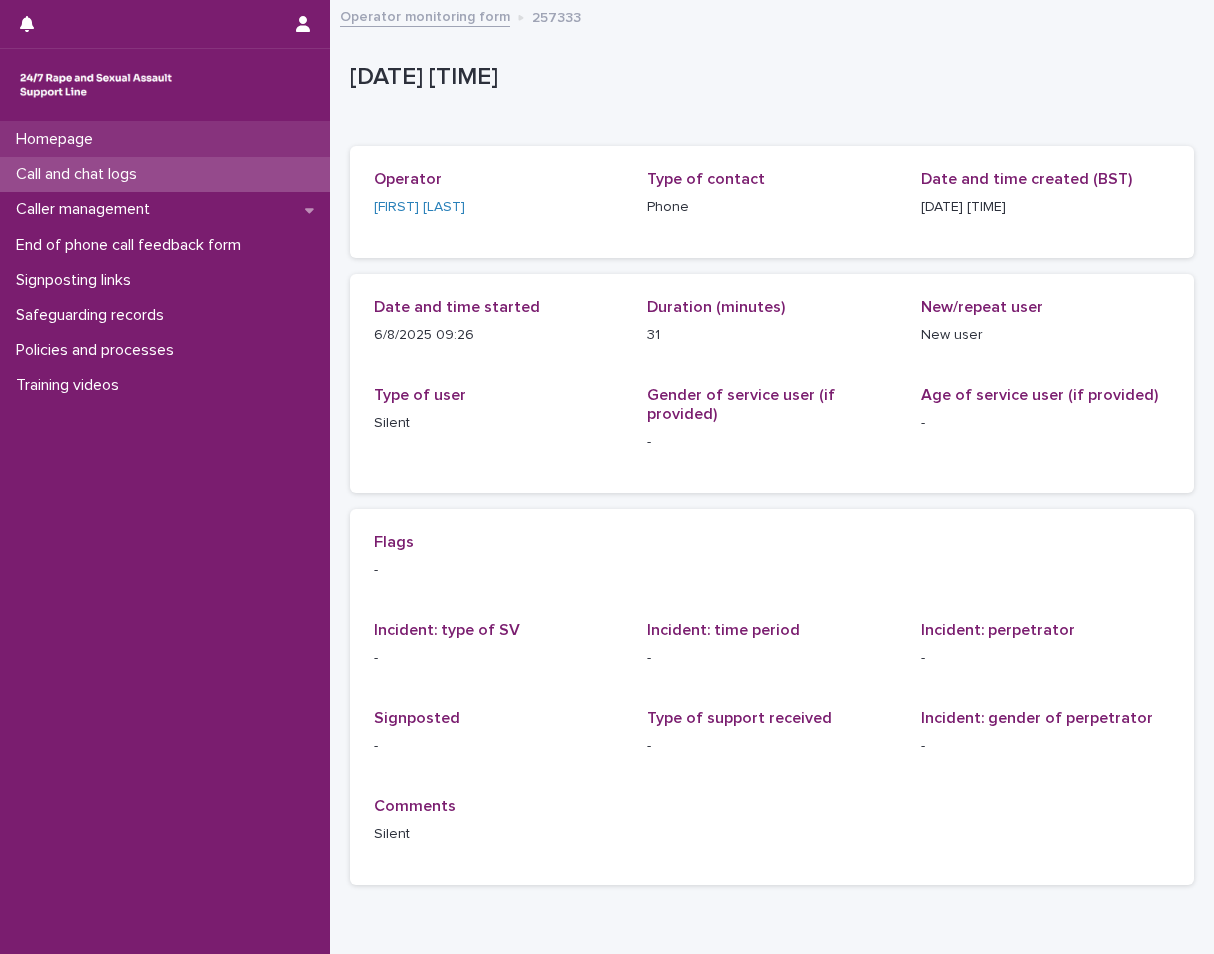 click on "Homepage" at bounding box center [58, 139] 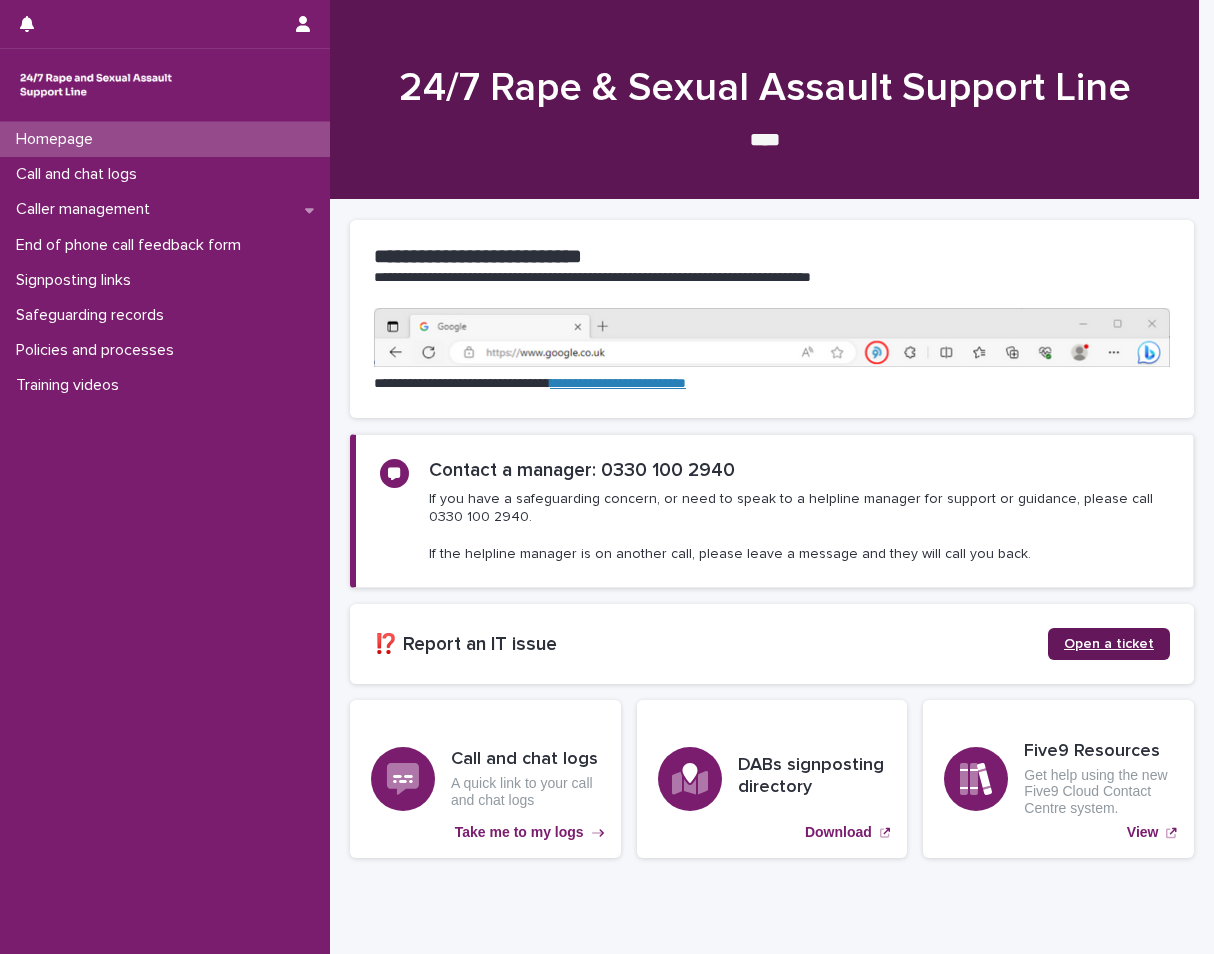 click on "Open a ticket" at bounding box center [1109, 644] 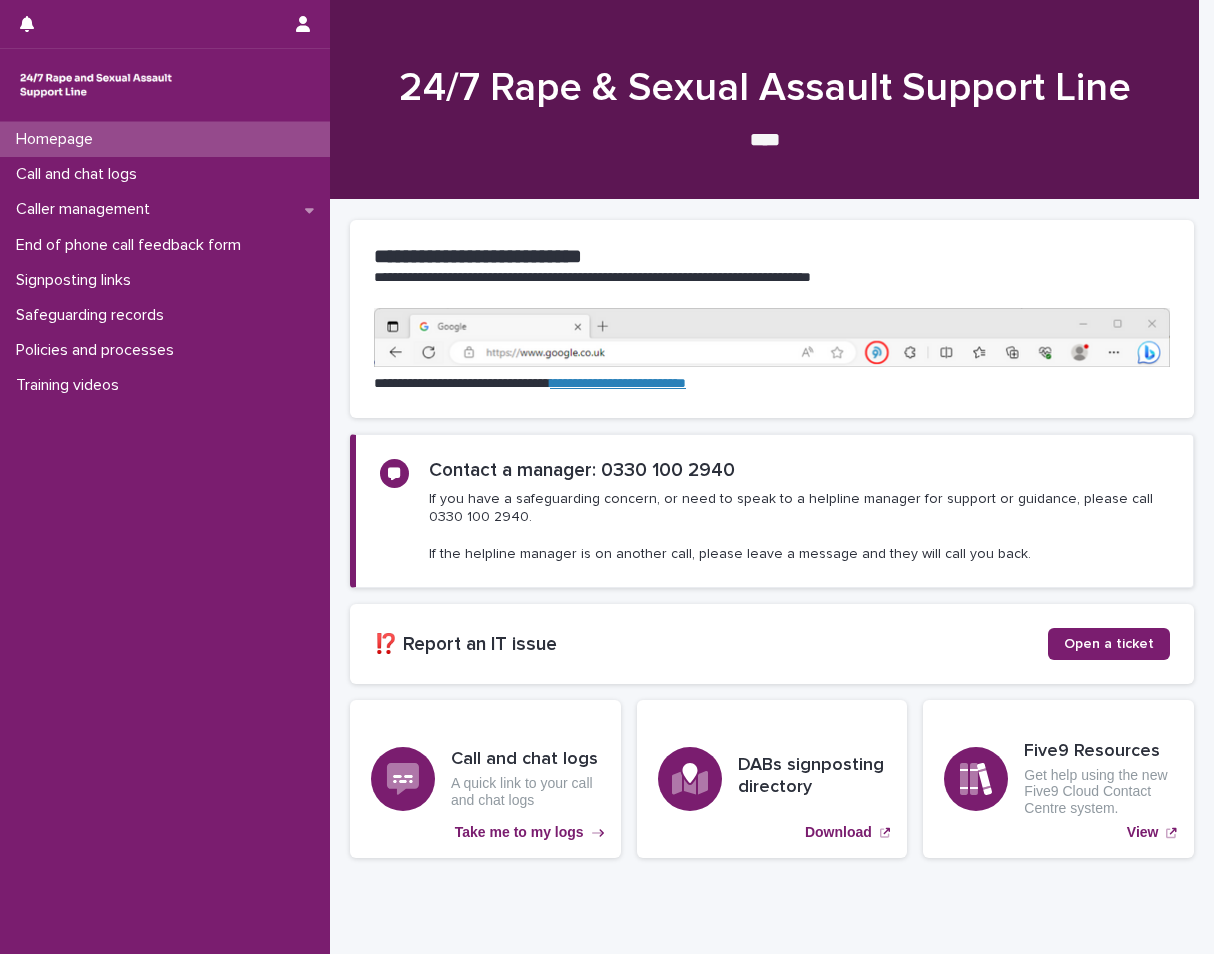 click on "Homepage" at bounding box center [165, 139] 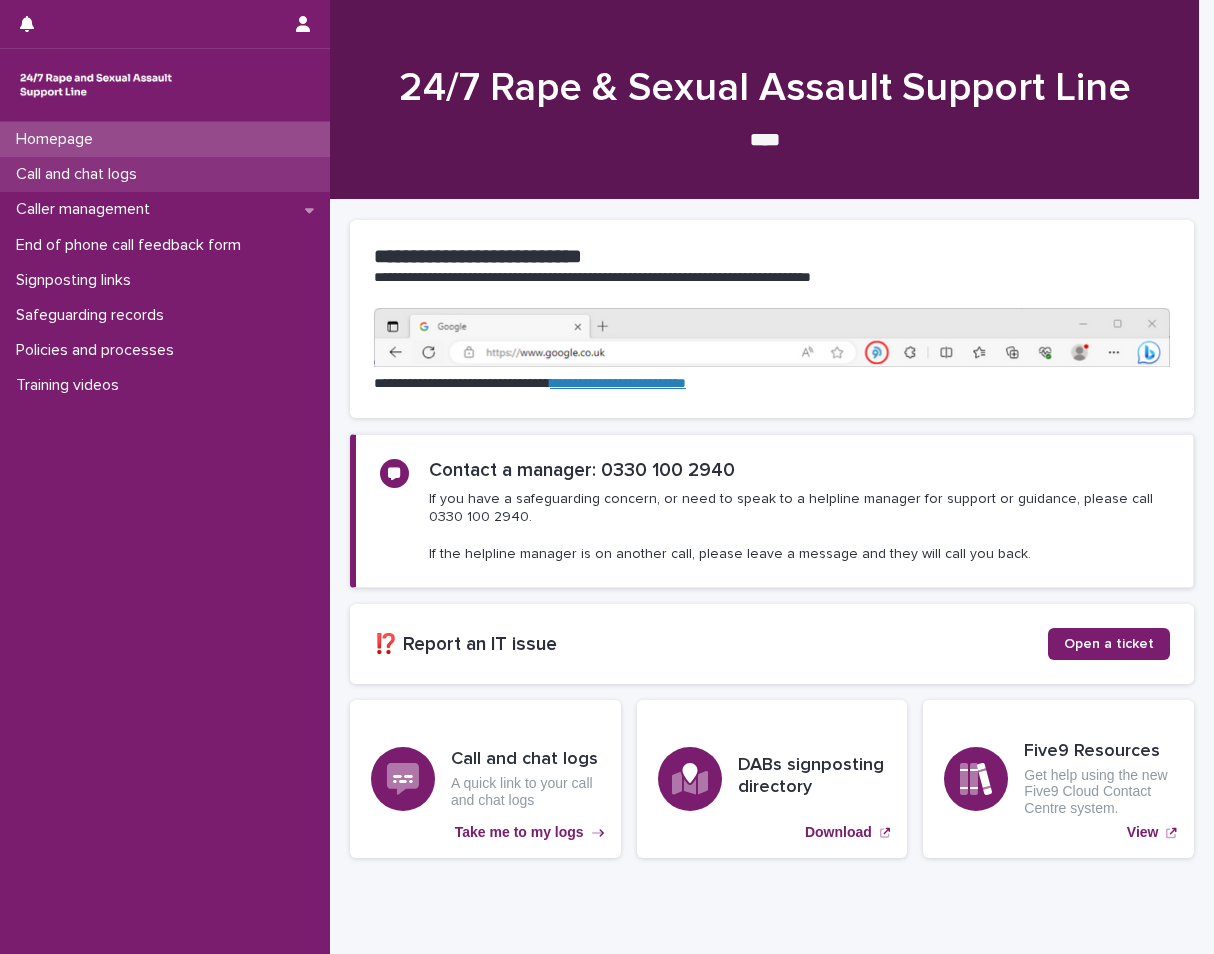 click on "Call and chat logs" at bounding box center [80, 174] 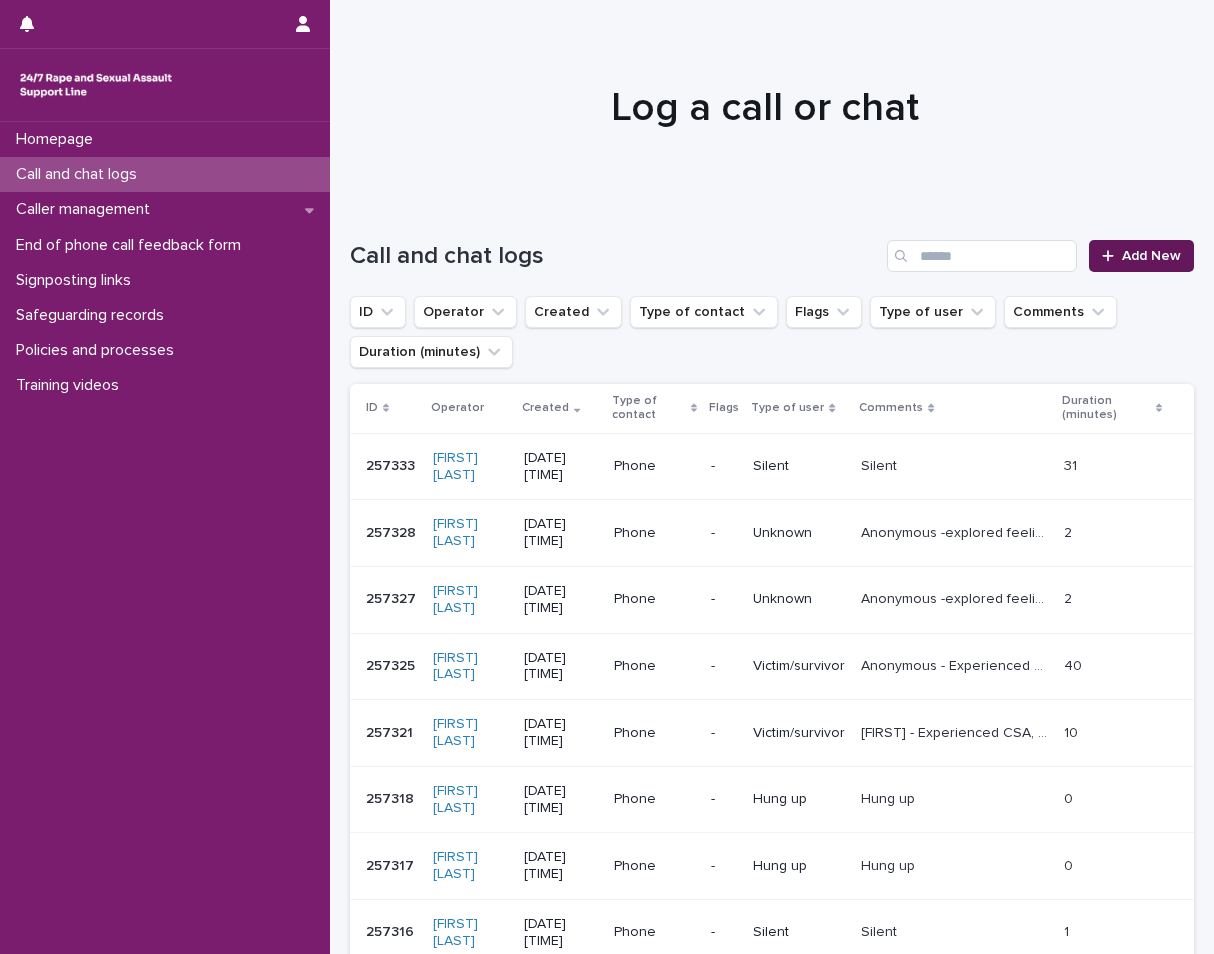 click on "Add New" at bounding box center [1151, 256] 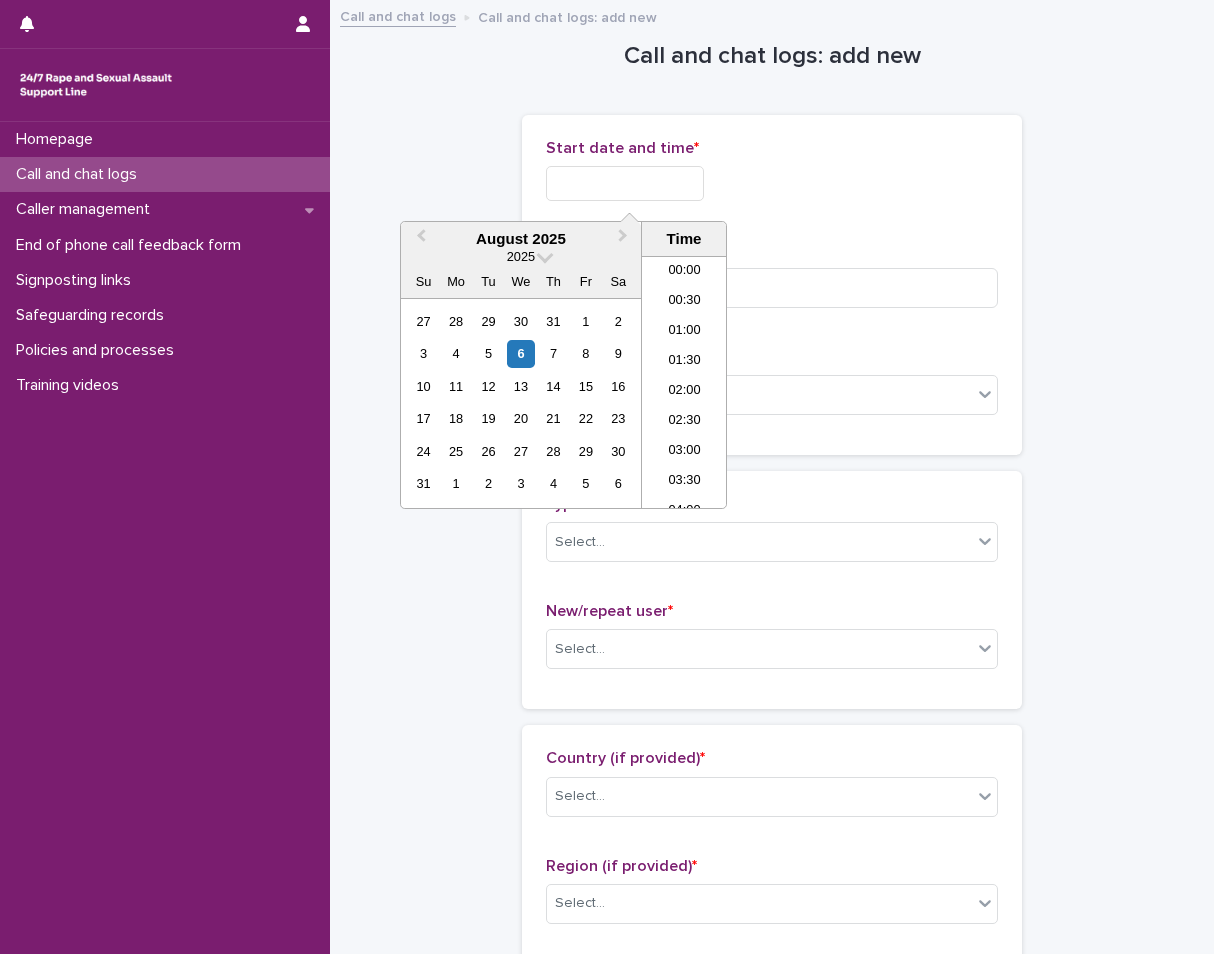 click at bounding box center (625, 183) 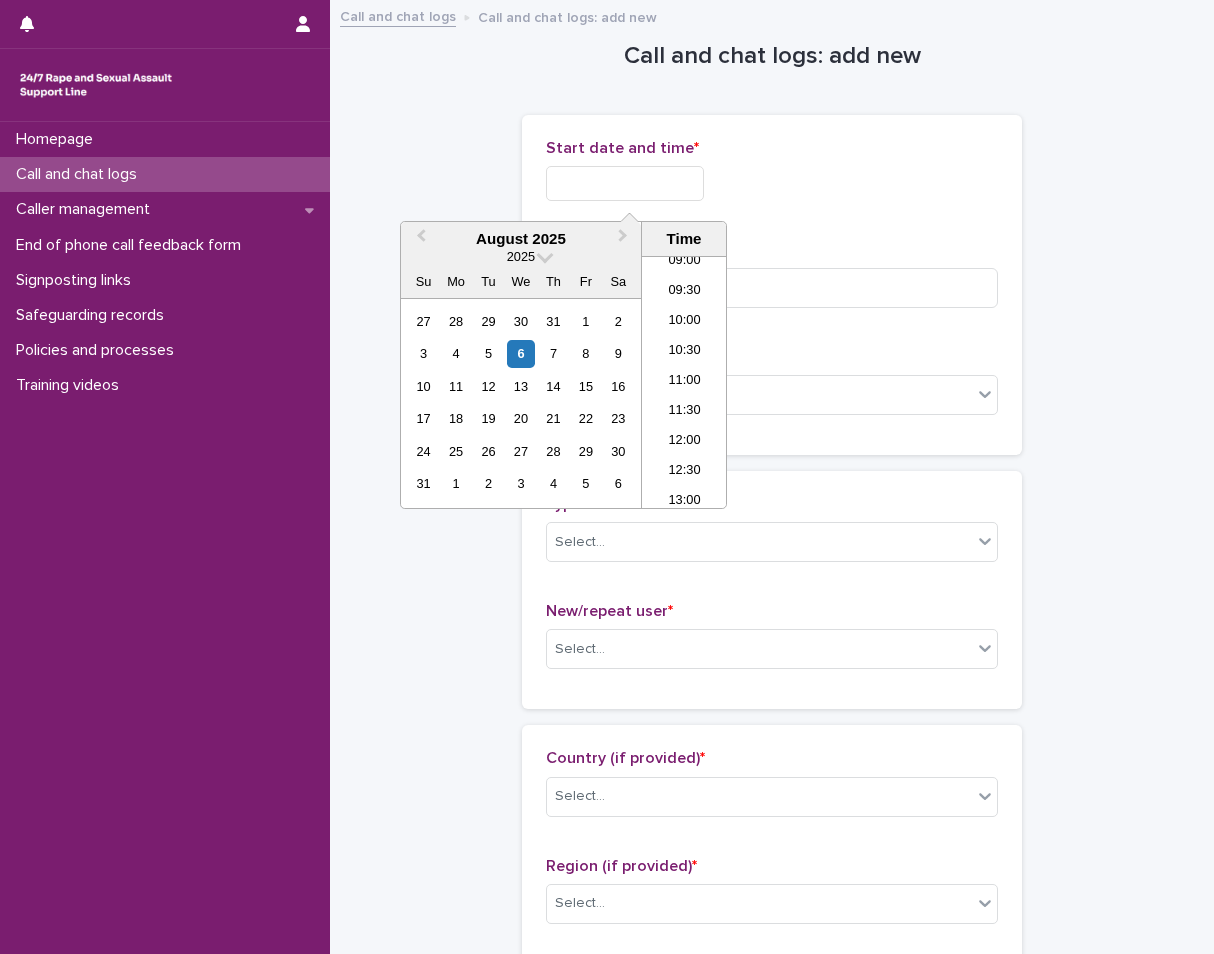 click on "3 4 5 6 7 8 9" at bounding box center [520, 354] 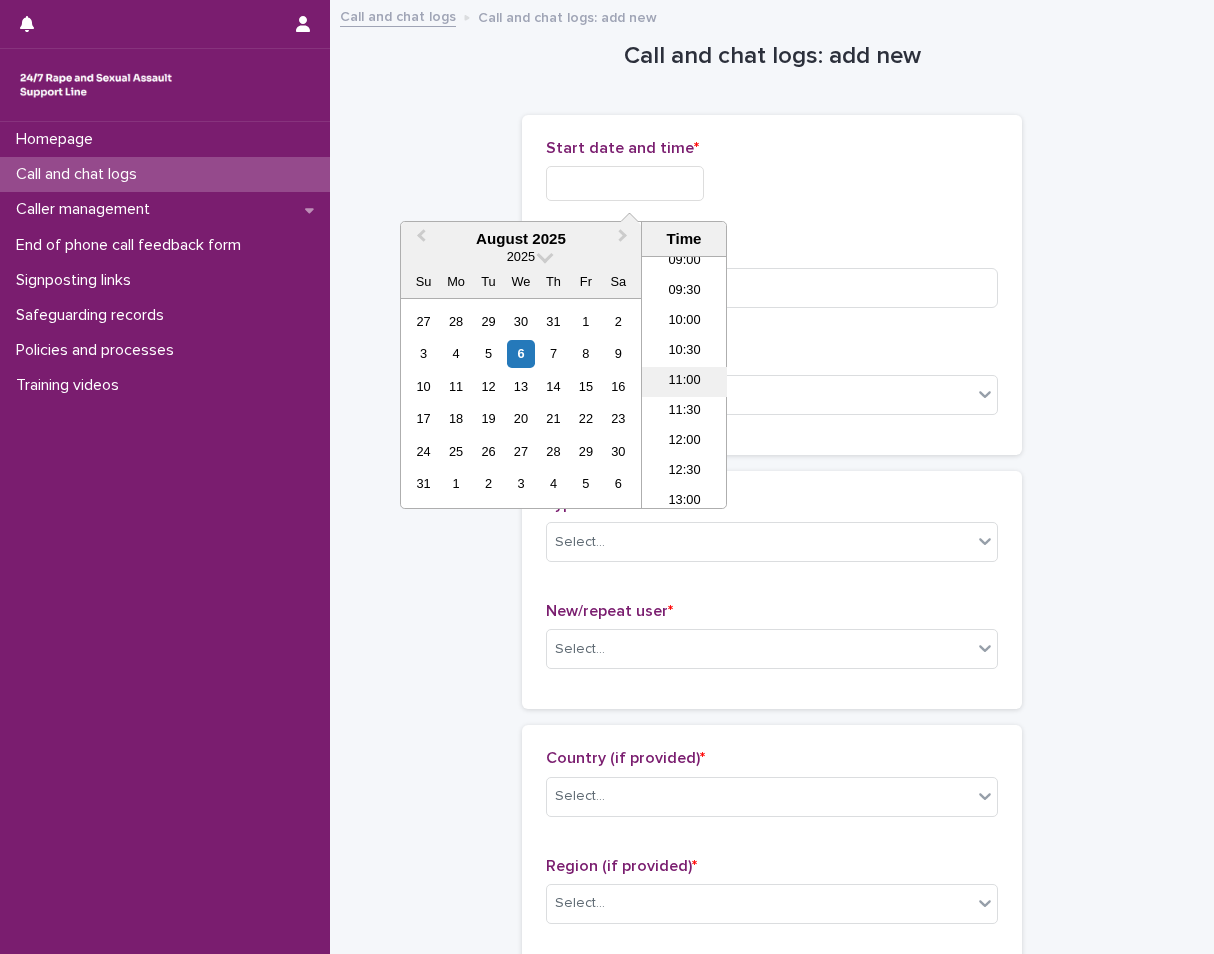 click on "11:00" at bounding box center (684, 382) 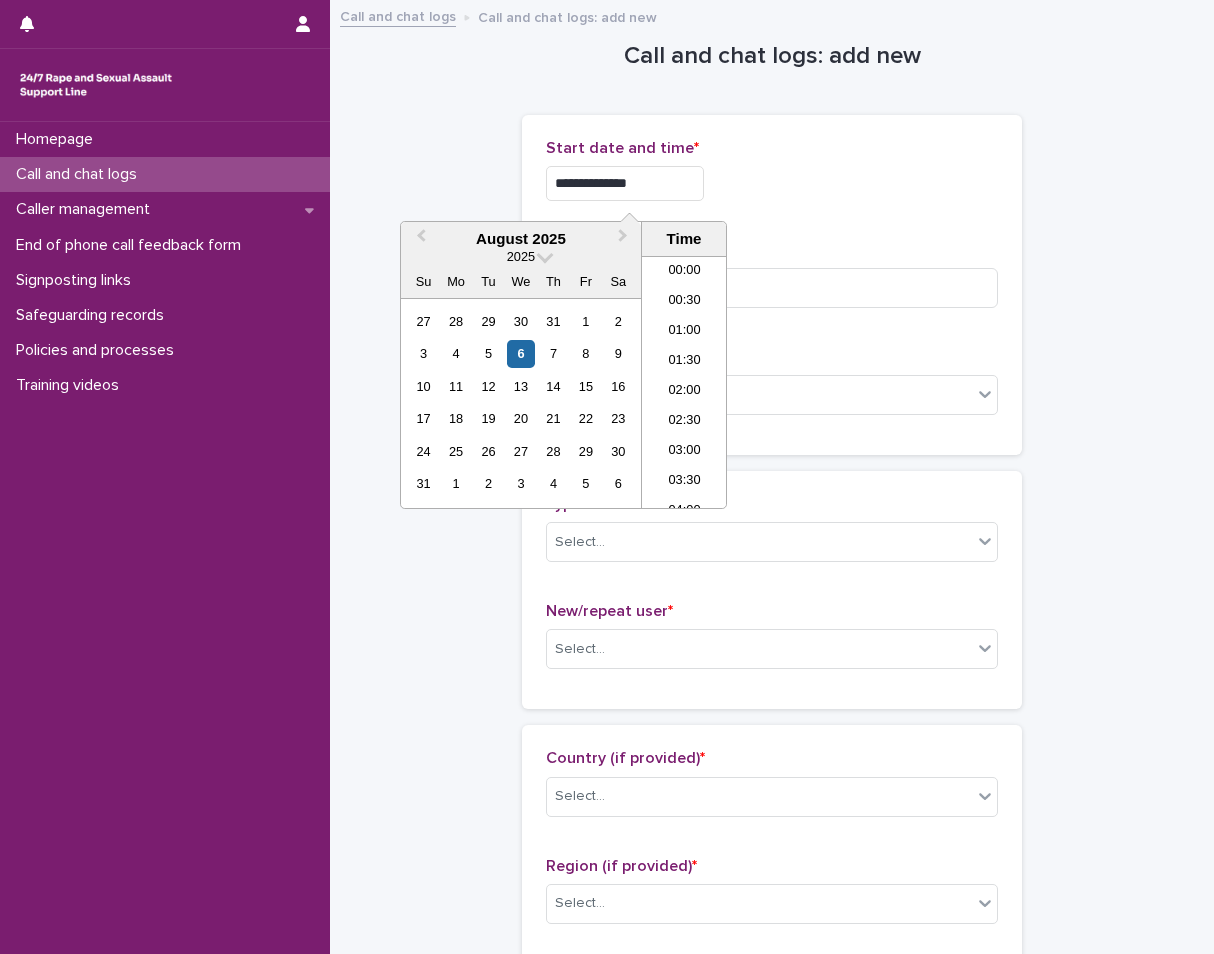 scroll, scrollTop: 550, scrollLeft: 0, axis: vertical 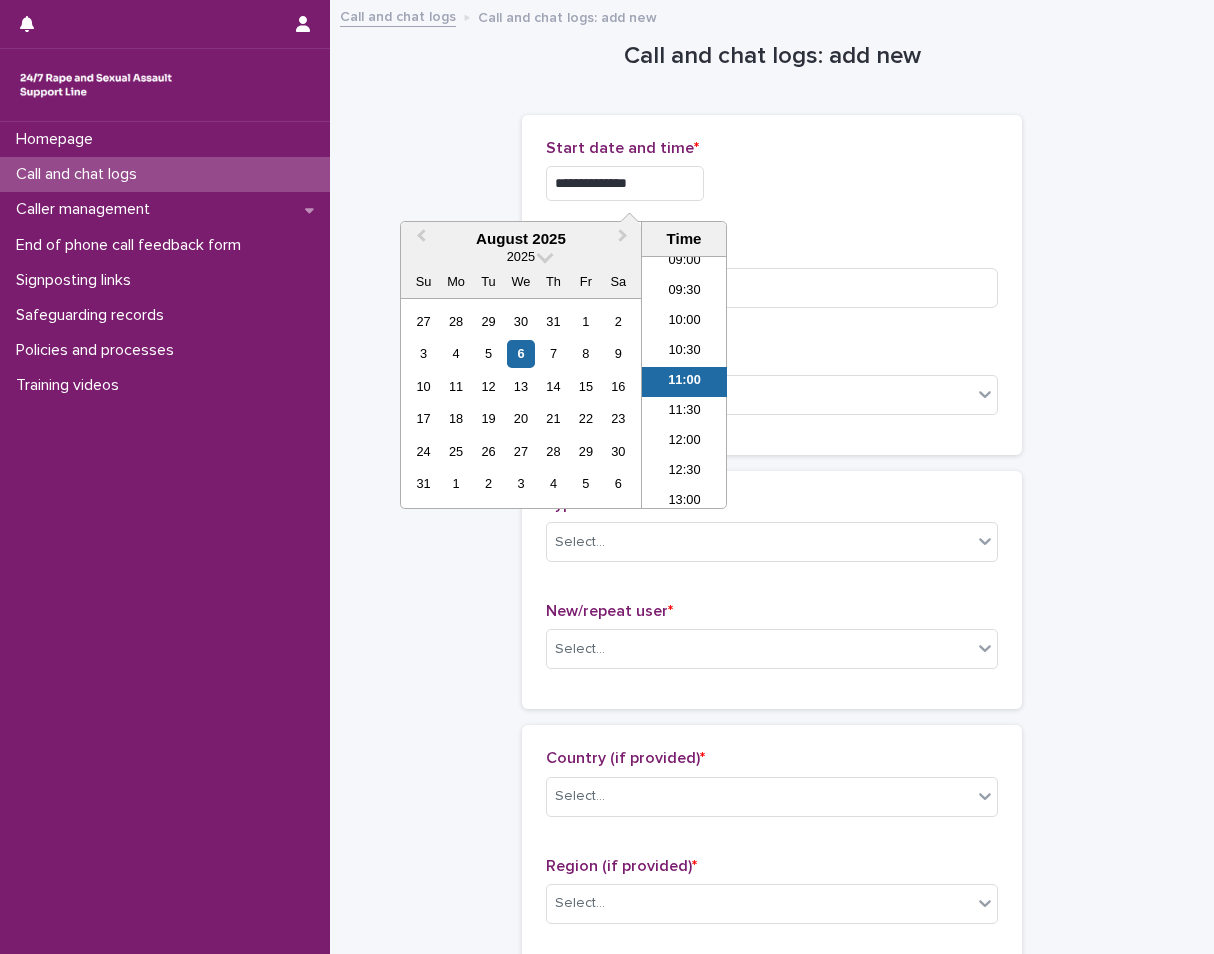 click on "**********" at bounding box center (625, 183) 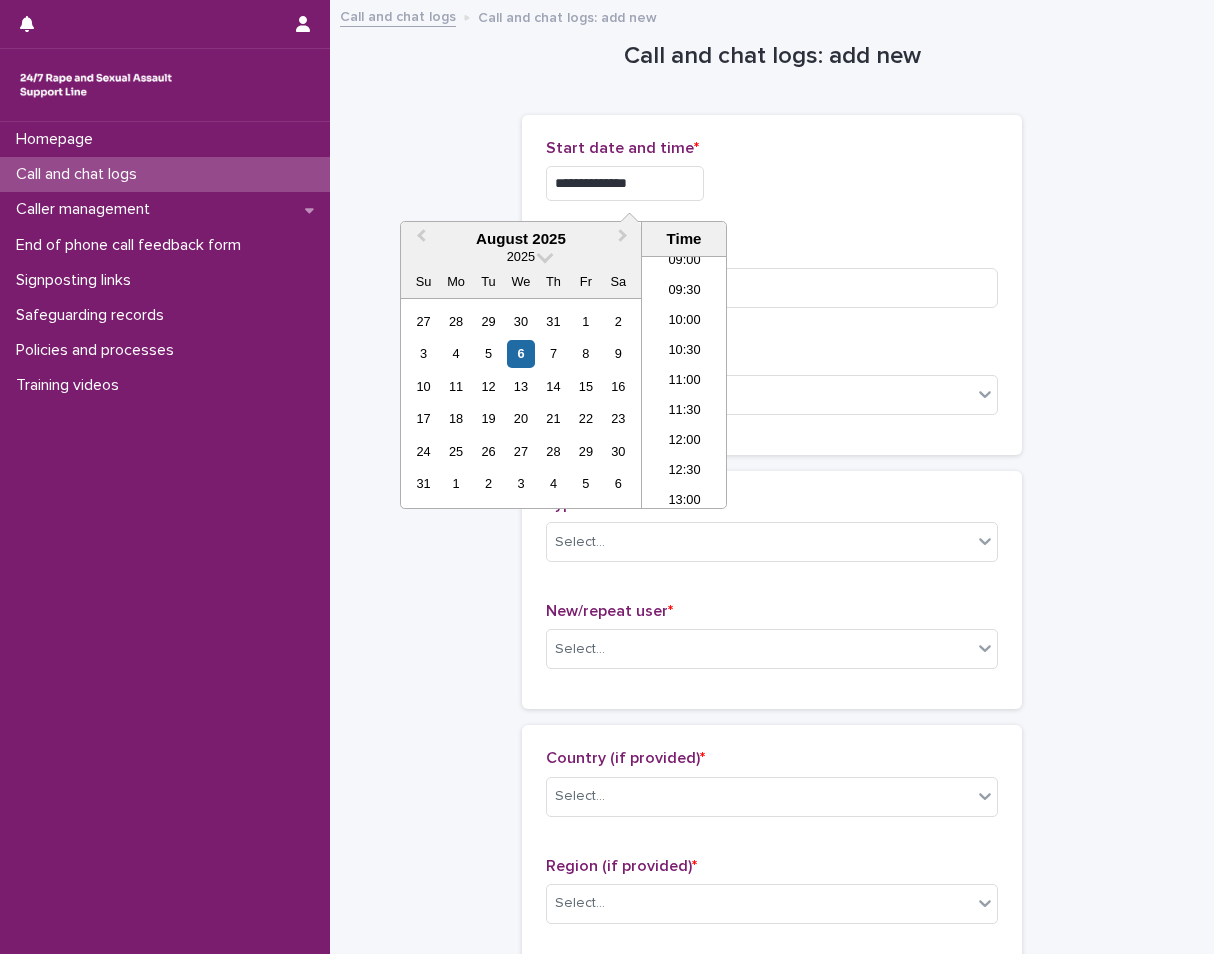 type on "**********" 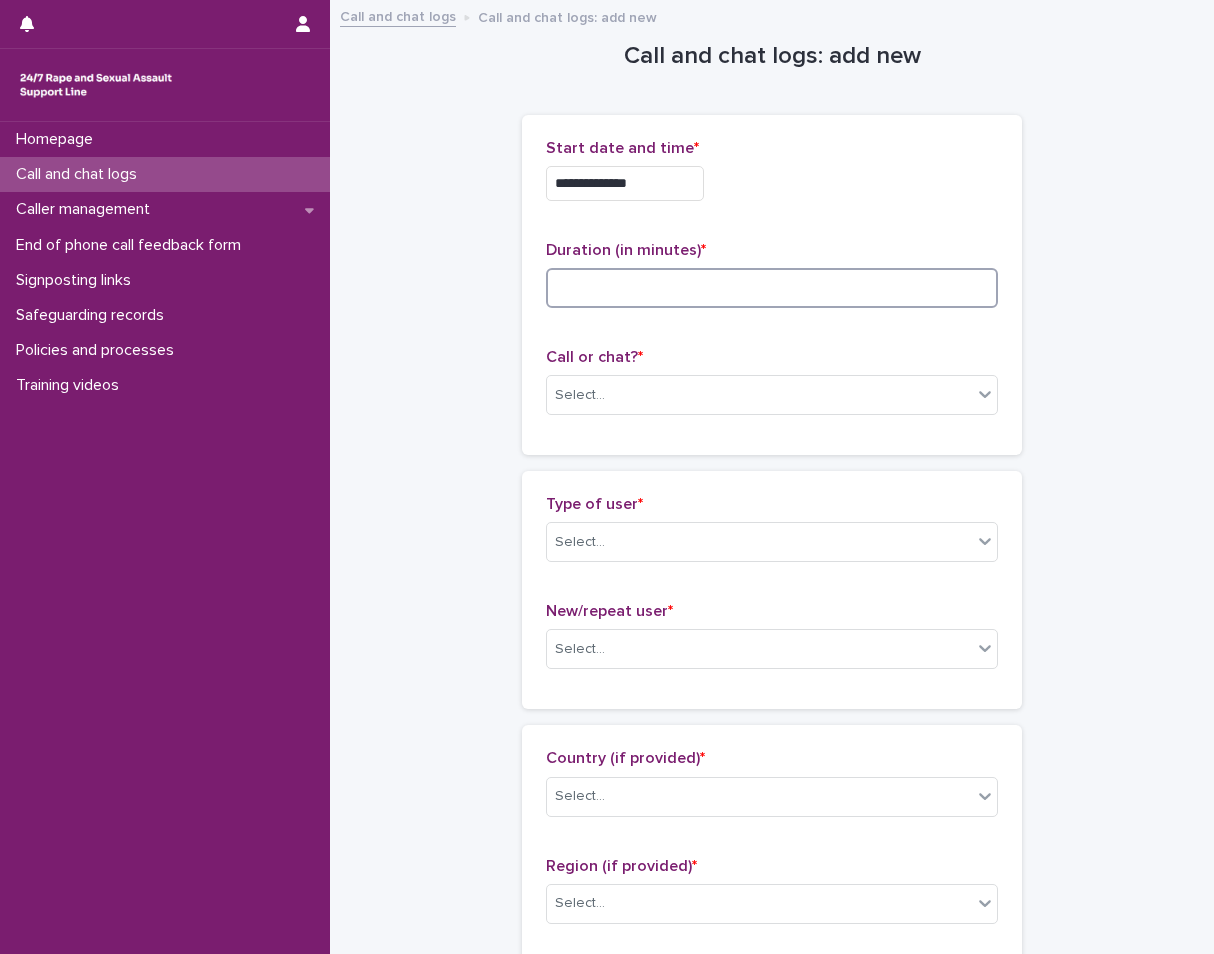 click at bounding box center (772, 288) 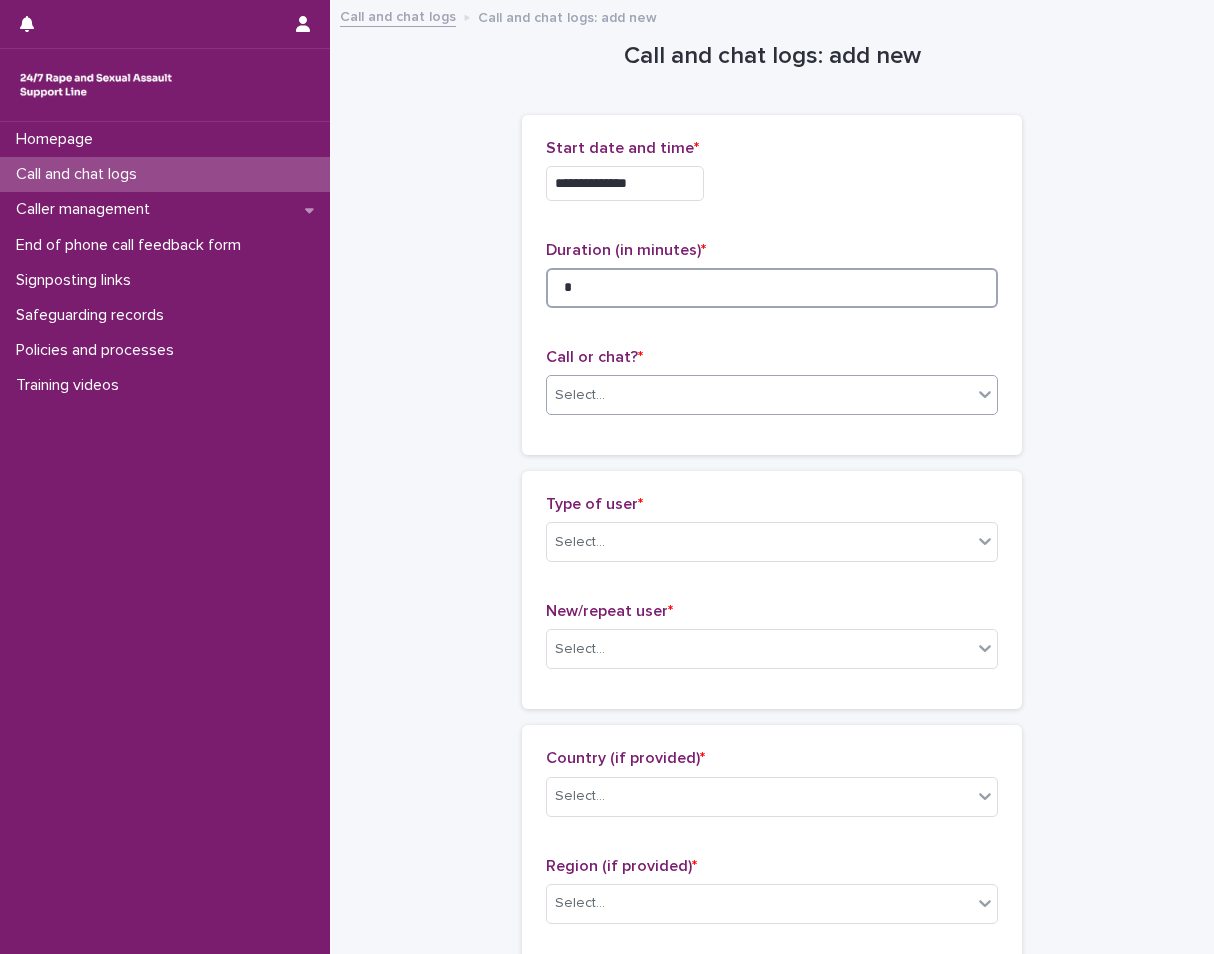 type on "*" 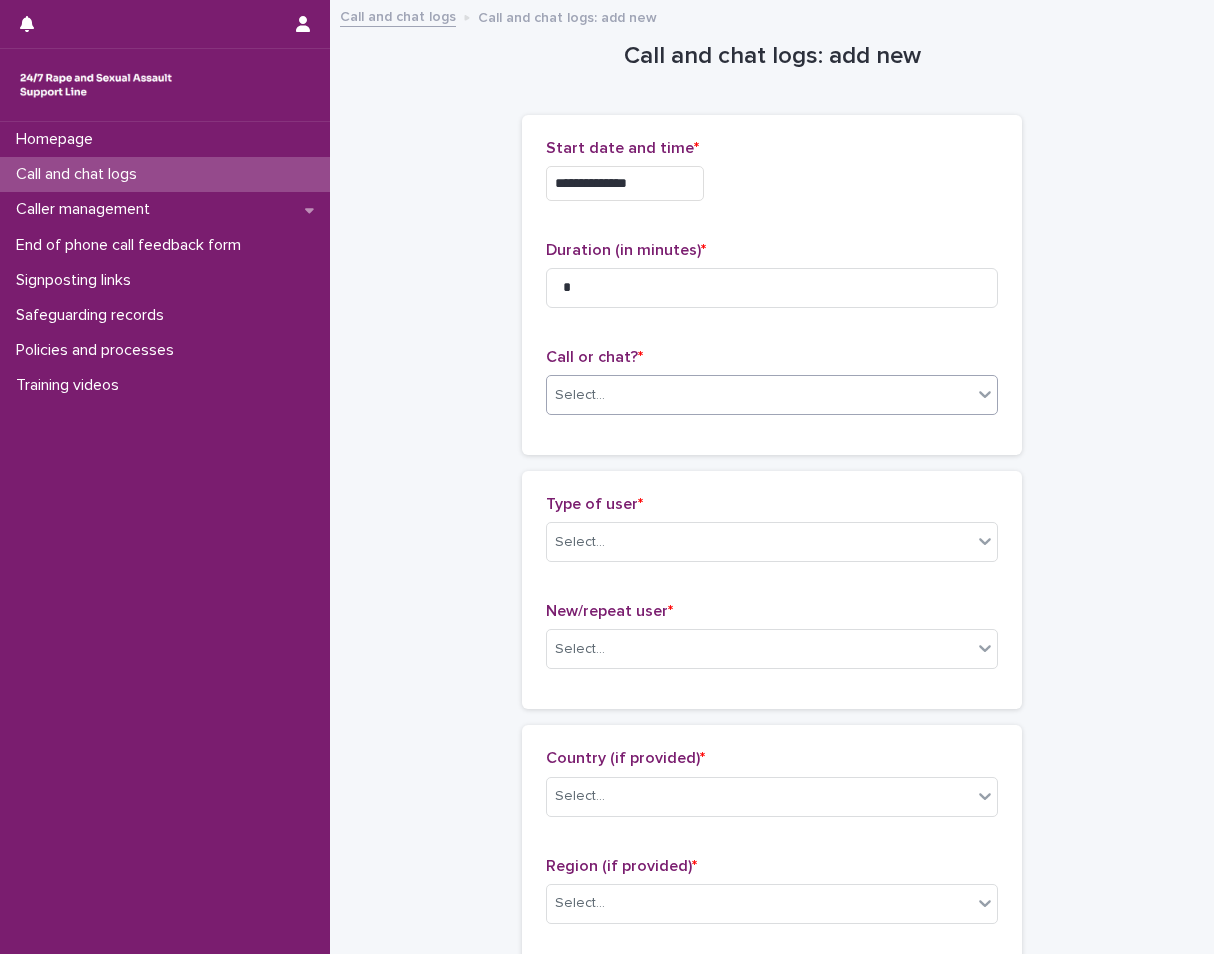 click on "Select..." at bounding box center (759, 395) 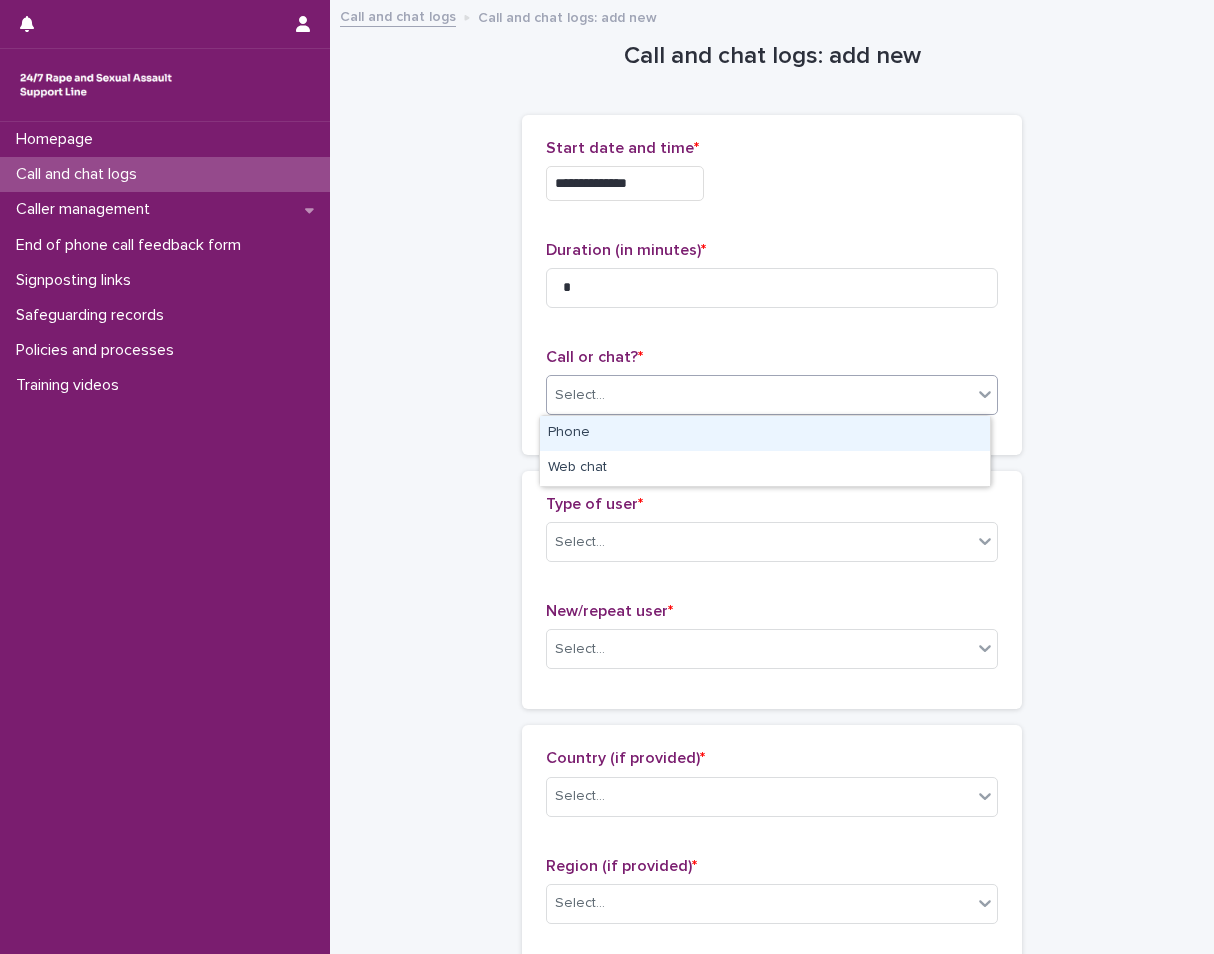 click on "Phone" at bounding box center [765, 433] 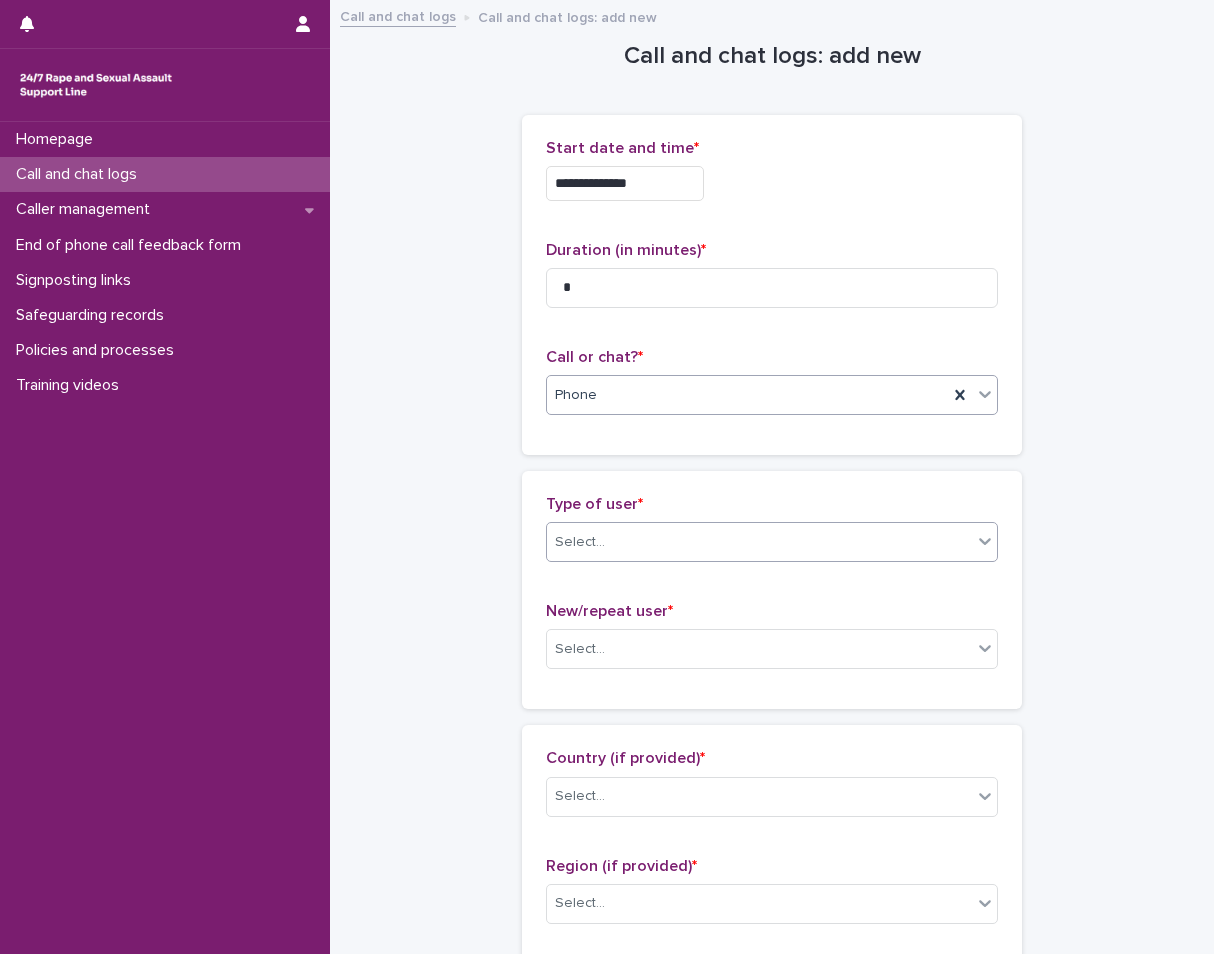 click on "Select..." at bounding box center (759, 542) 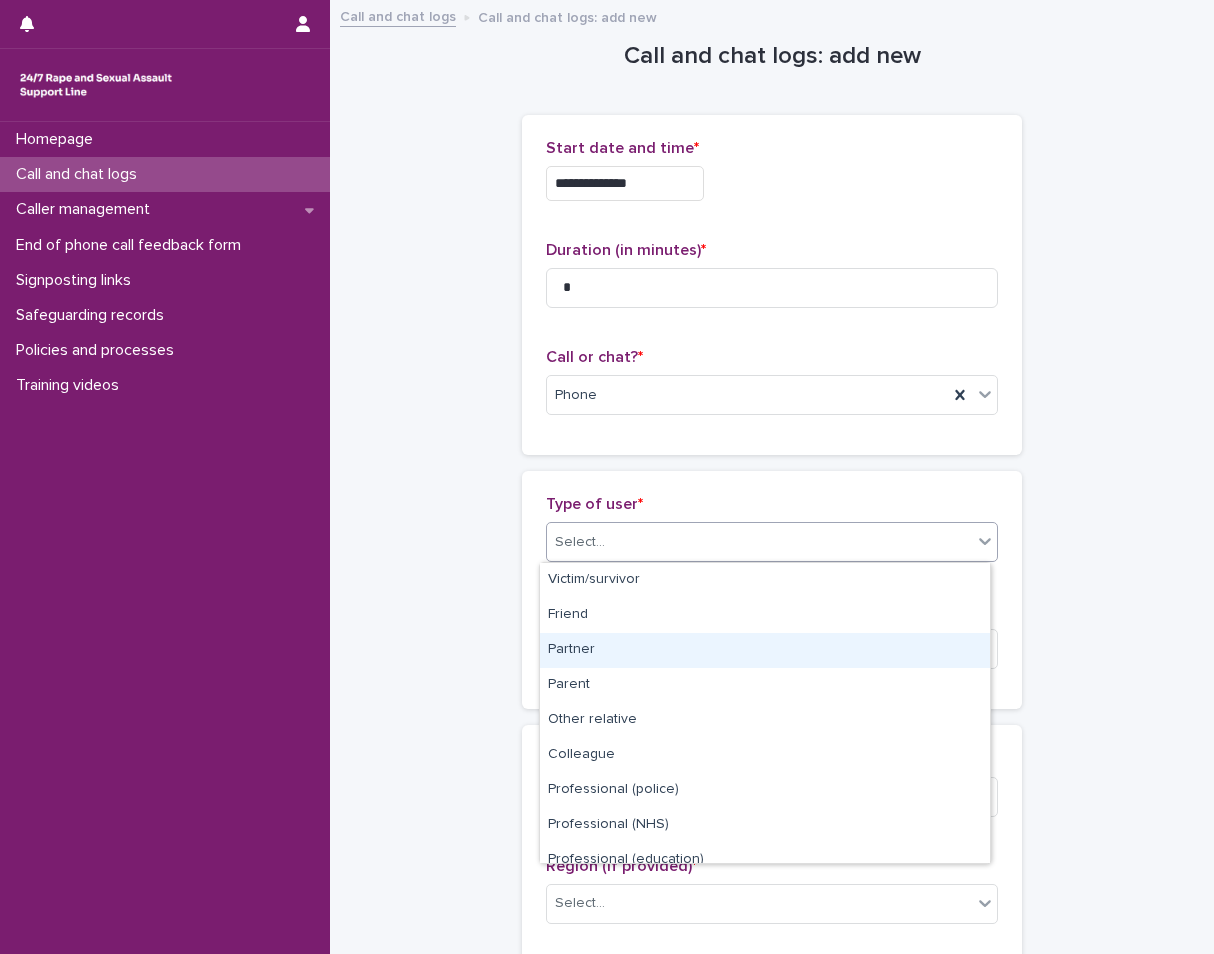 scroll, scrollTop: 225, scrollLeft: 0, axis: vertical 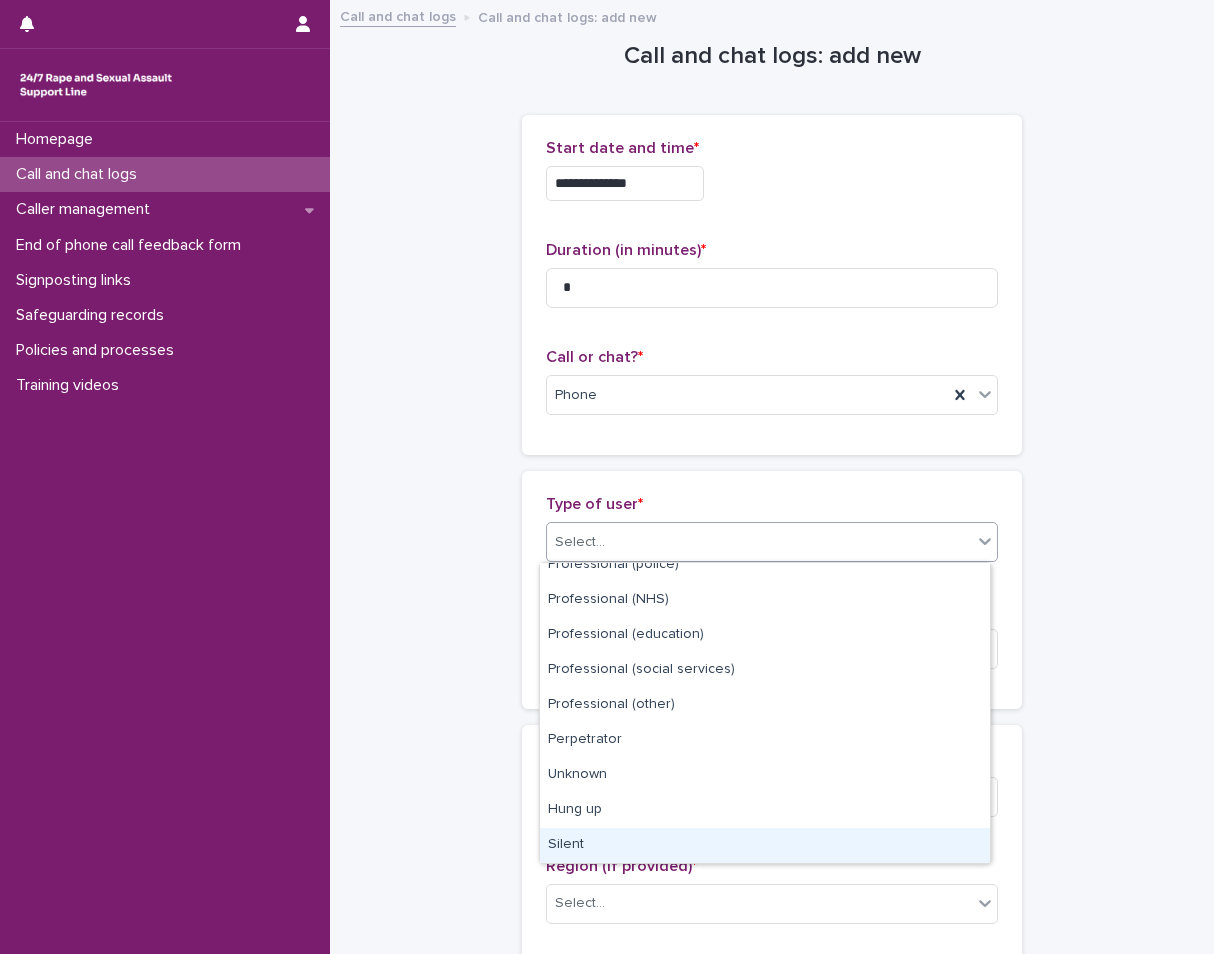 click on "Silent" at bounding box center [765, 845] 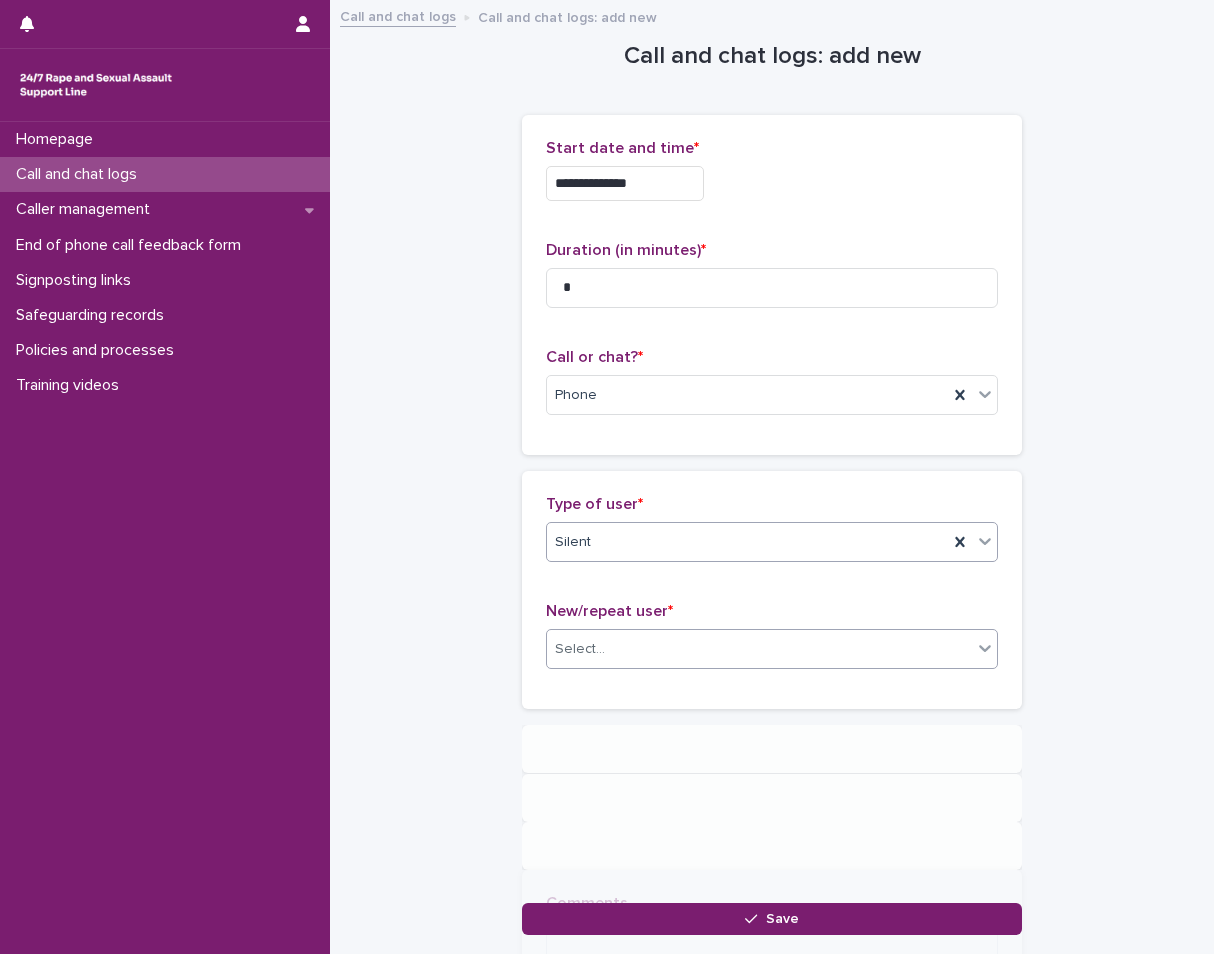 click on "Select..." at bounding box center (759, 649) 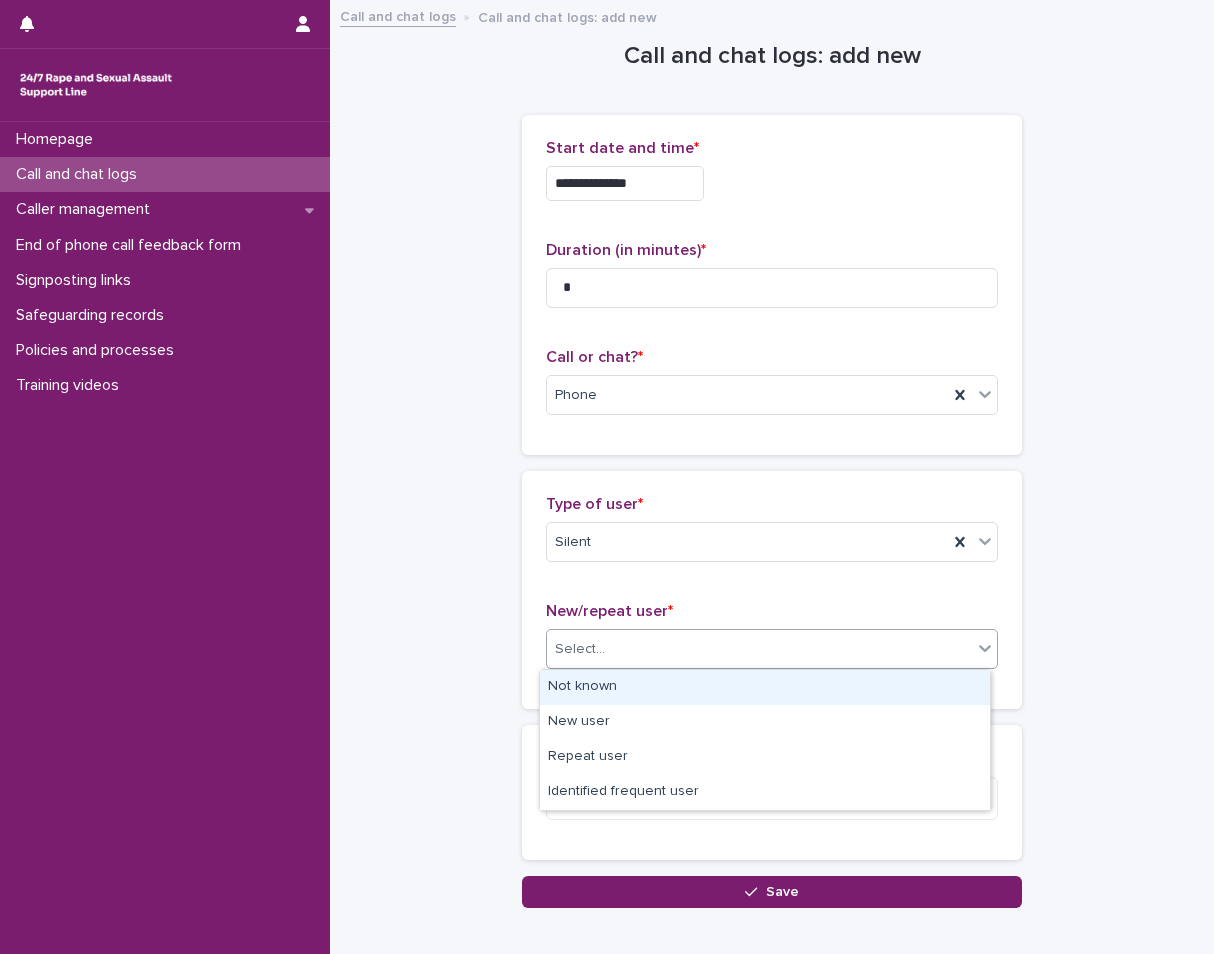 click on "Not known" at bounding box center [765, 687] 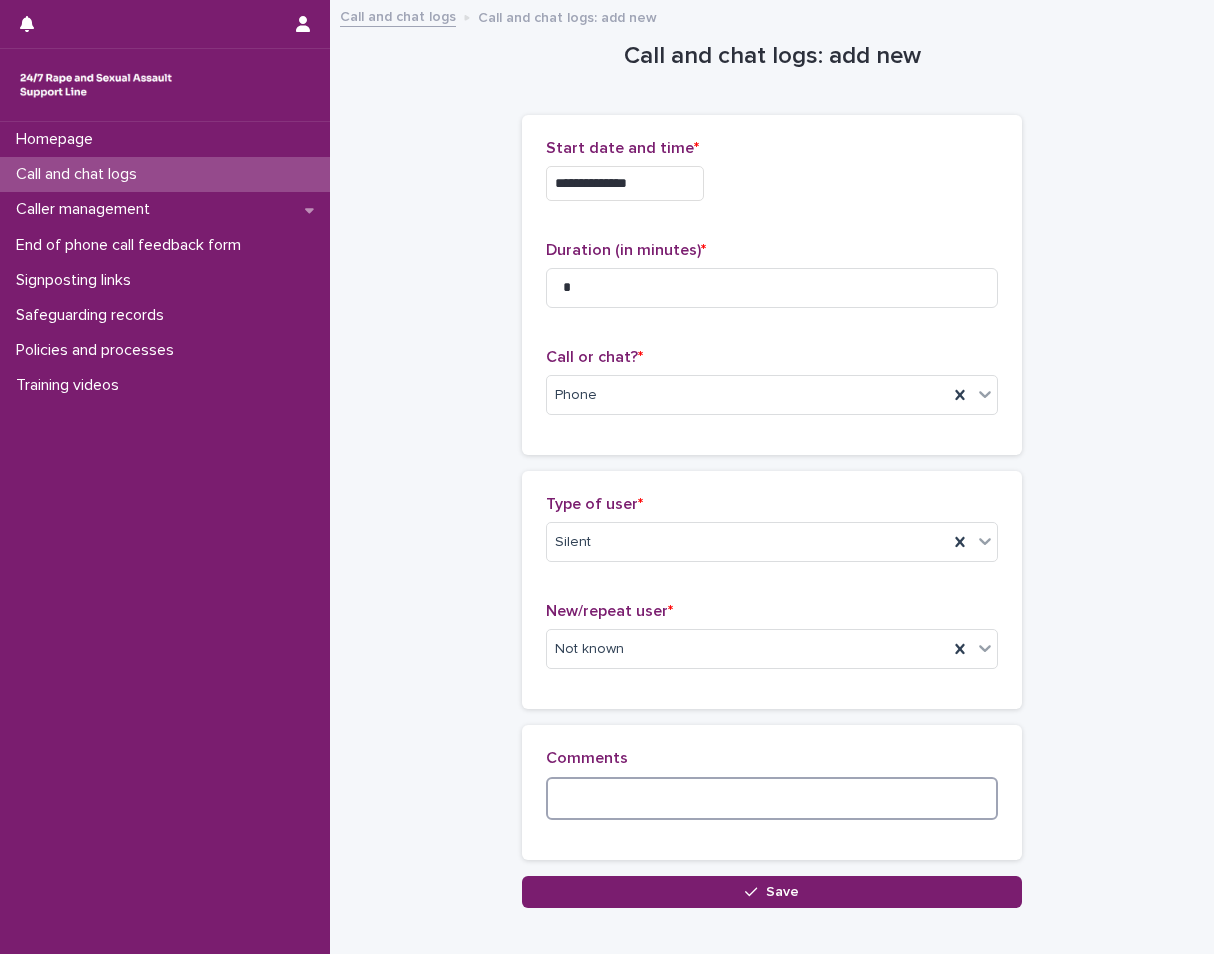 click at bounding box center [772, 798] 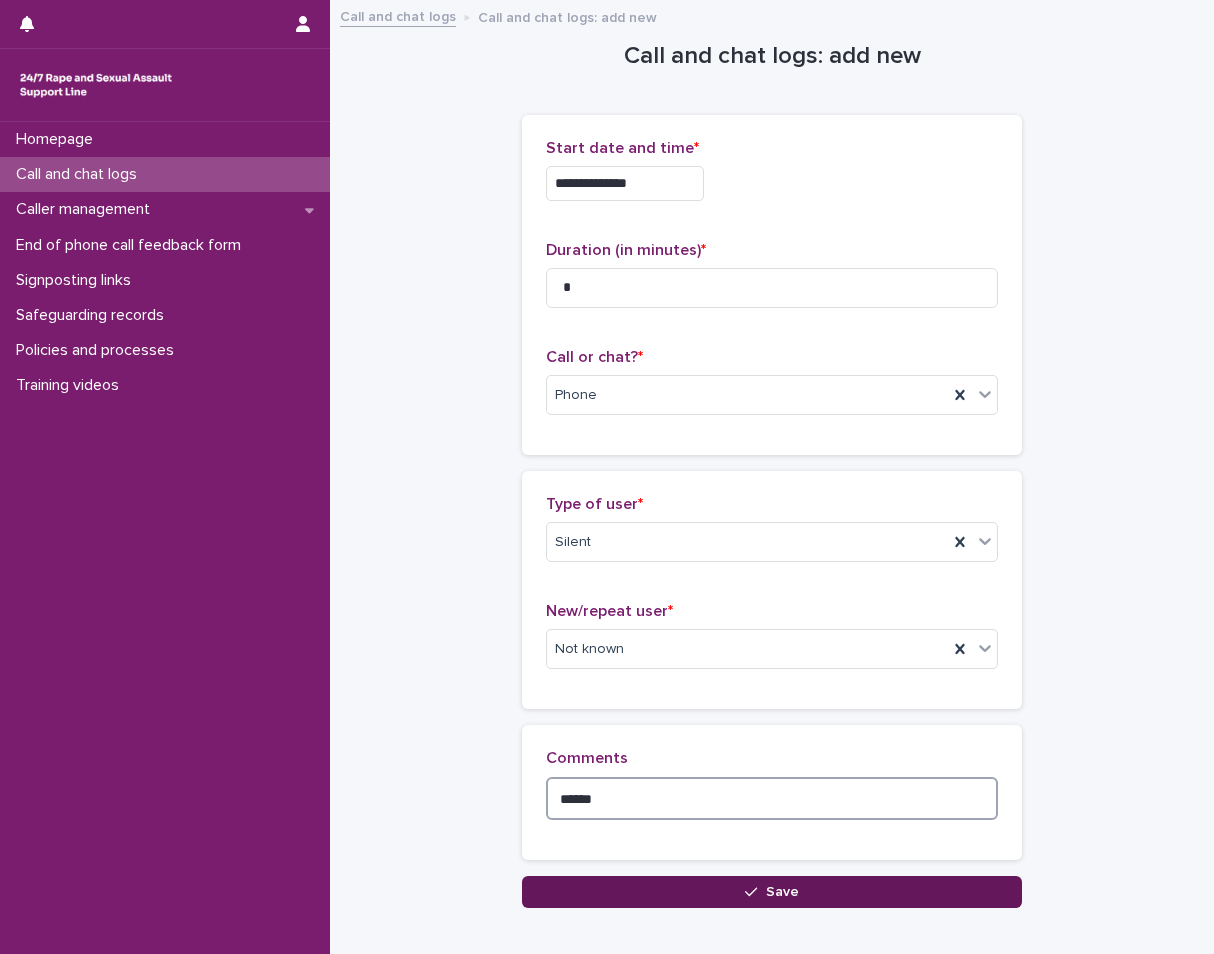 type on "******" 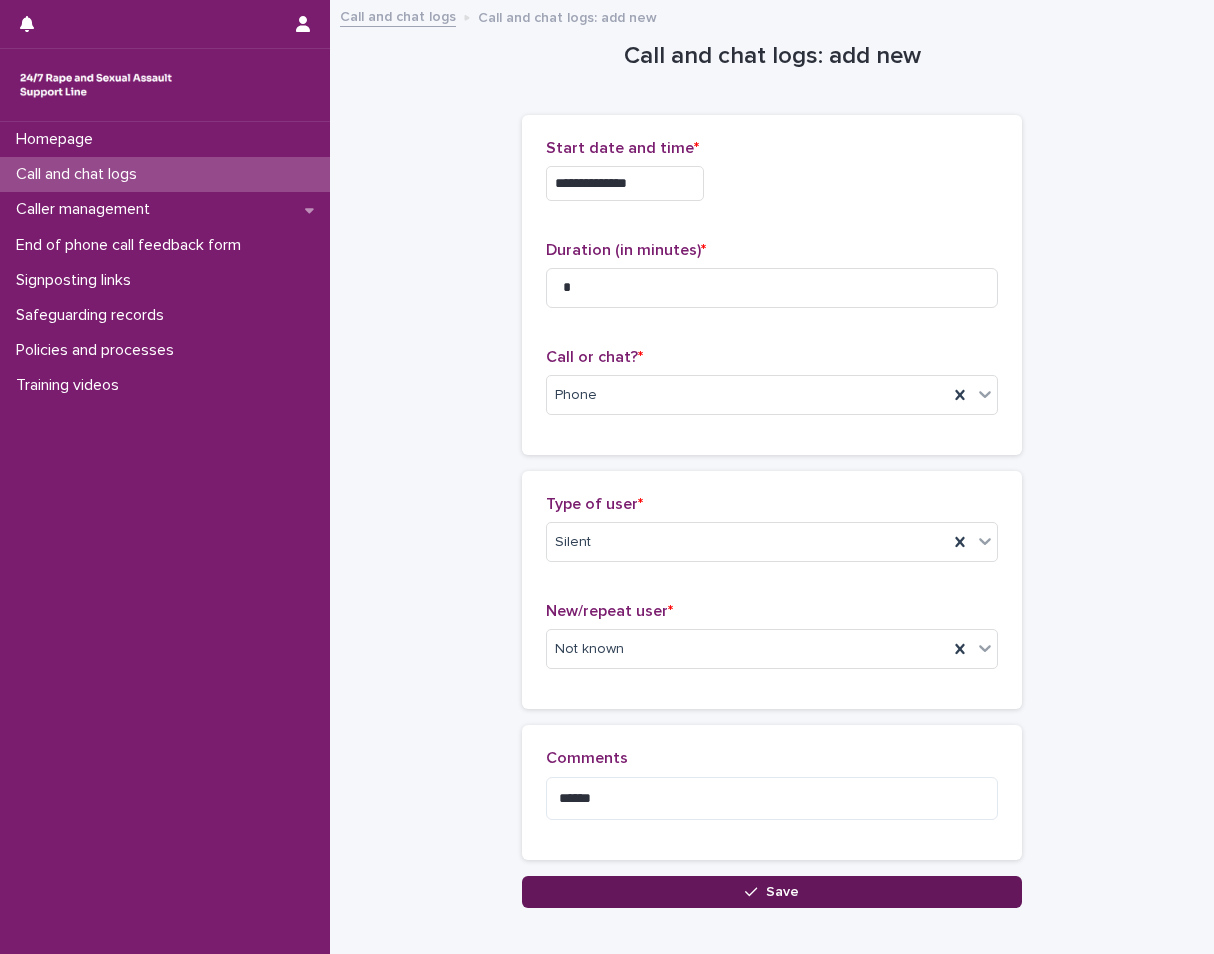 click on "Save" at bounding box center (772, 892) 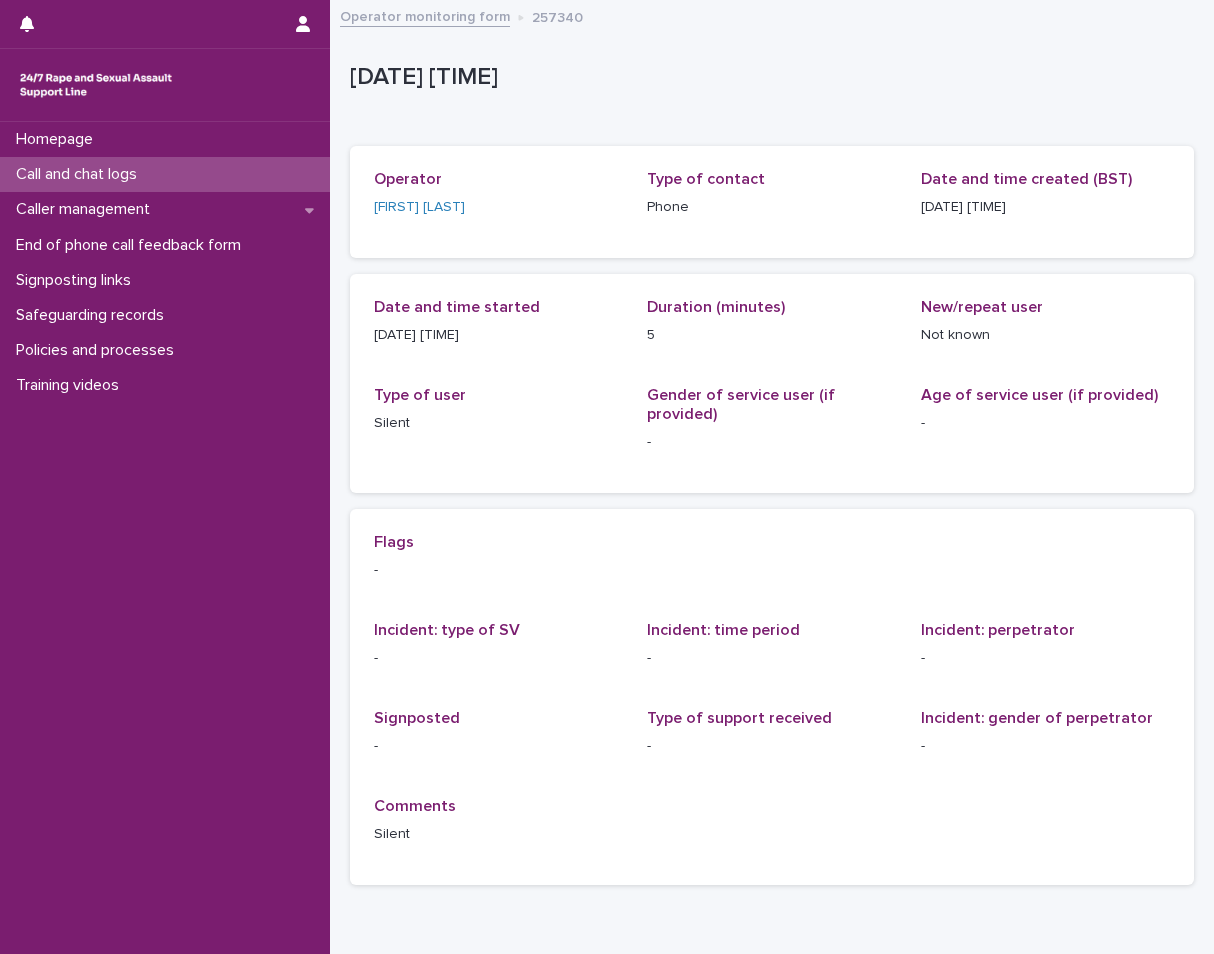 click on "Call and chat logs" at bounding box center [165, 174] 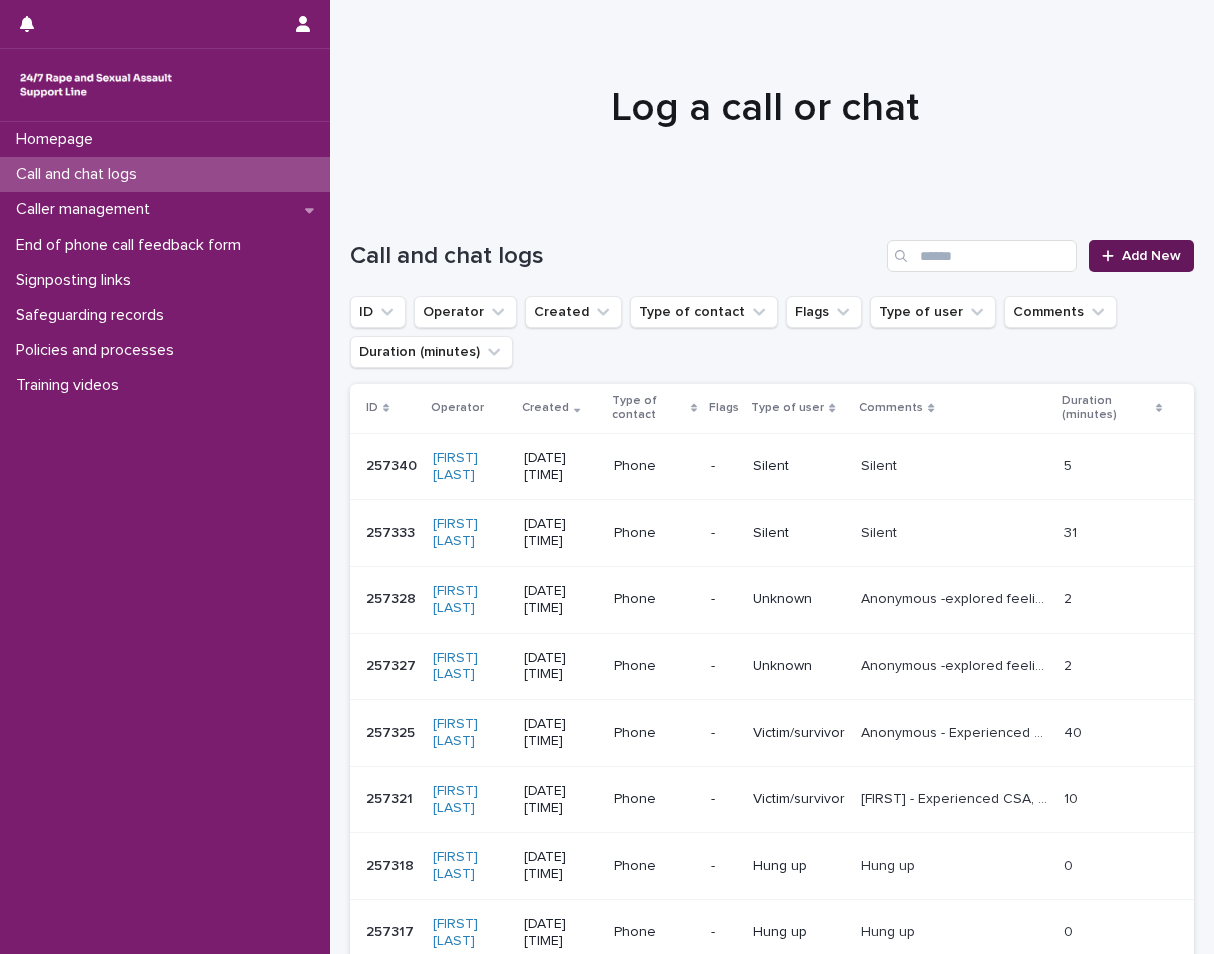 click on "Add New" at bounding box center [1141, 256] 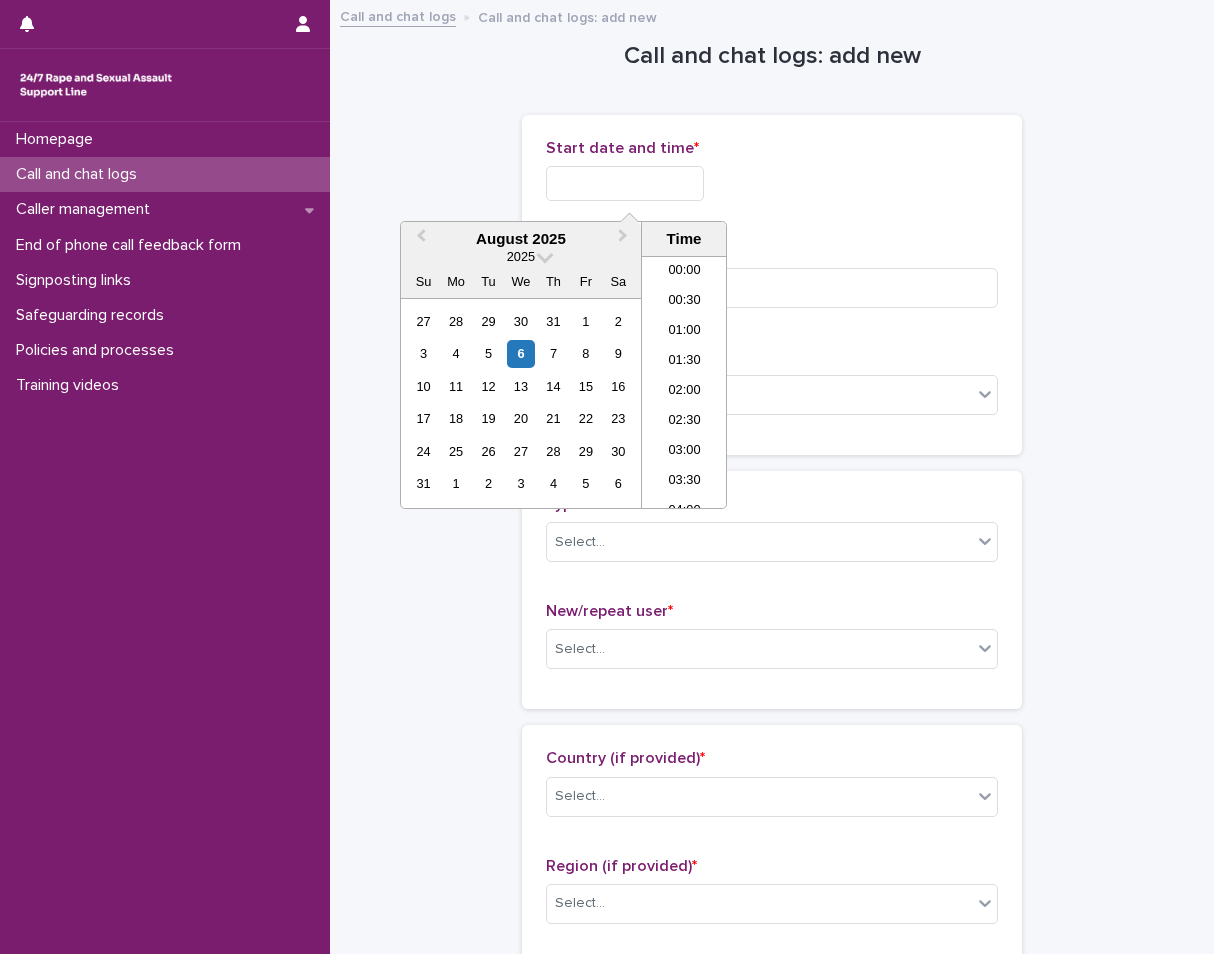 click at bounding box center [625, 183] 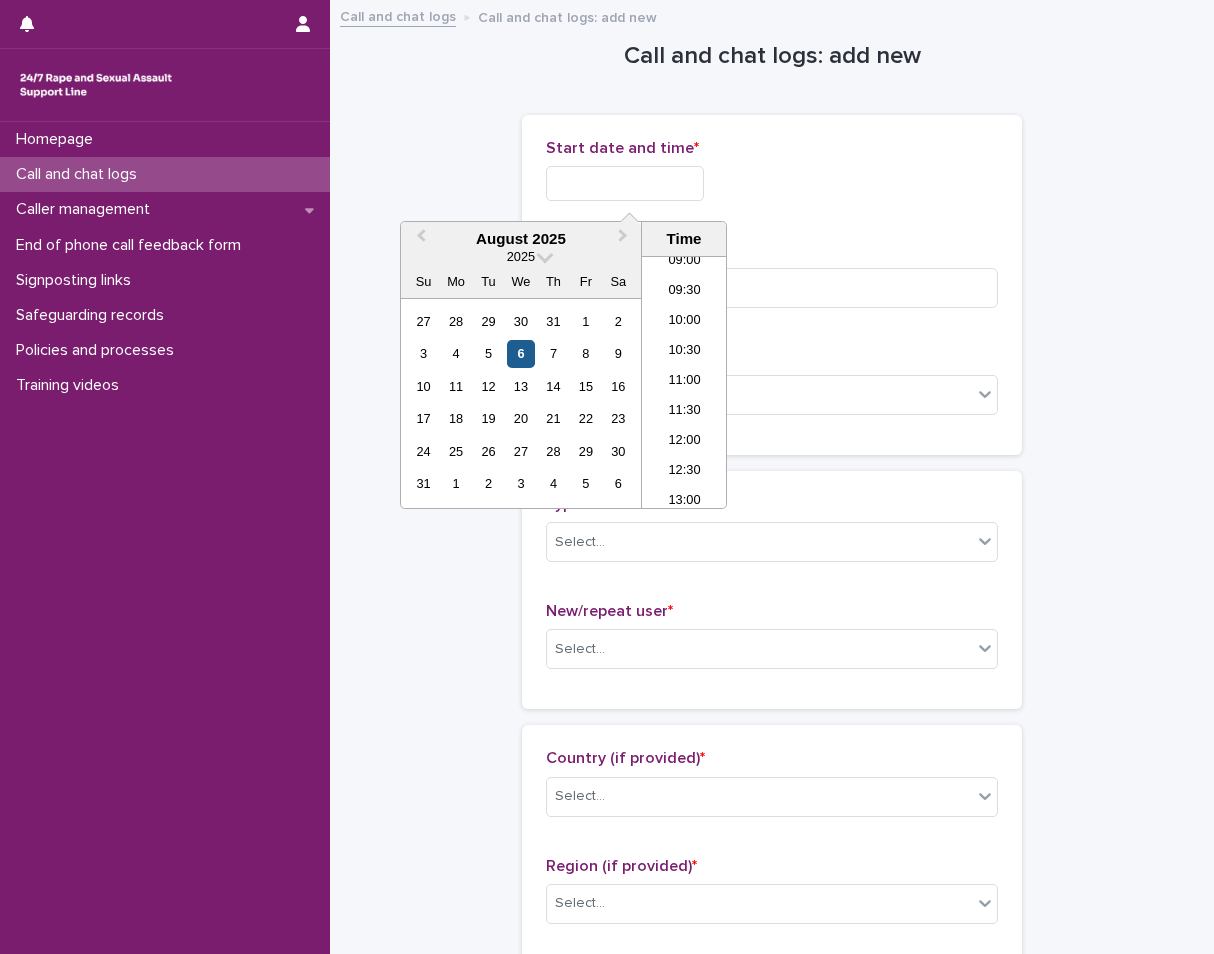 click on "6" at bounding box center [520, 353] 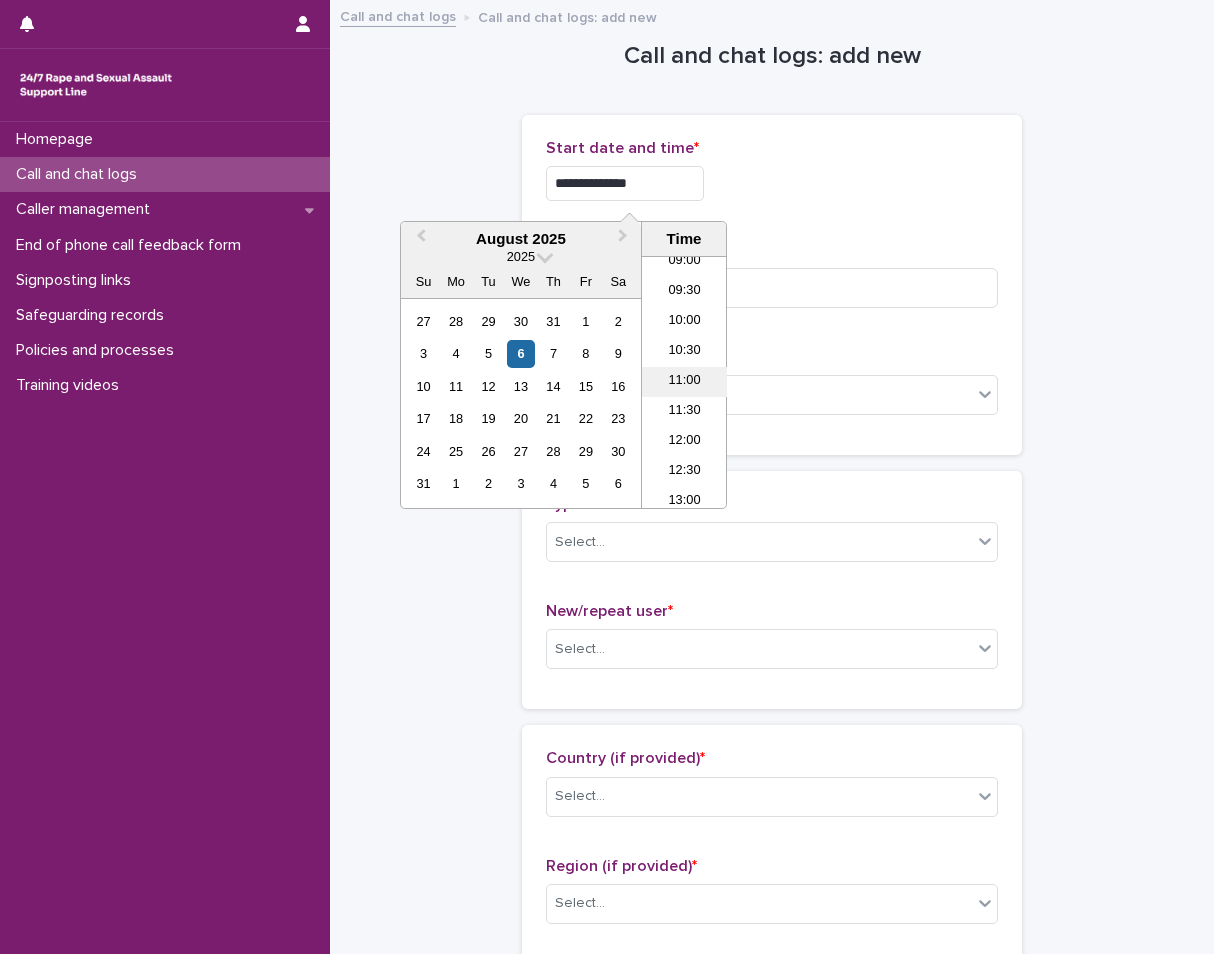 click on "11:00" at bounding box center [684, 382] 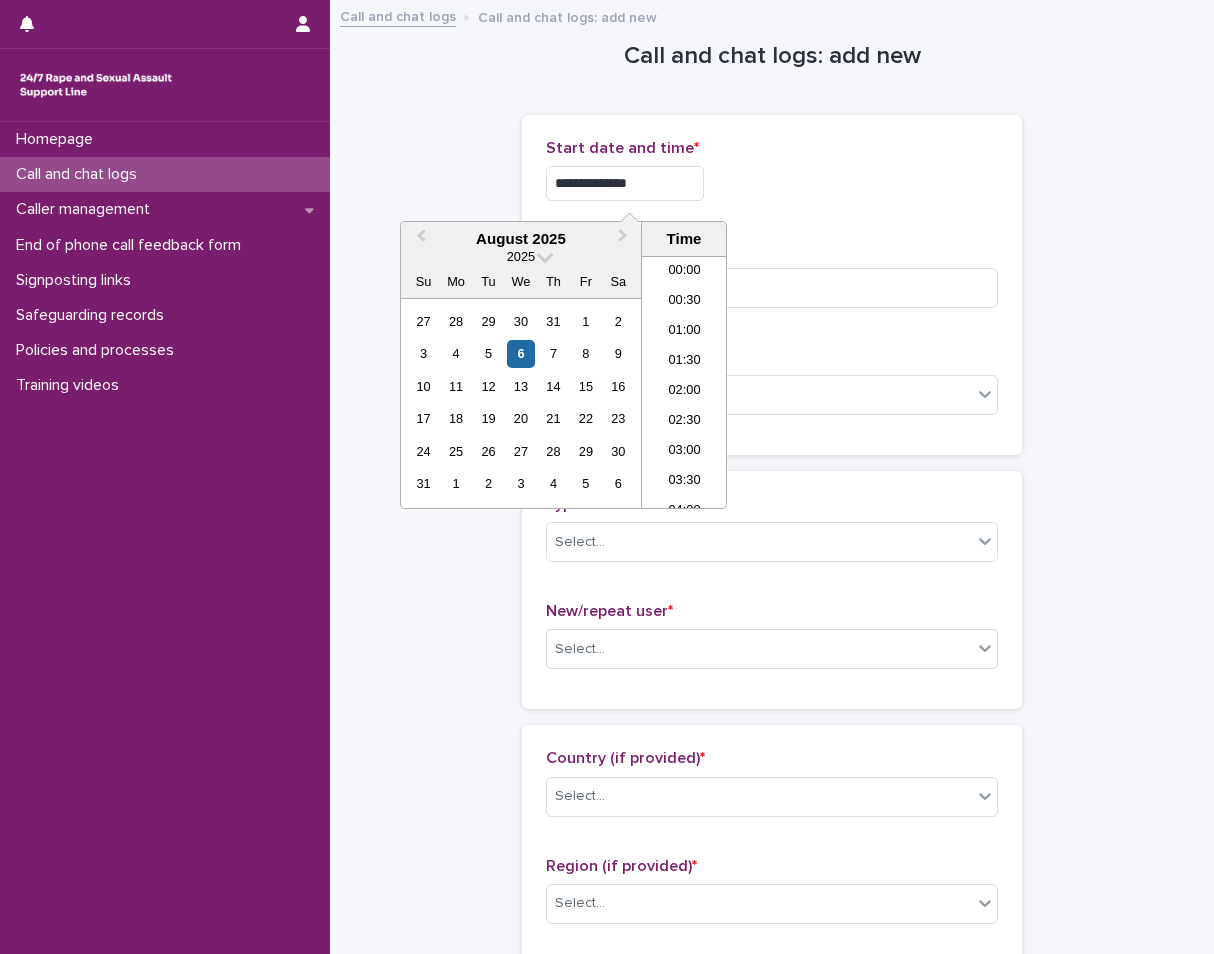 scroll, scrollTop: 550, scrollLeft: 0, axis: vertical 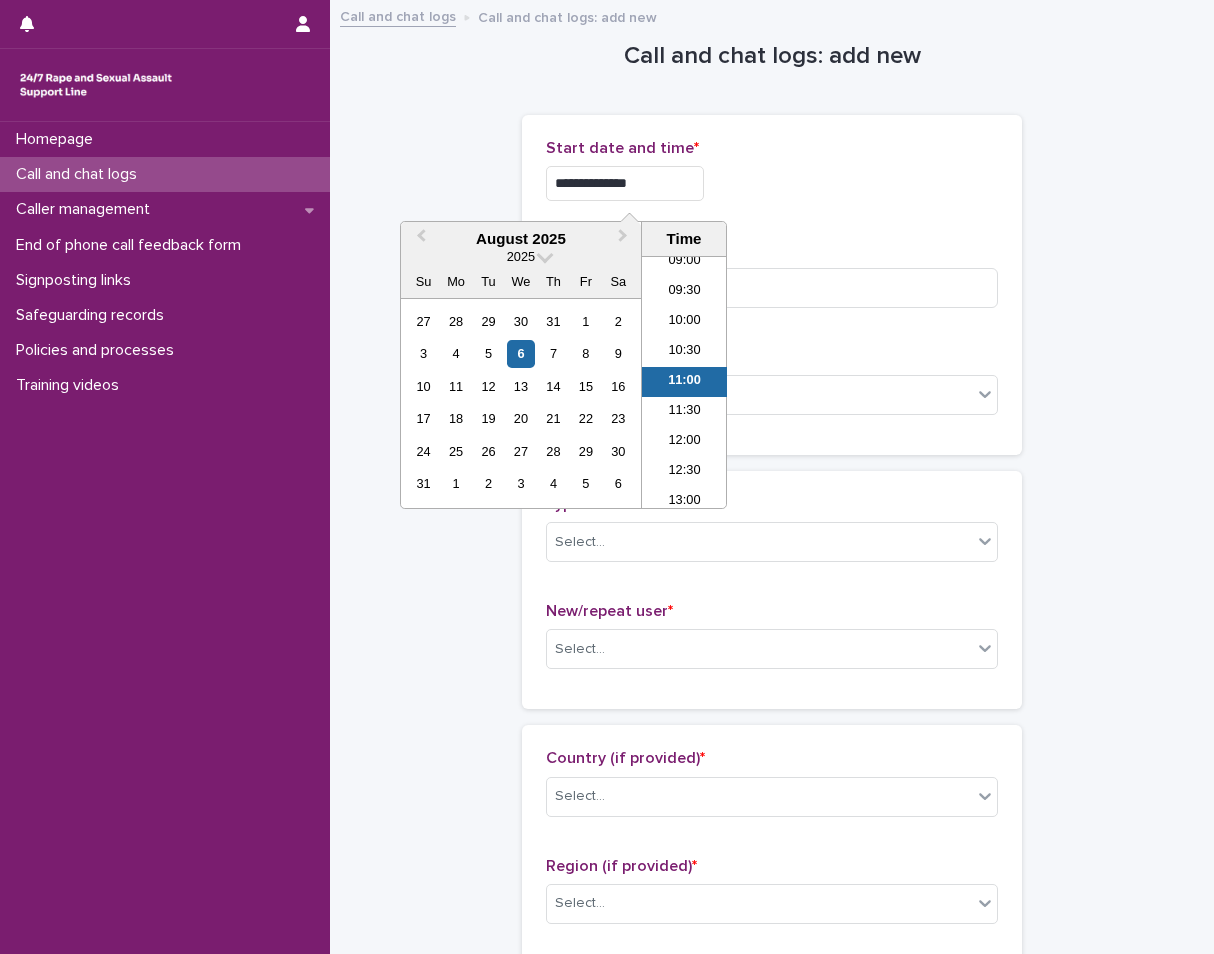 click on "**********" at bounding box center [625, 183] 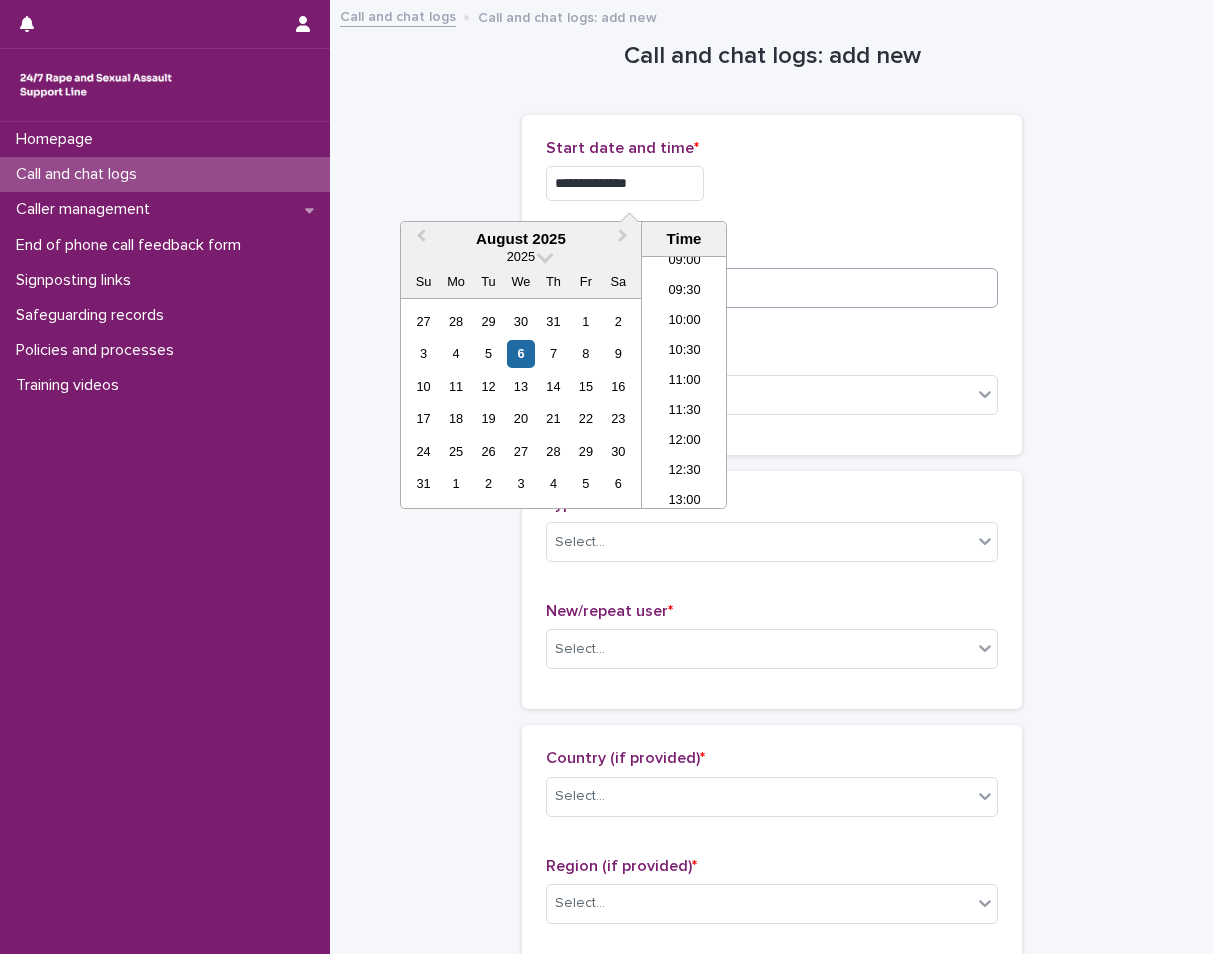 type on "**********" 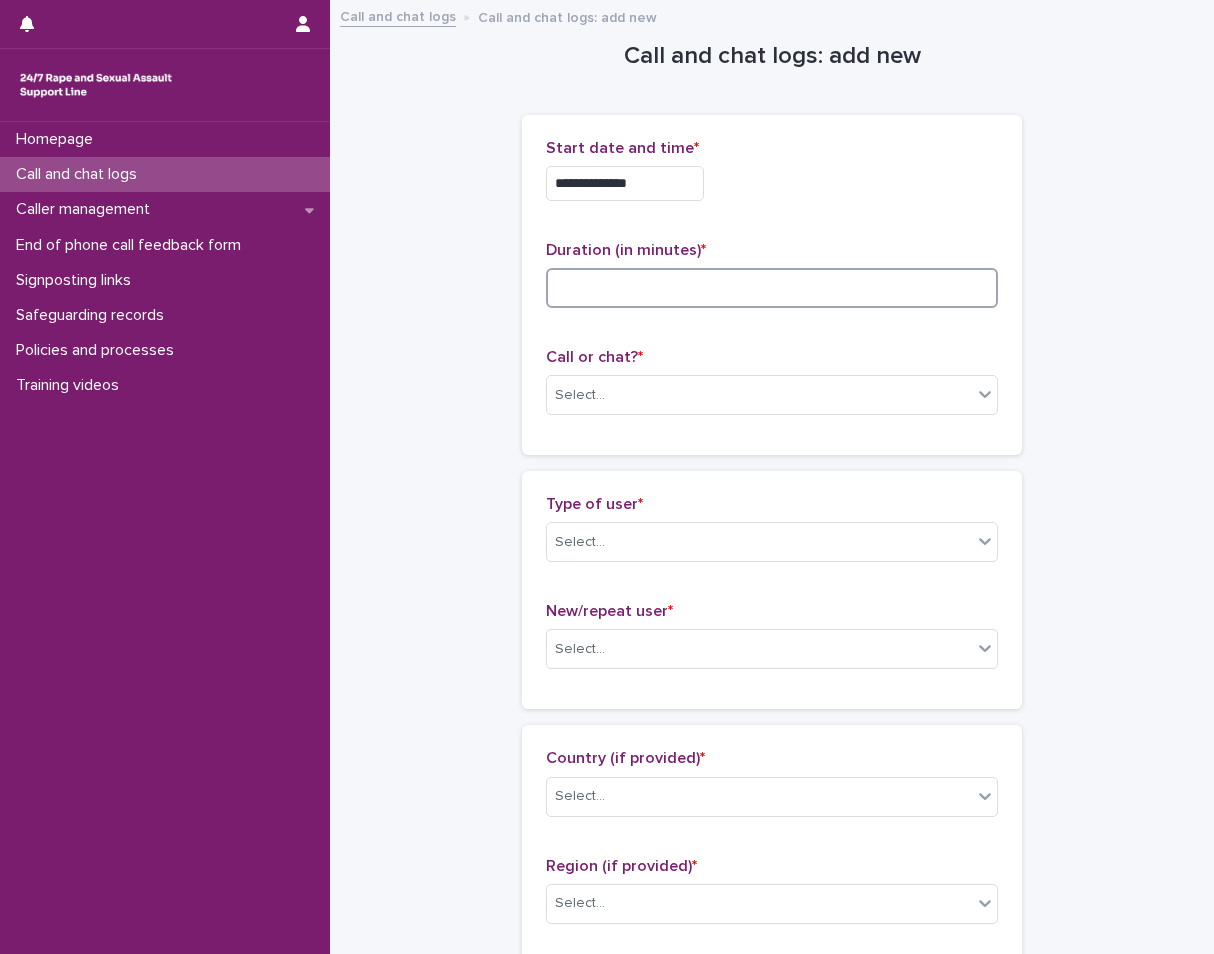 click at bounding box center [772, 288] 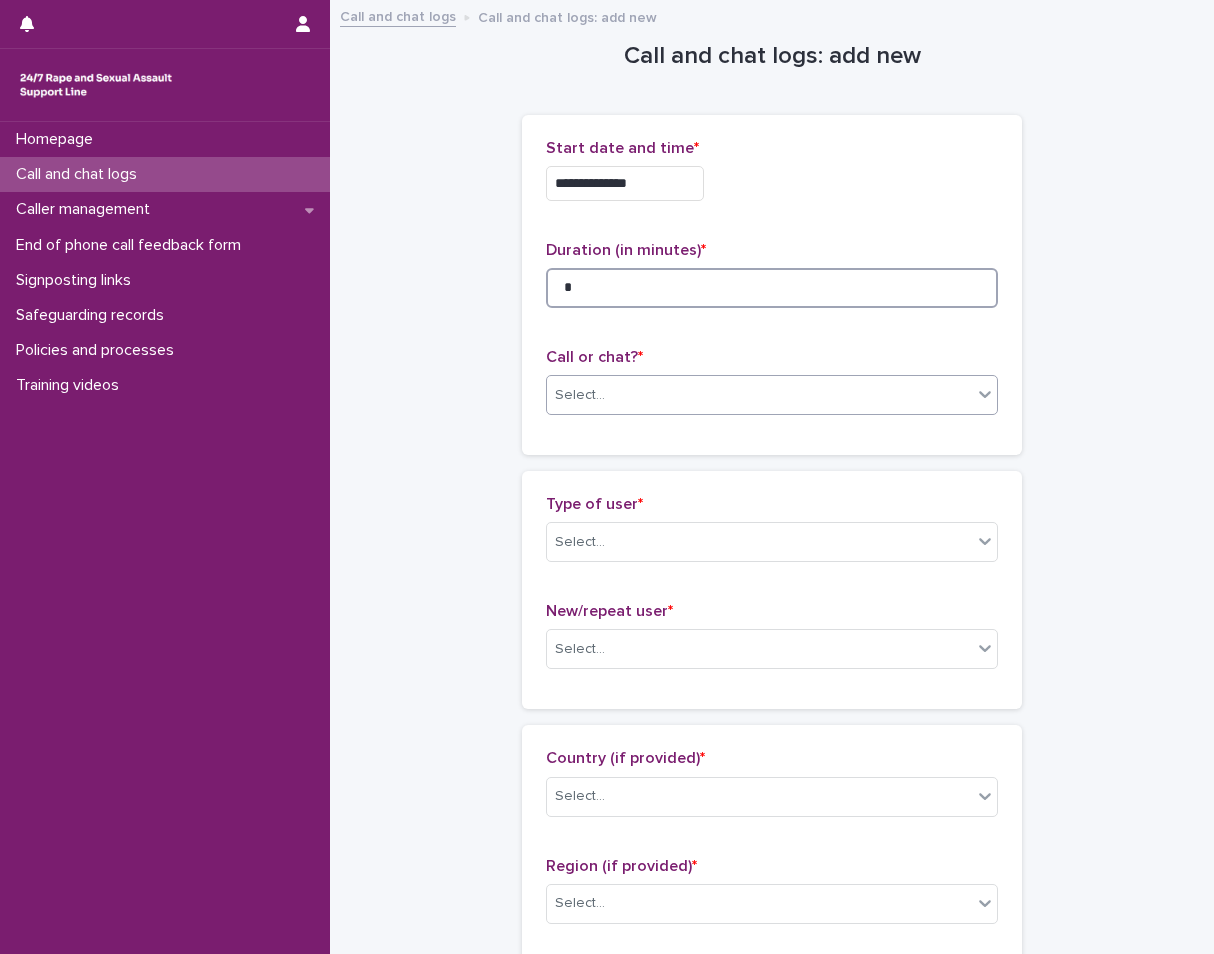 type on "*" 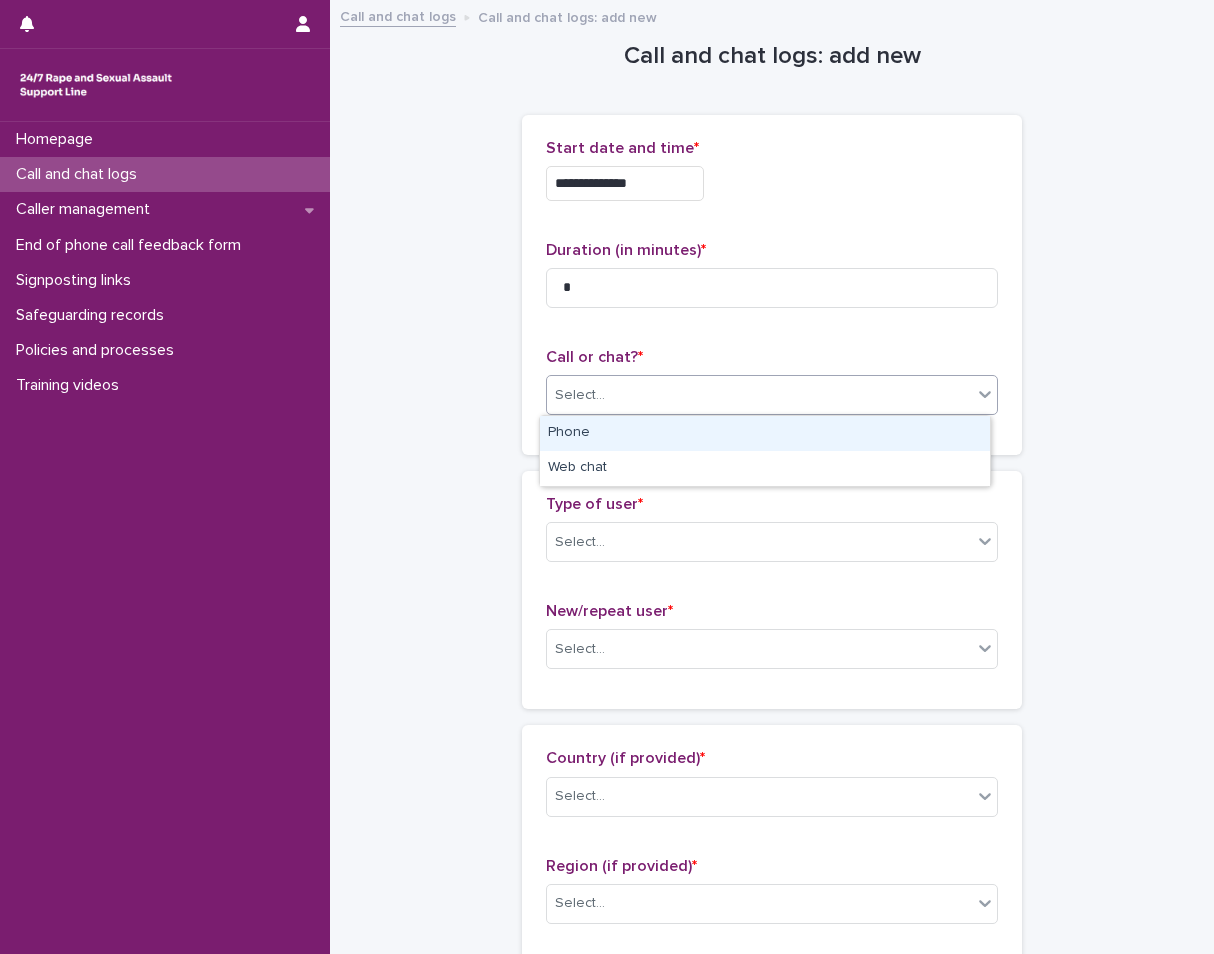 click on "Select..." at bounding box center (759, 395) 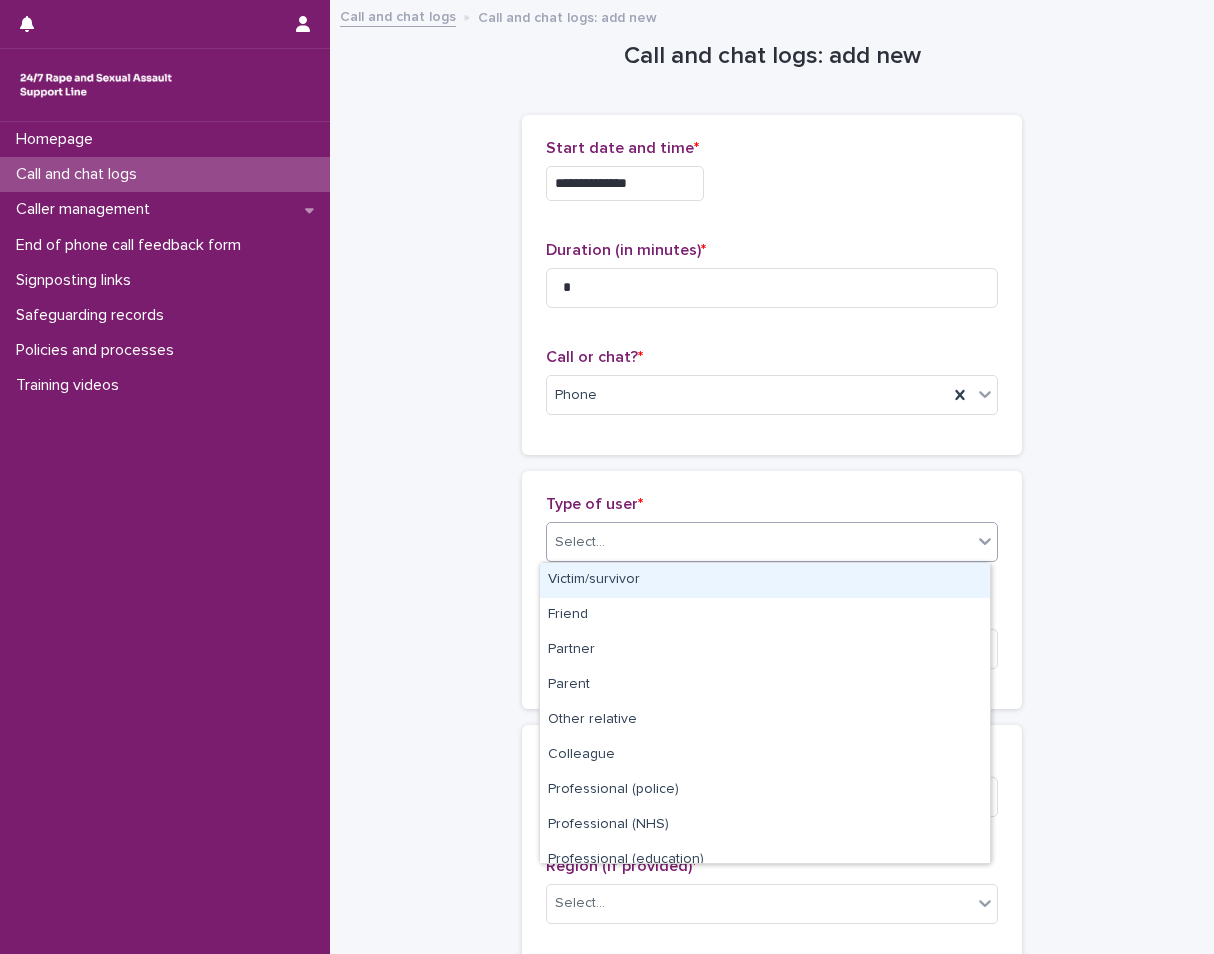 click on "Select..." at bounding box center [759, 542] 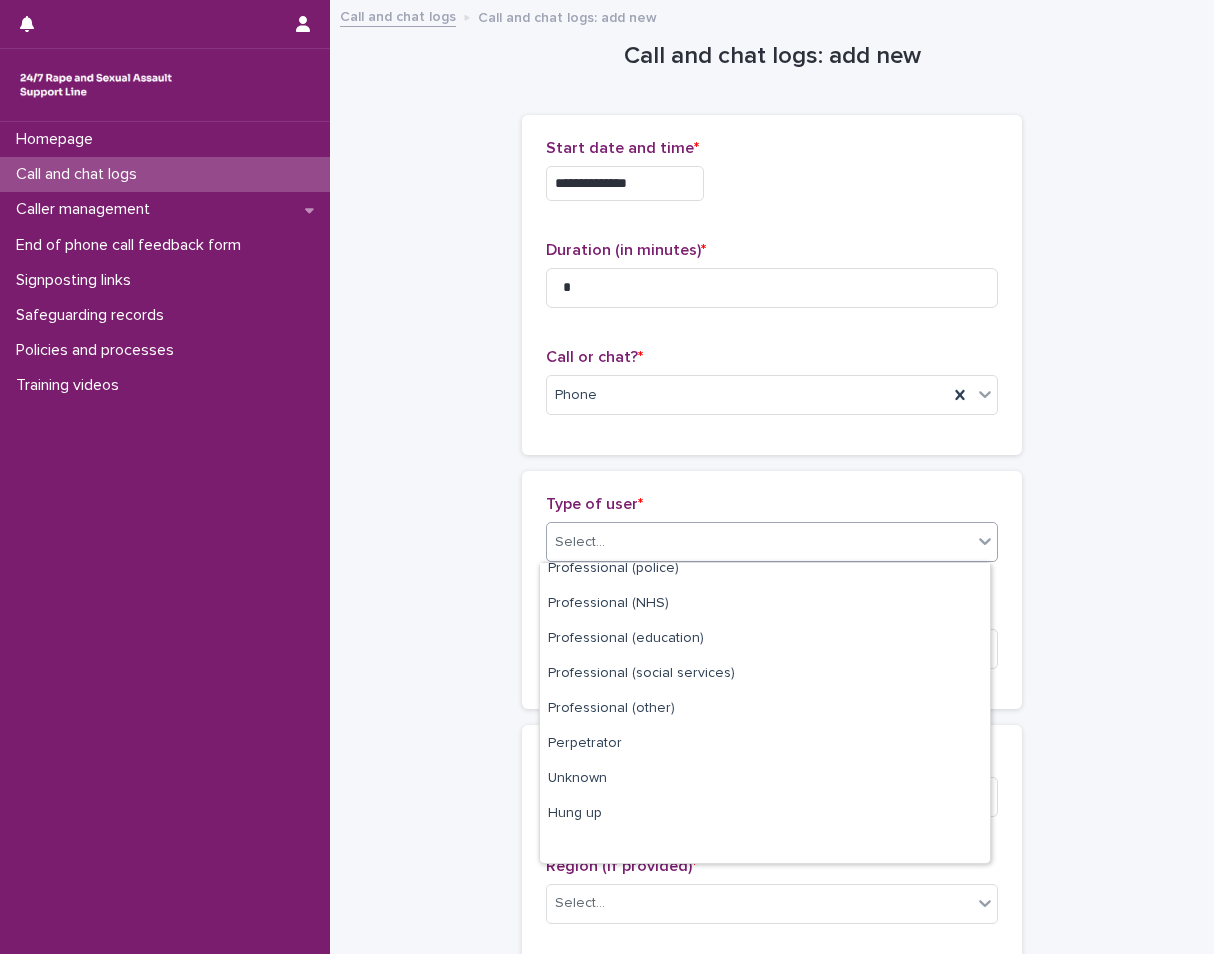 scroll, scrollTop: 225, scrollLeft: 0, axis: vertical 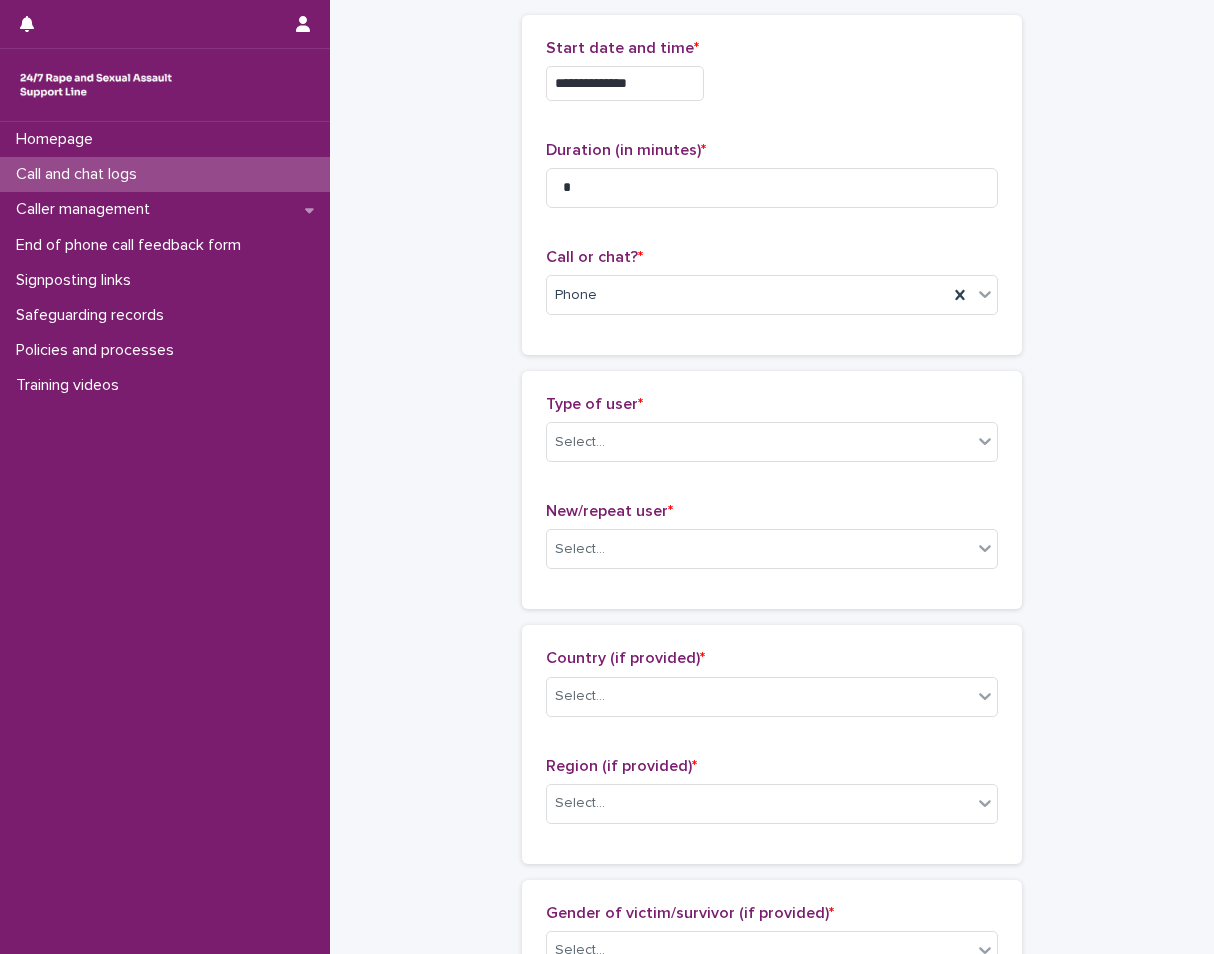 click on "**********" at bounding box center (772, 984) 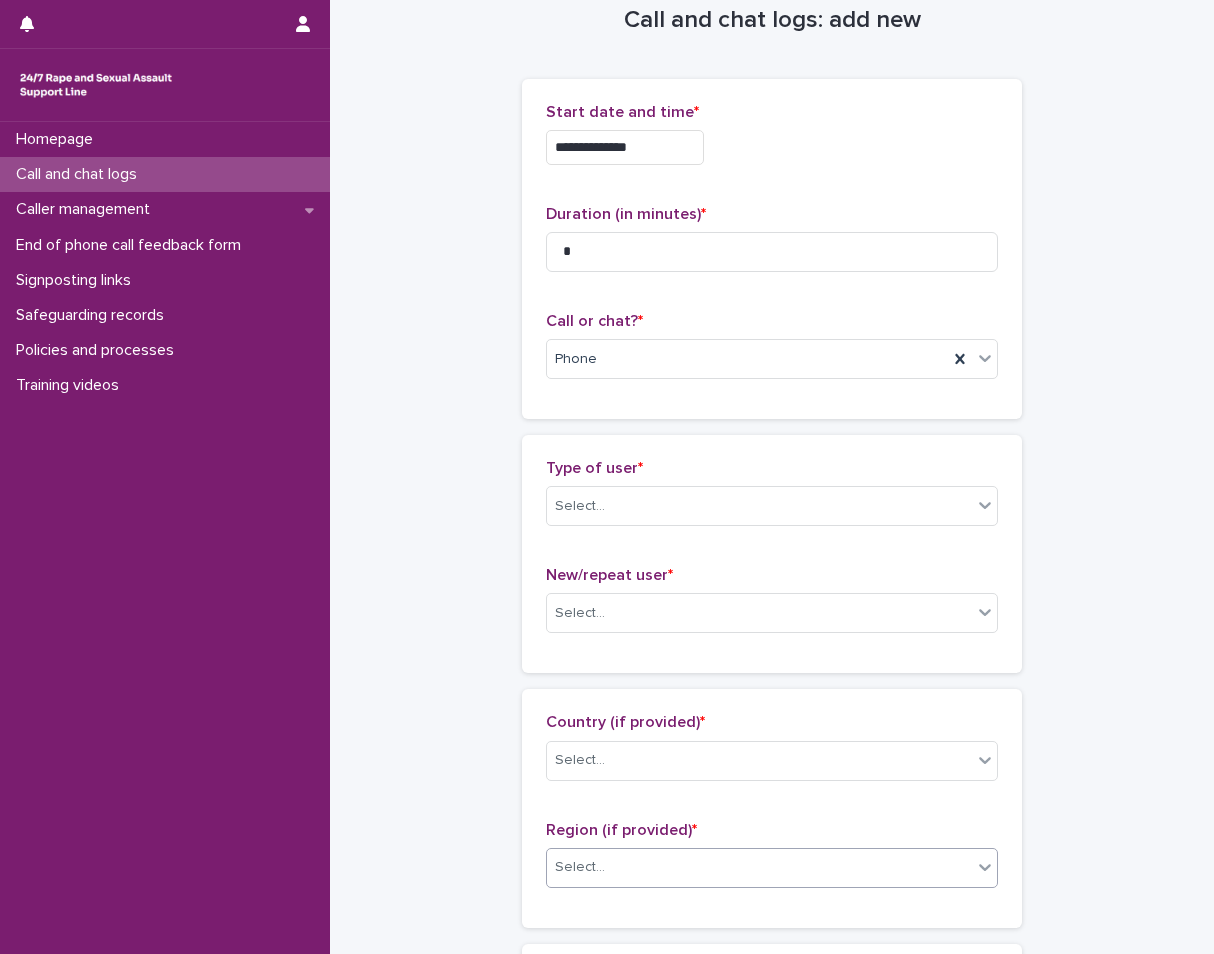 scroll, scrollTop: 0, scrollLeft: 0, axis: both 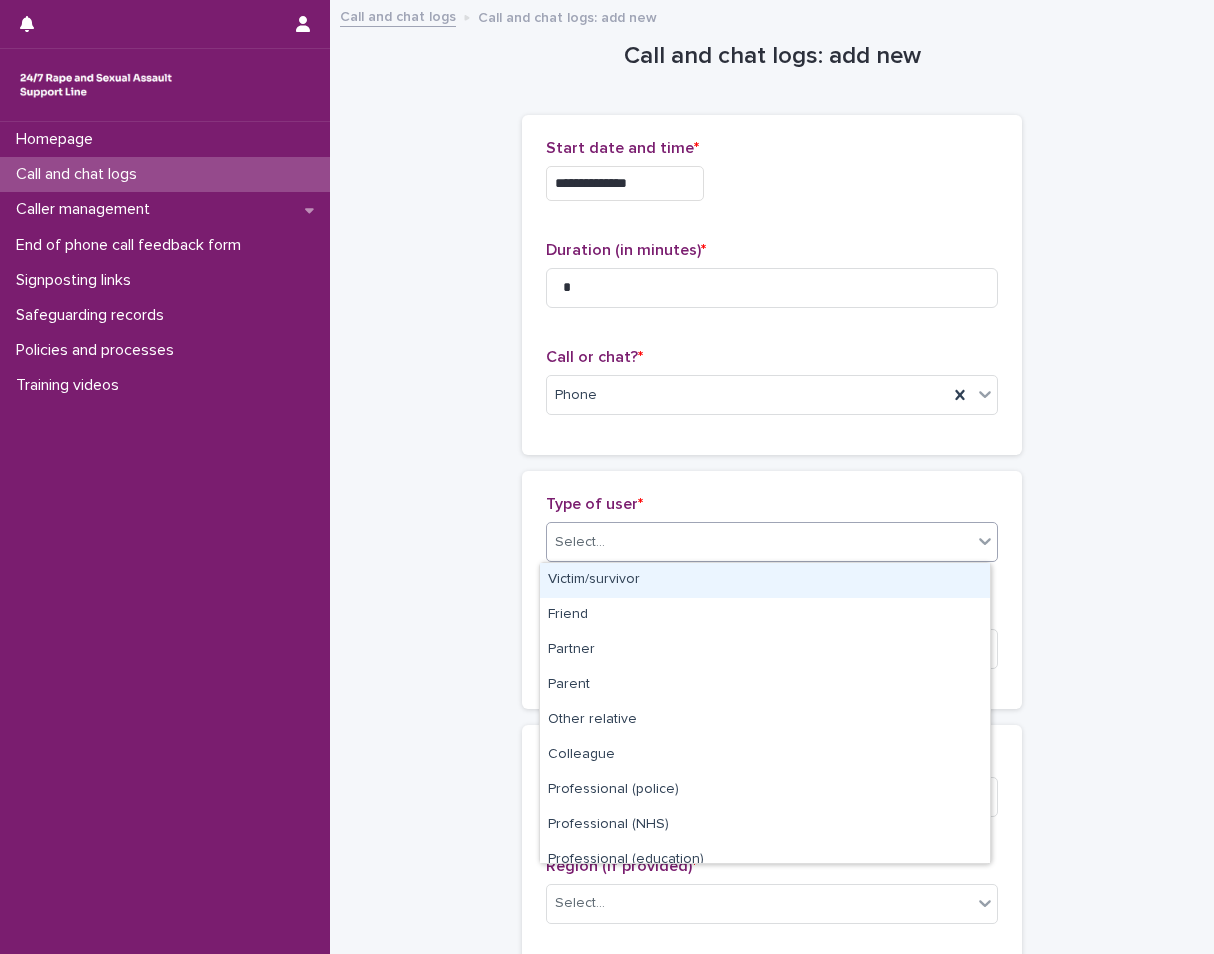 click on "Select..." at bounding box center [759, 542] 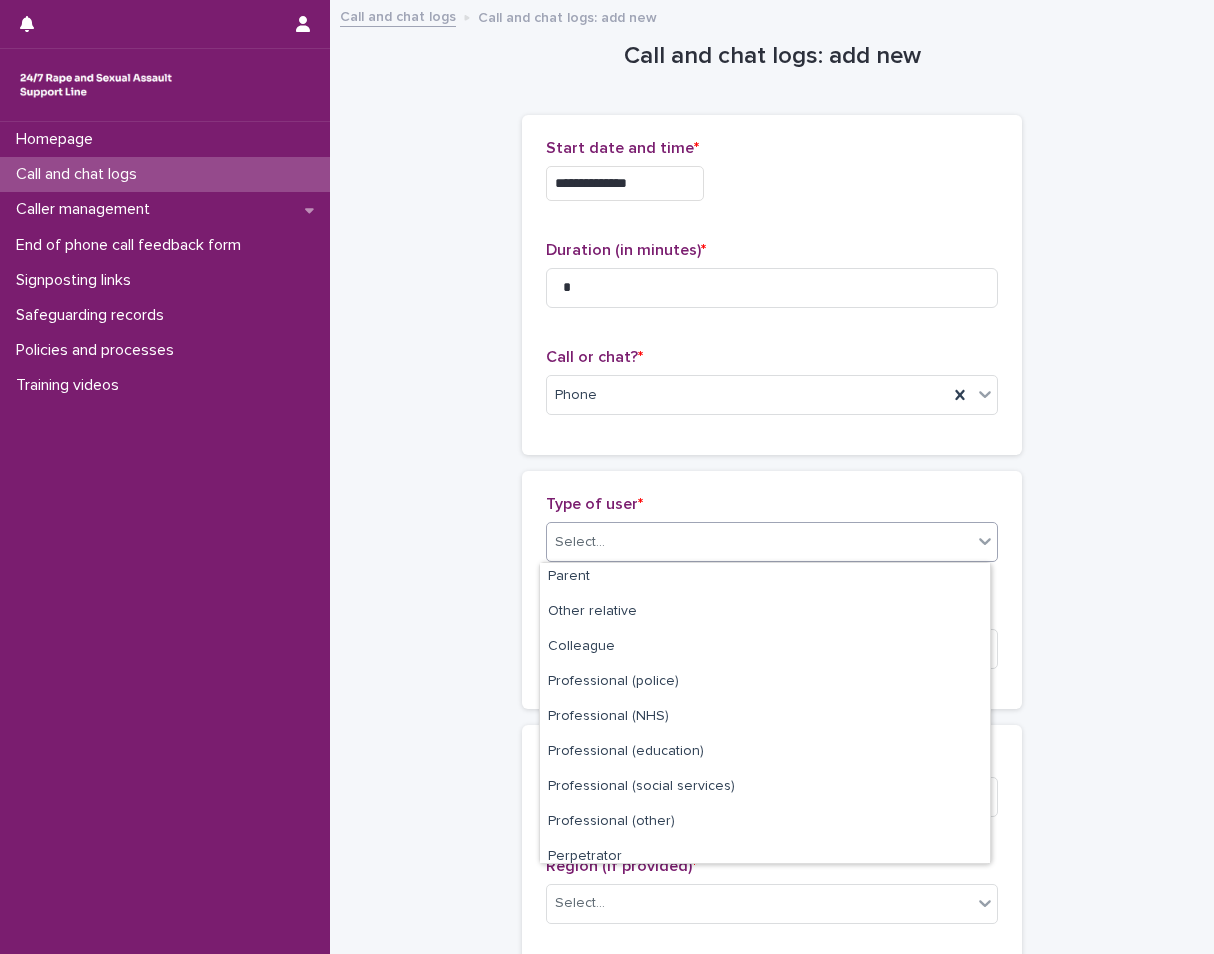 scroll, scrollTop: 225, scrollLeft: 0, axis: vertical 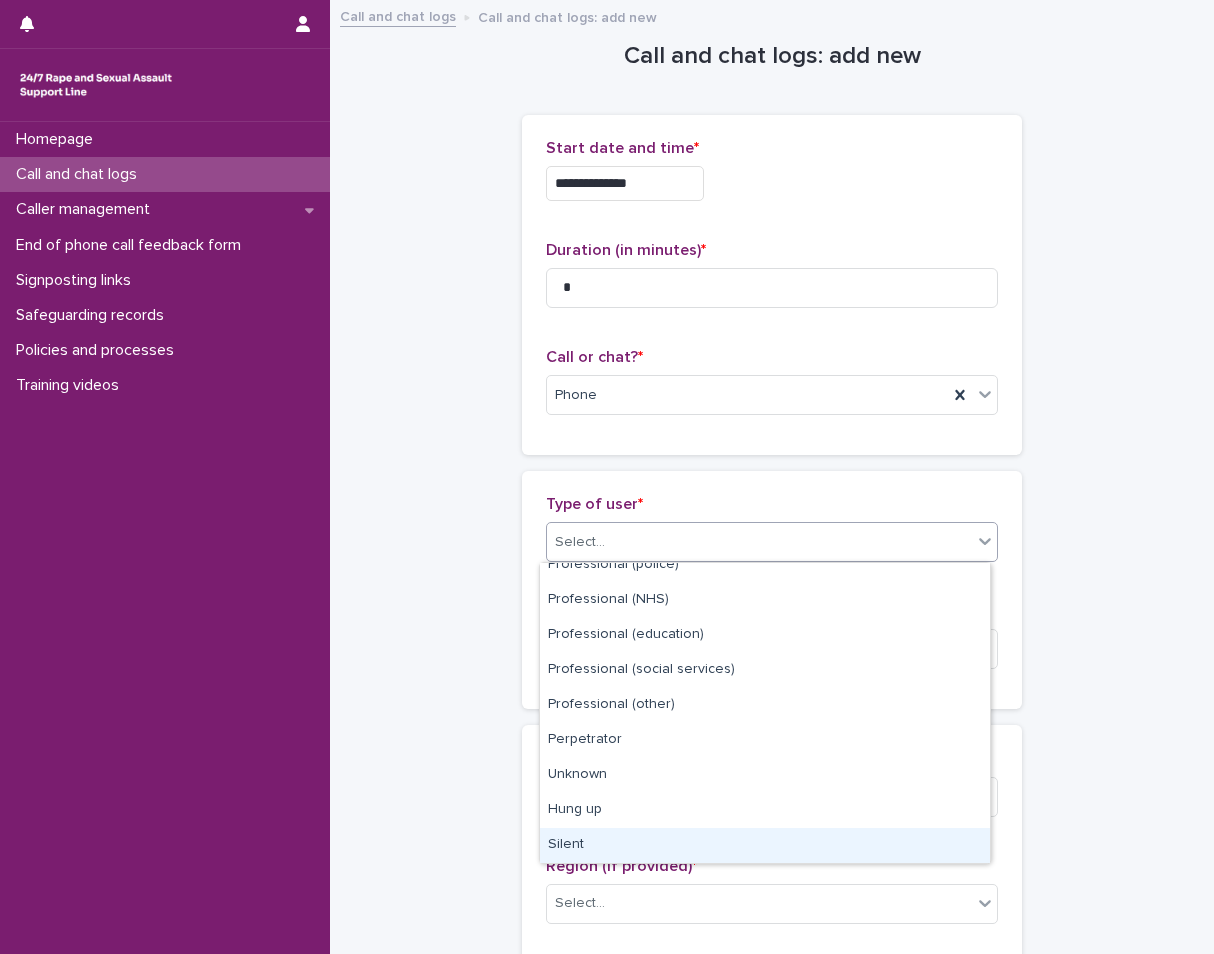 click on "Silent" at bounding box center (765, 845) 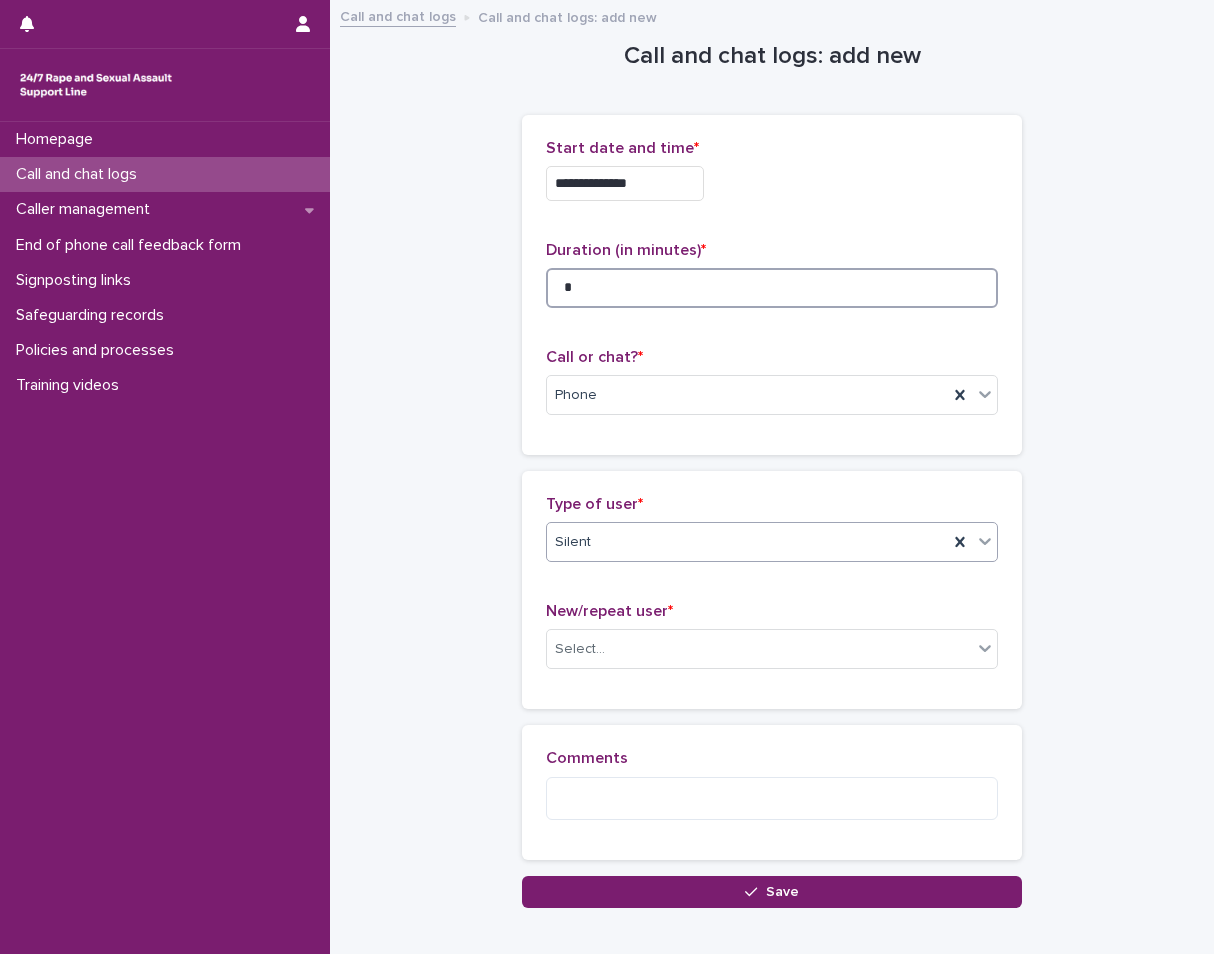 click on "*" at bounding box center [772, 288] 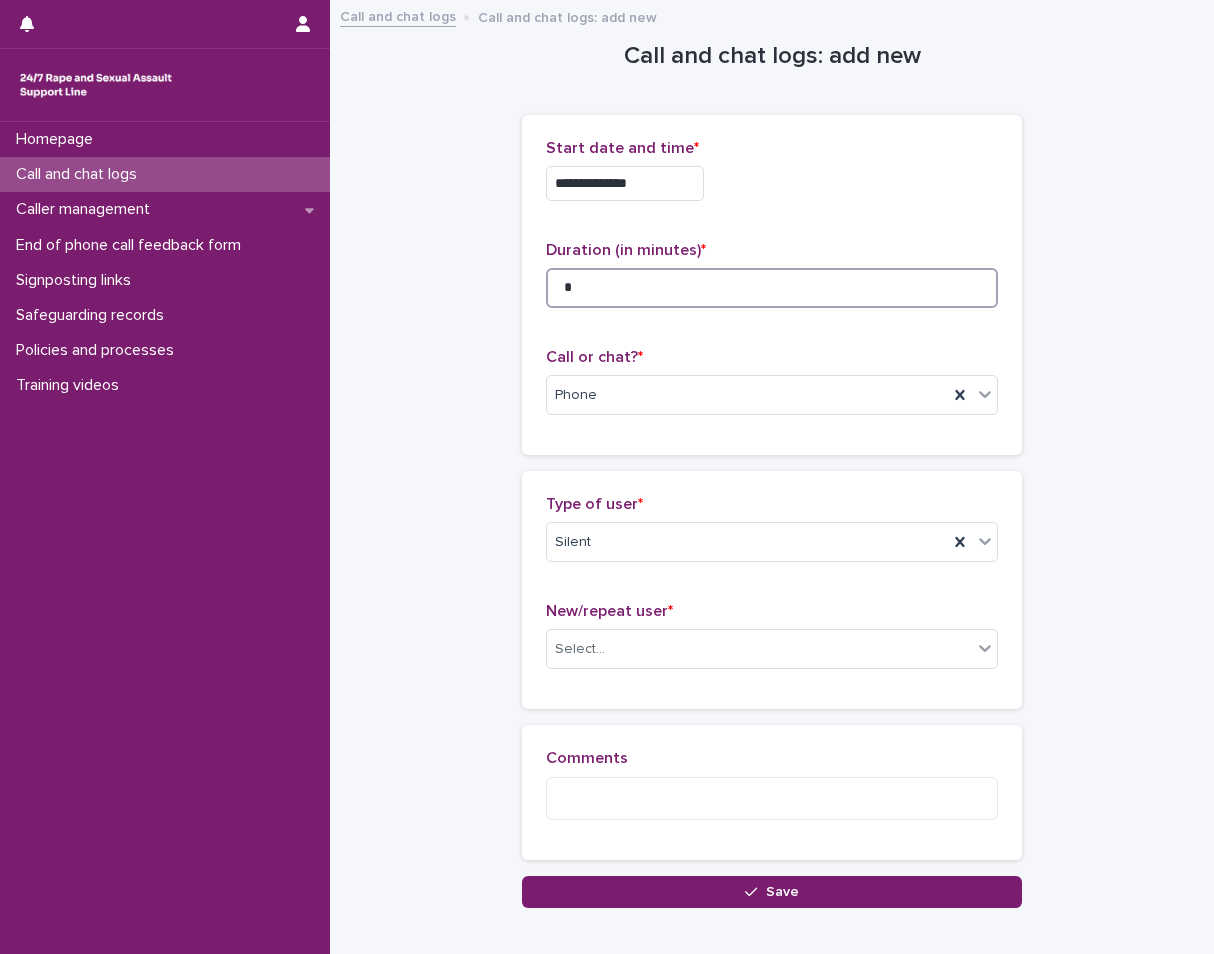 type on "*" 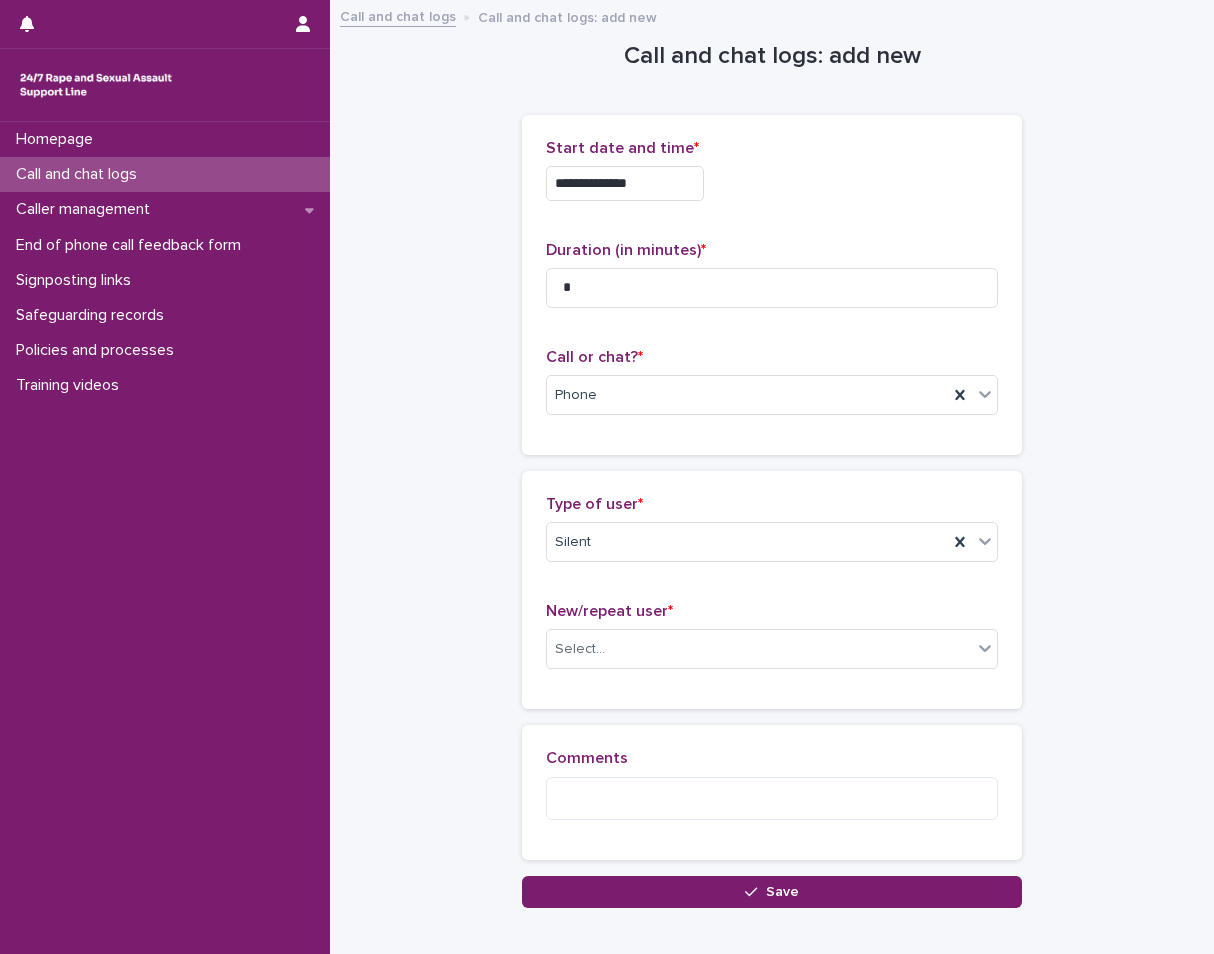 click on "Call and chat logs" at bounding box center (165, 174) 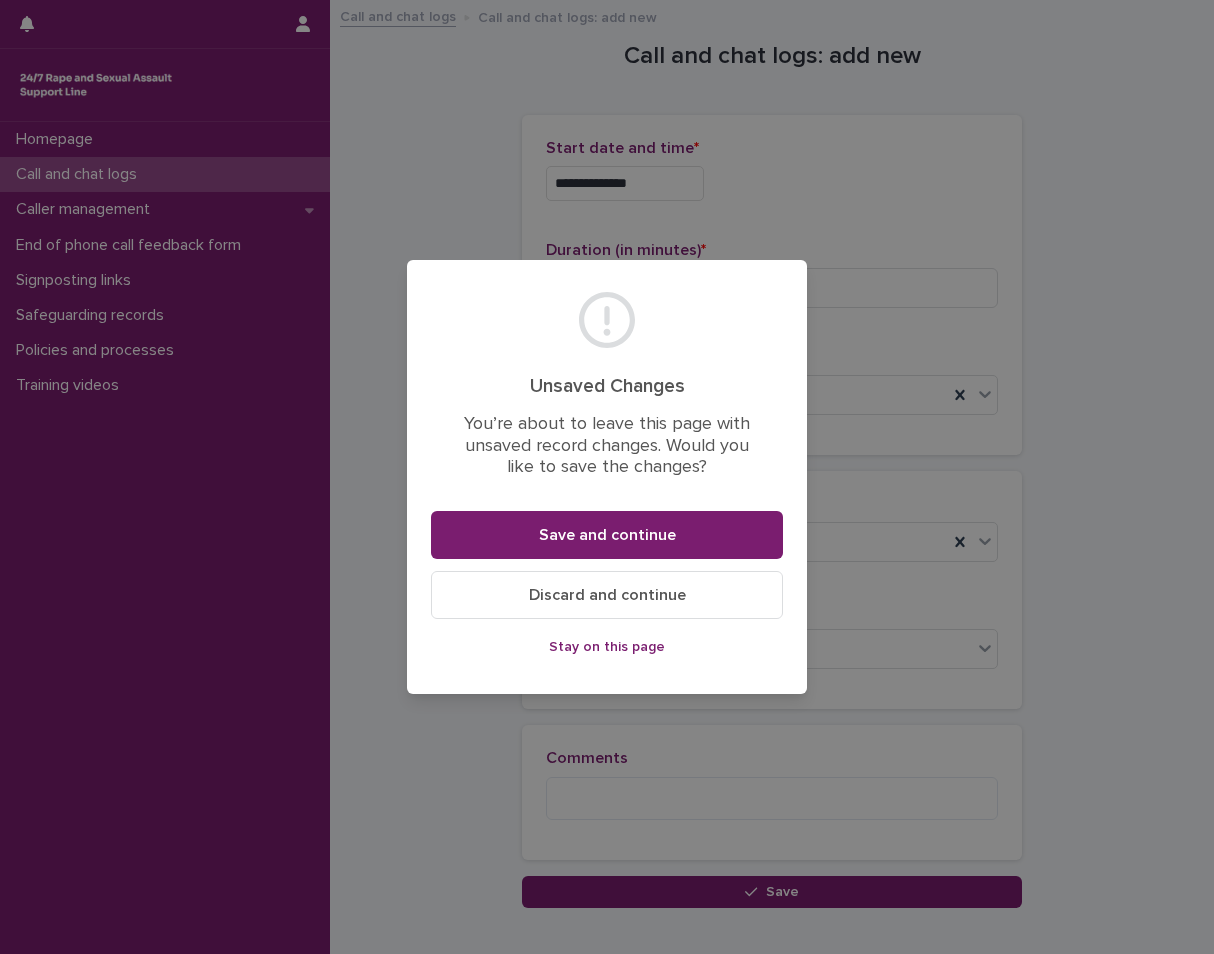 click on "Discard and continue" at bounding box center [607, 595] 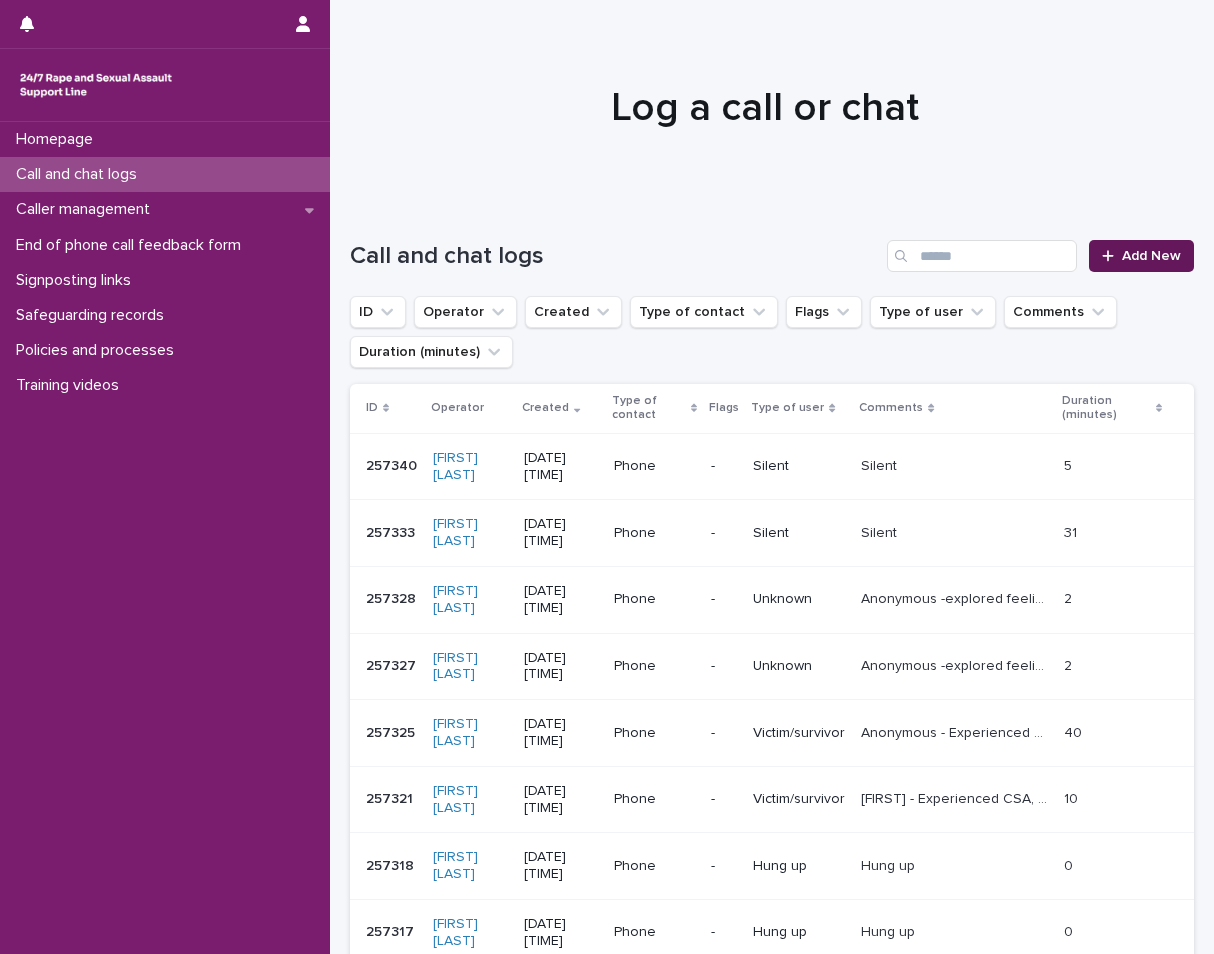 click on "Add New" at bounding box center [1141, 256] 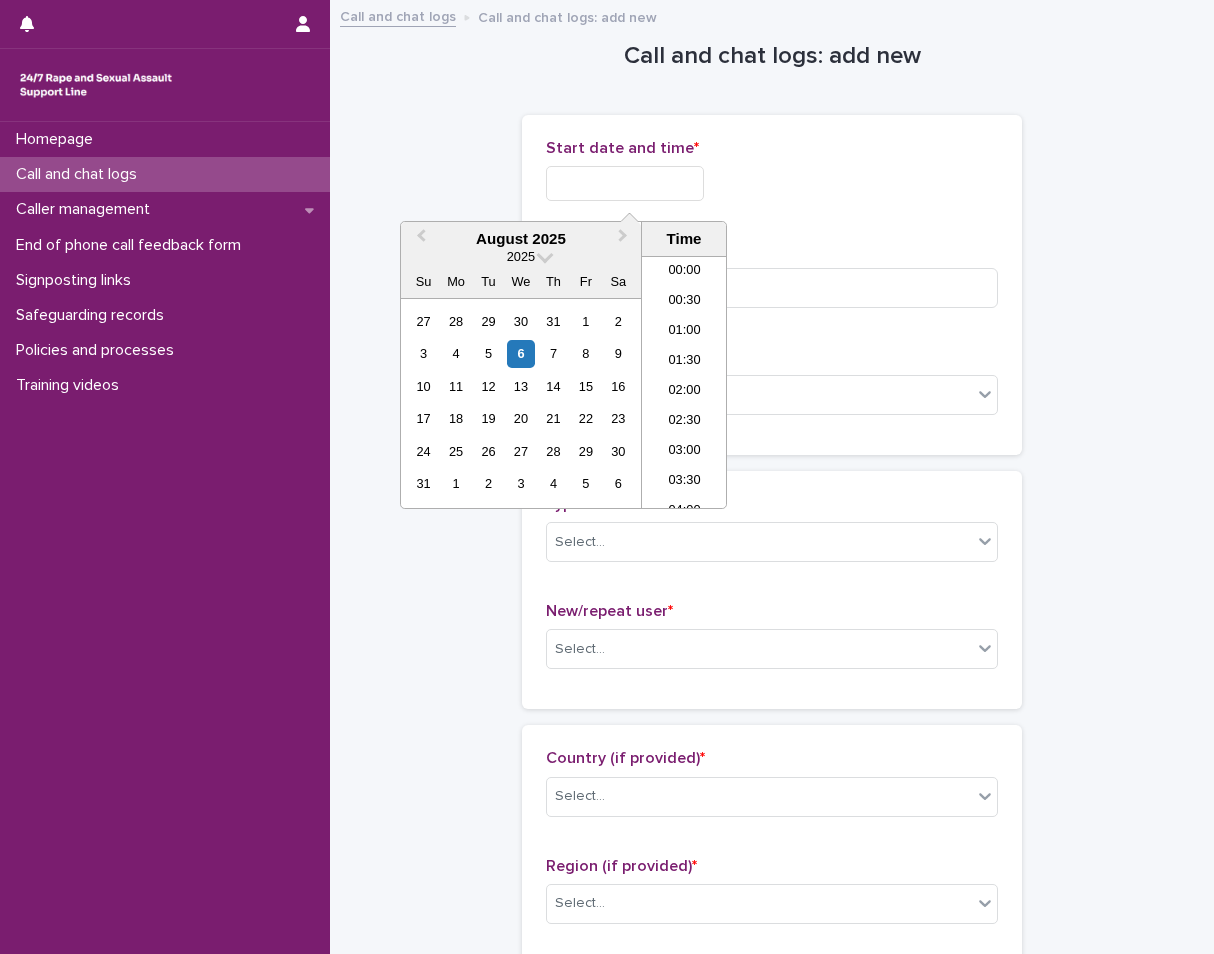 scroll, scrollTop: 550, scrollLeft: 0, axis: vertical 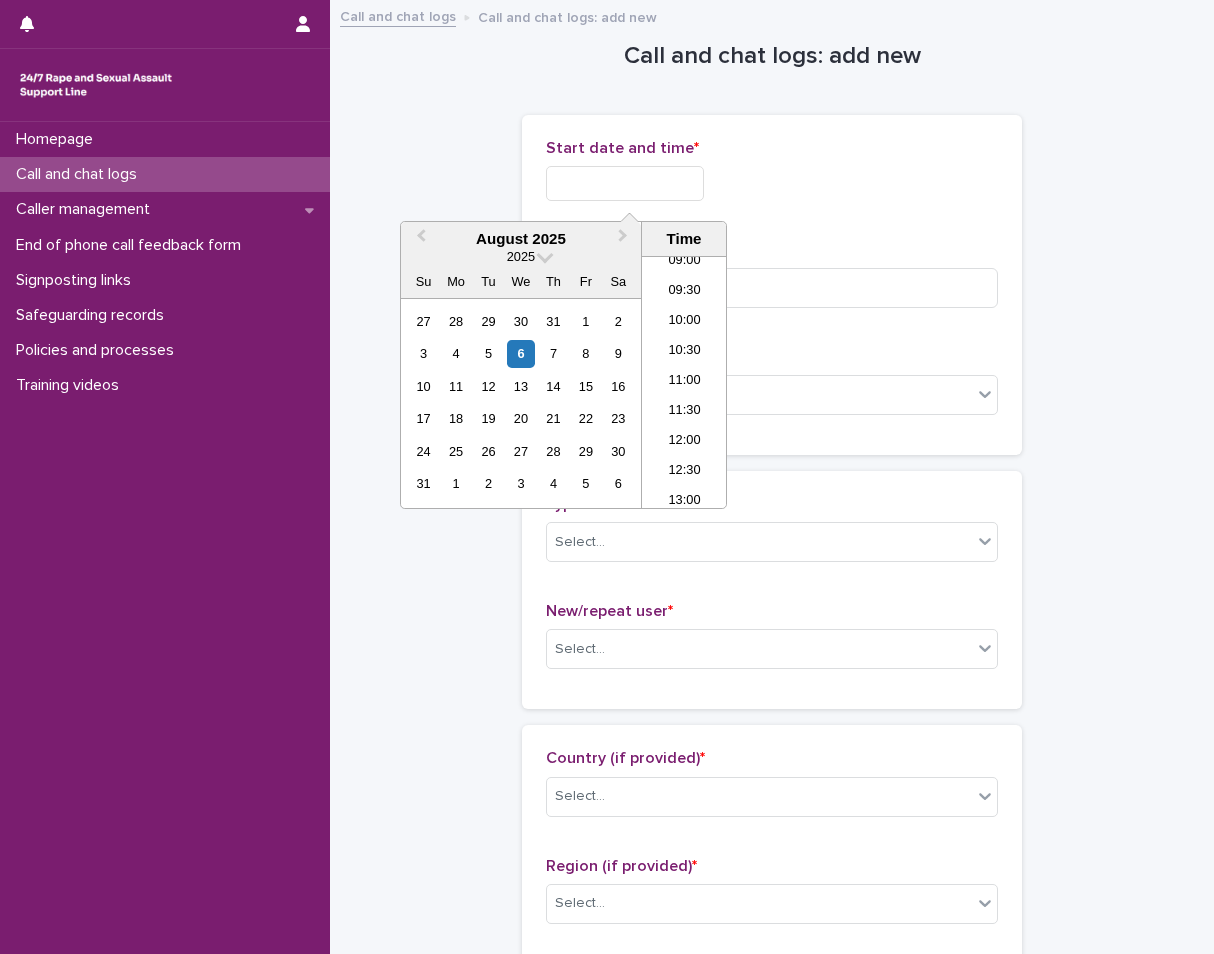 click at bounding box center (625, 183) 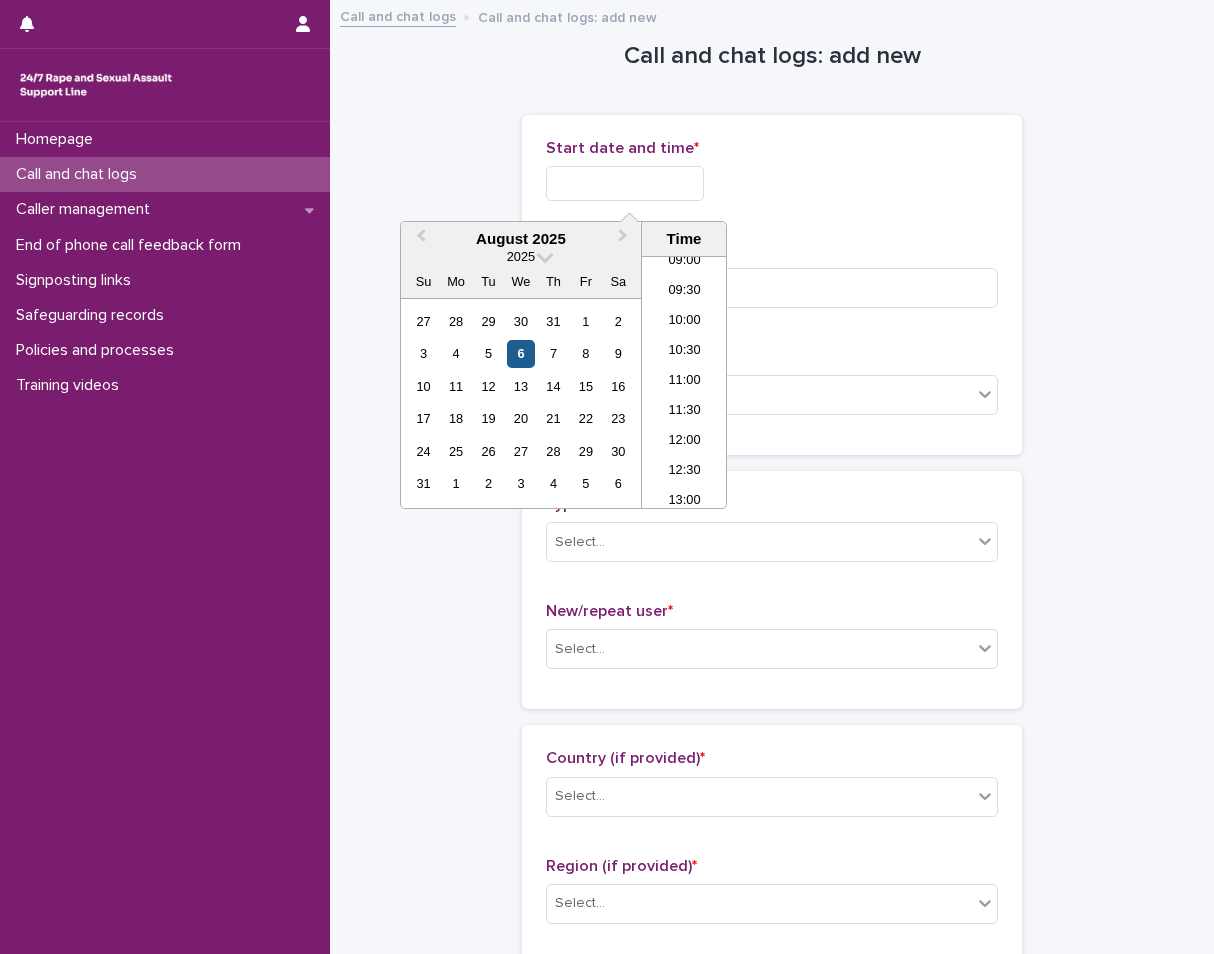 click on "6" at bounding box center (520, 353) 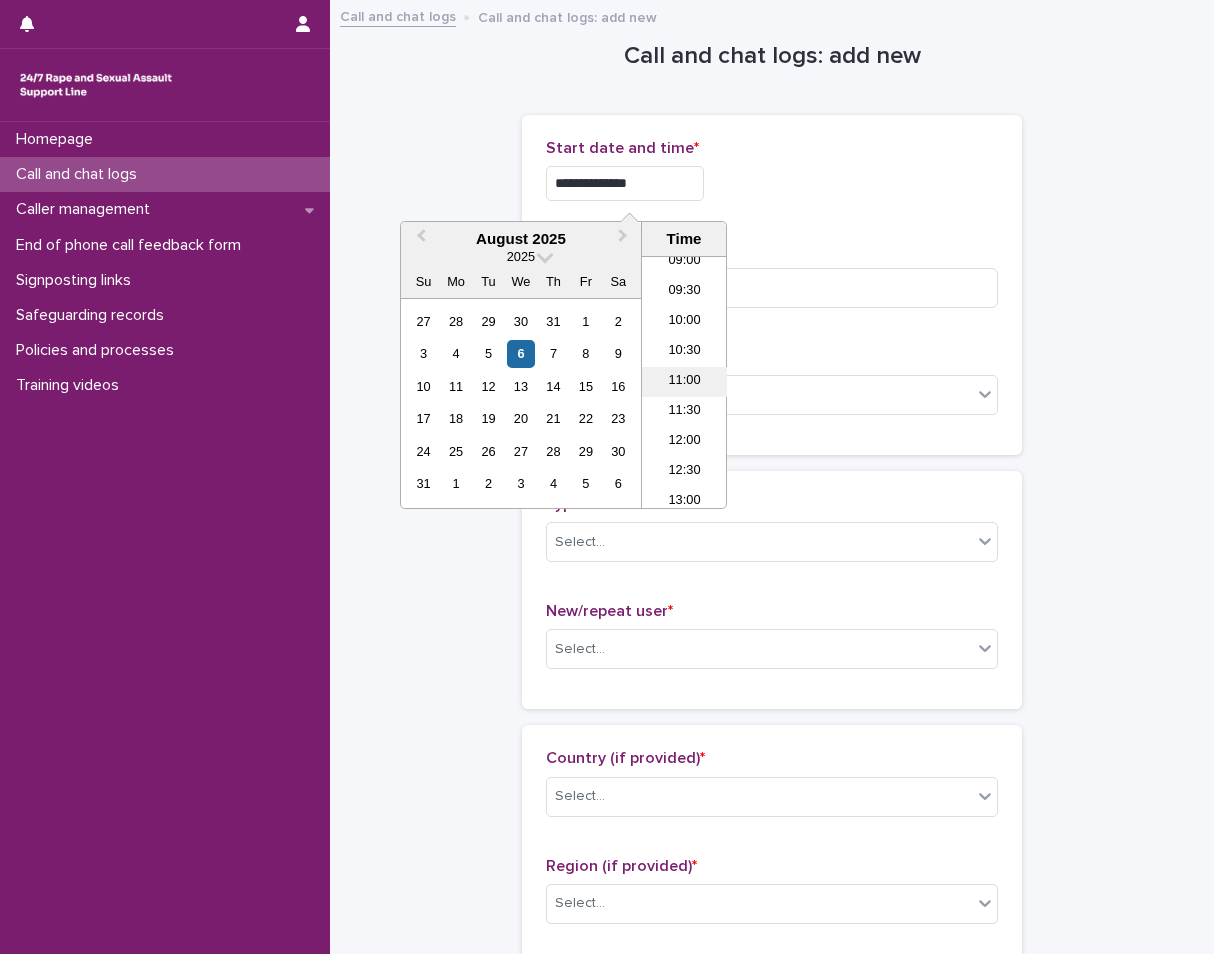 click on "11:00" at bounding box center [684, 382] 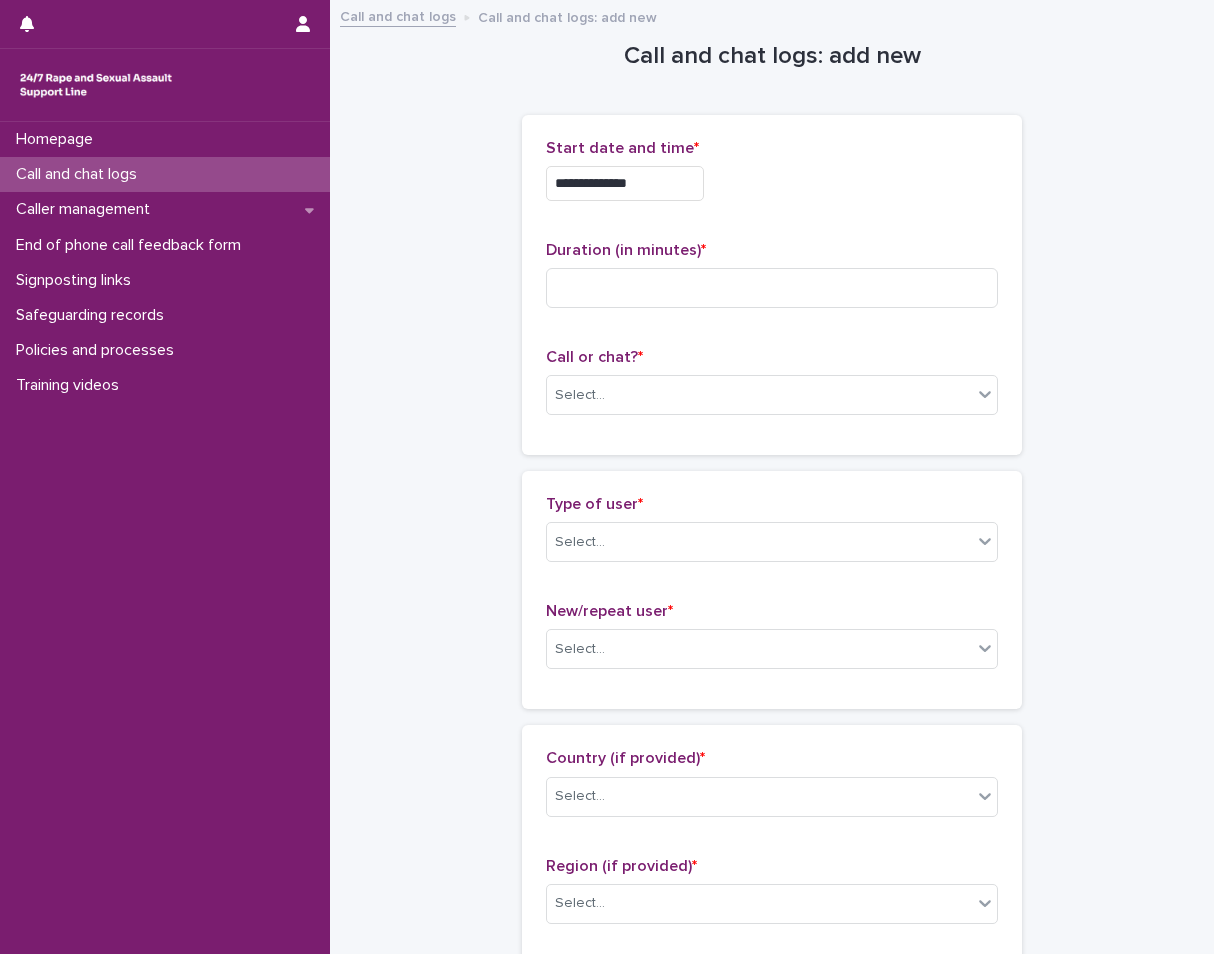 click on "**********" at bounding box center [625, 183] 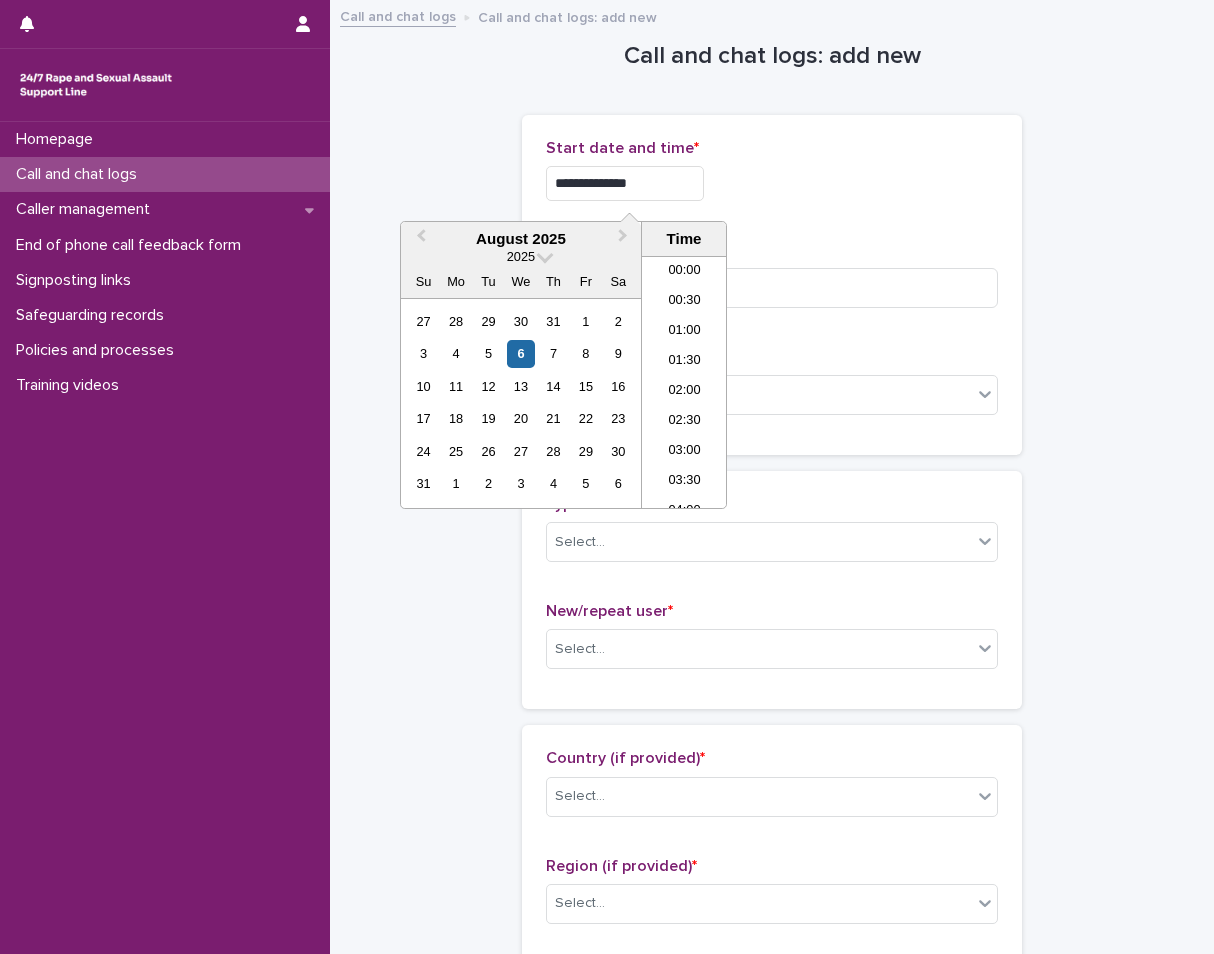 scroll, scrollTop: 550, scrollLeft: 0, axis: vertical 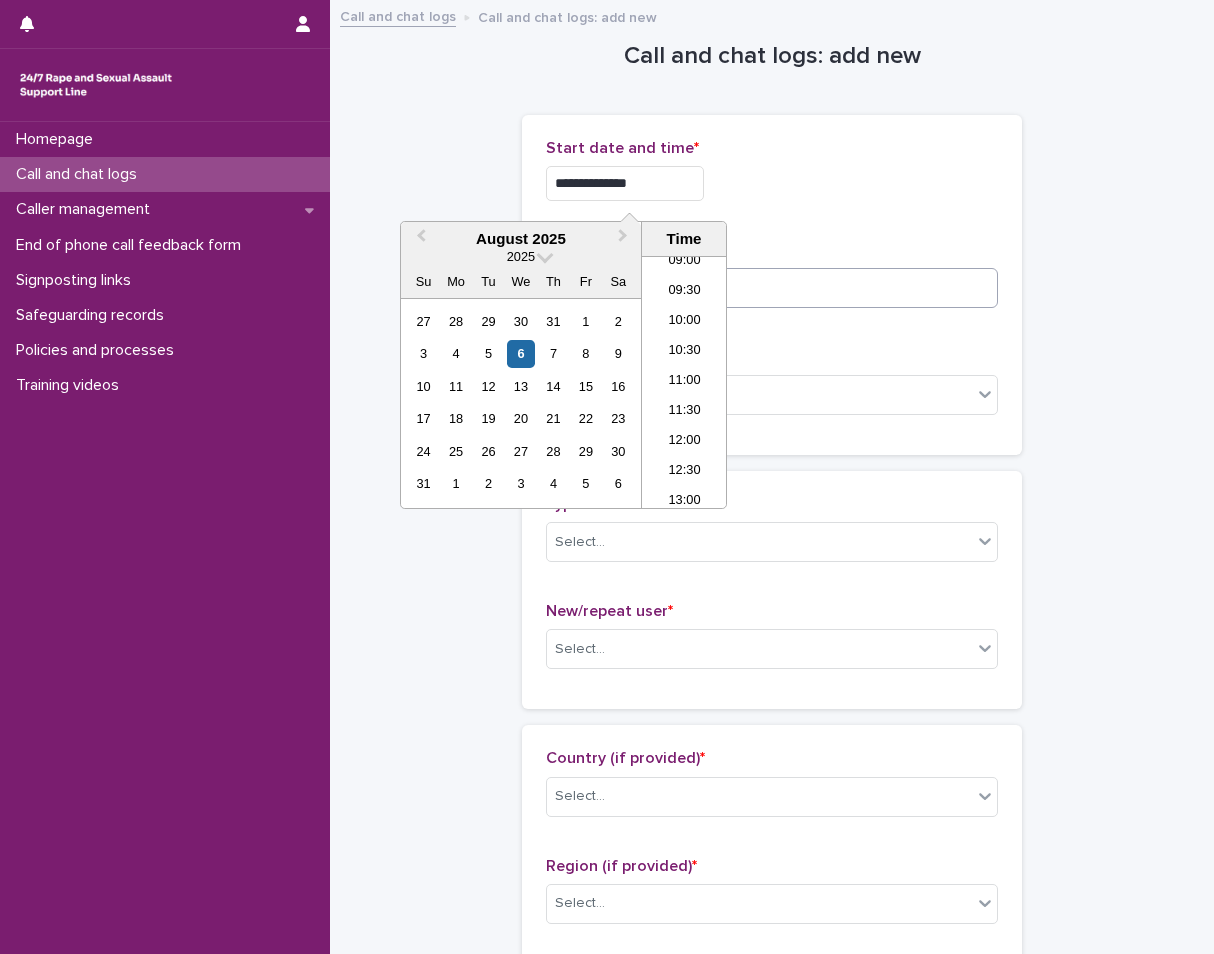type on "**********" 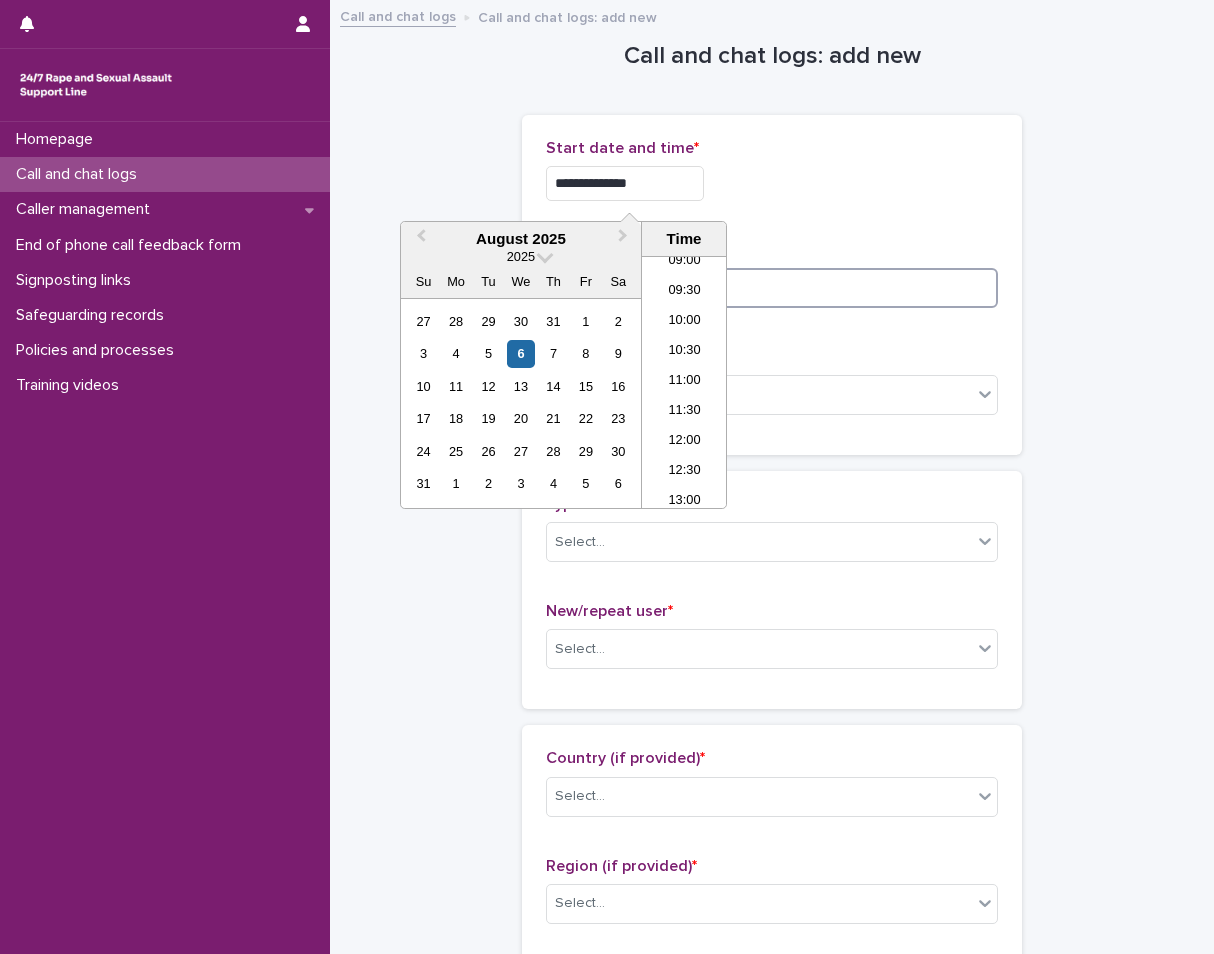 click at bounding box center (772, 288) 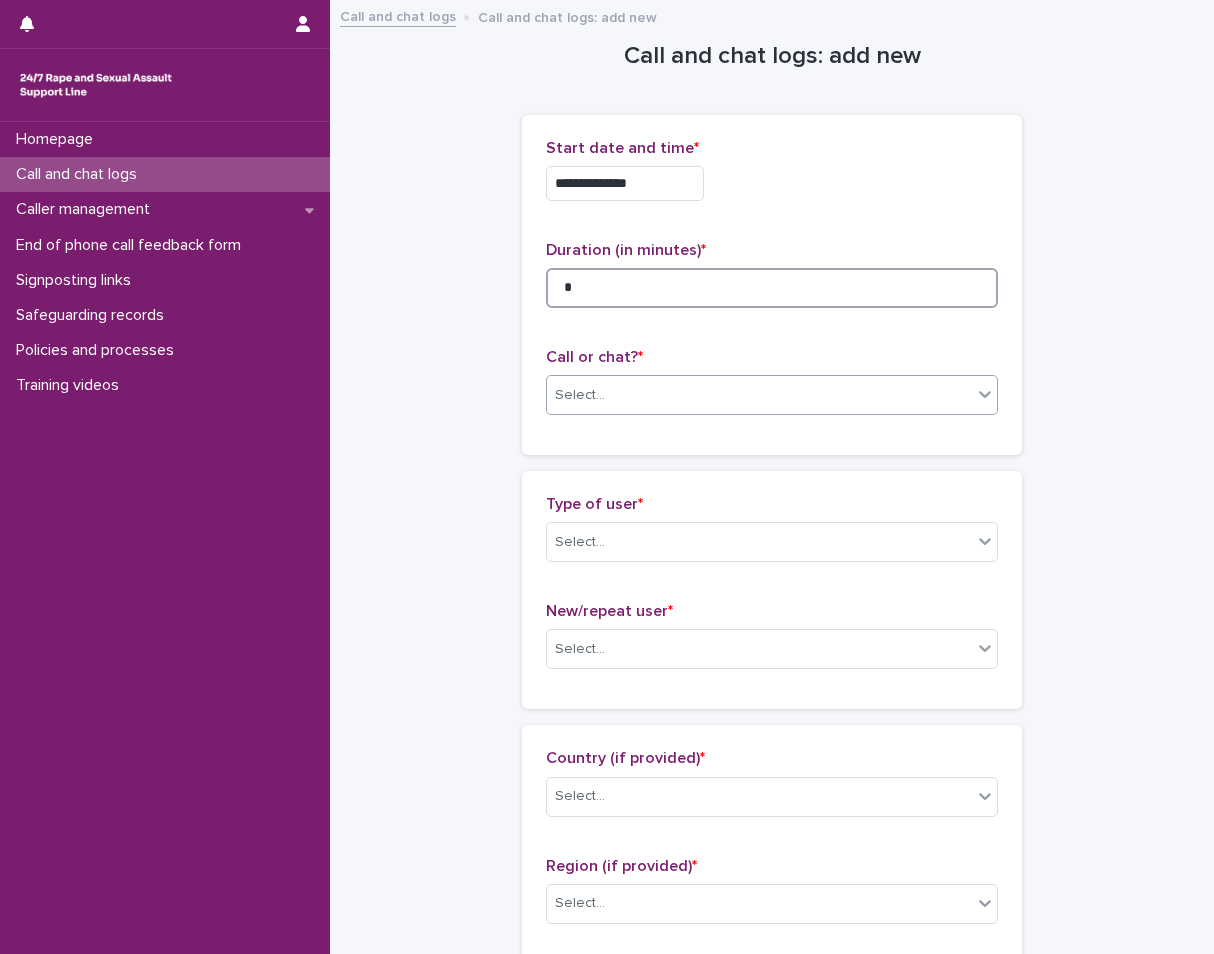 type on "*" 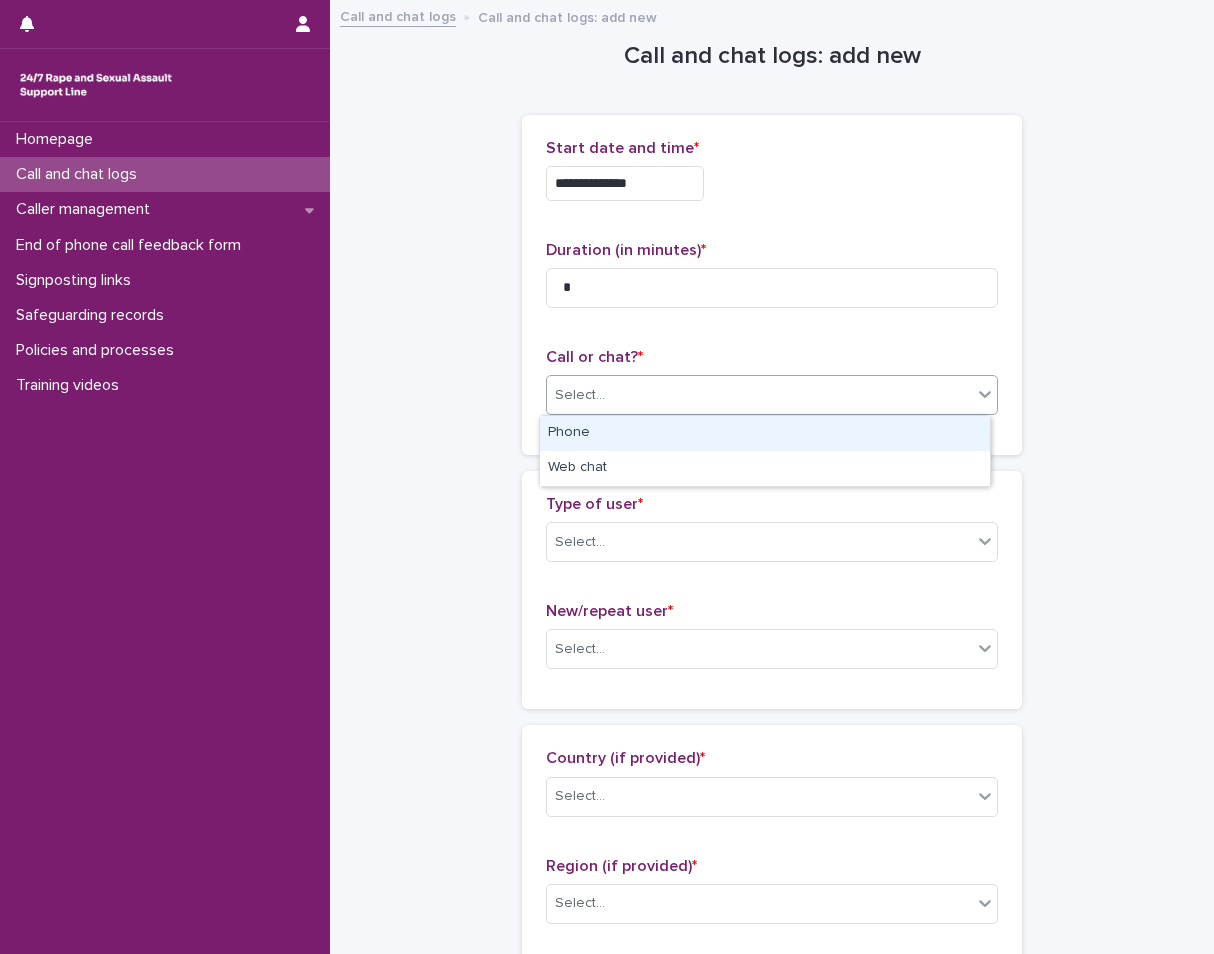 click on "Select..." at bounding box center [772, 395] 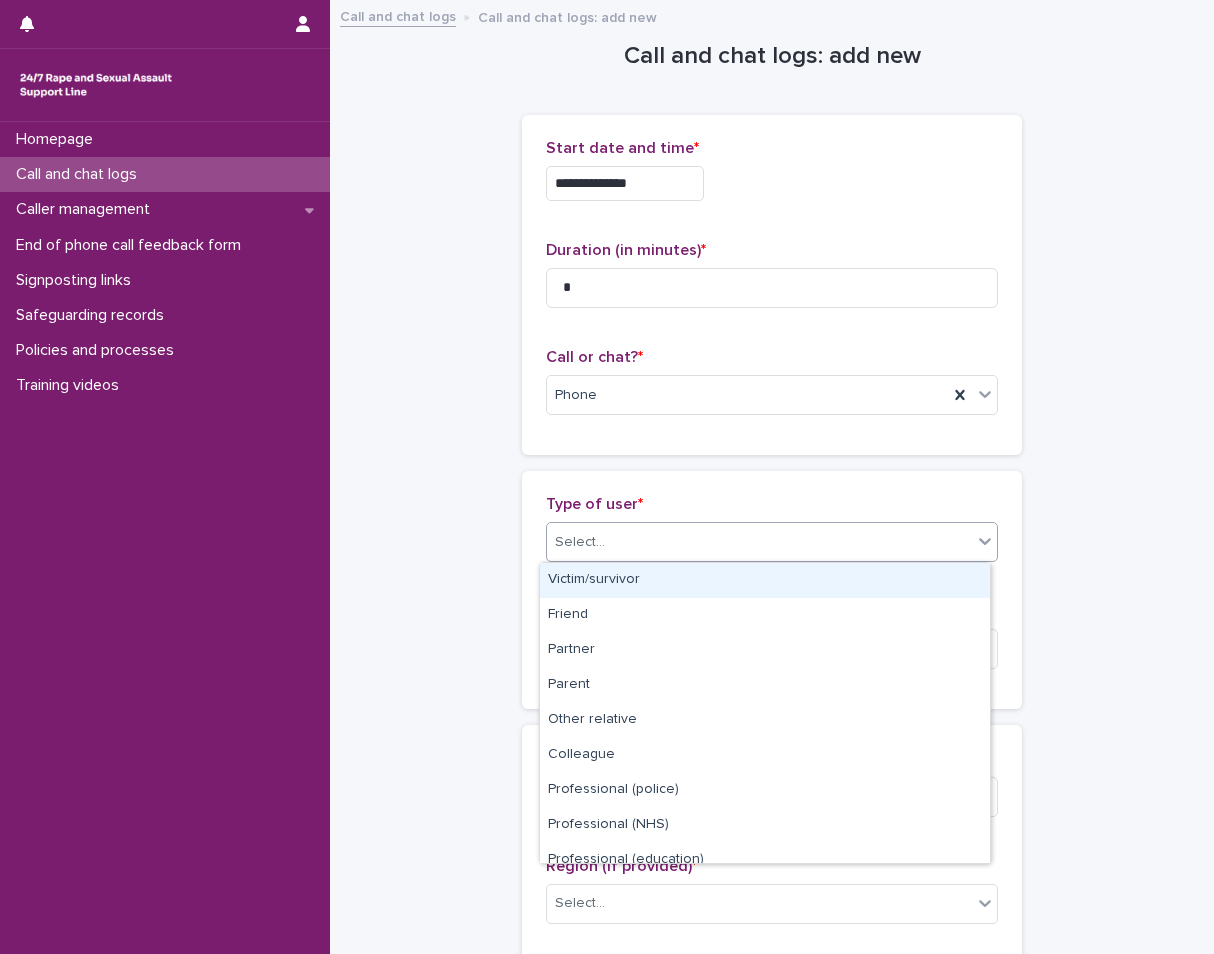 click on "Select..." at bounding box center (759, 542) 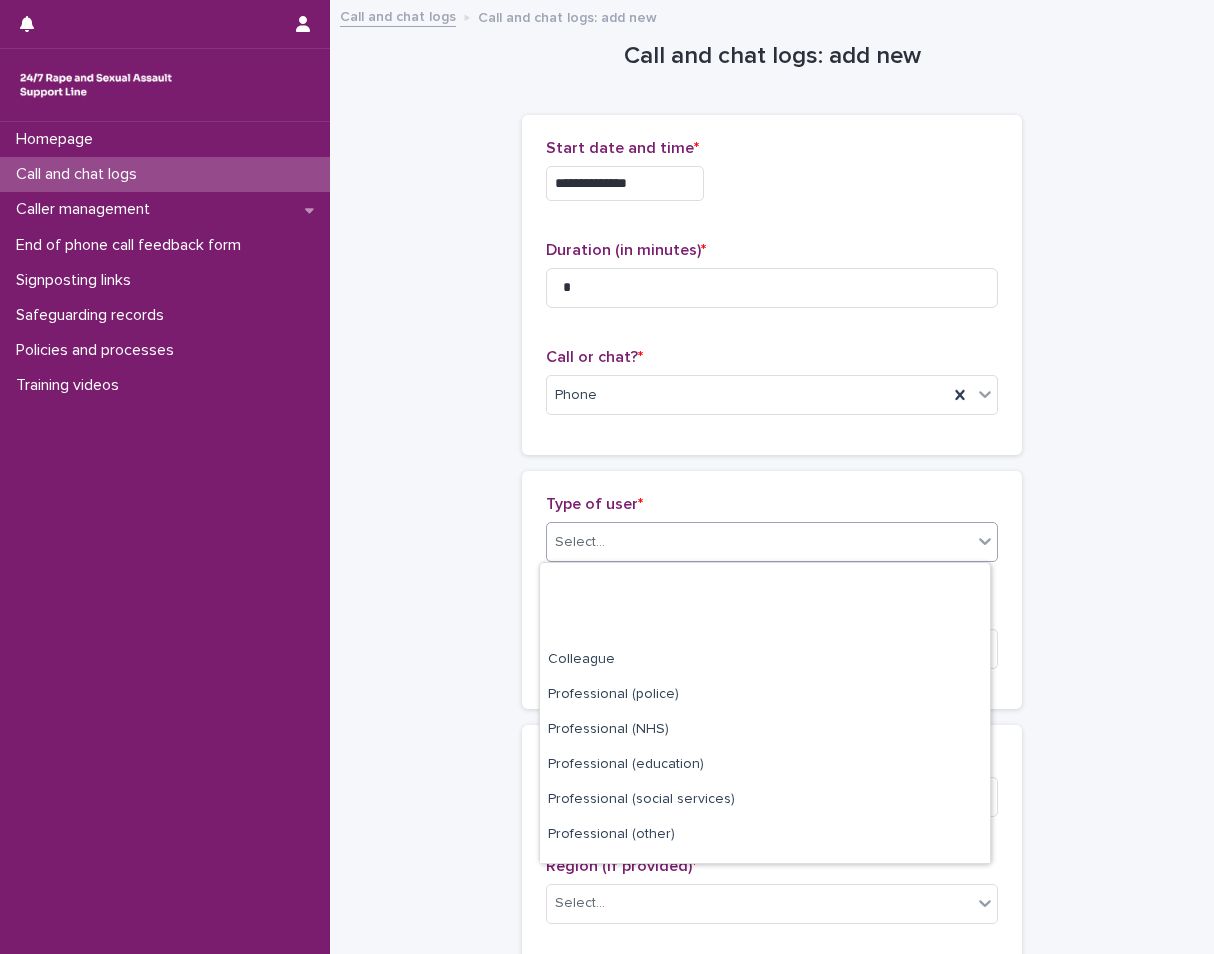 scroll, scrollTop: 225, scrollLeft: 0, axis: vertical 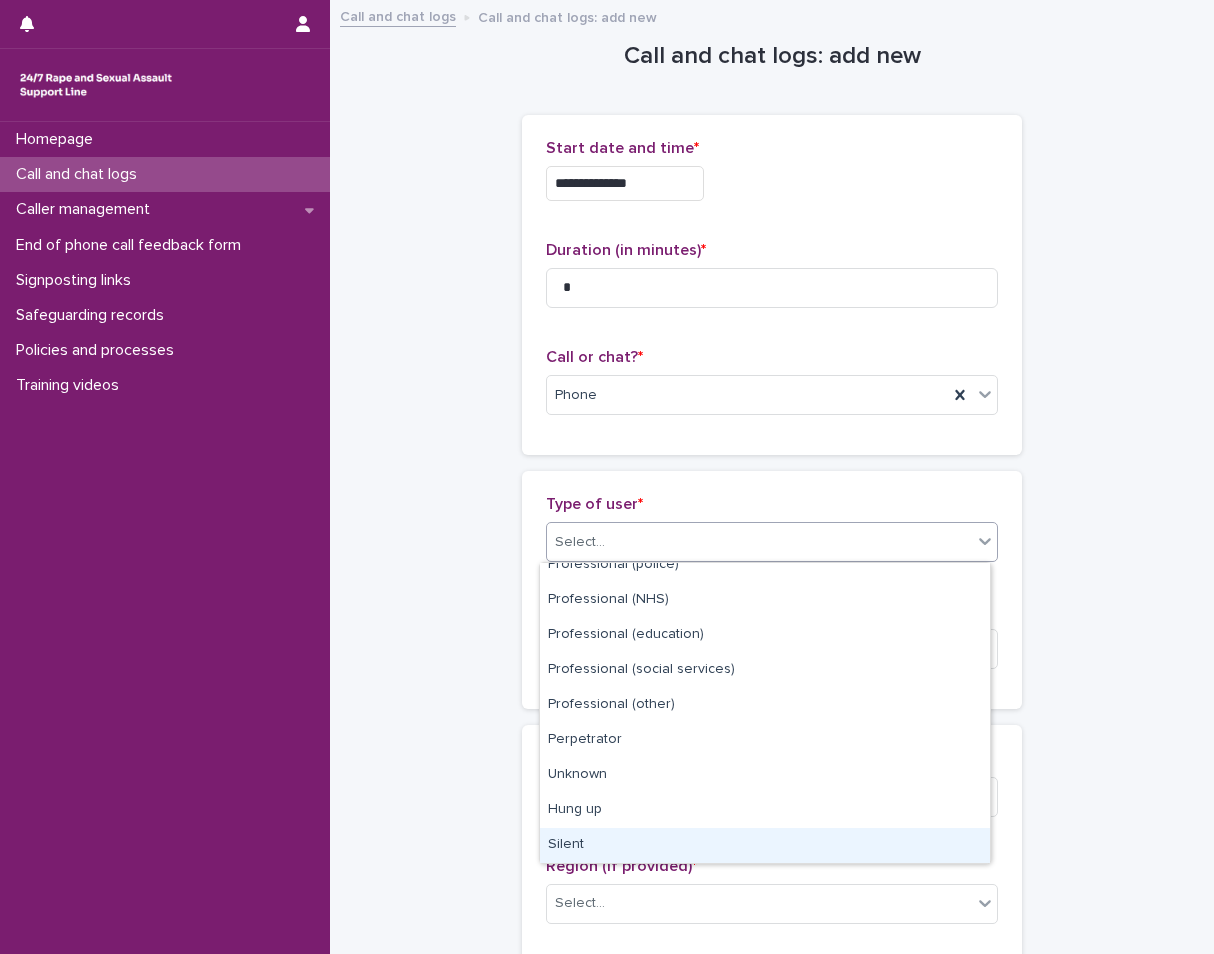 click on "Silent" at bounding box center [765, 845] 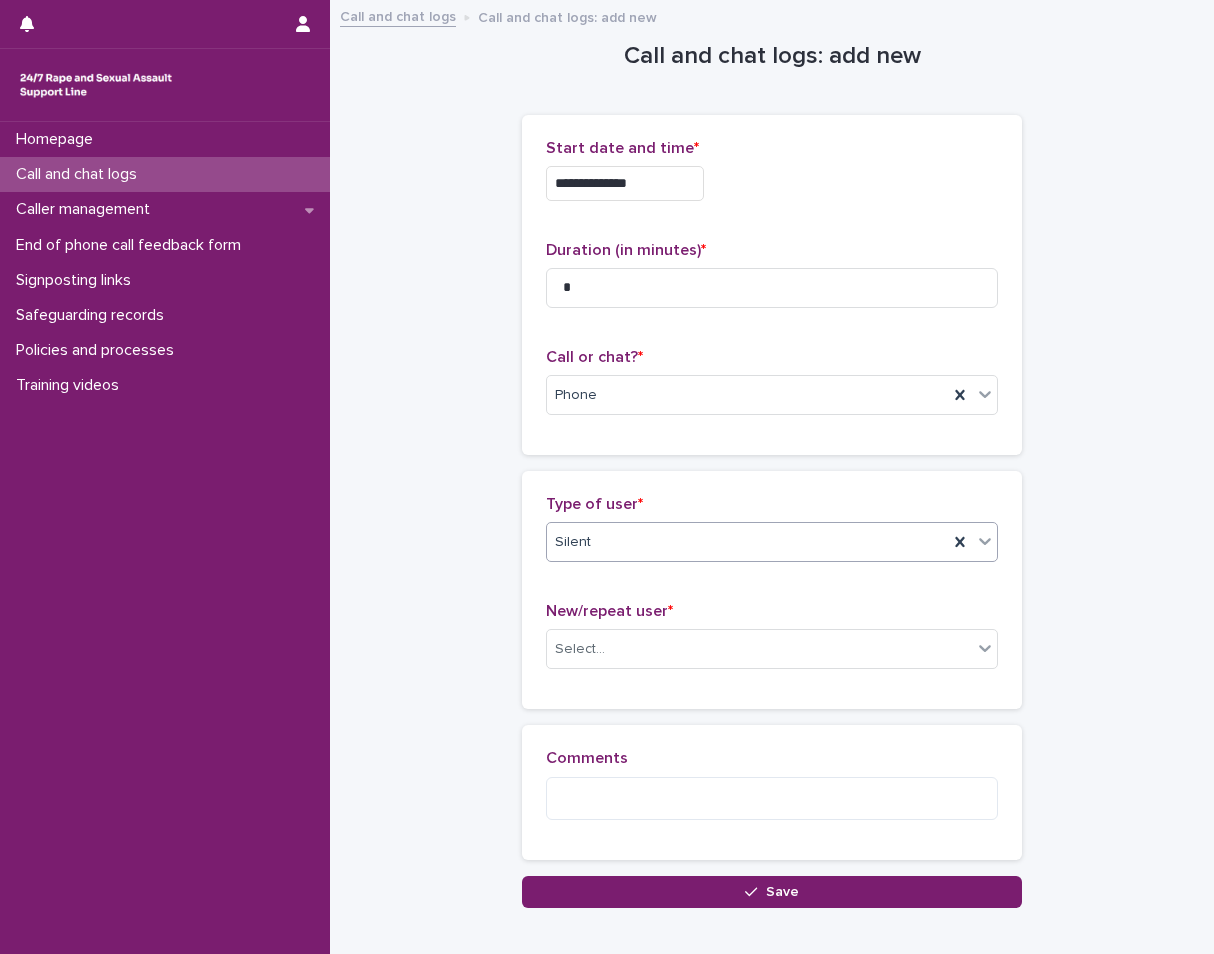 click on "New/repeat user * Select..." at bounding box center (772, 643) 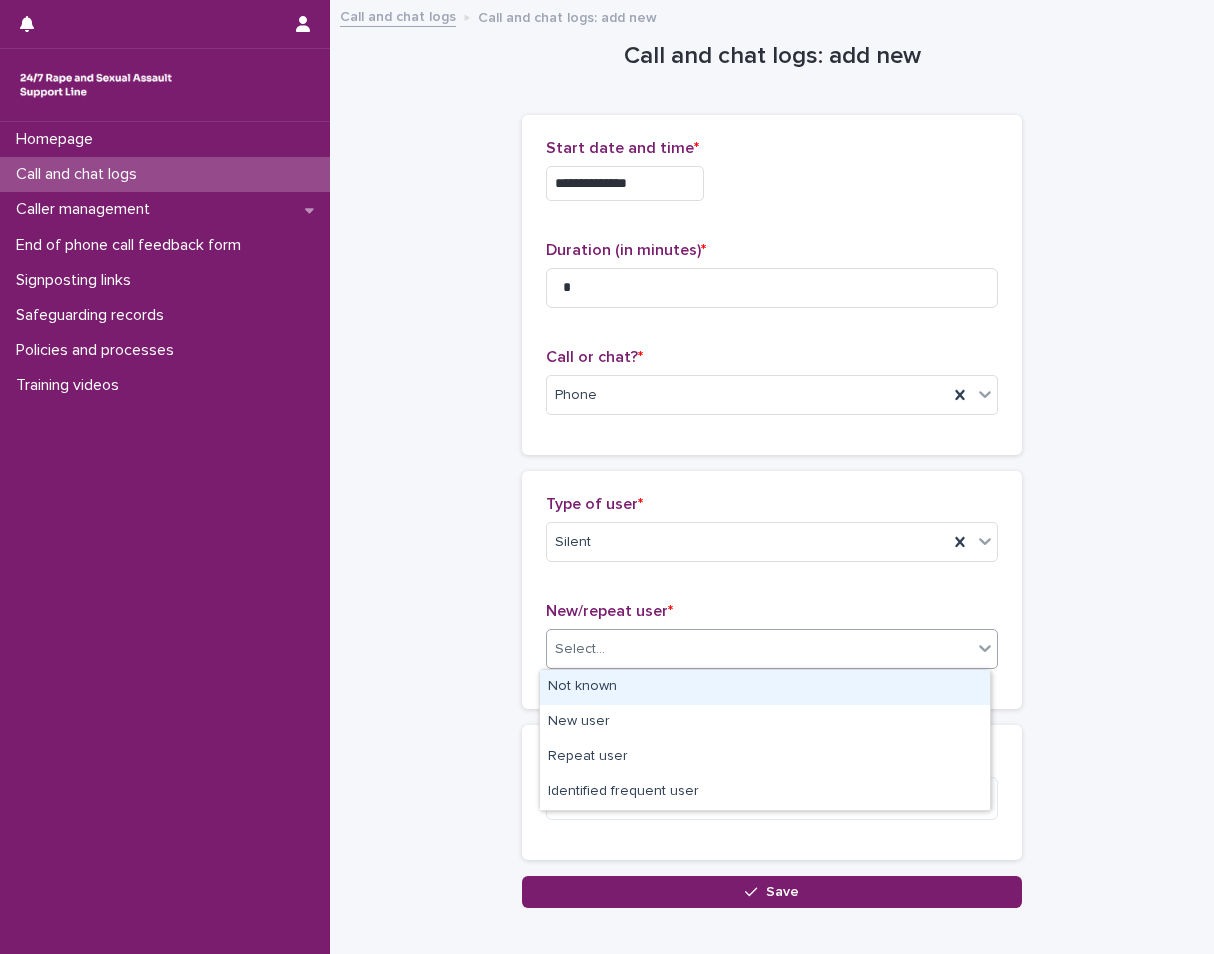 click on "Select..." at bounding box center (759, 649) 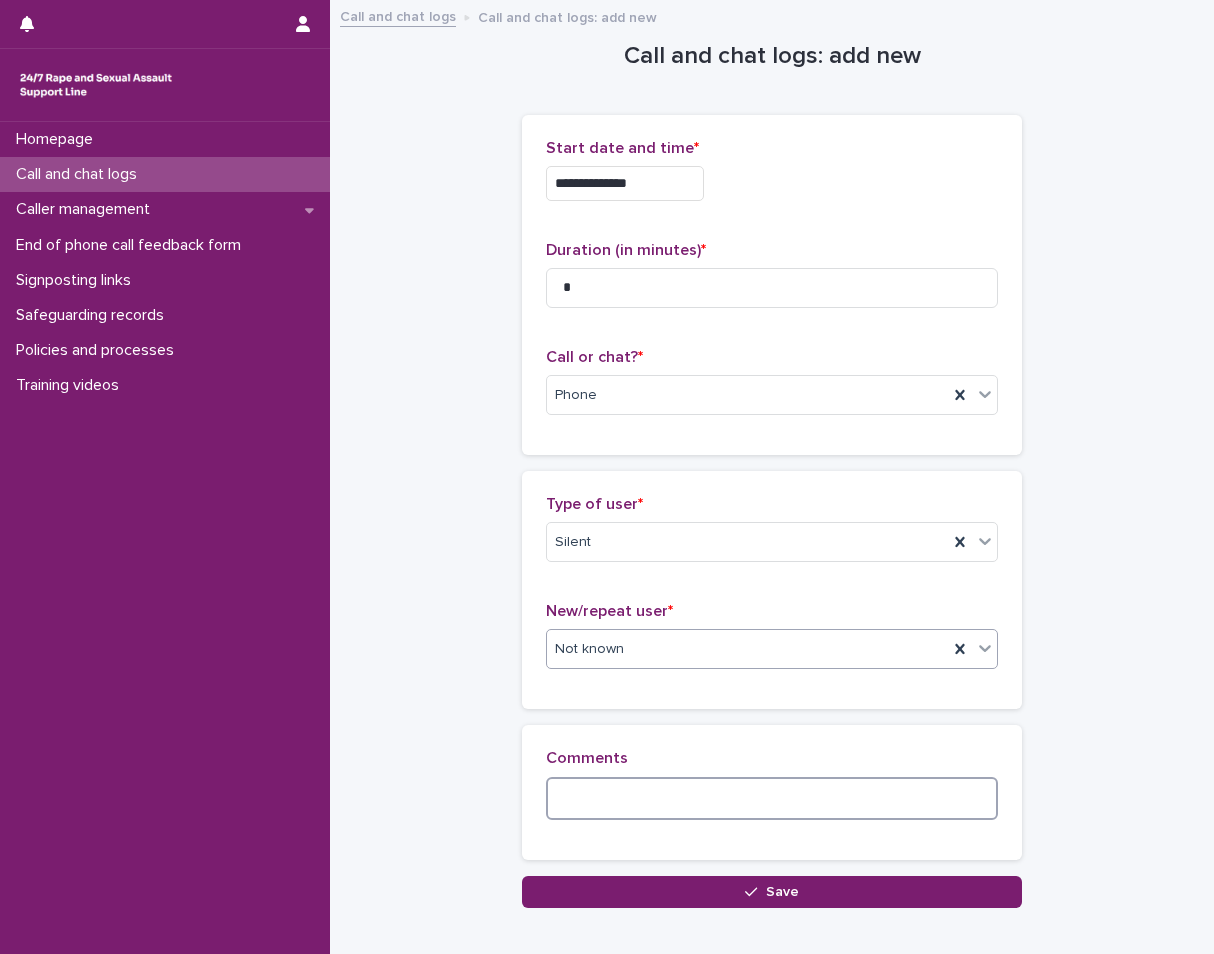 click at bounding box center (772, 798) 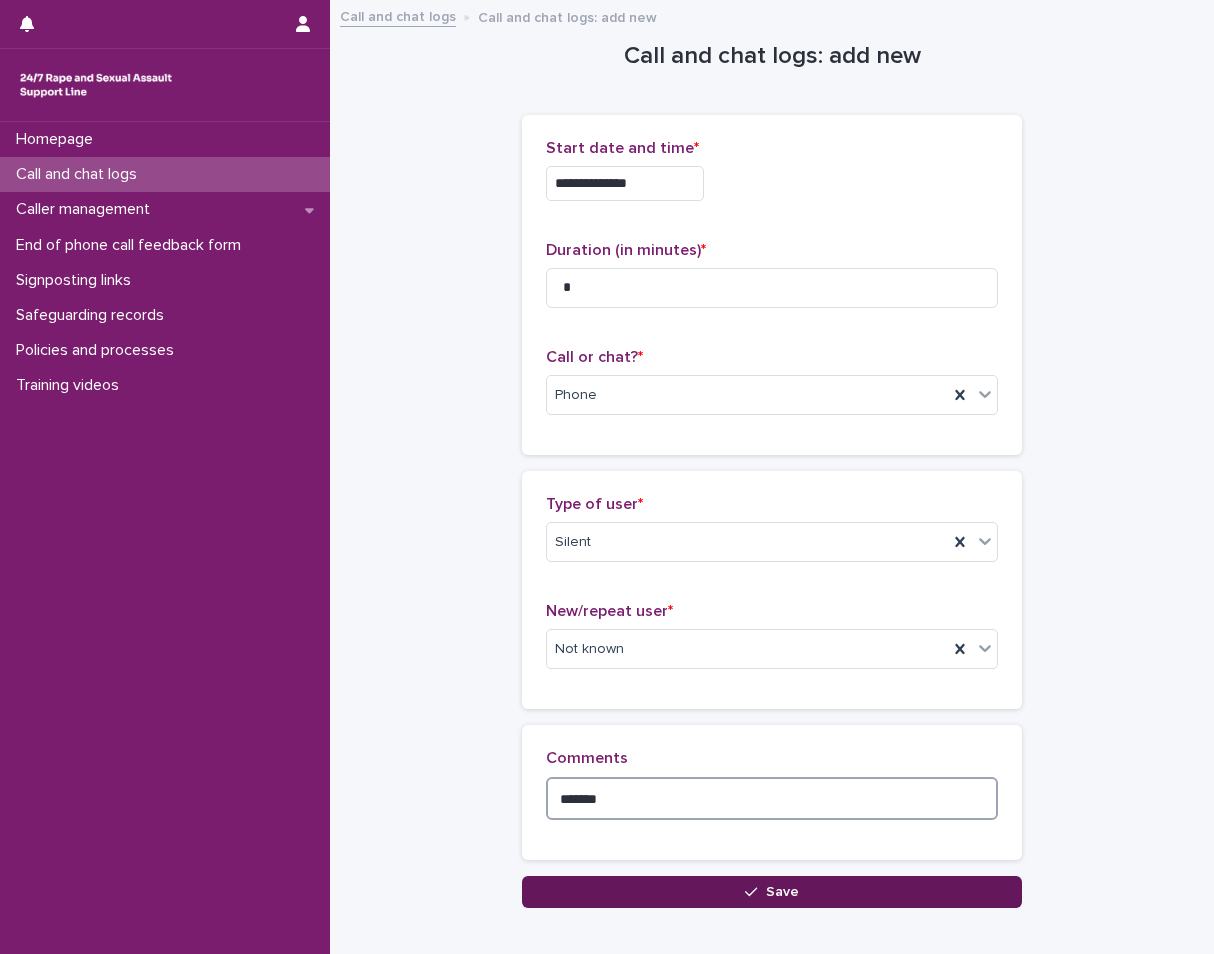 type on "******" 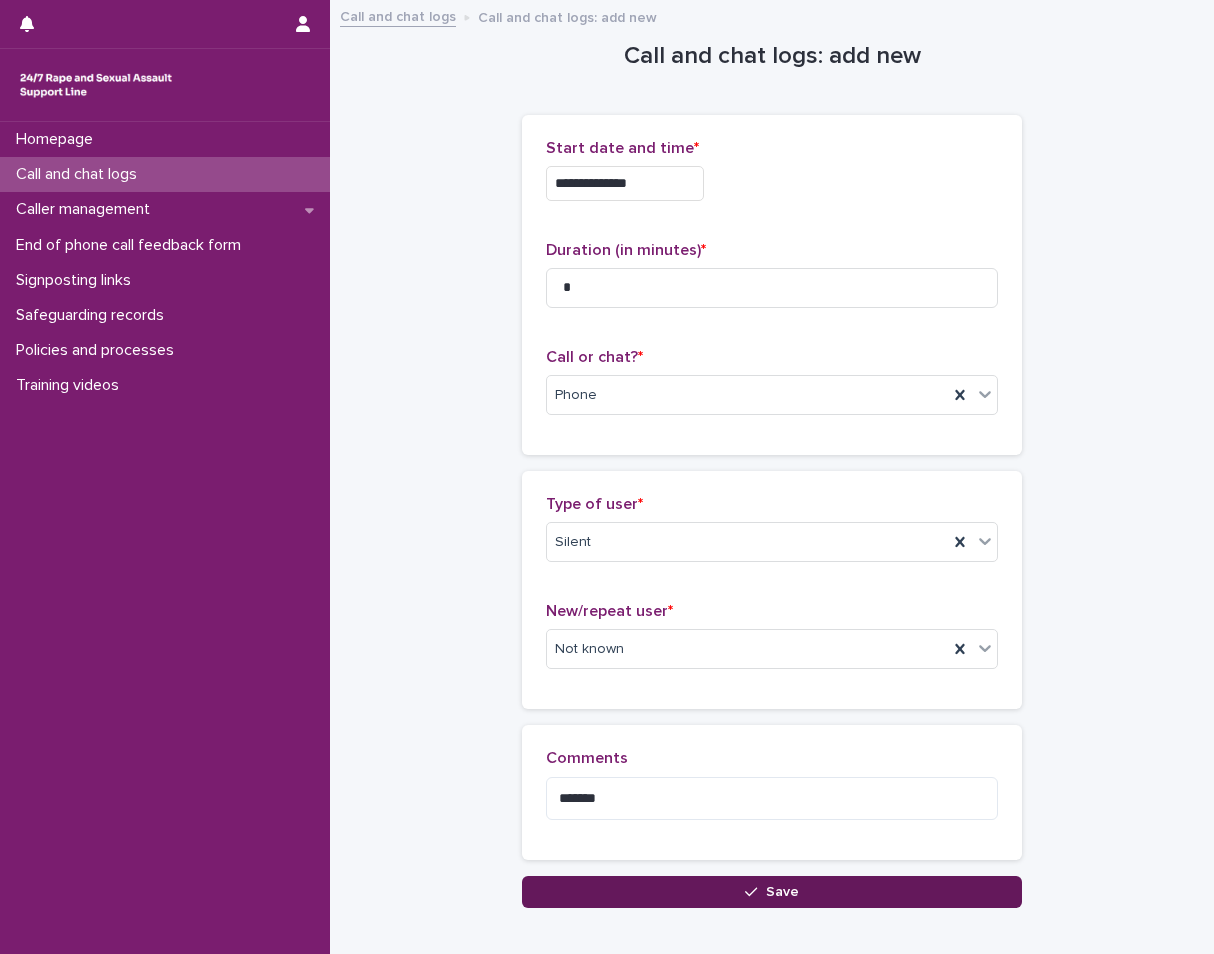 drag, startPoint x: 585, startPoint y: 887, endPoint x: 259, endPoint y: 708, distance: 371.90994 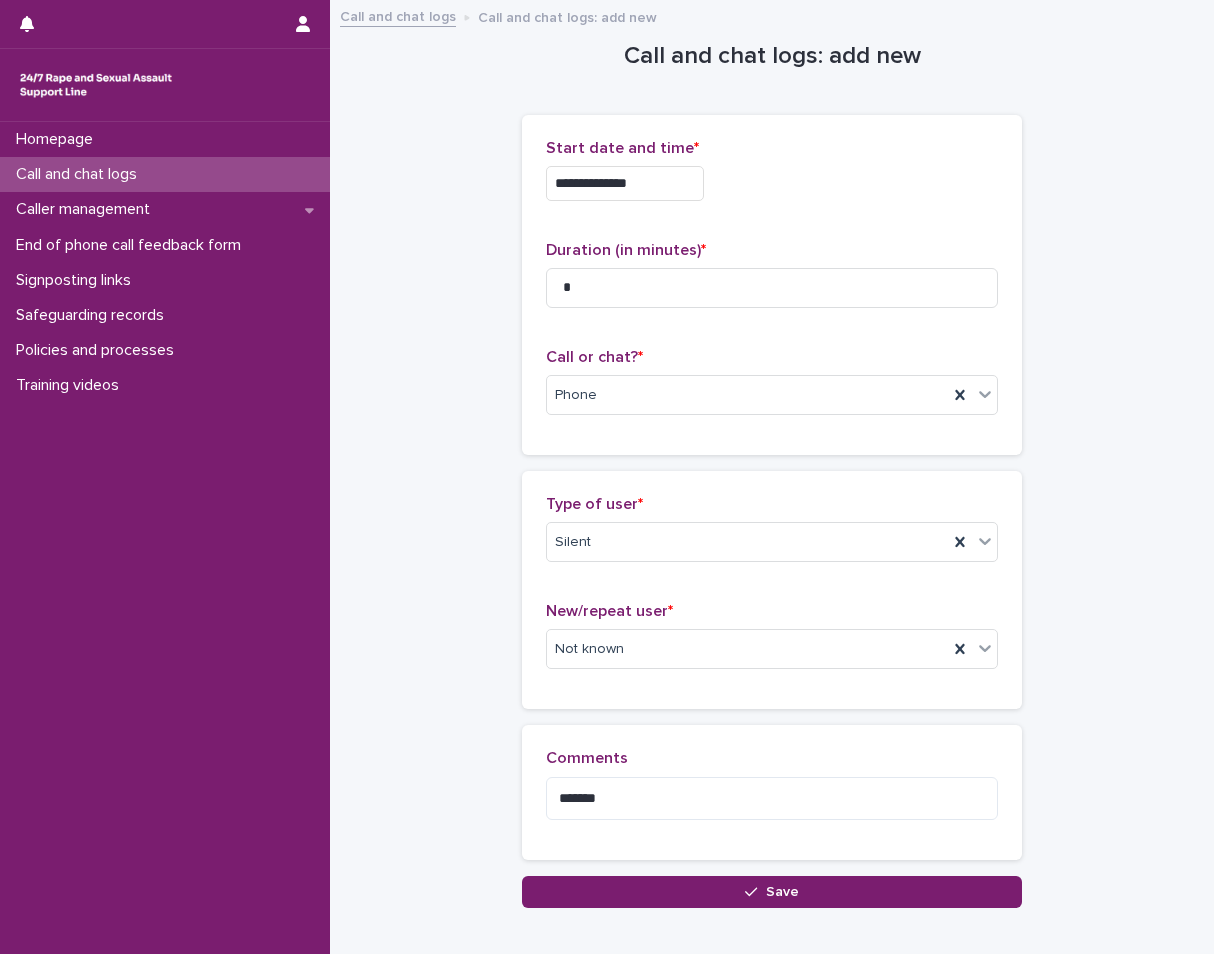 click on "Save" at bounding box center [772, 892] 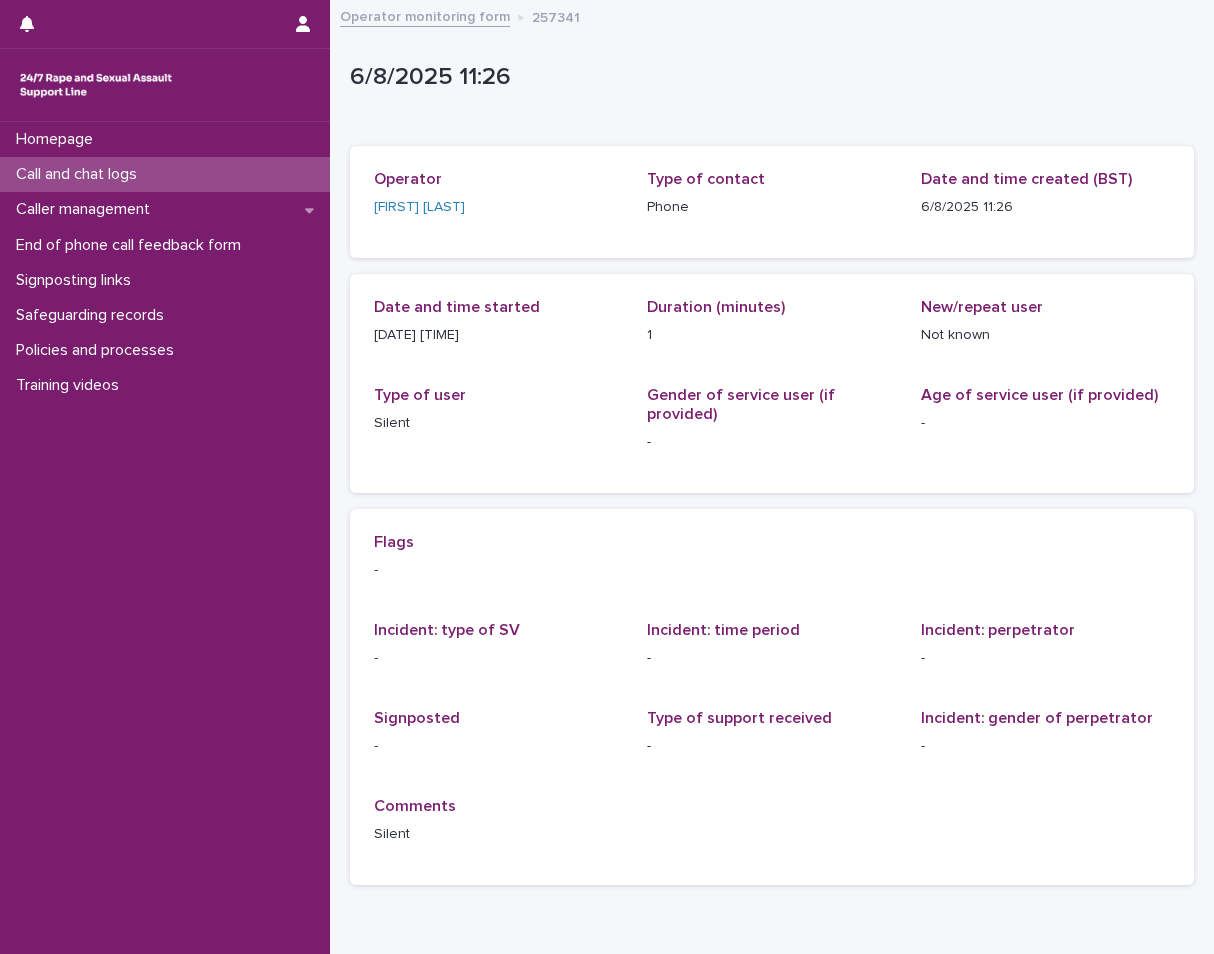 click on "Call and chat logs" at bounding box center [165, 174] 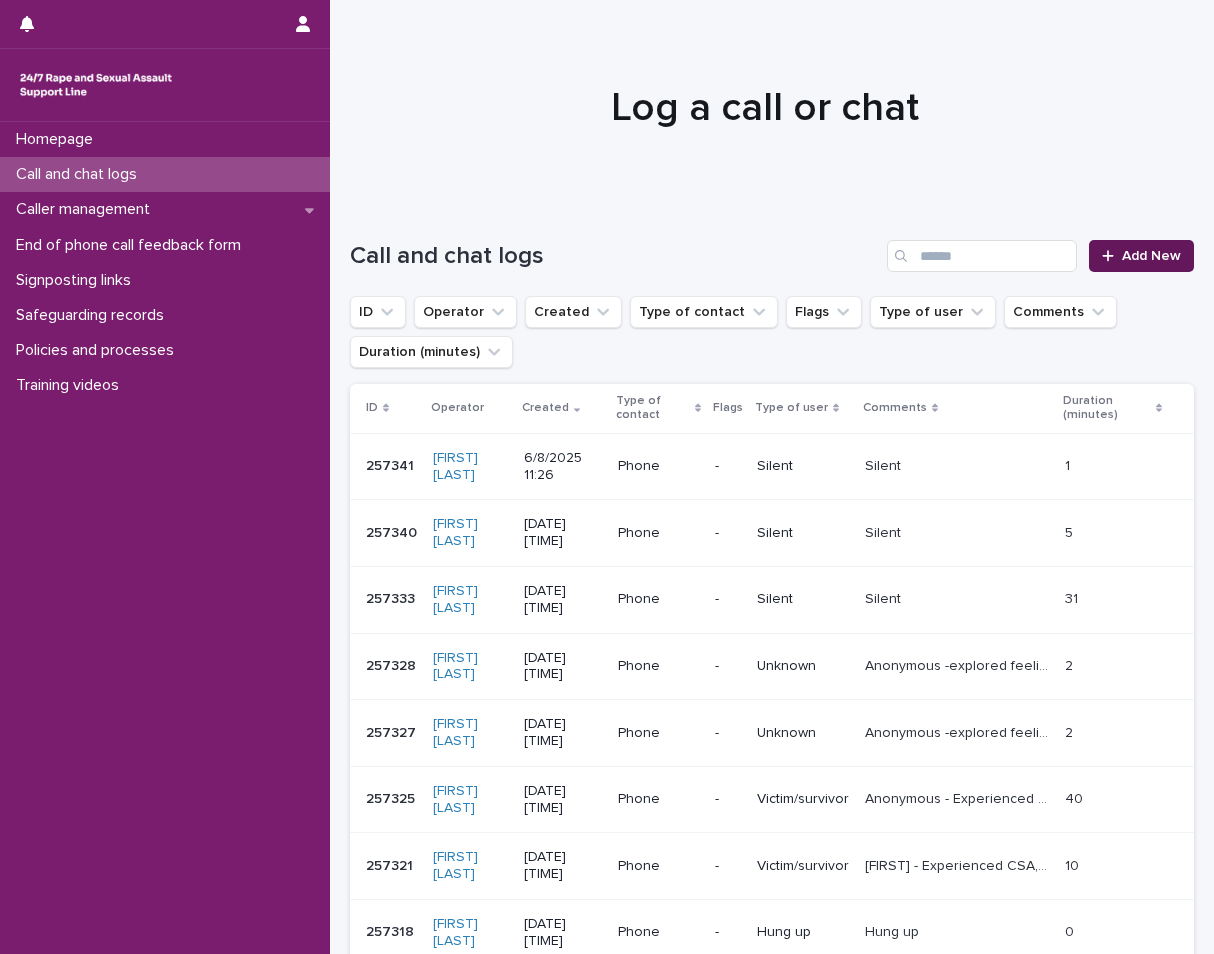 click on "Add New" at bounding box center (1151, 256) 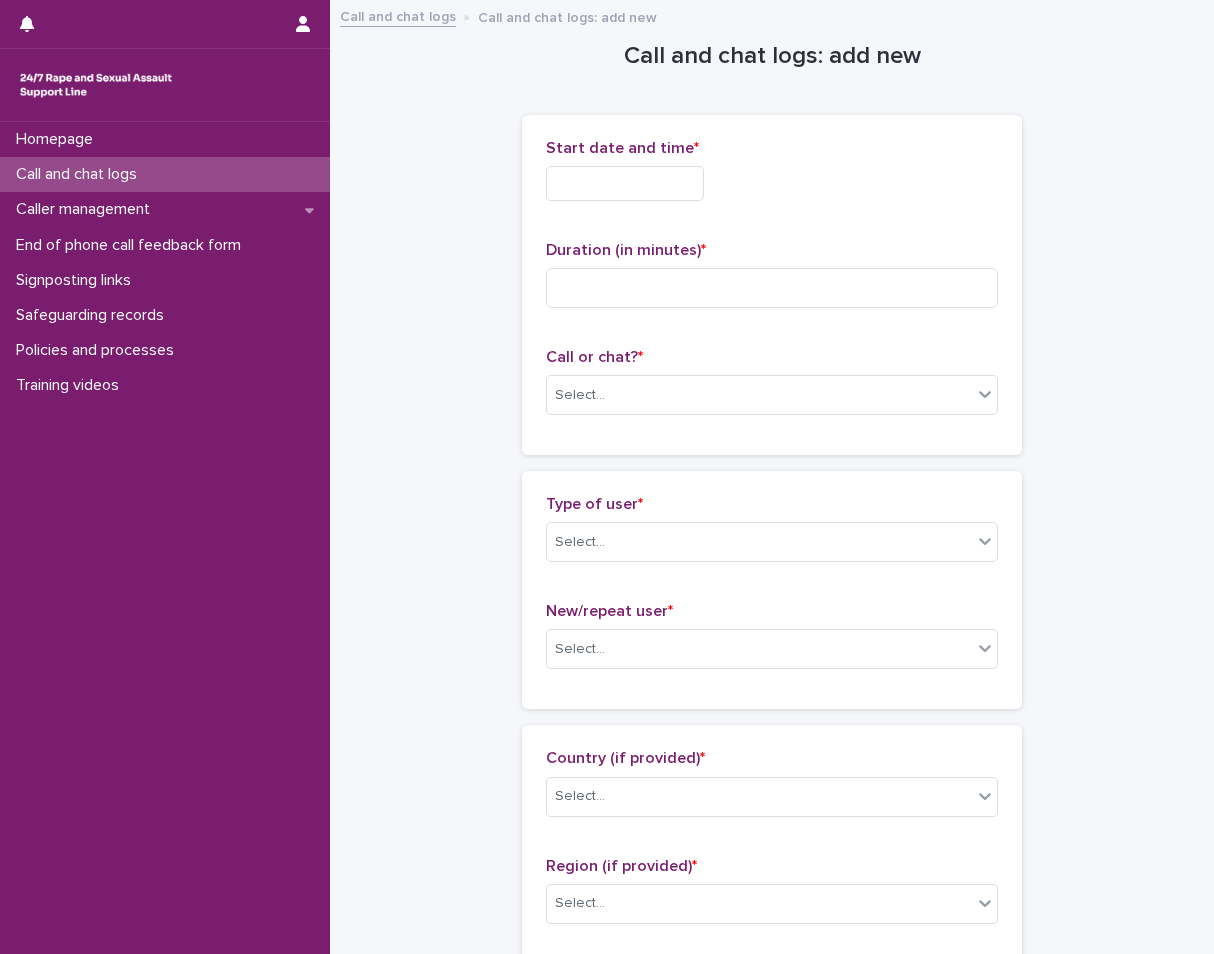 click at bounding box center (625, 183) 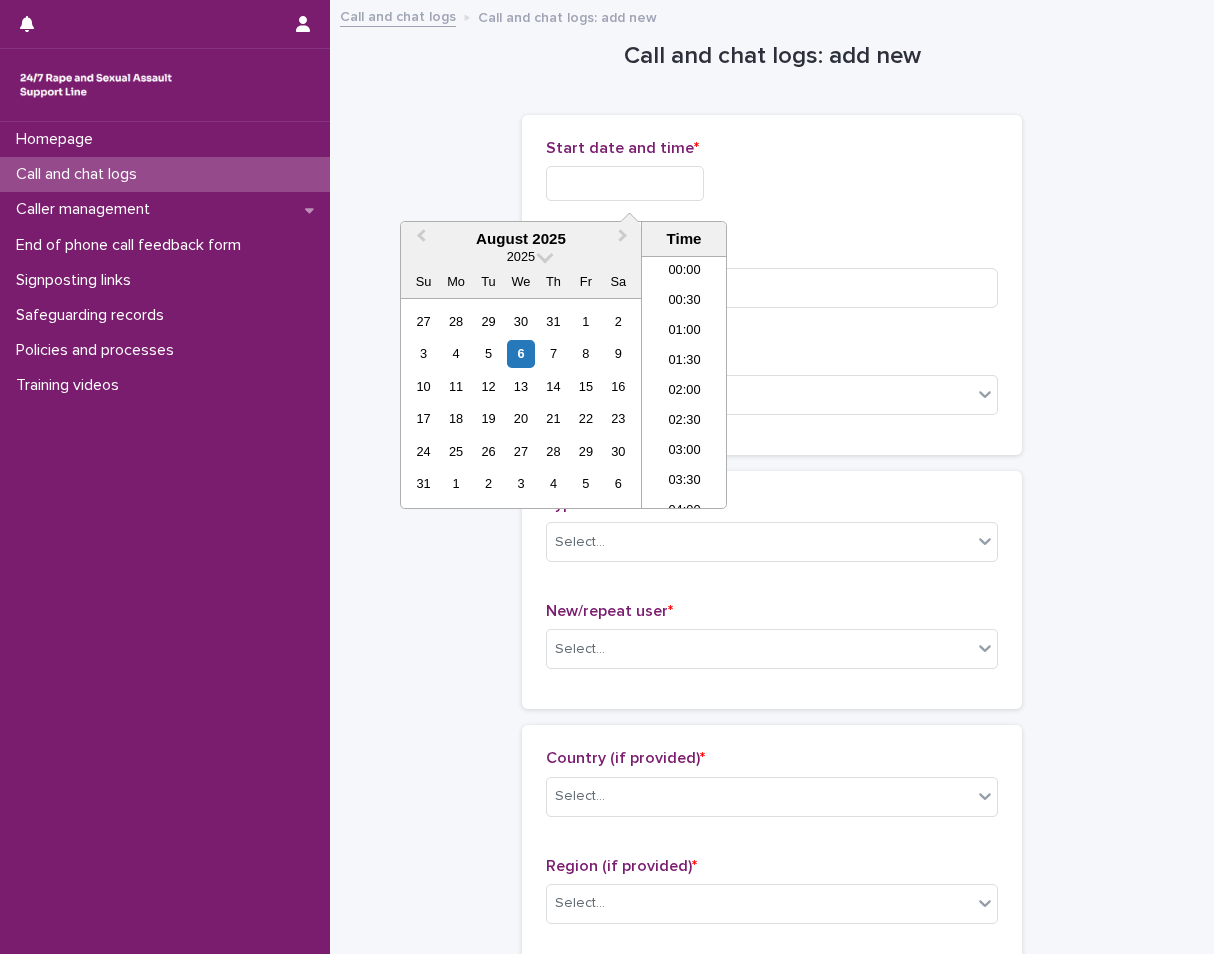 scroll, scrollTop: 550, scrollLeft: 0, axis: vertical 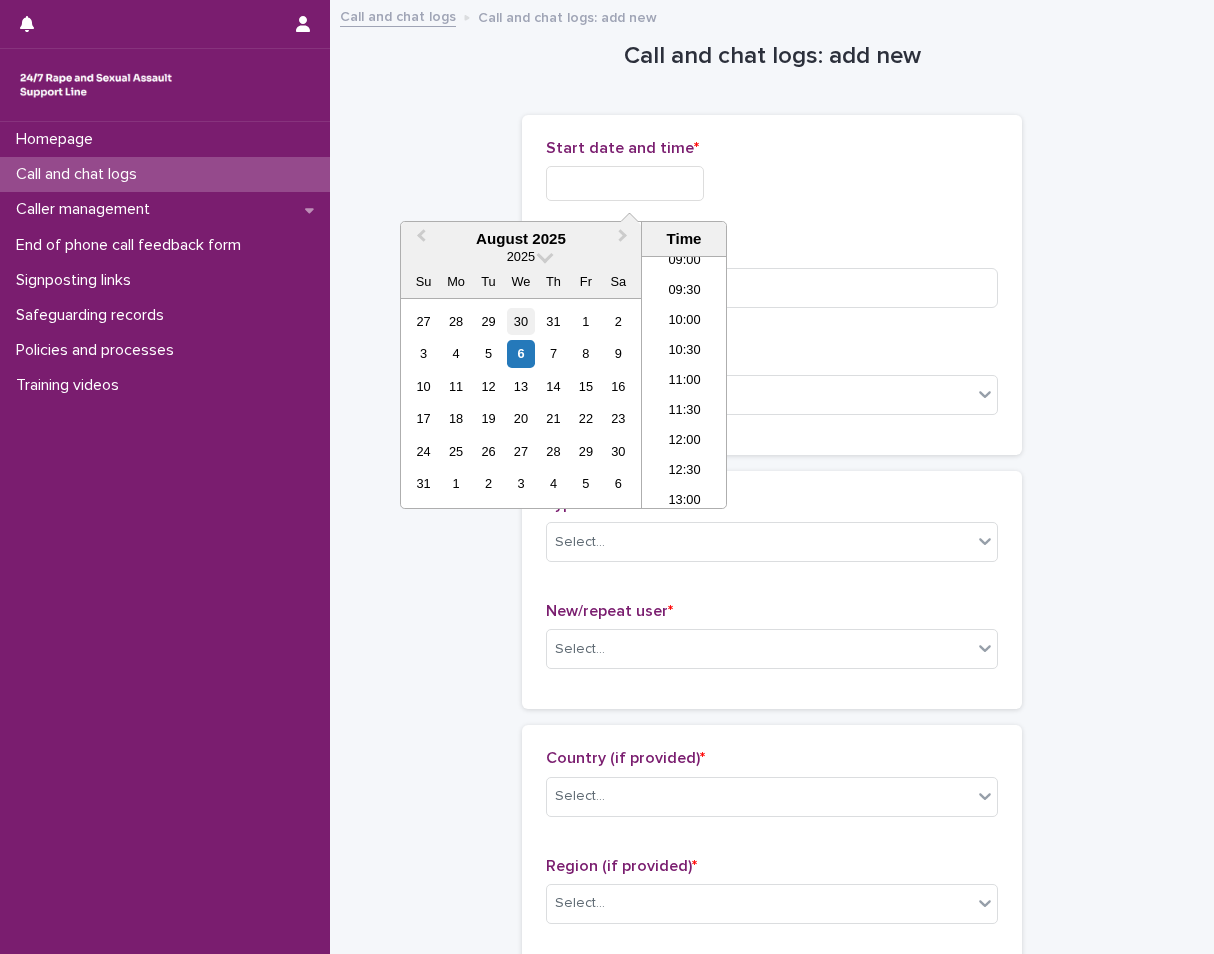 click on "3 4 5 6 7 8 9" at bounding box center [520, 354] 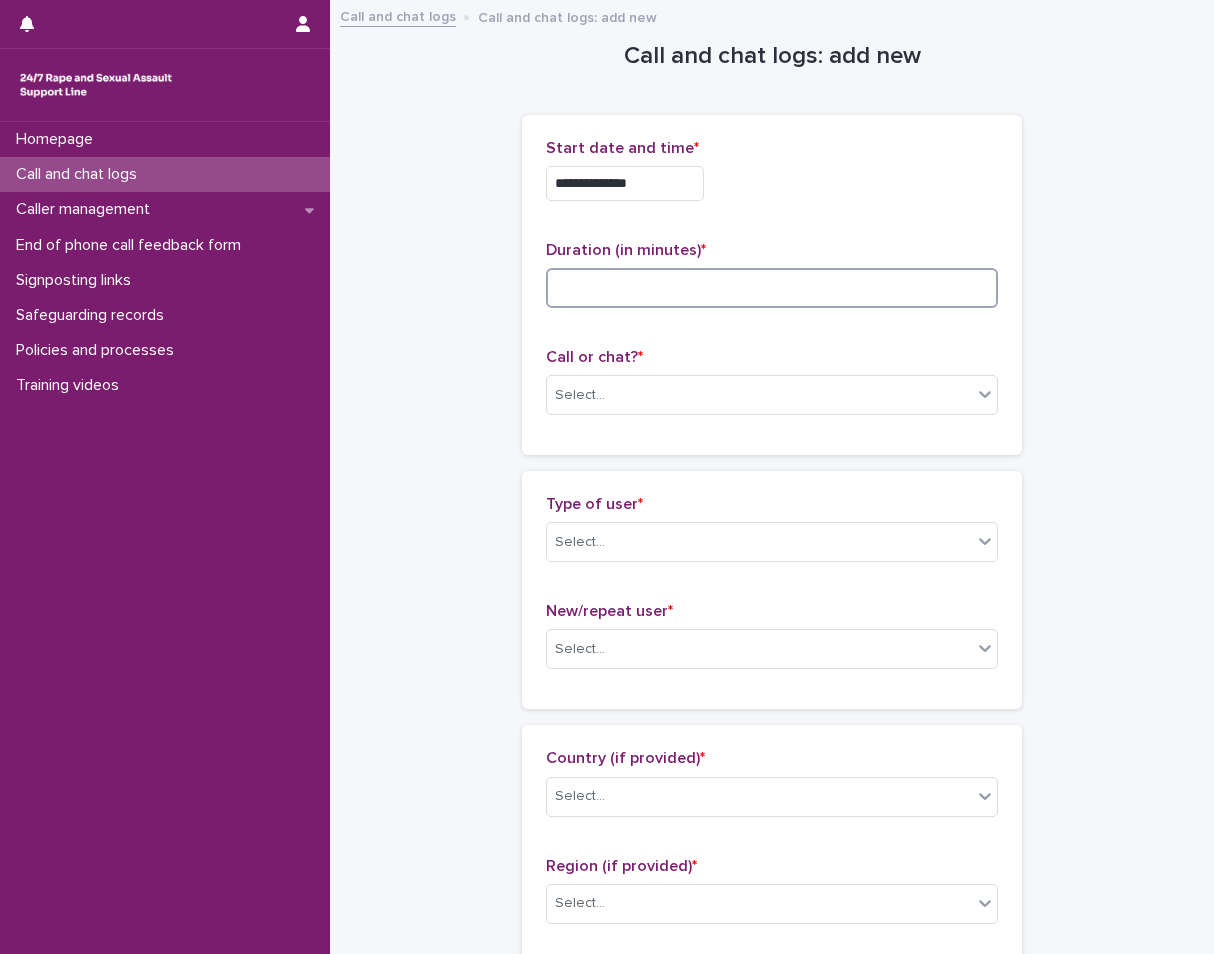 click at bounding box center (772, 288) 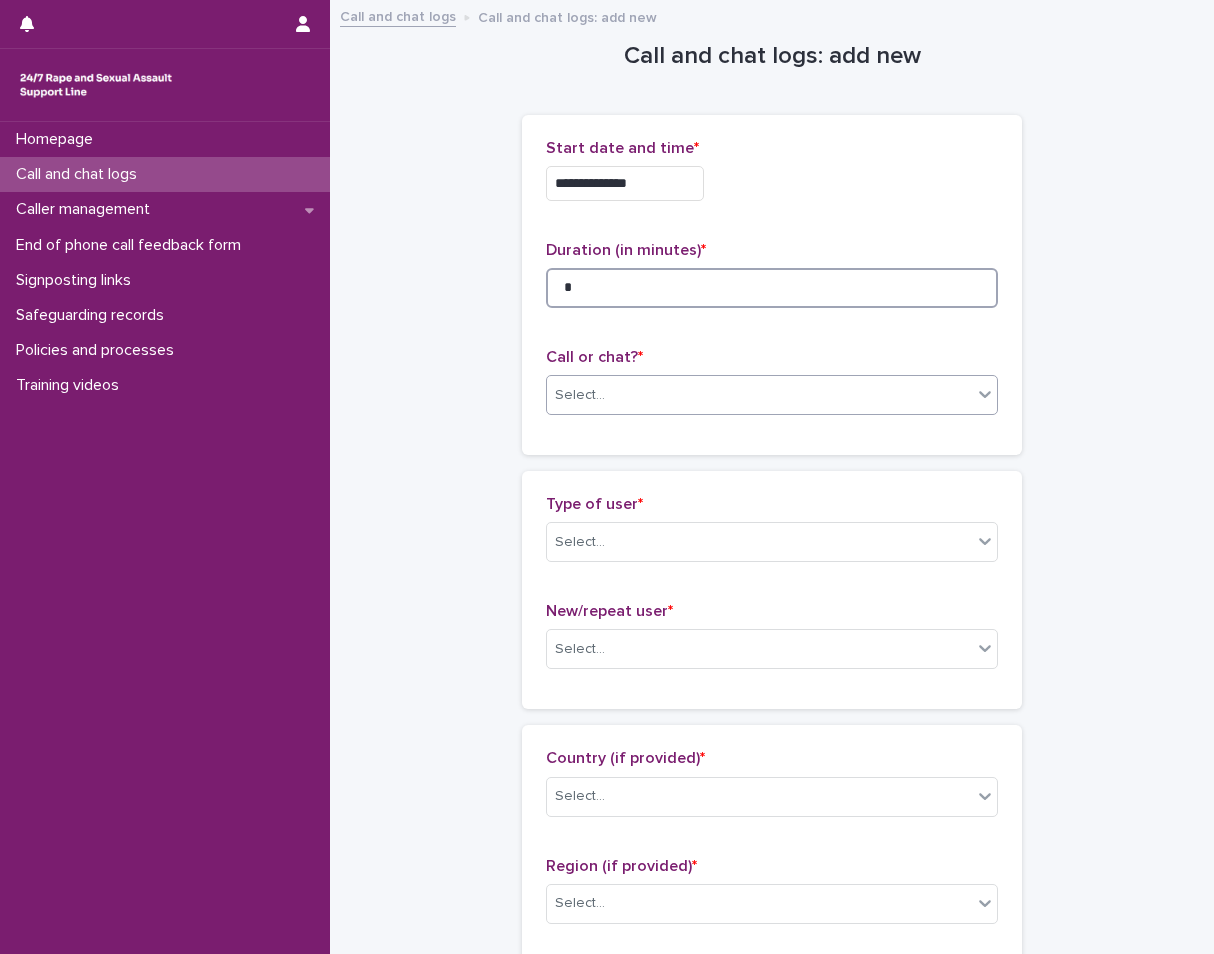 type on "*" 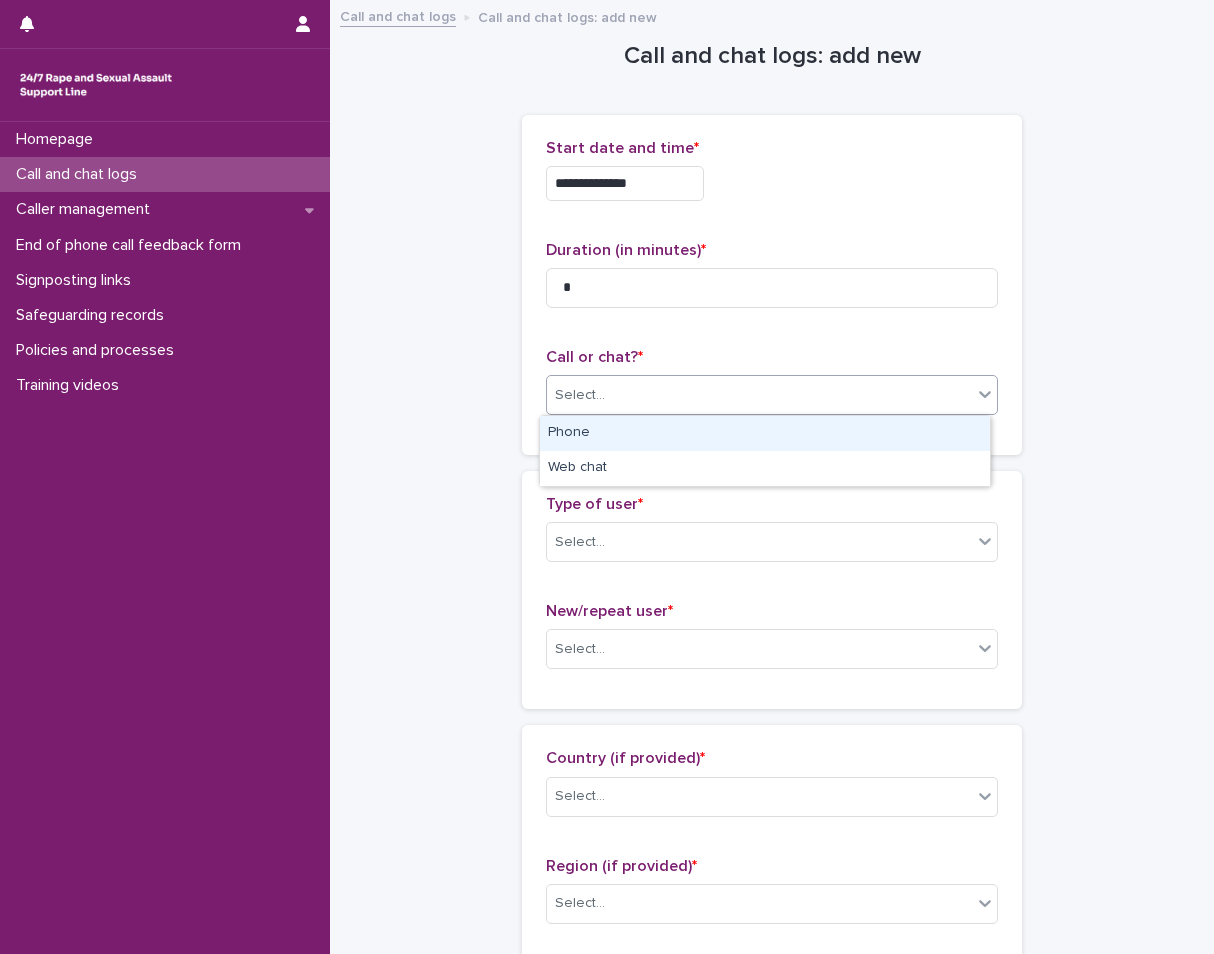 click on "Select..." at bounding box center (759, 395) 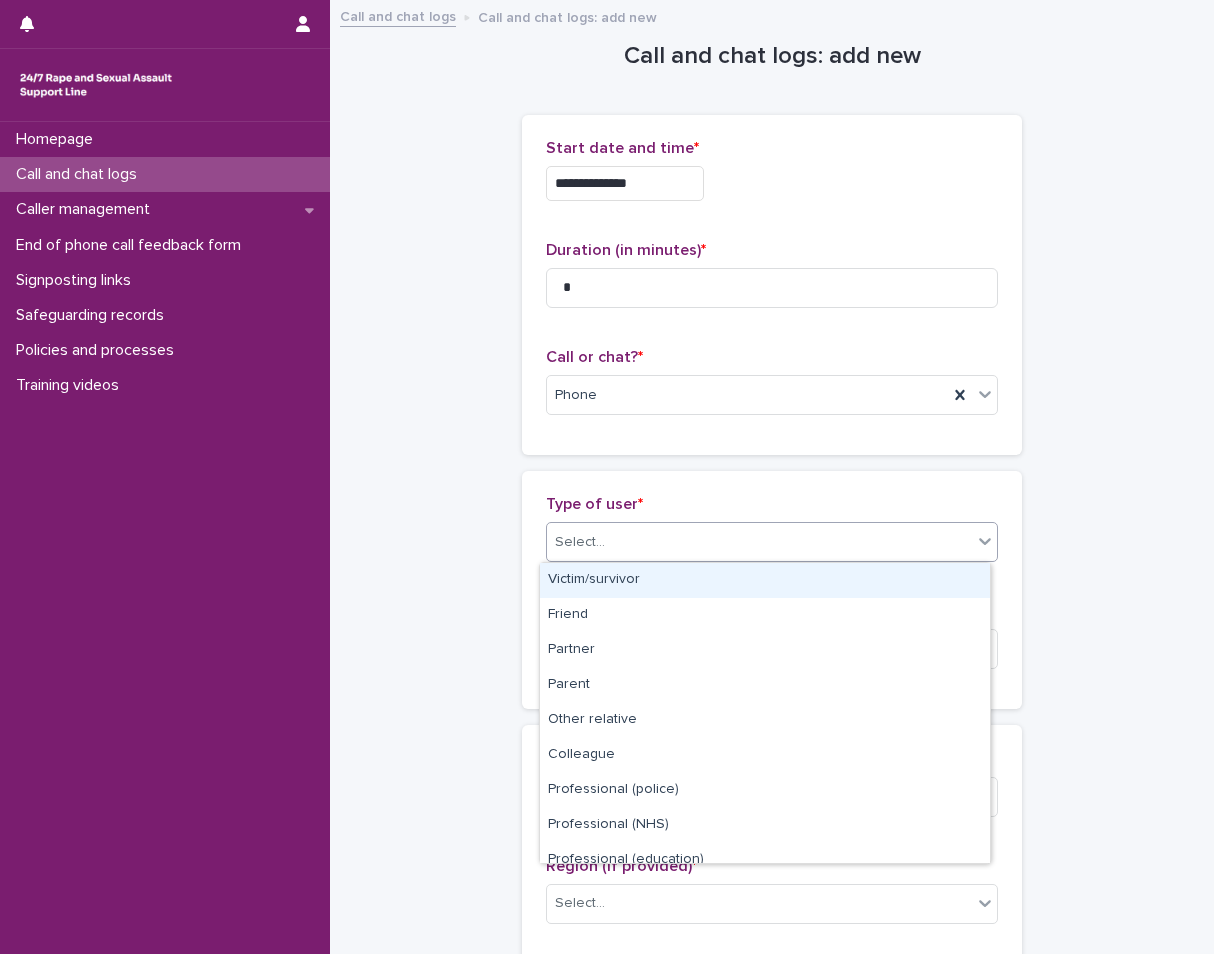 click on "Select..." at bounding box center [759, 542] 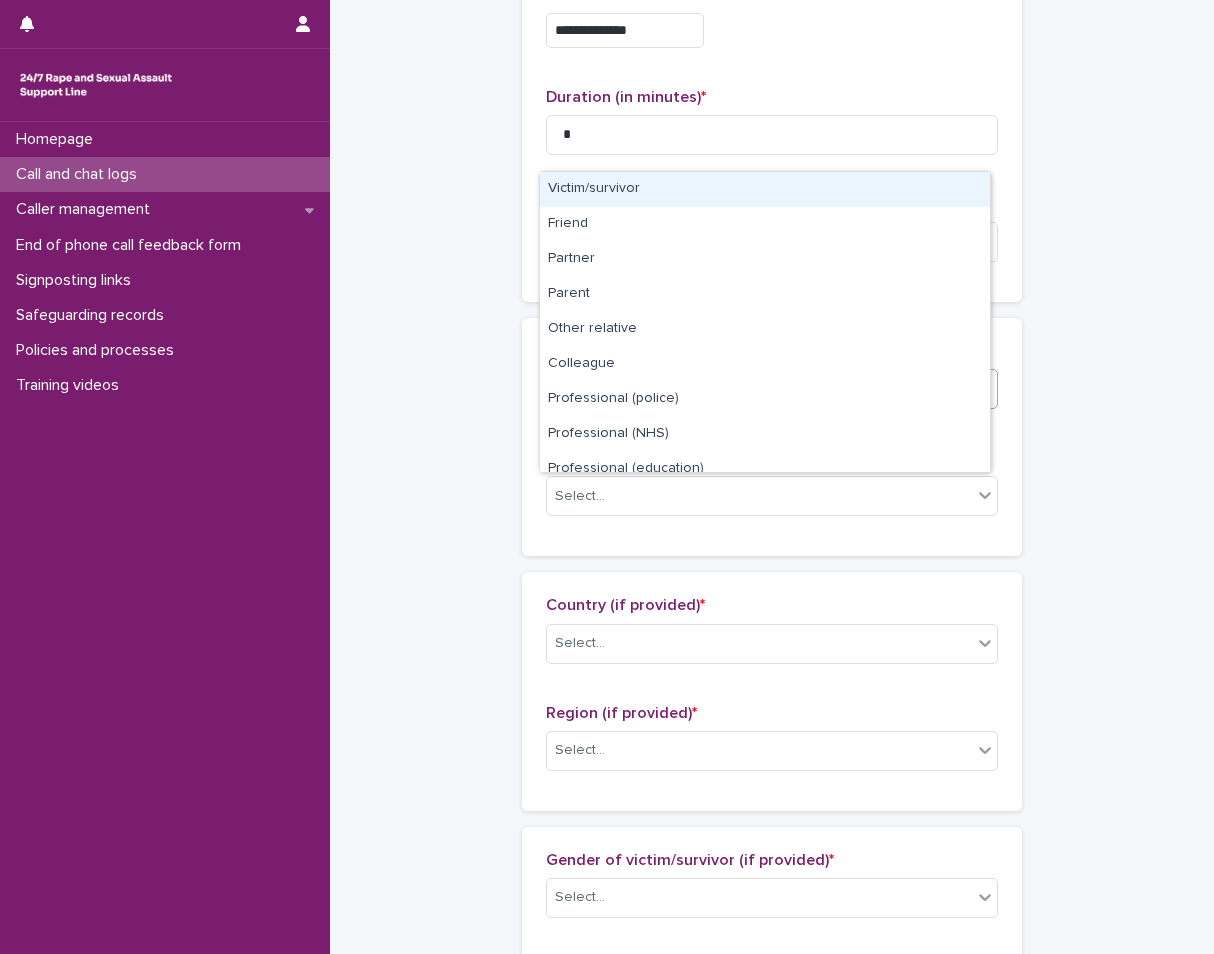 scroll, scrollTop: 100, scrollLeft: 0, axis: vertical 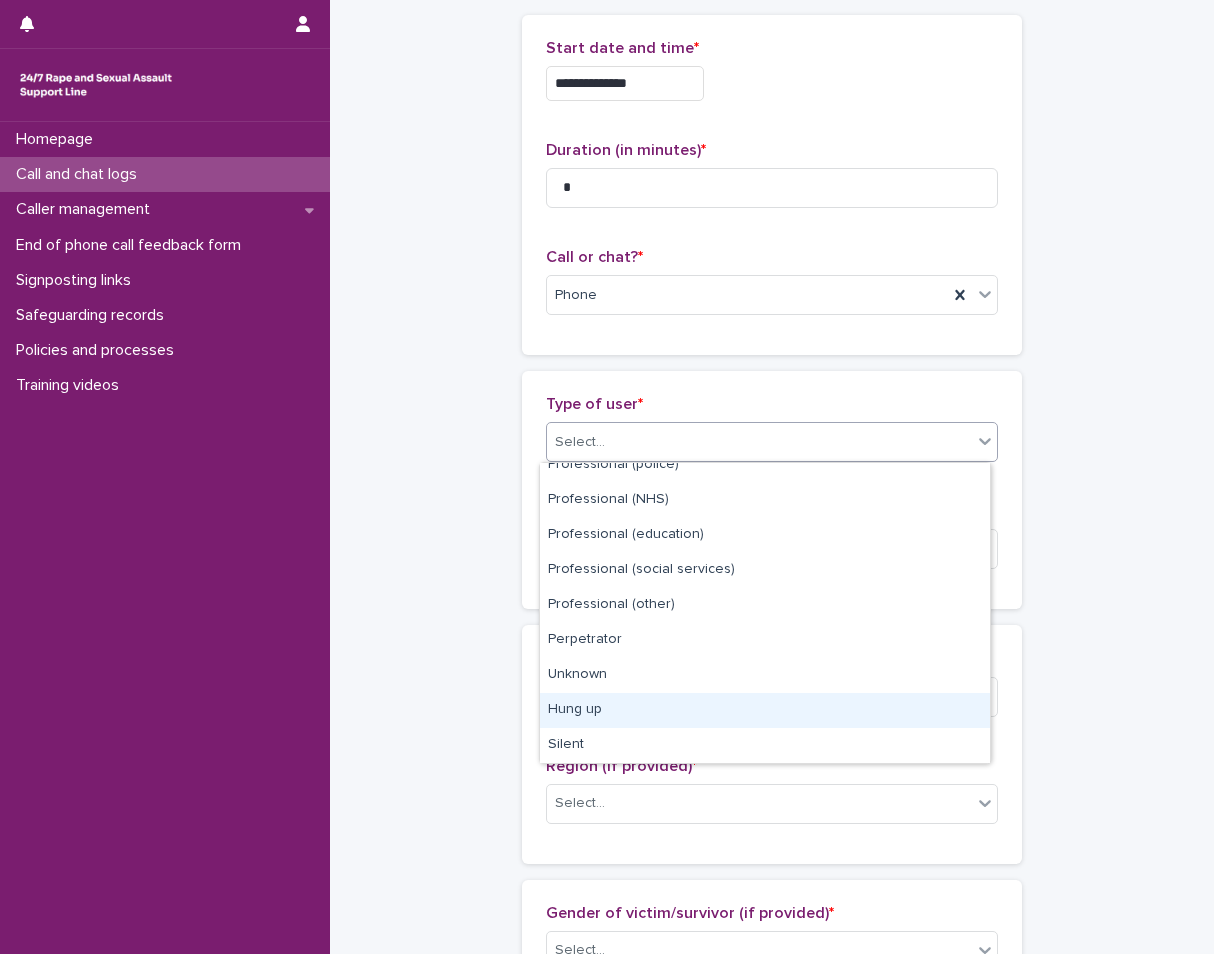 drag, startPoint x: 676, startPoint y: 690, endPoint x: 624, endPoint y: 717, distance: 58.59181 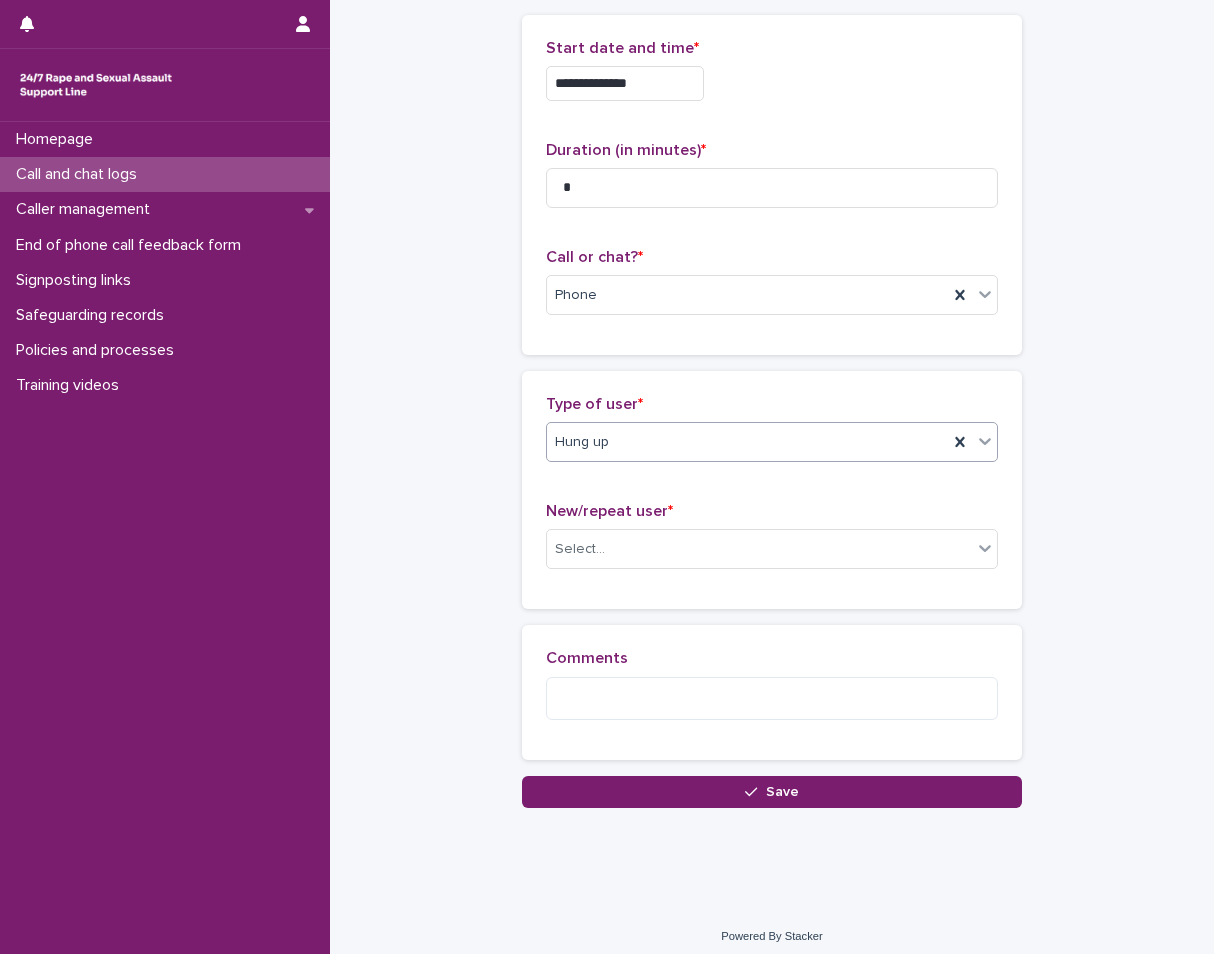 scroll, scrollTop: 100, scrollLeft: 0, axis: vertical 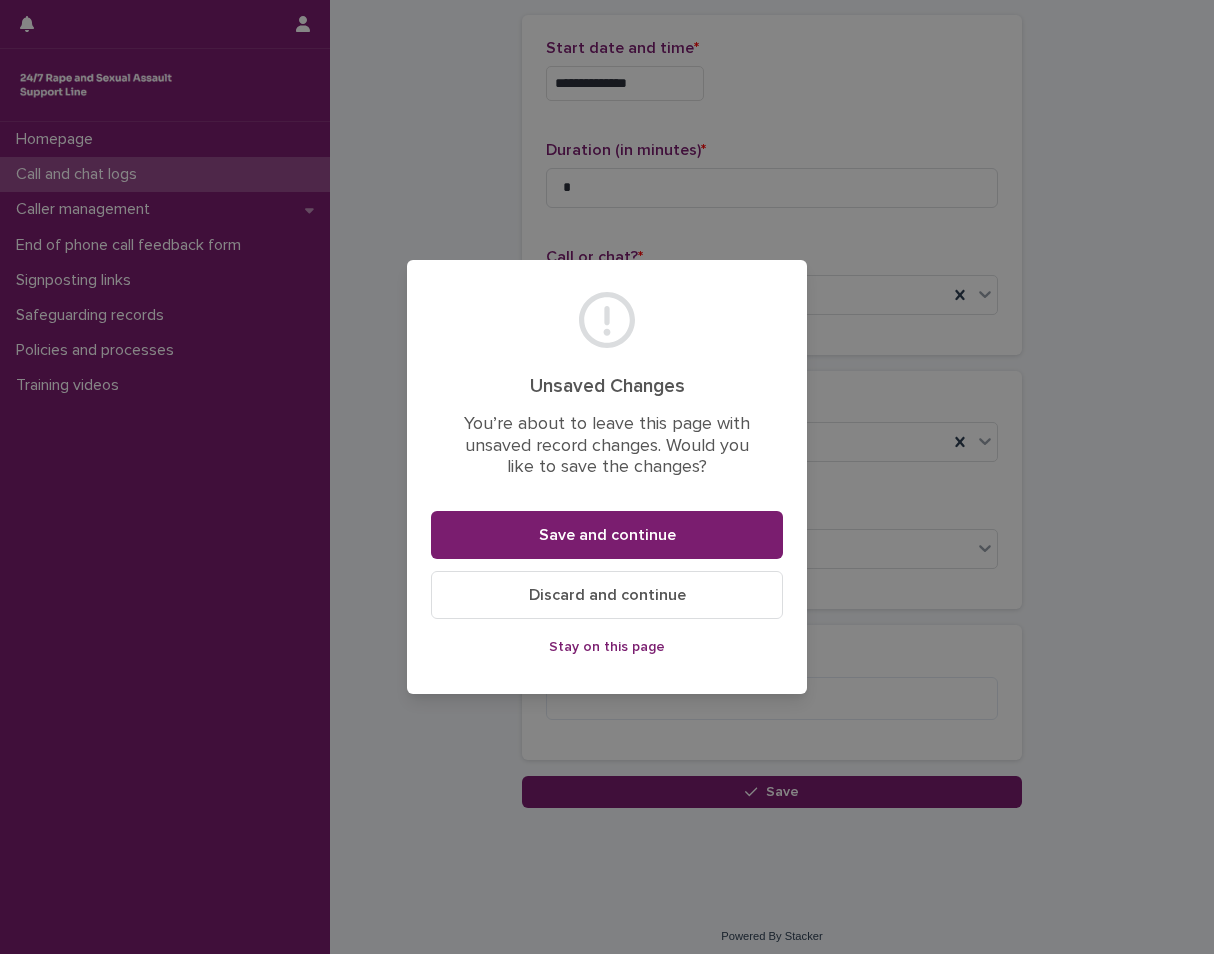 click on "Discard and continue" at bounding box center [607, 595] 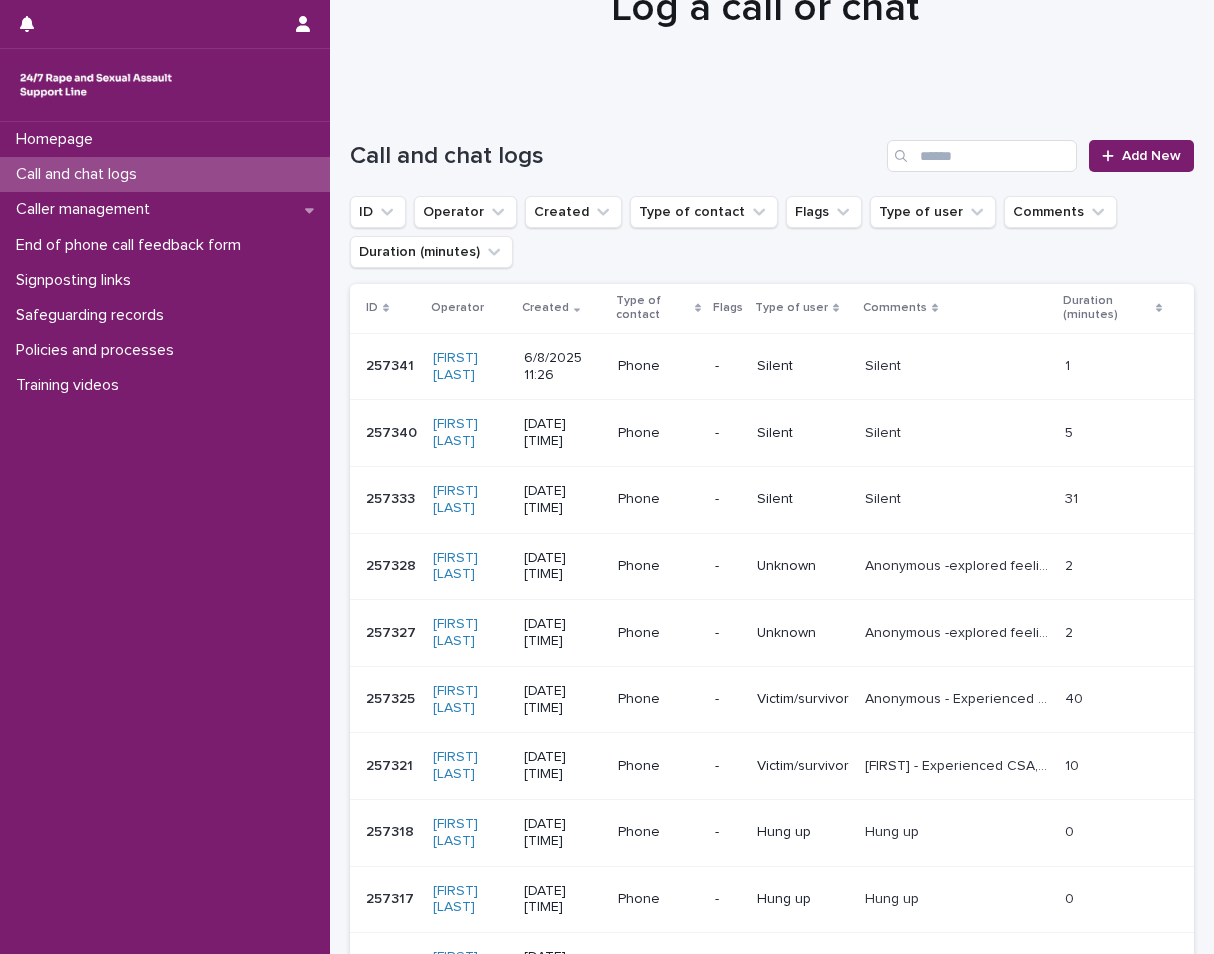 scroll, scrollTop: 0, scrollLeft: 0, axis: both 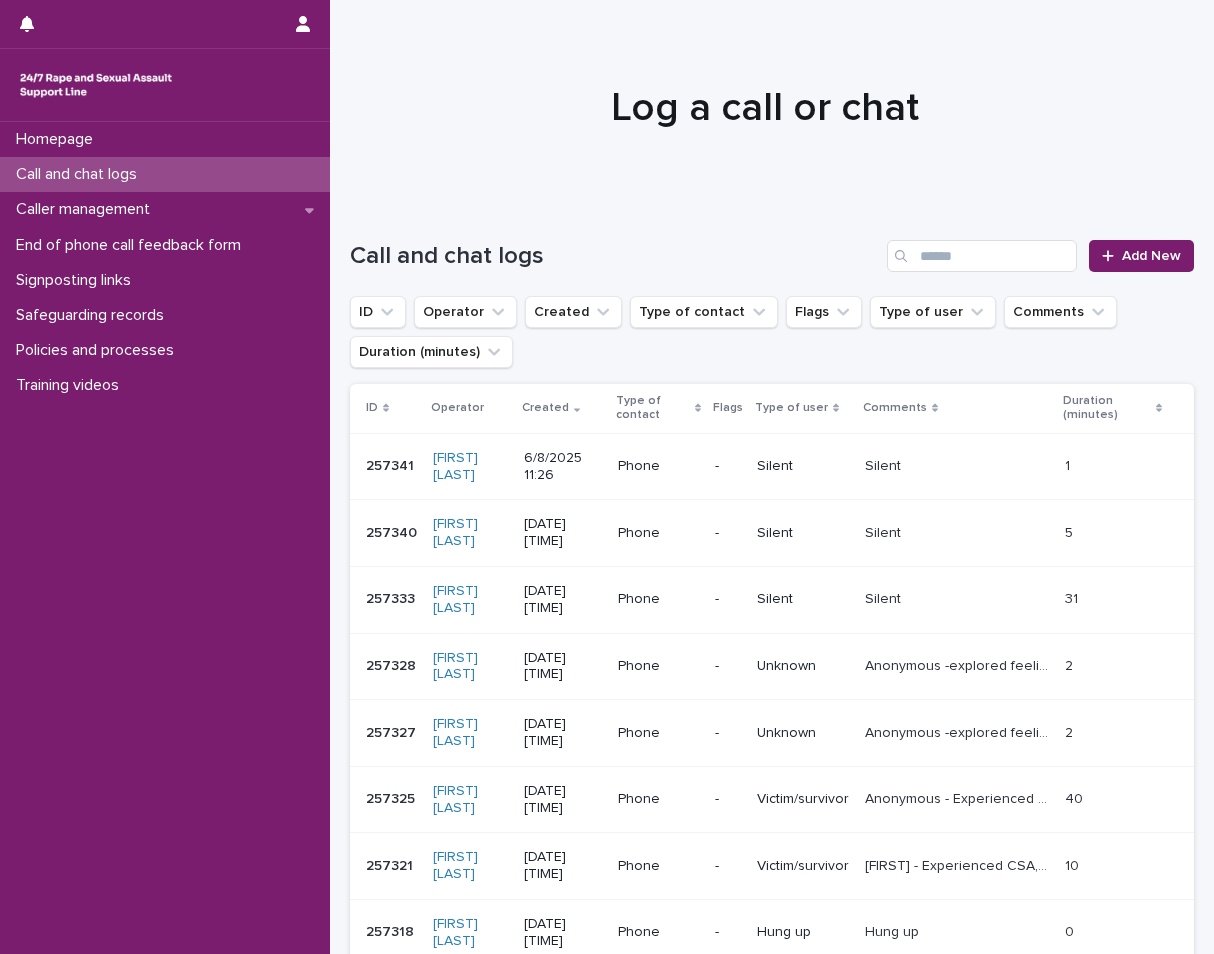 click on "Call and chat logs" at bounding box center [165, 174] 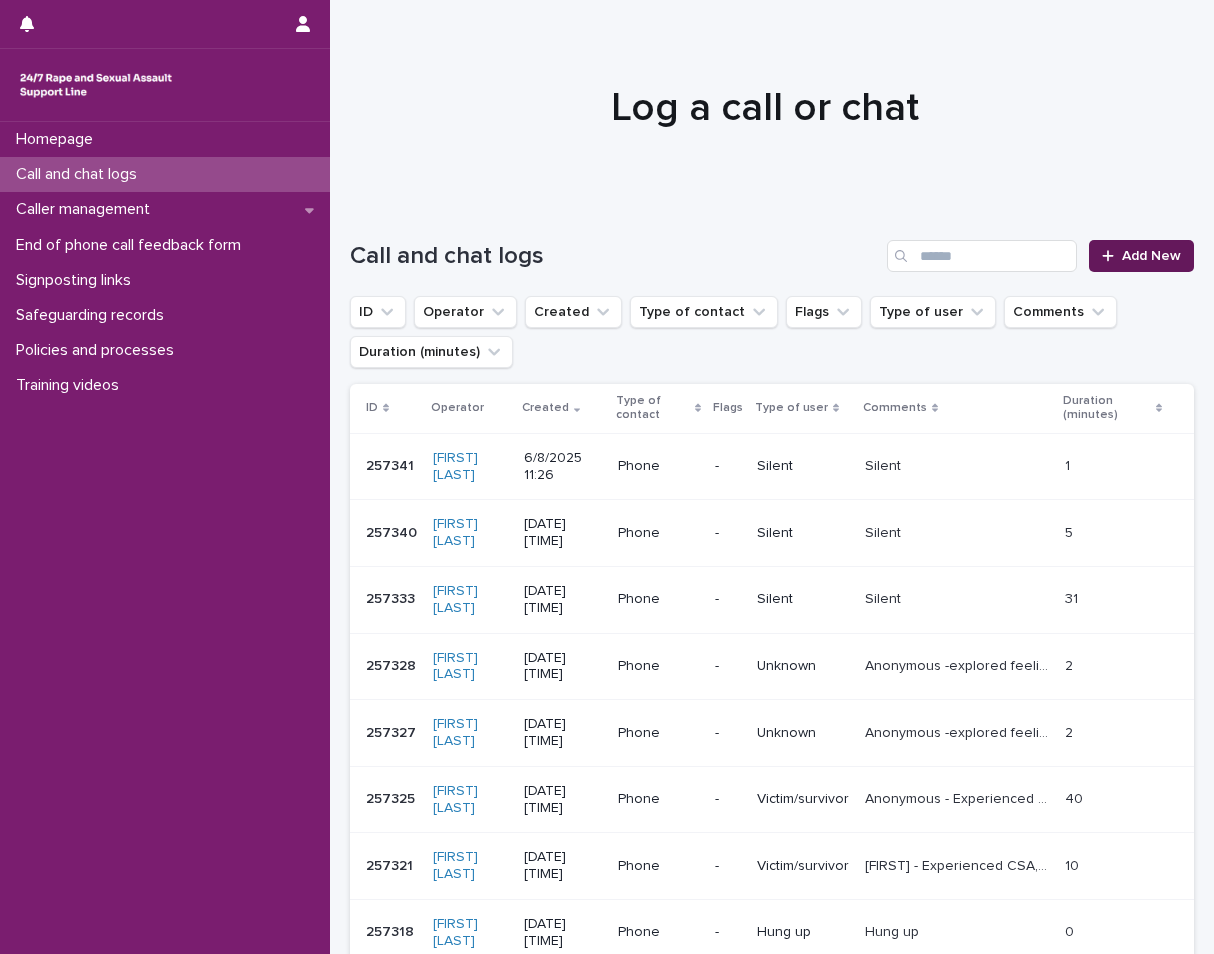 click on "Add New" at bounding box center (1141, 256) 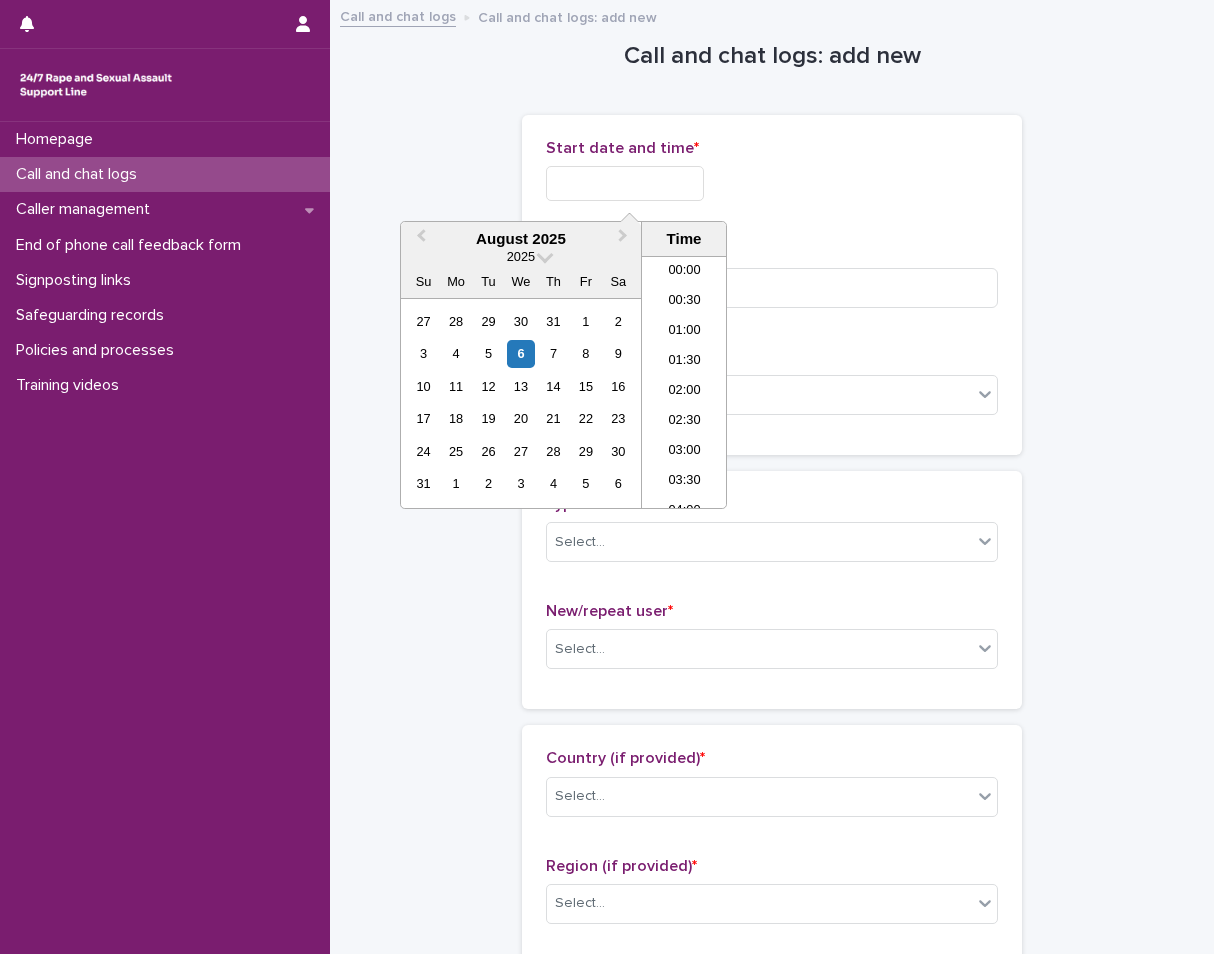 click at bounding box center [625, 183] 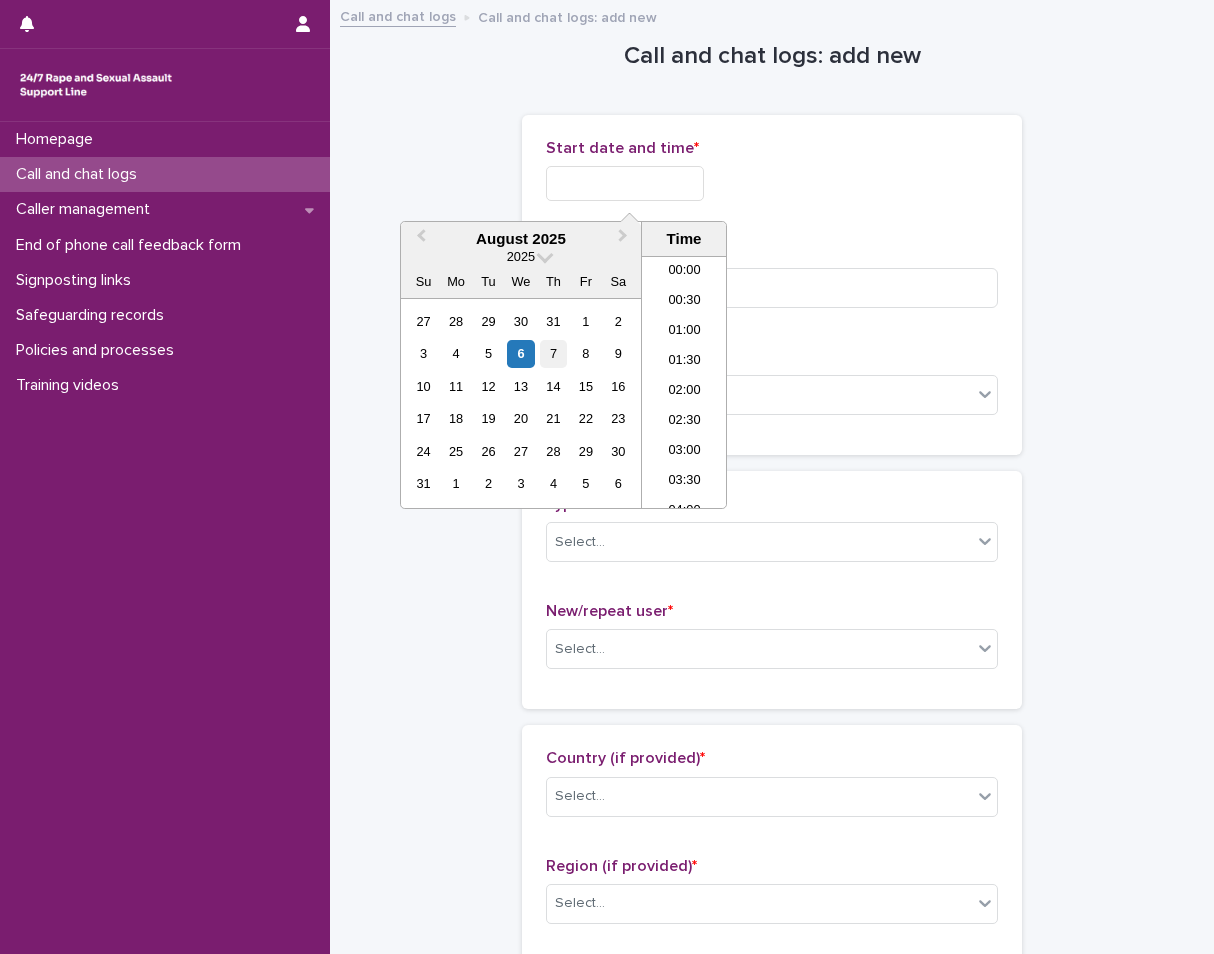 scroll, scrollTop: 550, scrollLeft: 0, axis: vertical 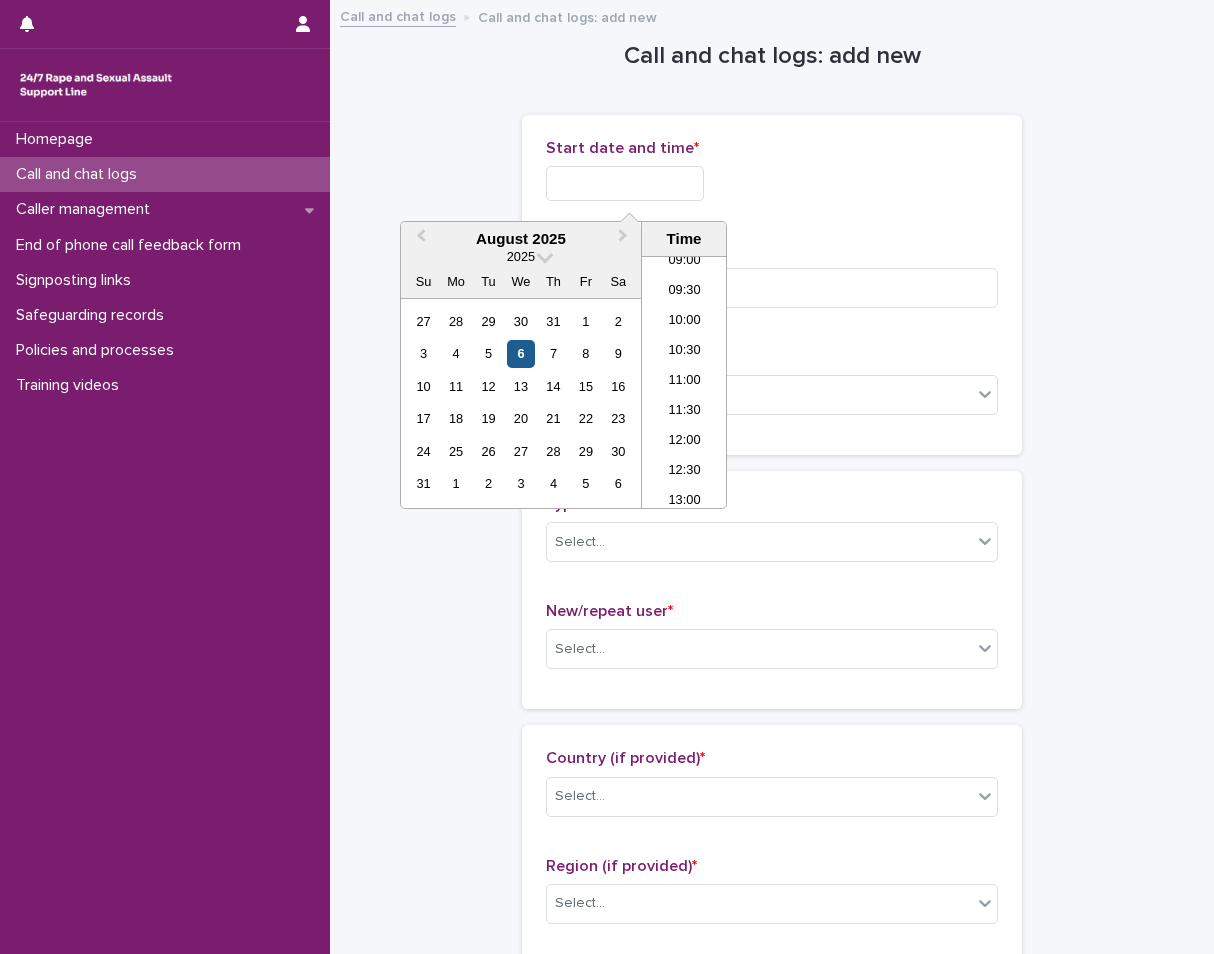 click on "6" at bounding box center (520, 353) 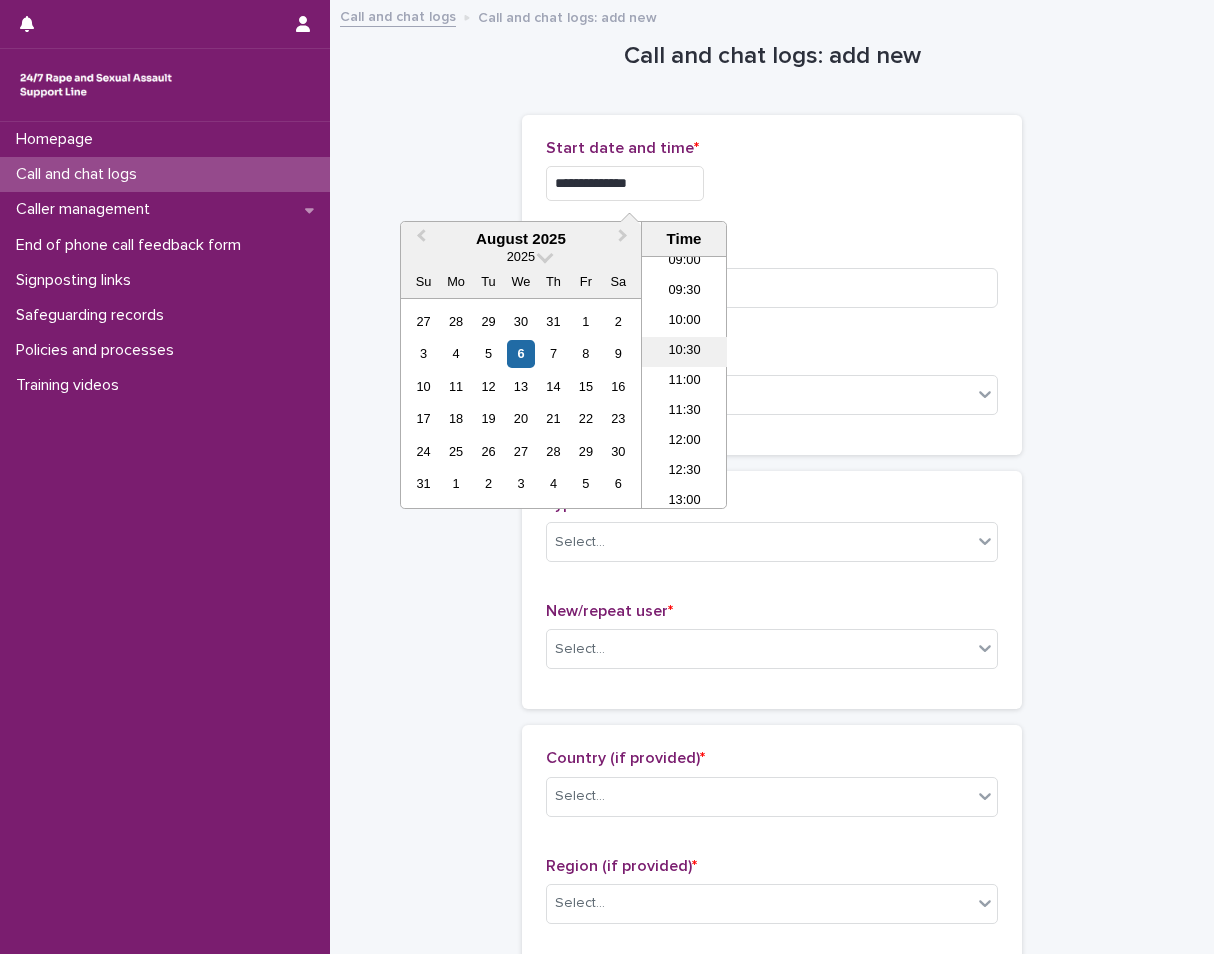 drag, startPoint x: 673, startPoint y: 388, endPoint x: 673, endPoint y: 364, distance: 24 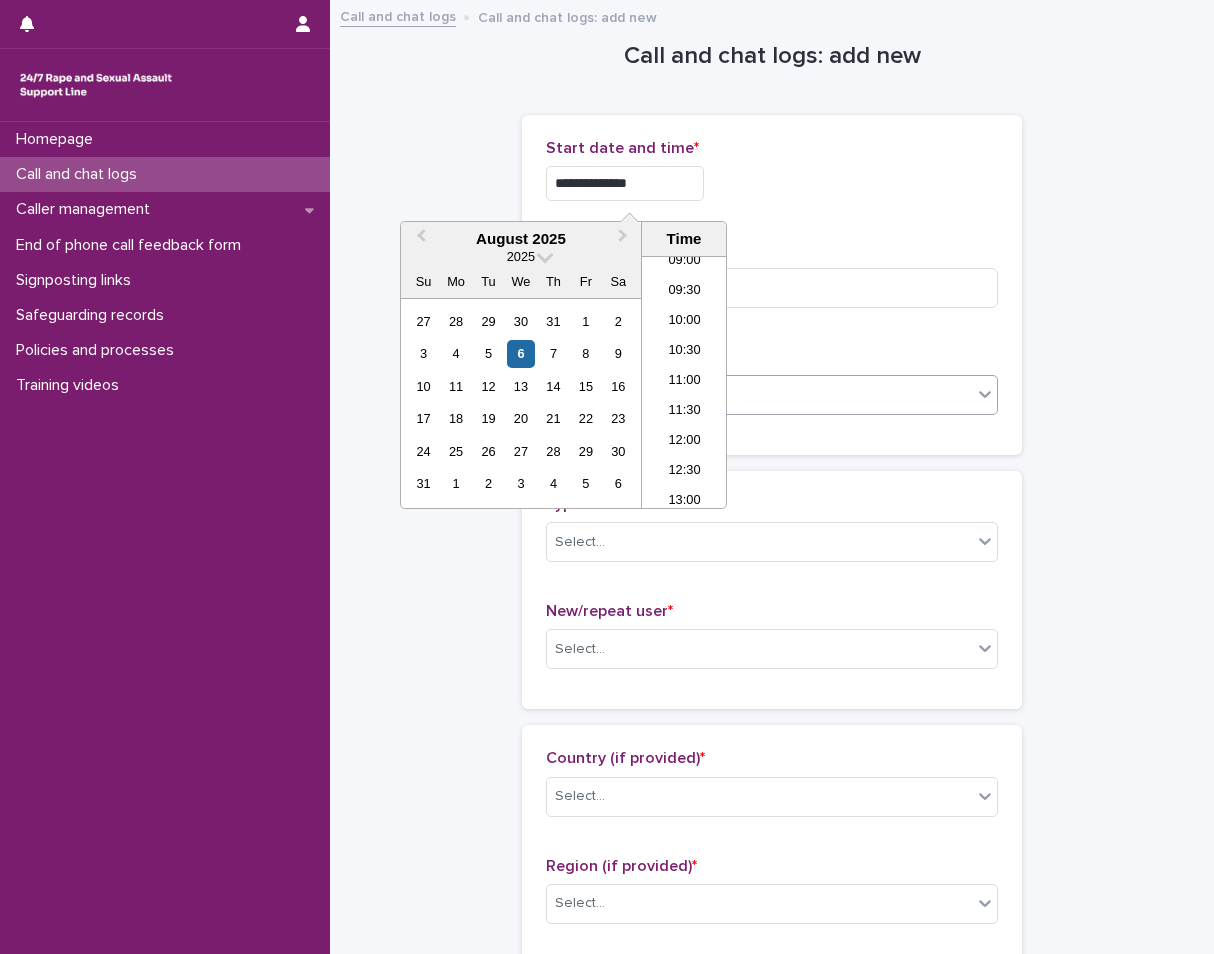 drag, startPoint x: 673, startPoint y: 364, endPoint x: 687, endPoint y: 386, distance: 26.076809 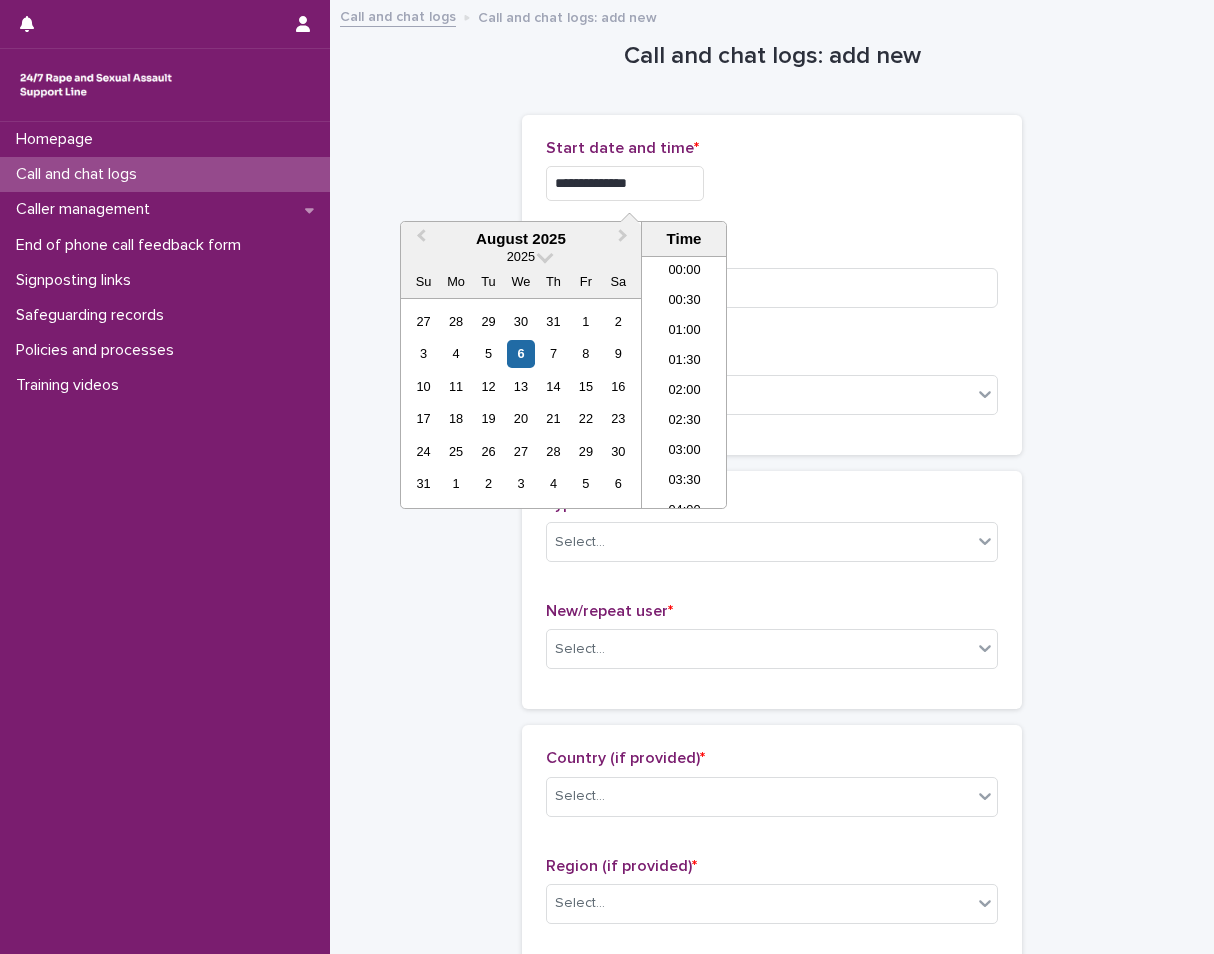 click on "**********" at bounding box center (625, 183) 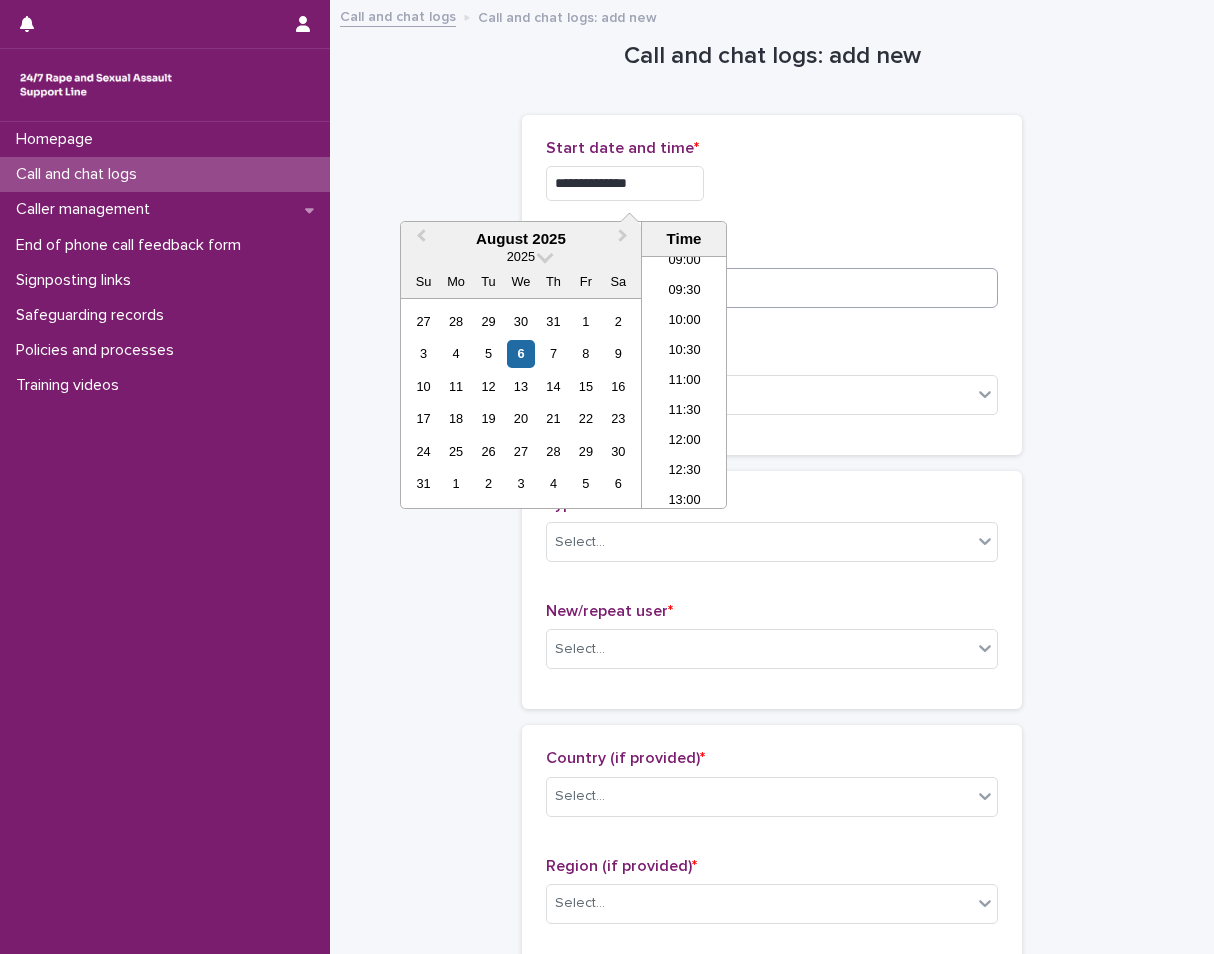 type on "**********" 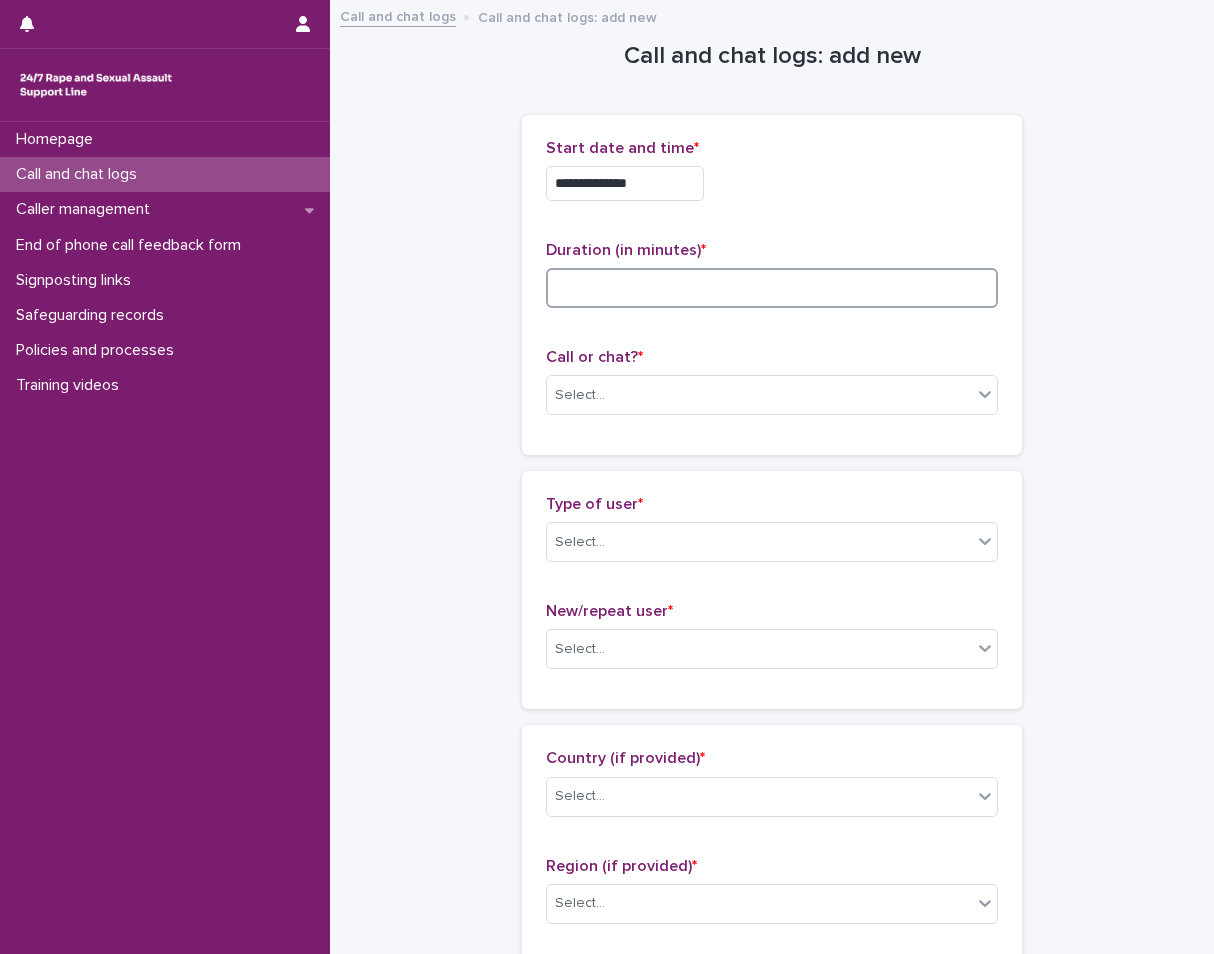 click at bounding box center (772, 288) 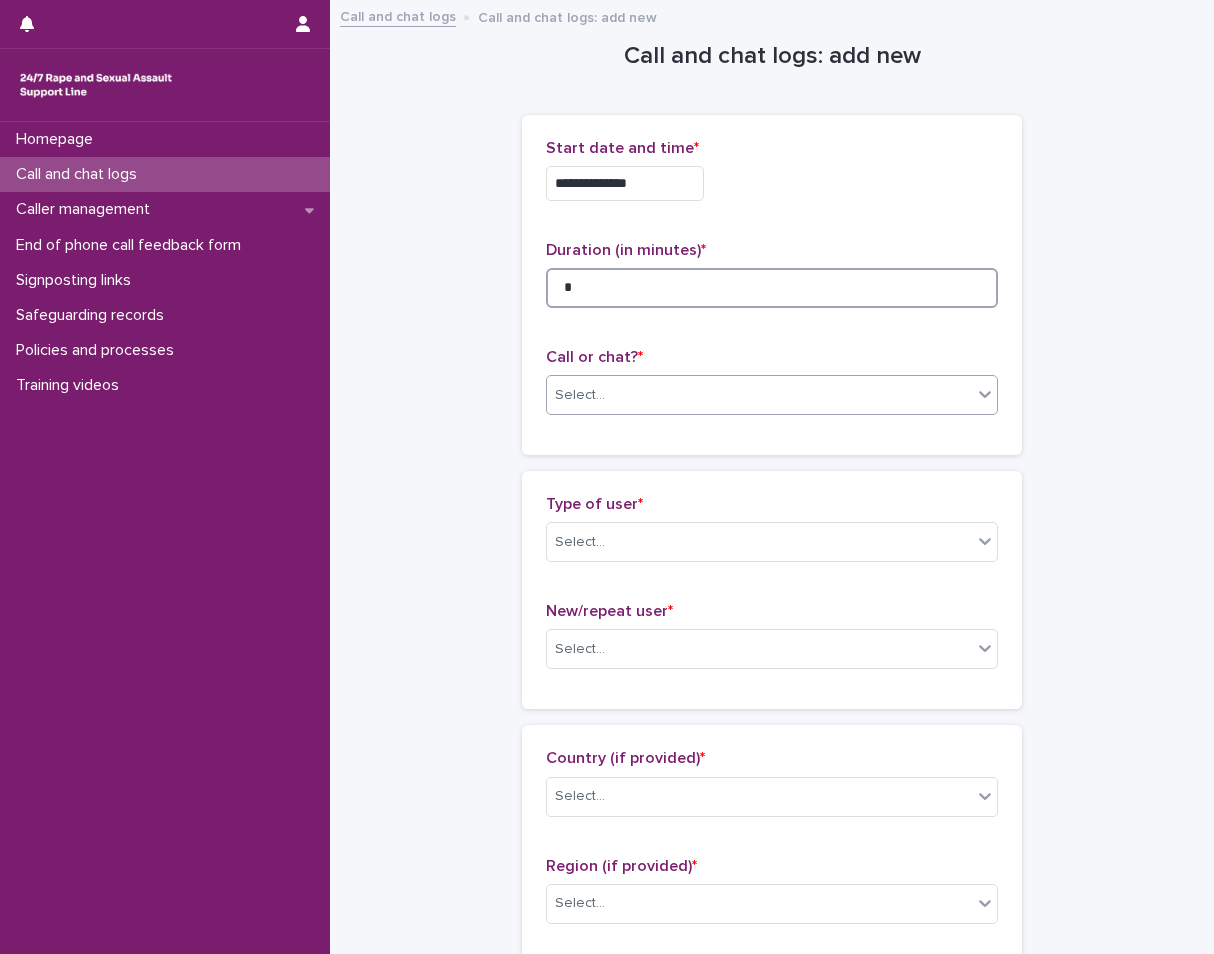type on "*" 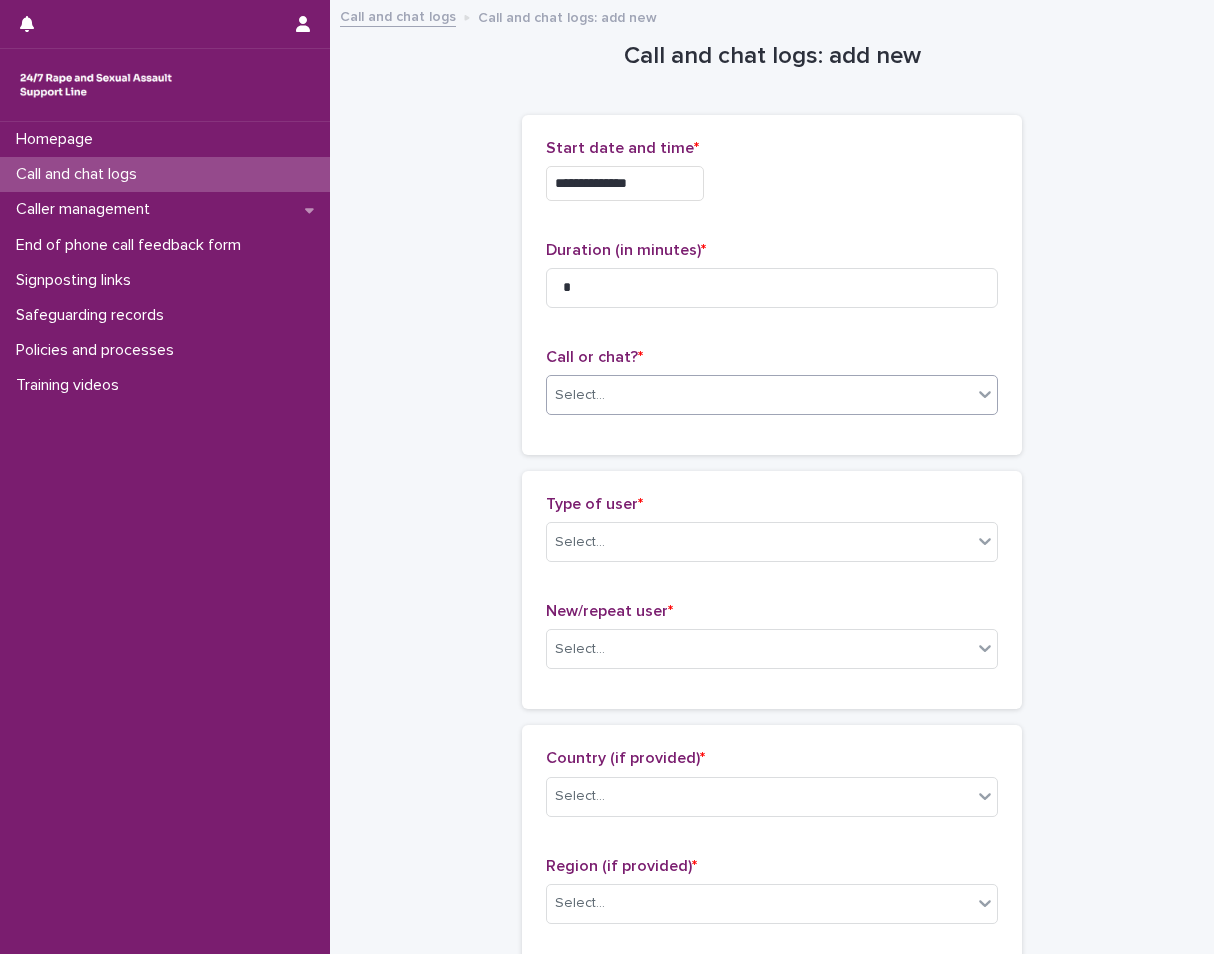 click on "Select..." at bounding box center [759, 395] 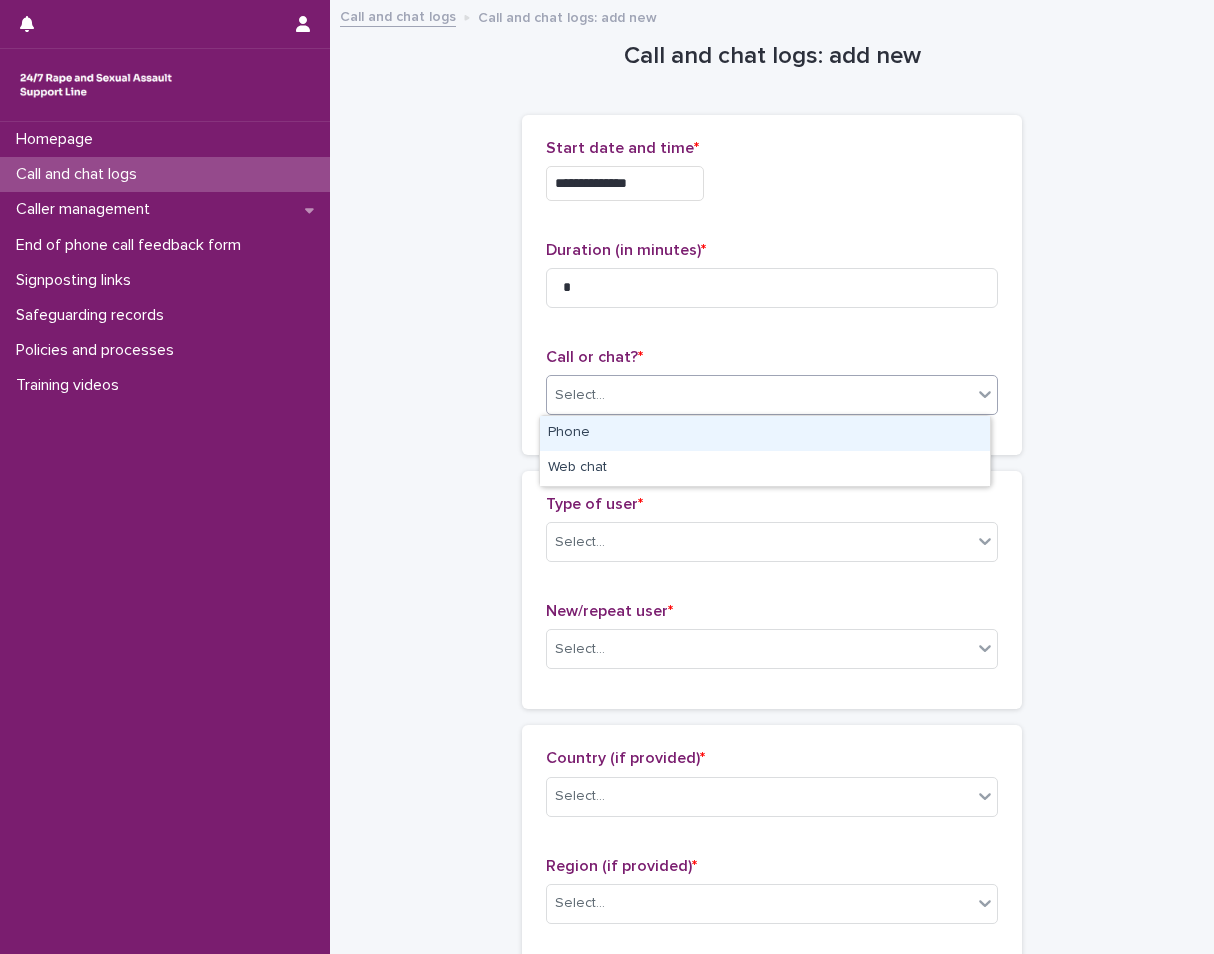 click on "Phone" at bounding box center (765, 433) 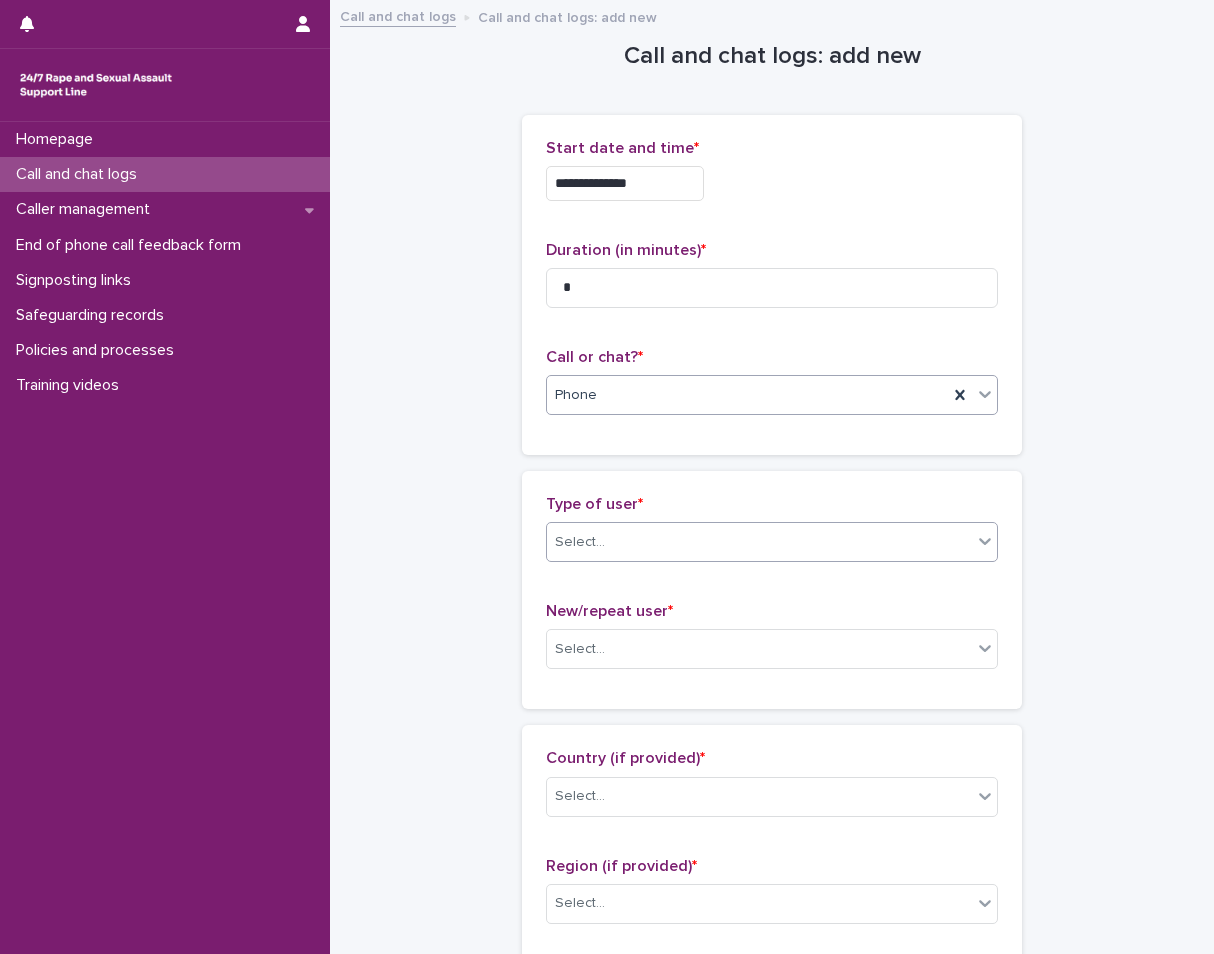 click on "Select..." at bounding box center [772, 542] 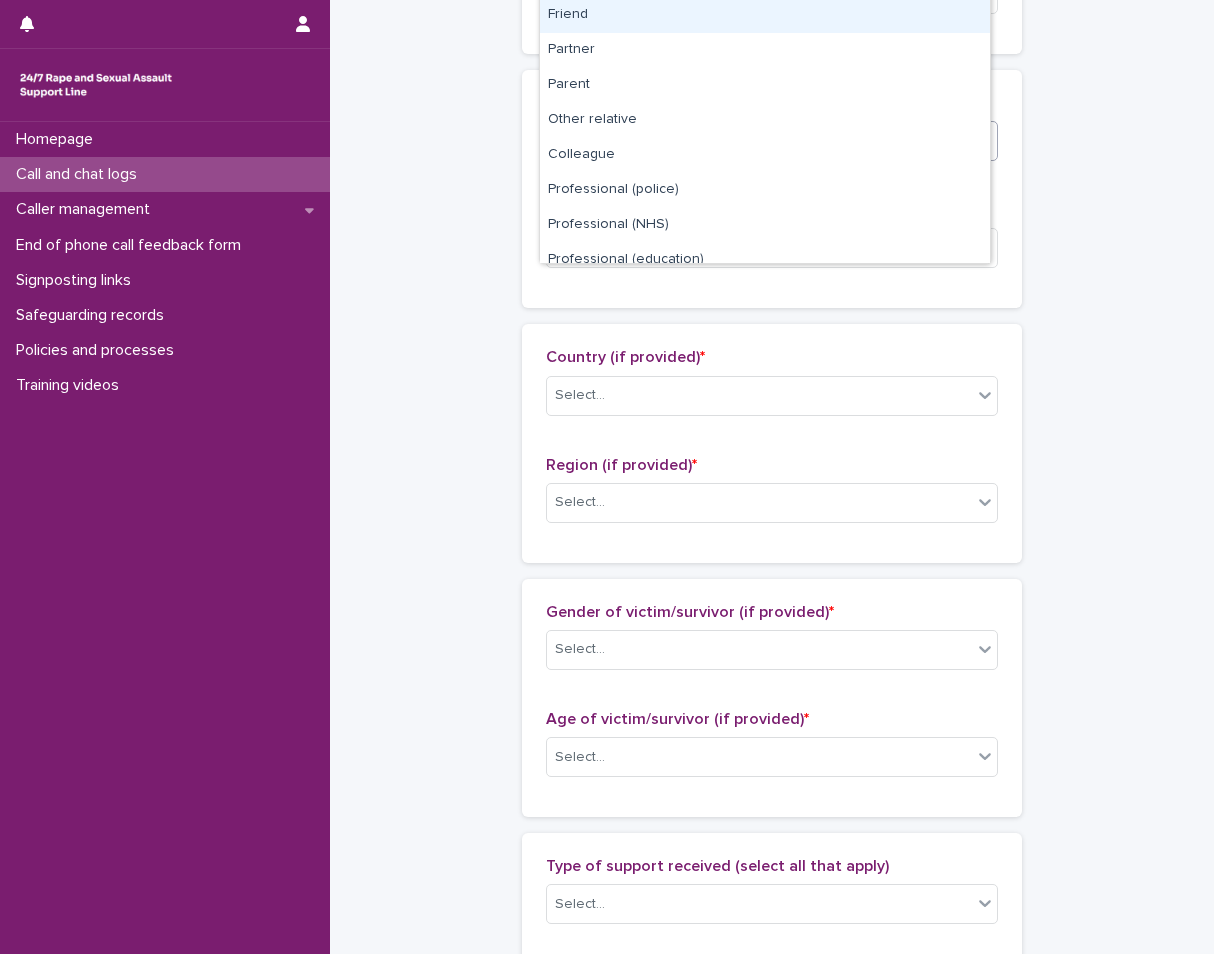 scroll, scrollTop: 400, scrollLeft: 0, axis: vertical 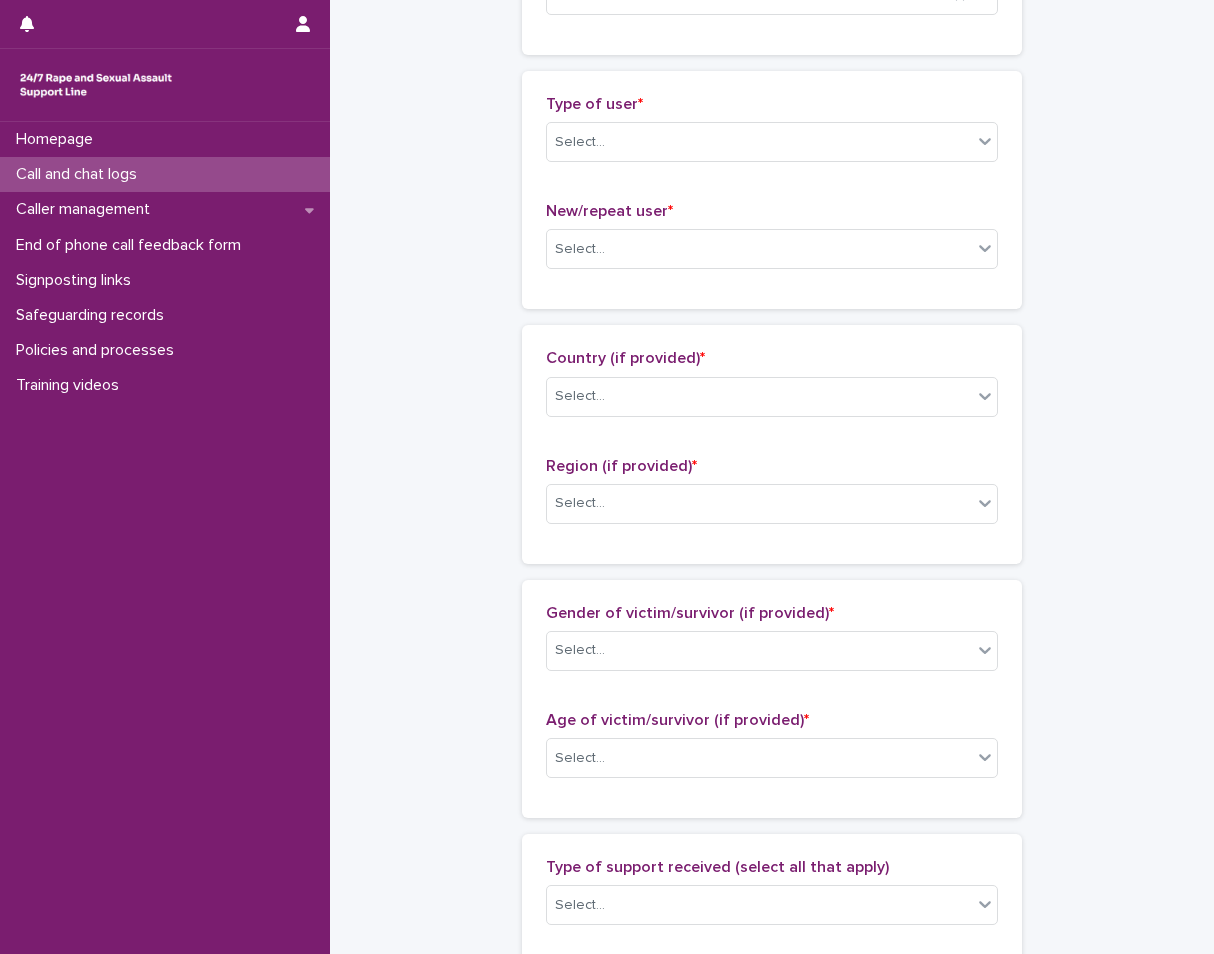 click on "**********" at bounding box center [772, 709] 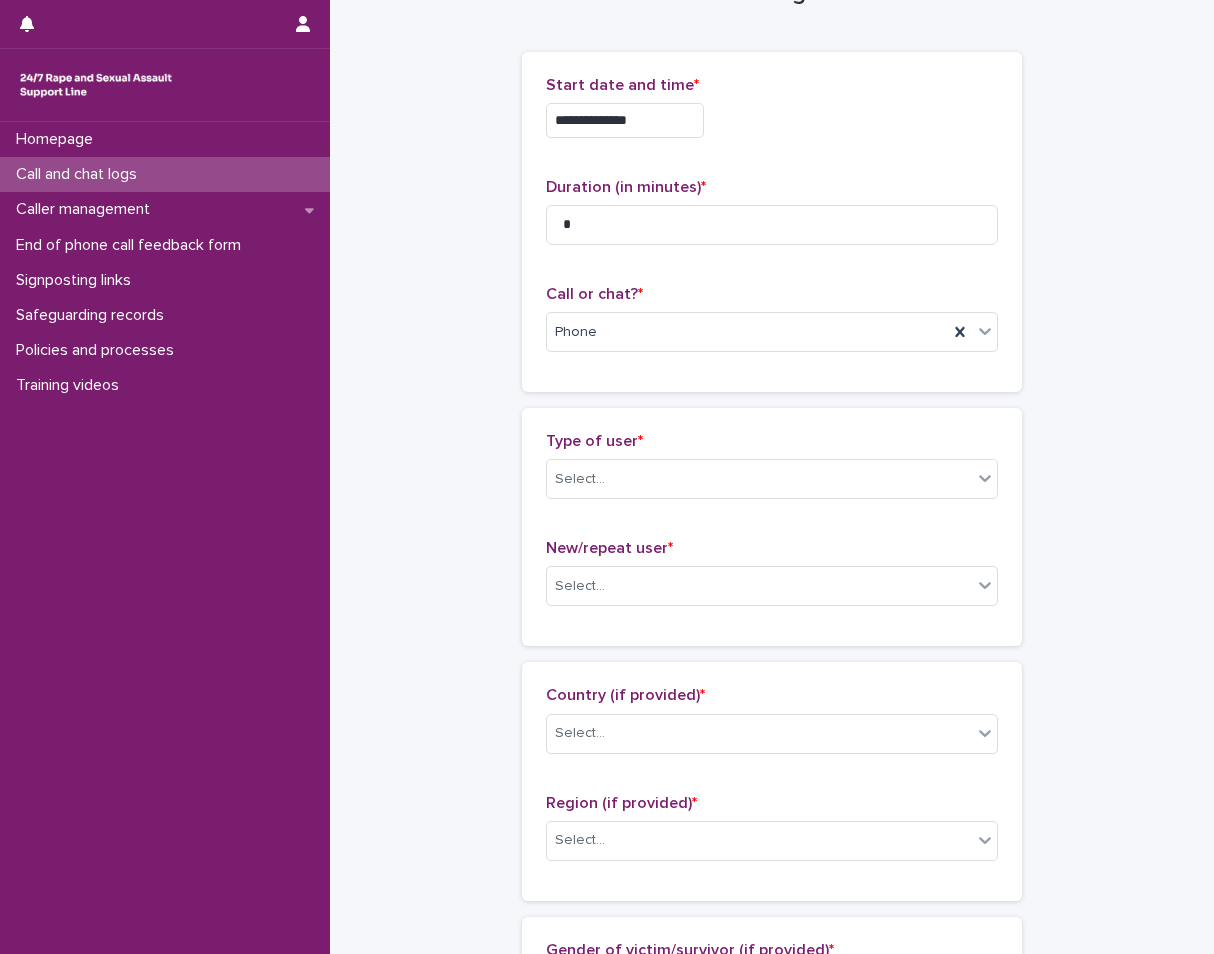 scroll, scrollTop: 0, scrollLeft: 0, axis: both 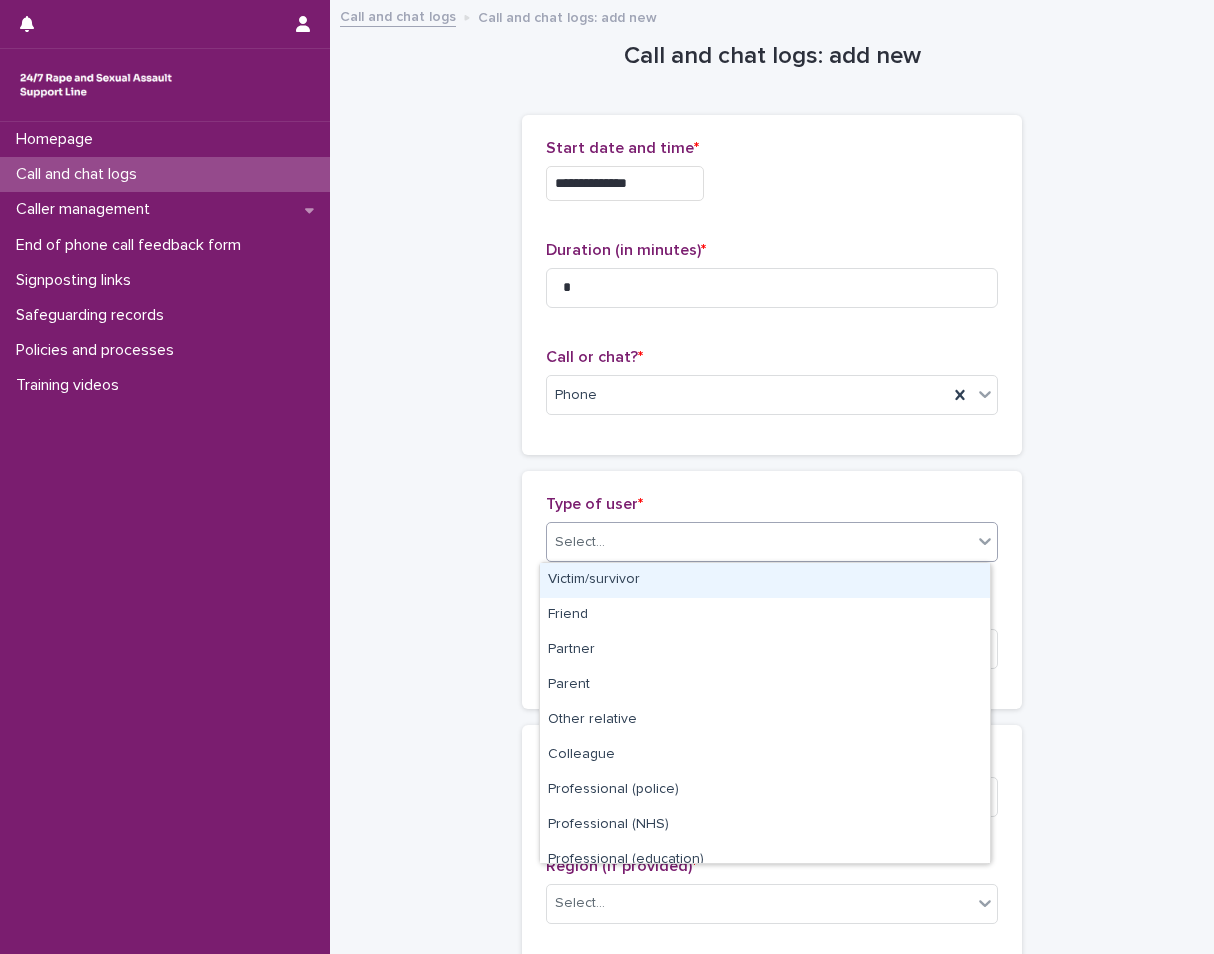 click on "Select..." at bounding box center [759, 542] 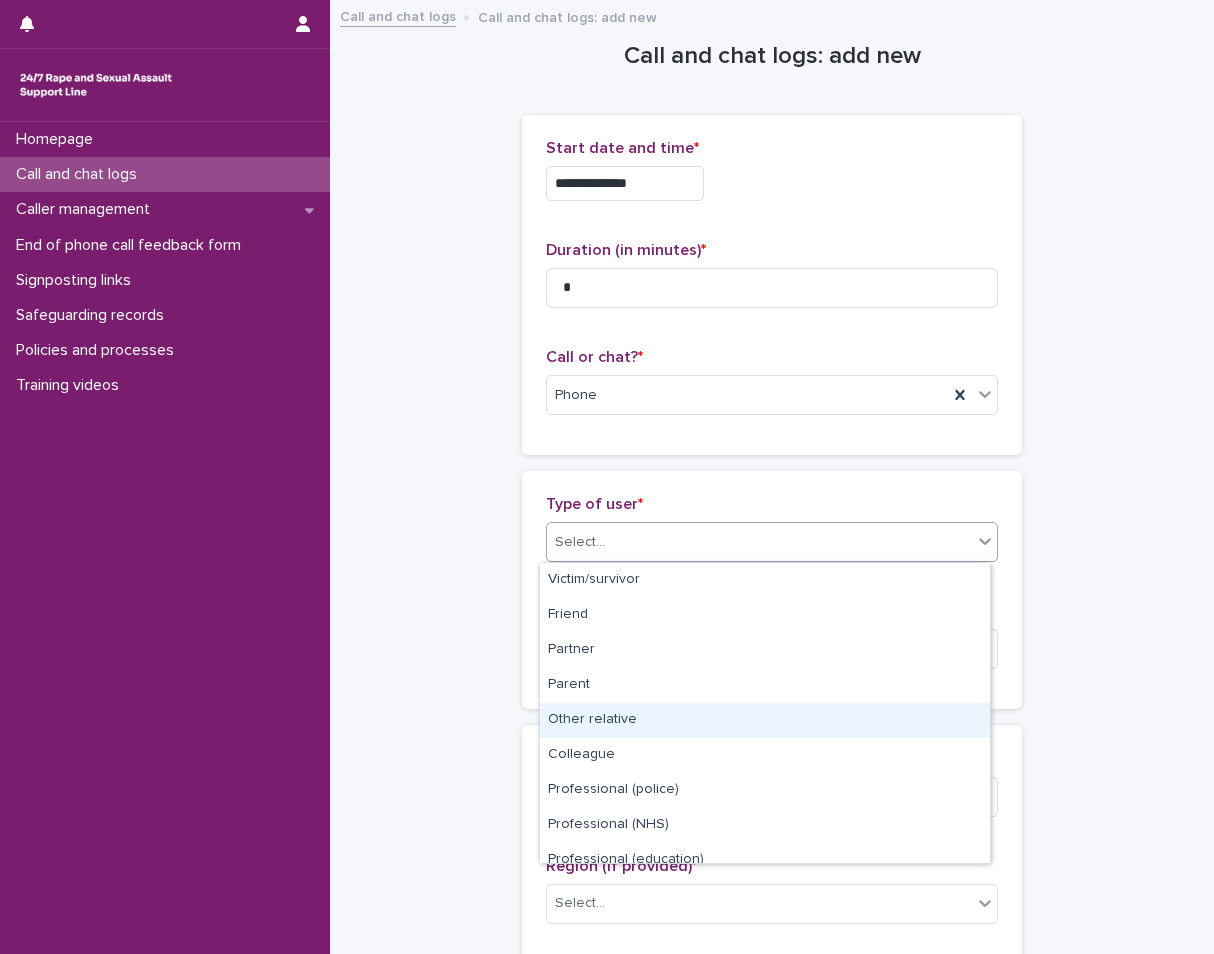 scroll, scrollTop: 225, scrollLeft: 0, axis: vertical 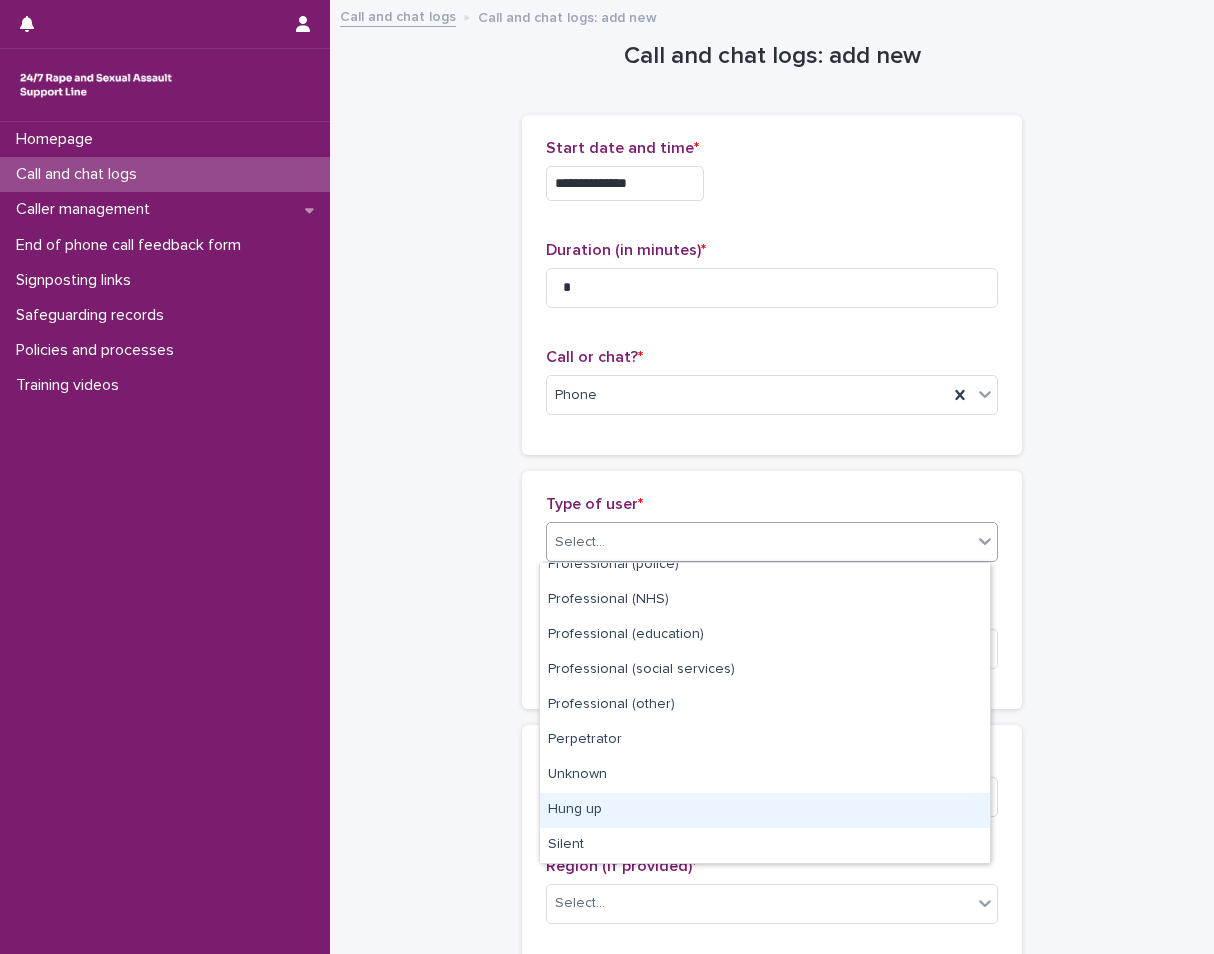 click on "Hung up" at bounding box center [765, 810] 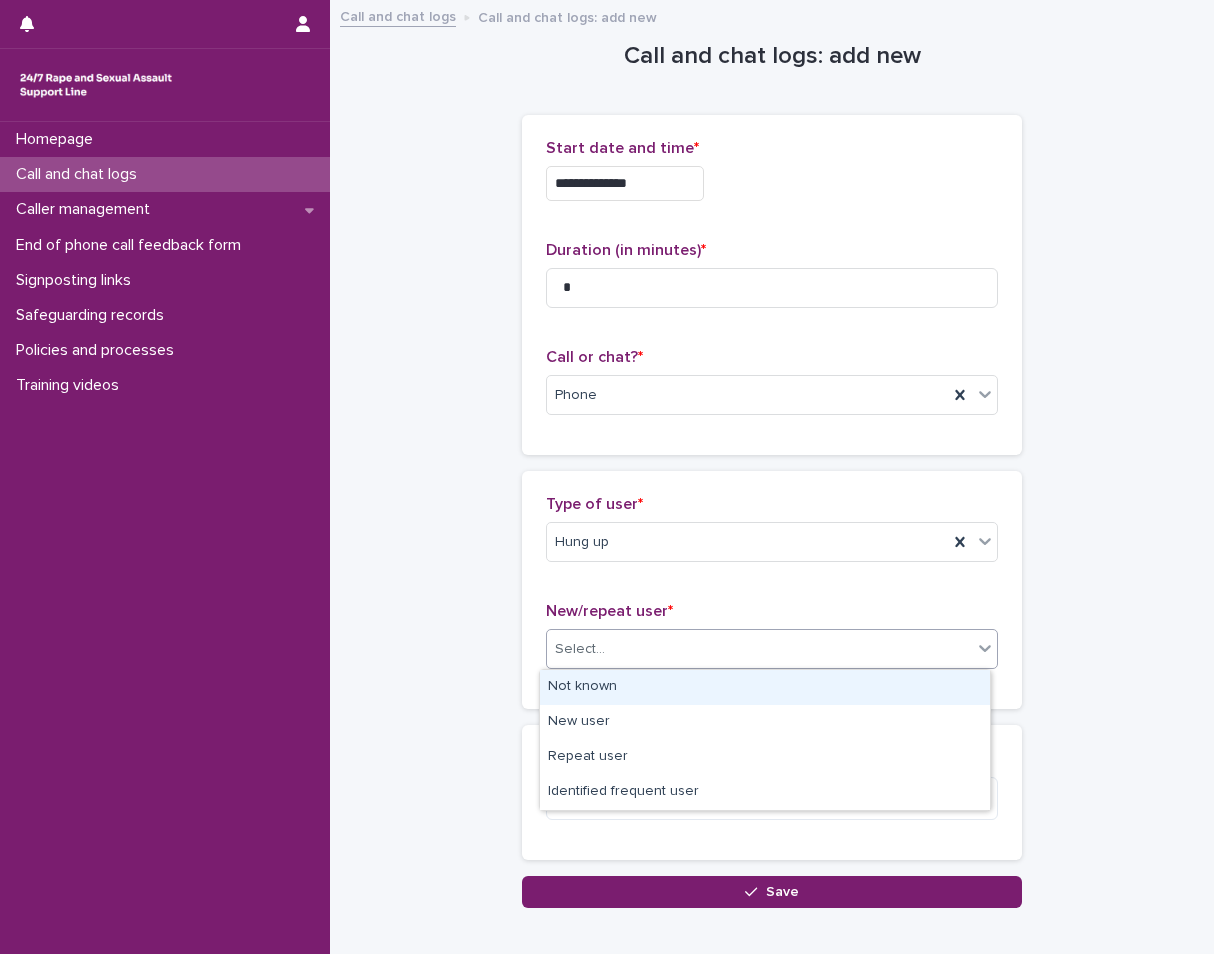 click on "Select..." at bounding box center [759, 649] 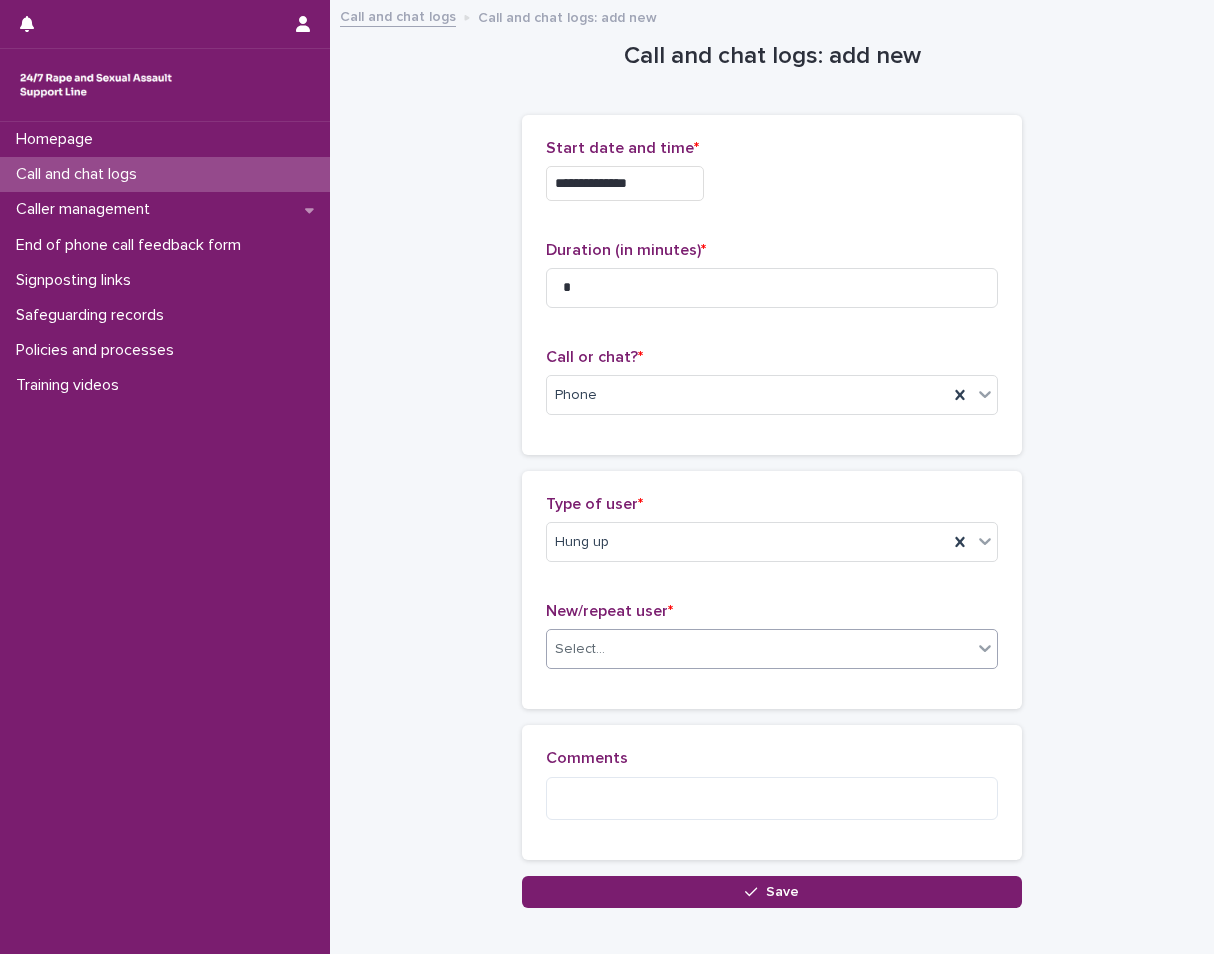 click on "Select..." at bounding box center (580, 649) 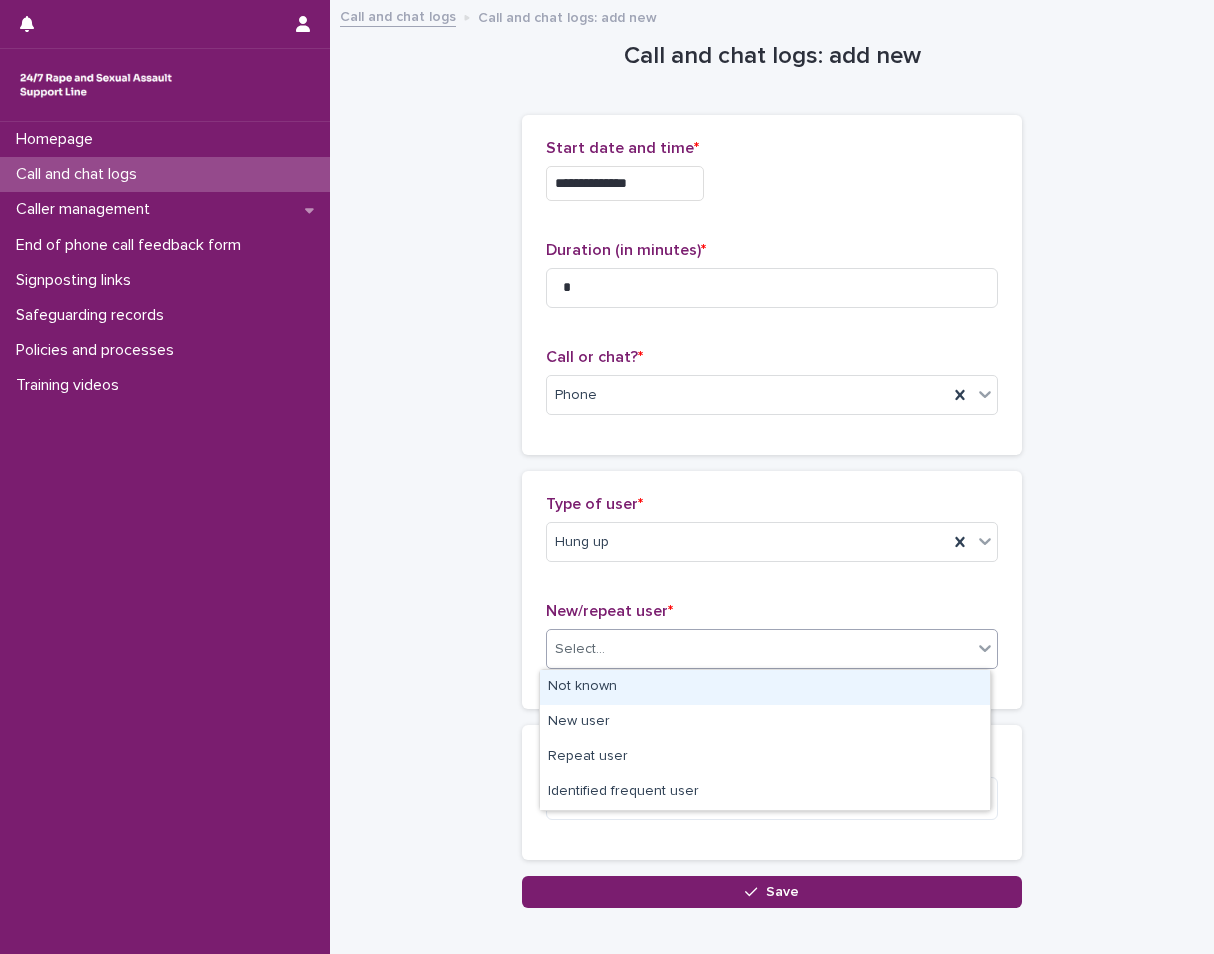 click on "Not known" at bounding box center [765, 687] 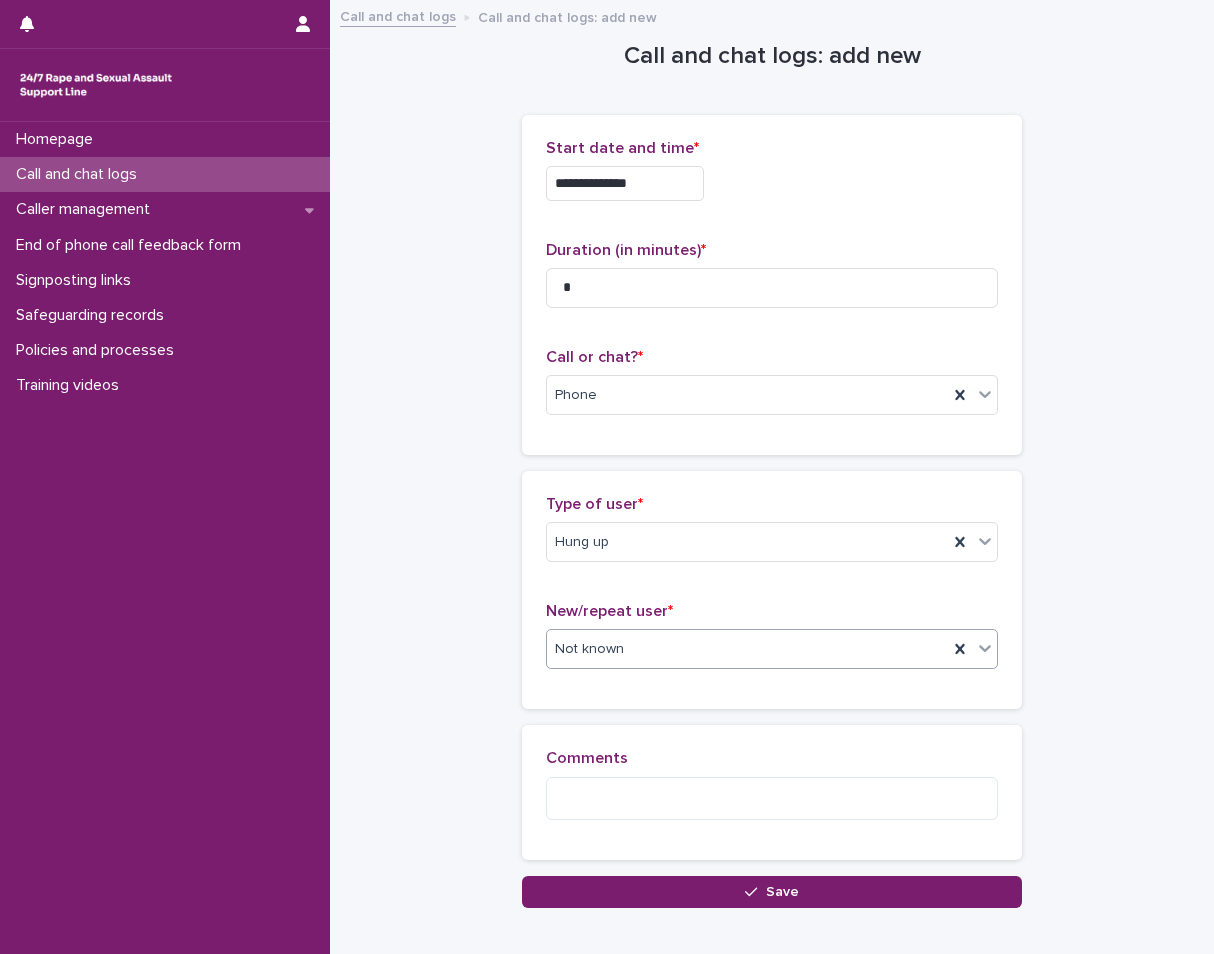 click on "Comments" at bounding box center (772, 792) 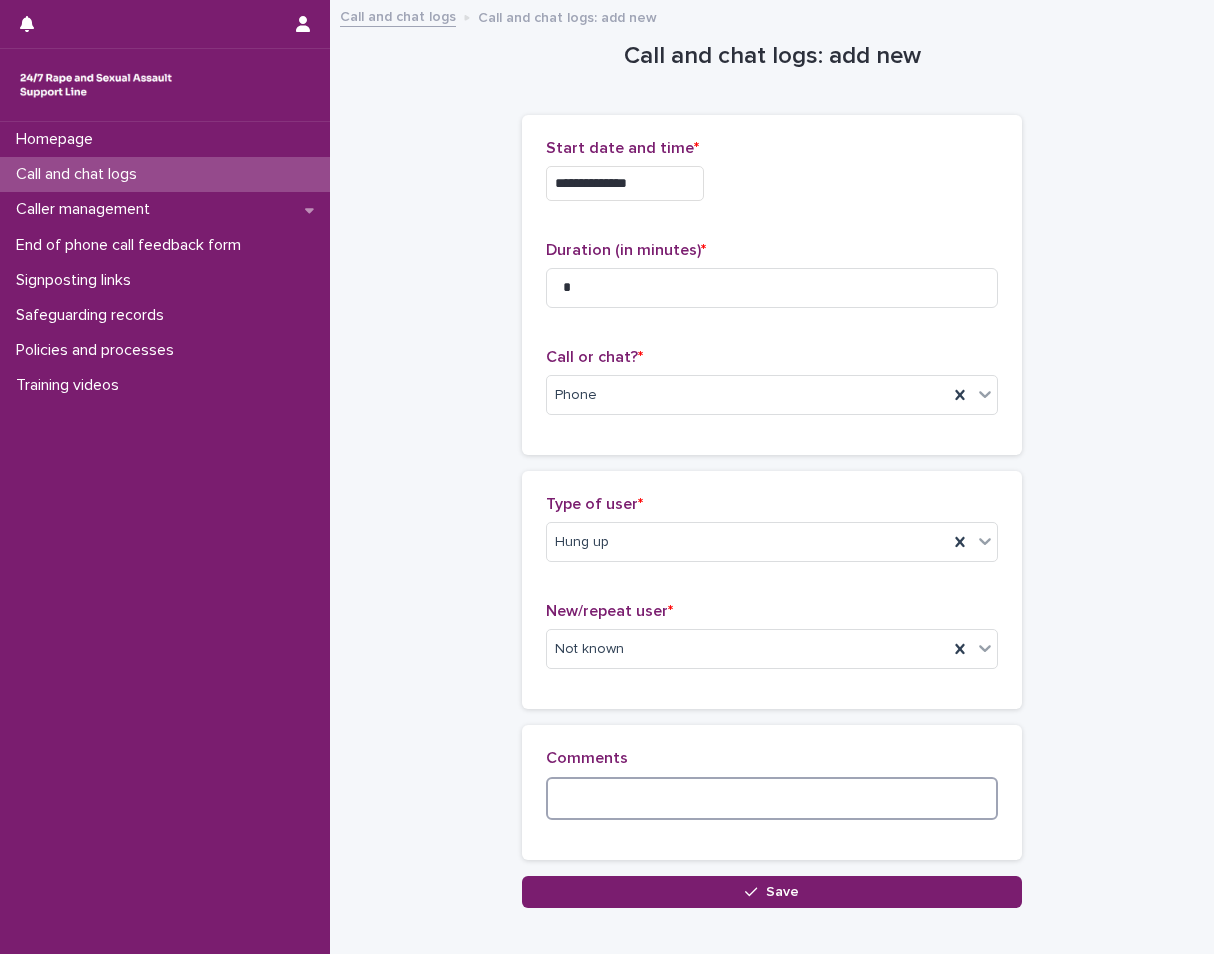 click at bounding box center (772, 798) 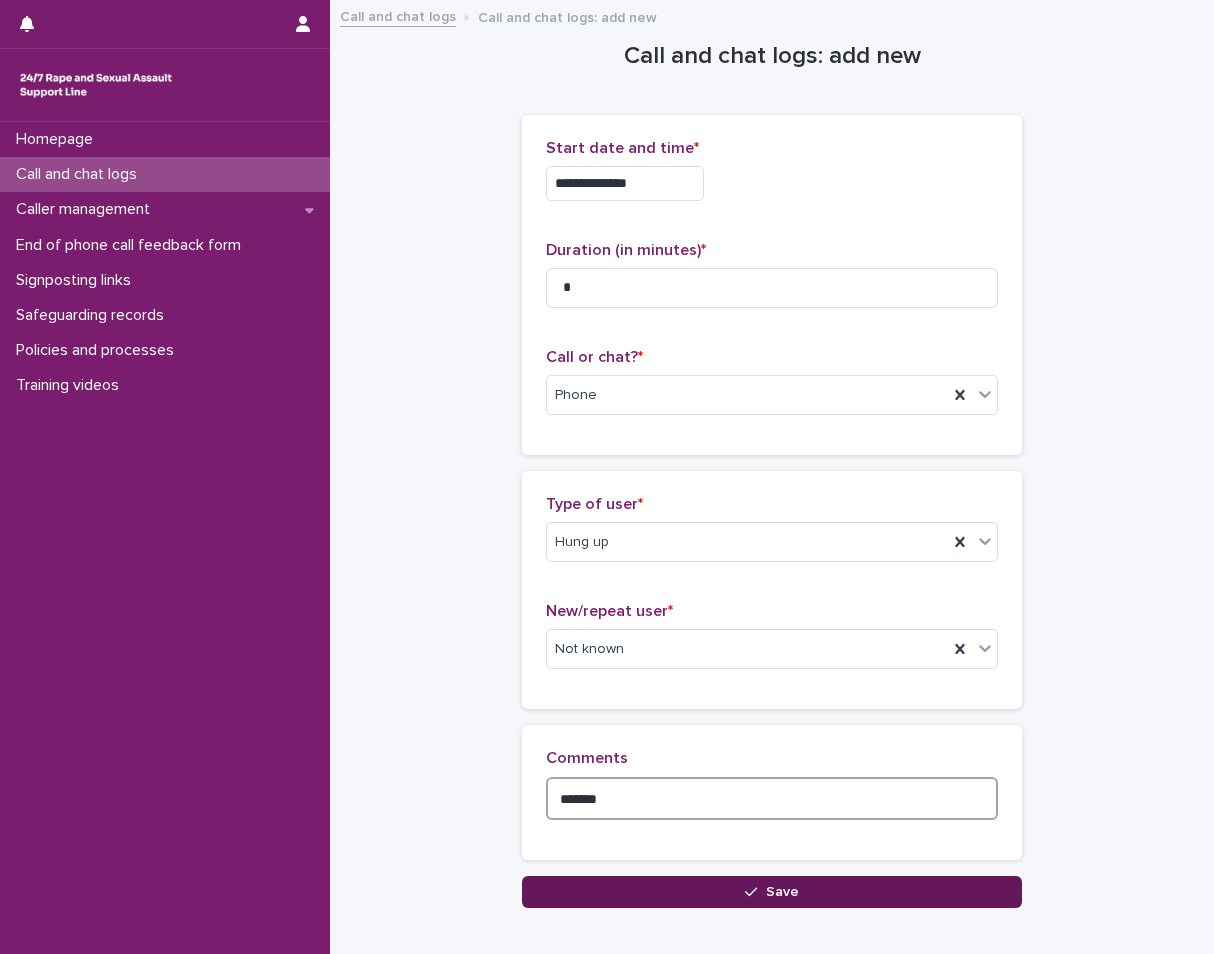 type on "*******" 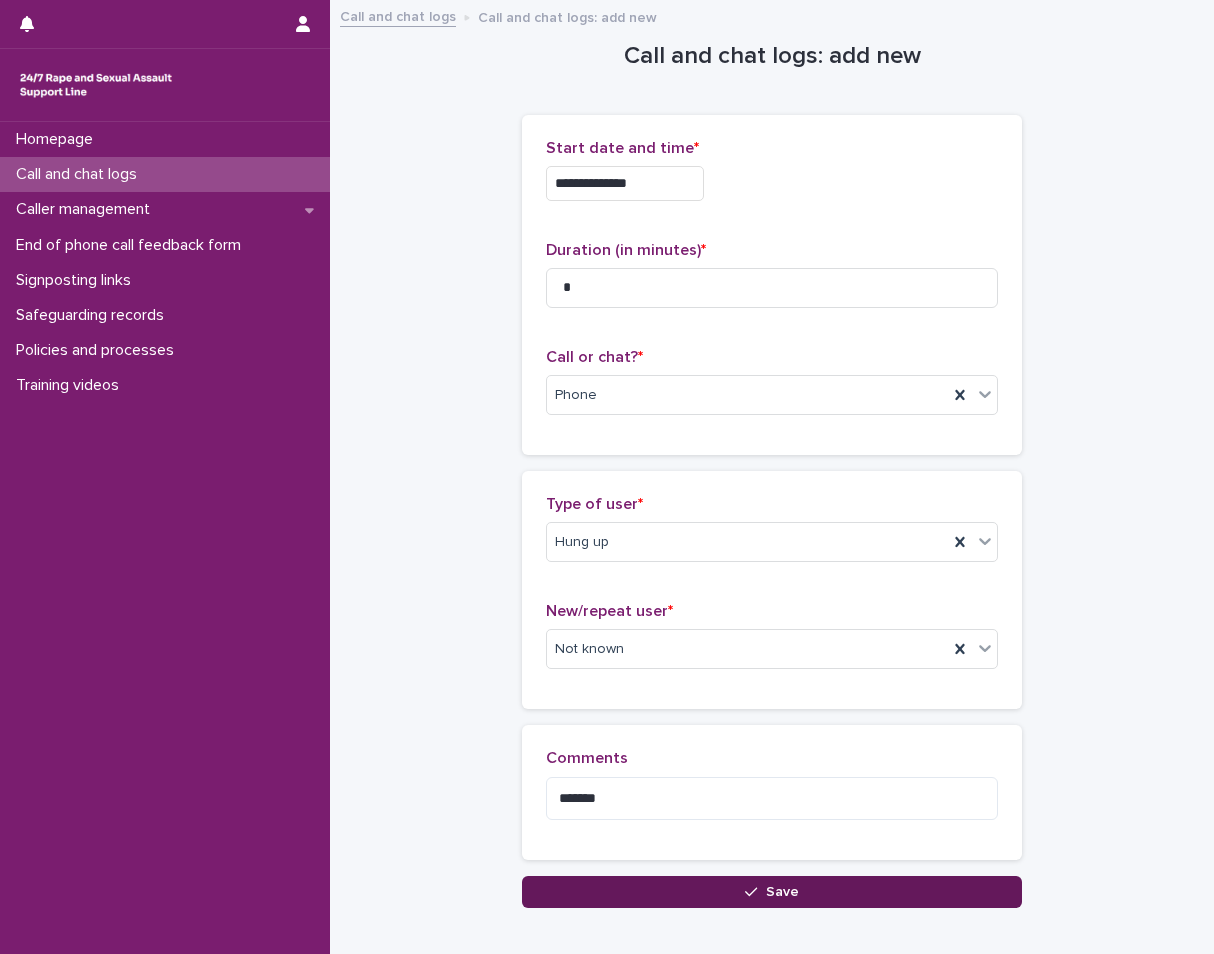 click on "Save" at bounding box center (772, 892) 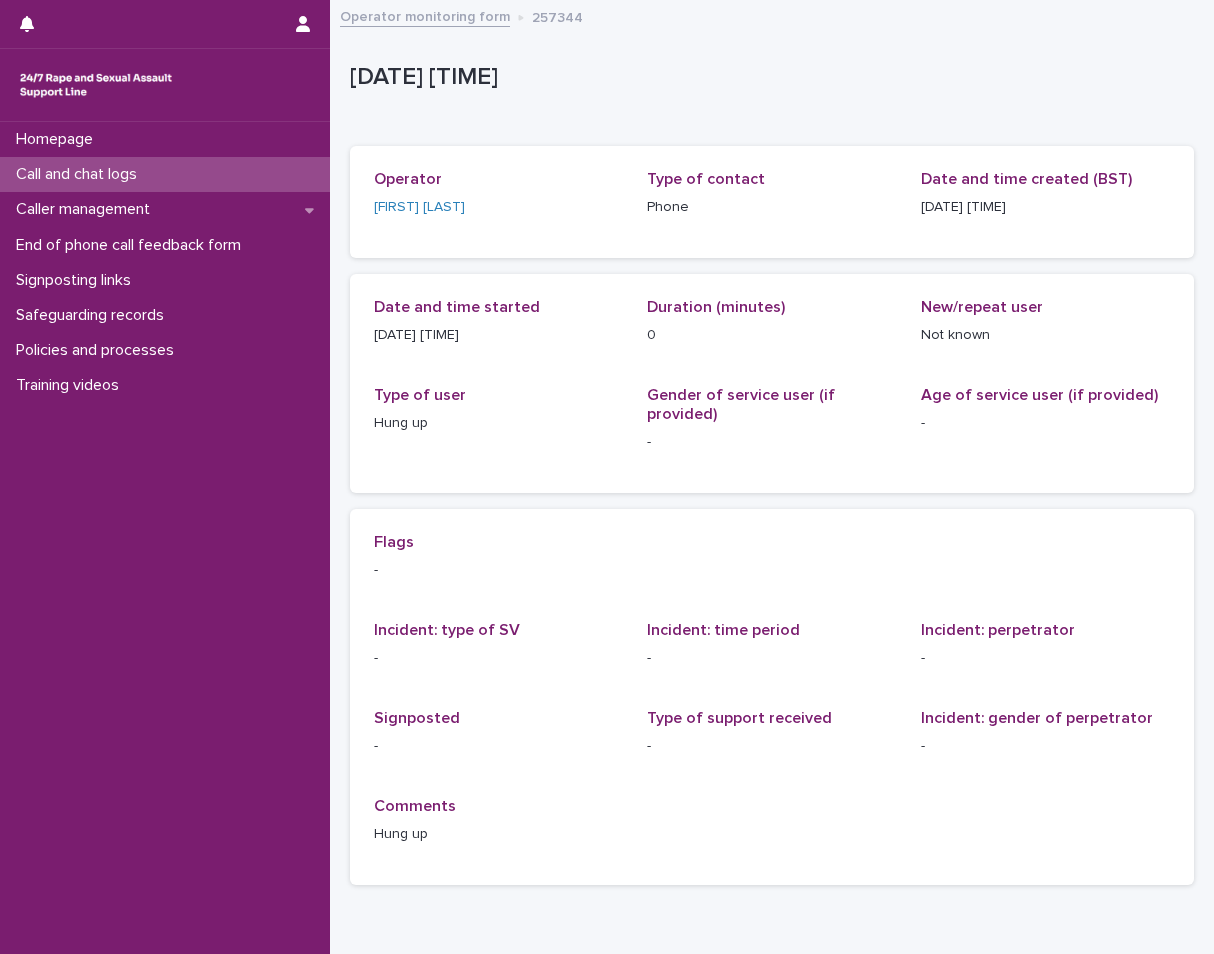 click on "Call and chat logs" at bounding box center [165, 174] 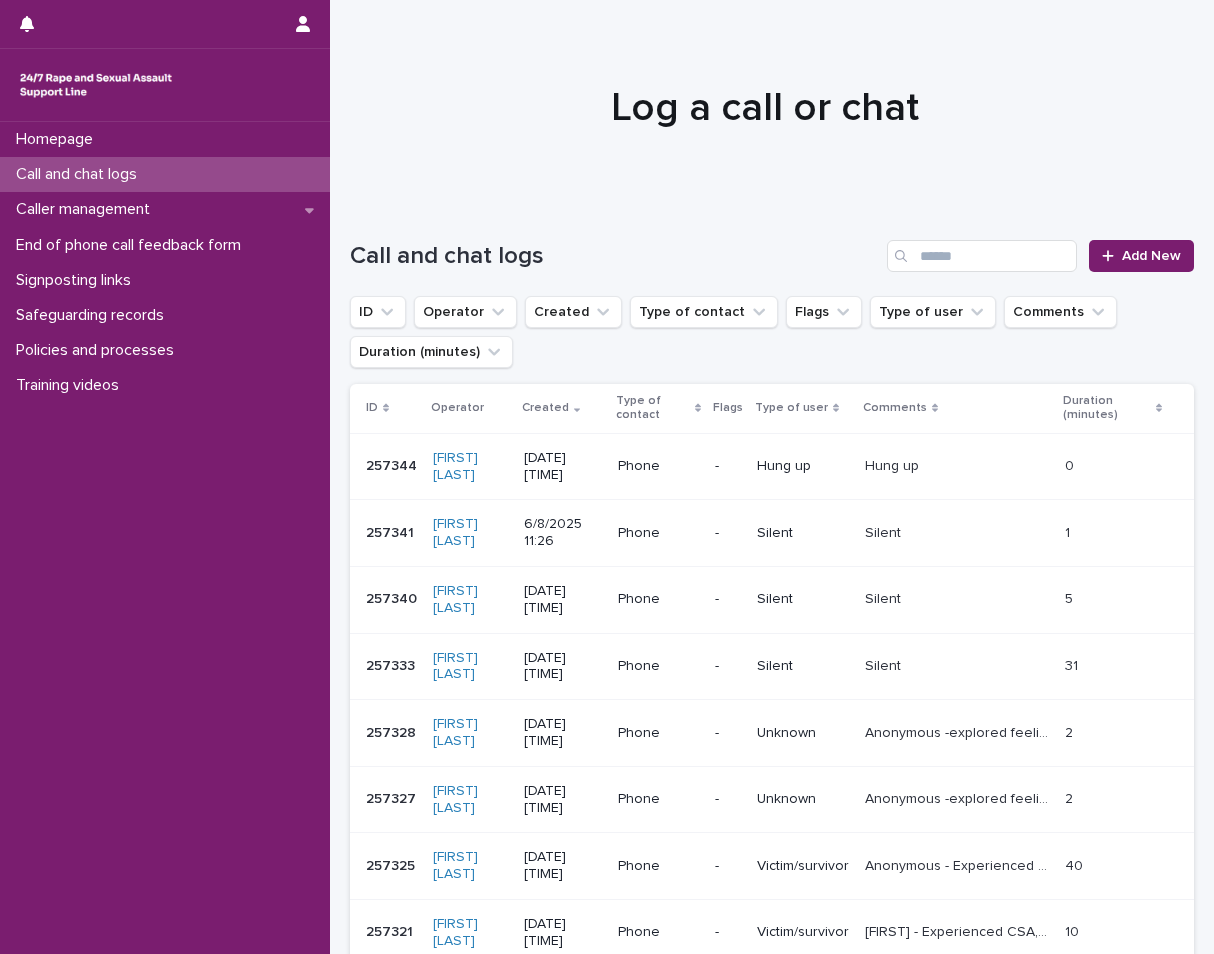 click on "Hung up" at bounding box center [894, 464] 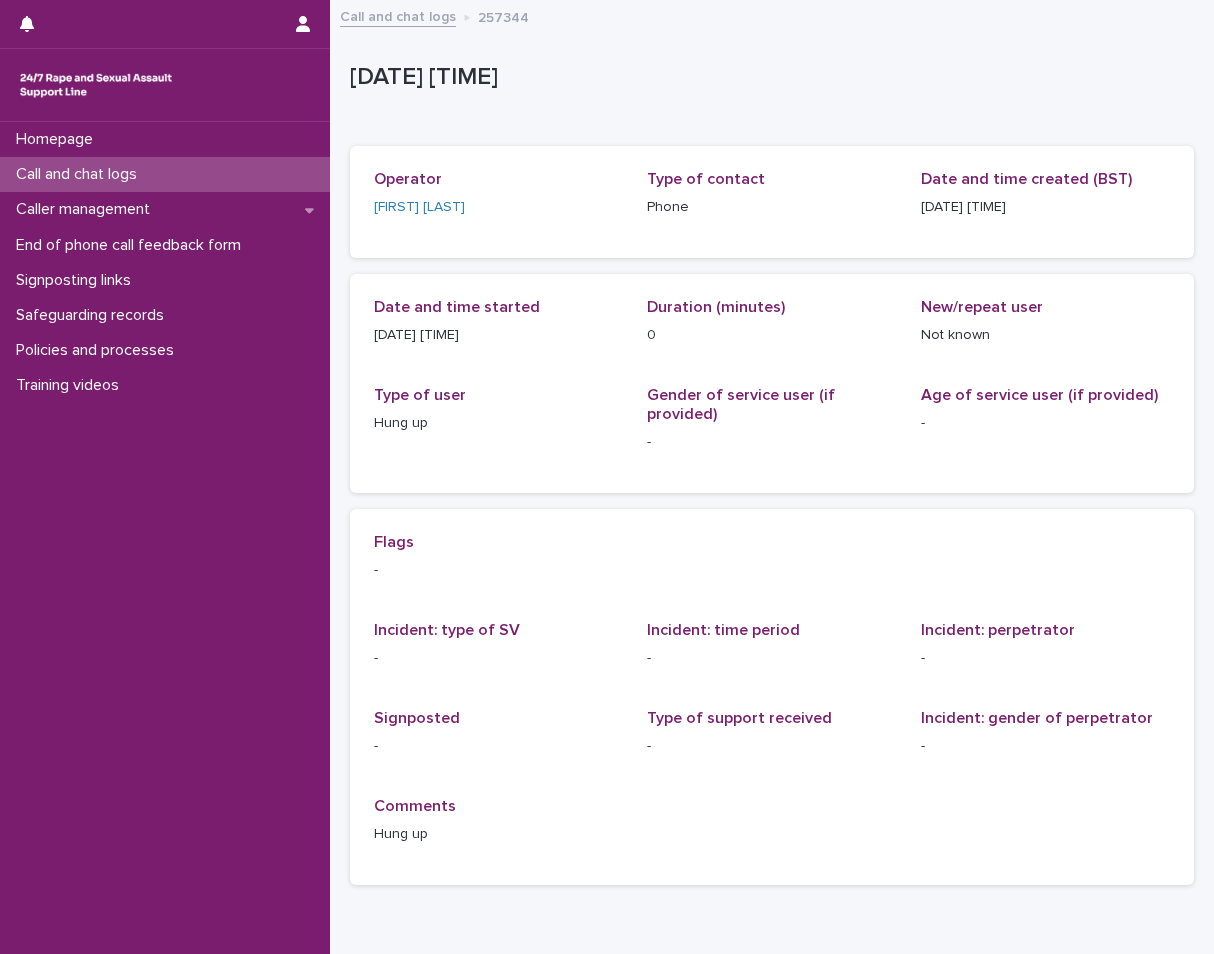click on "Call and chat logs" at bounding box center [165, 174] 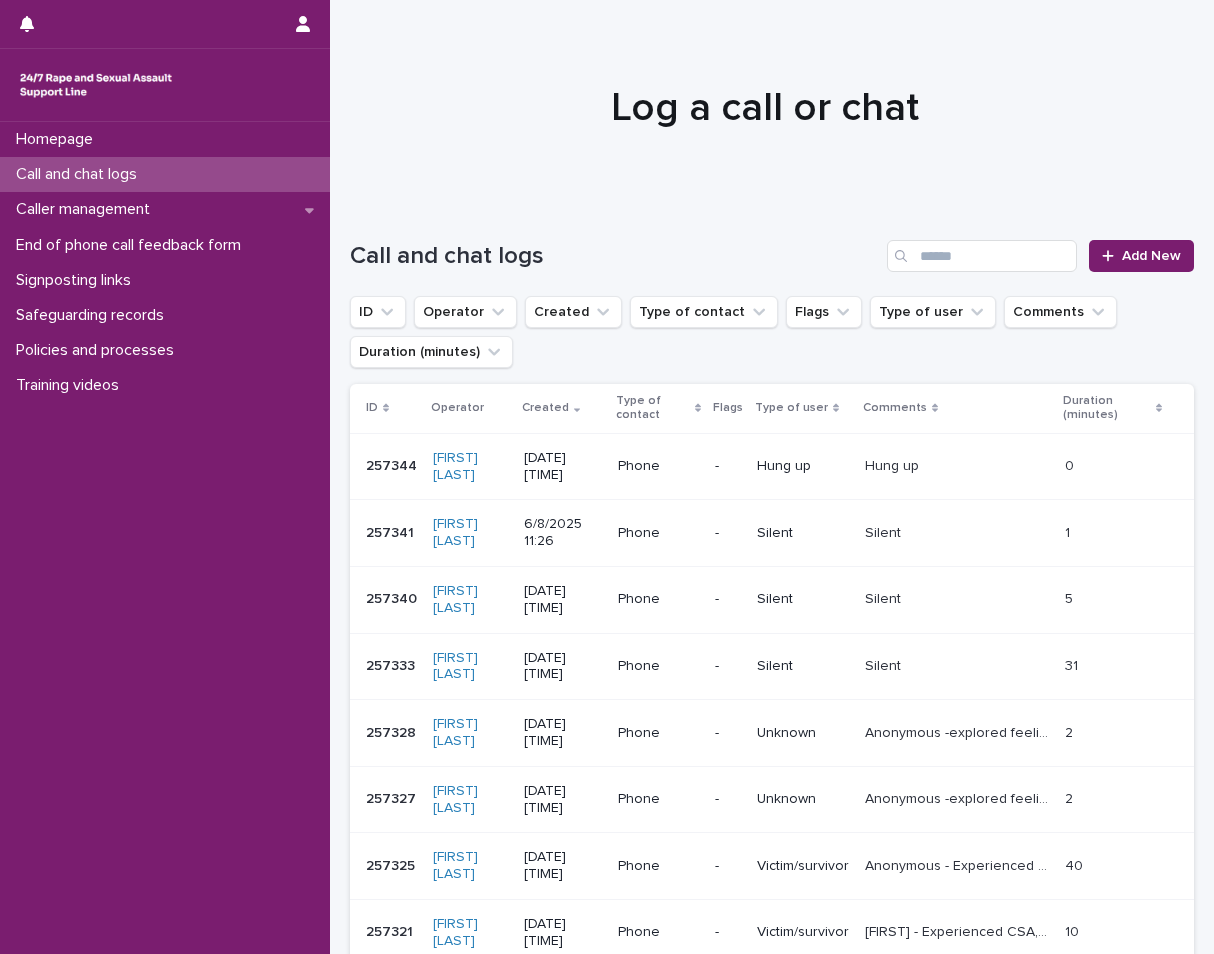 click on "Call and chat logs Add New" at bounding box center [772, 248] 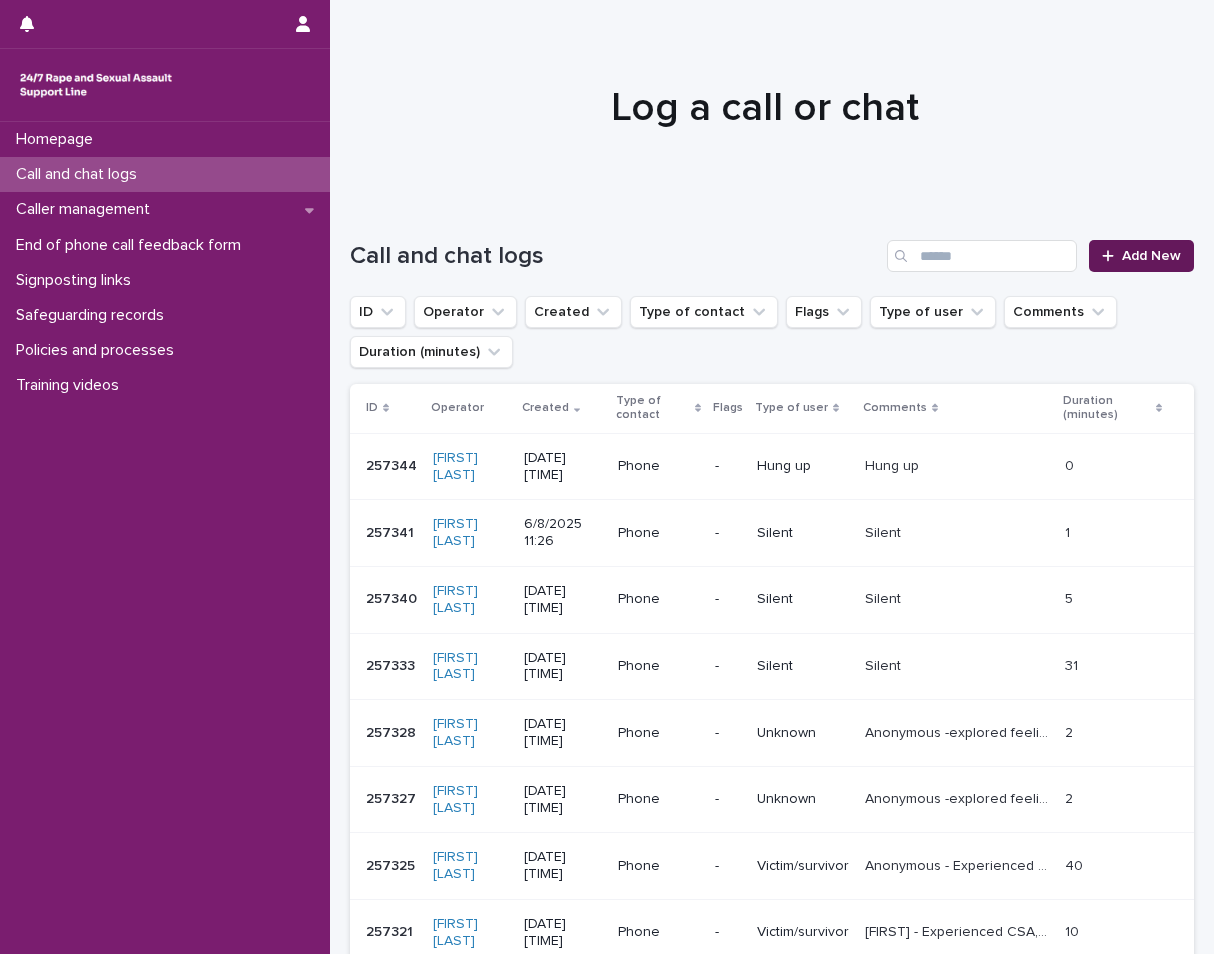 click on "Add New" at bounding box center [1141, 256] 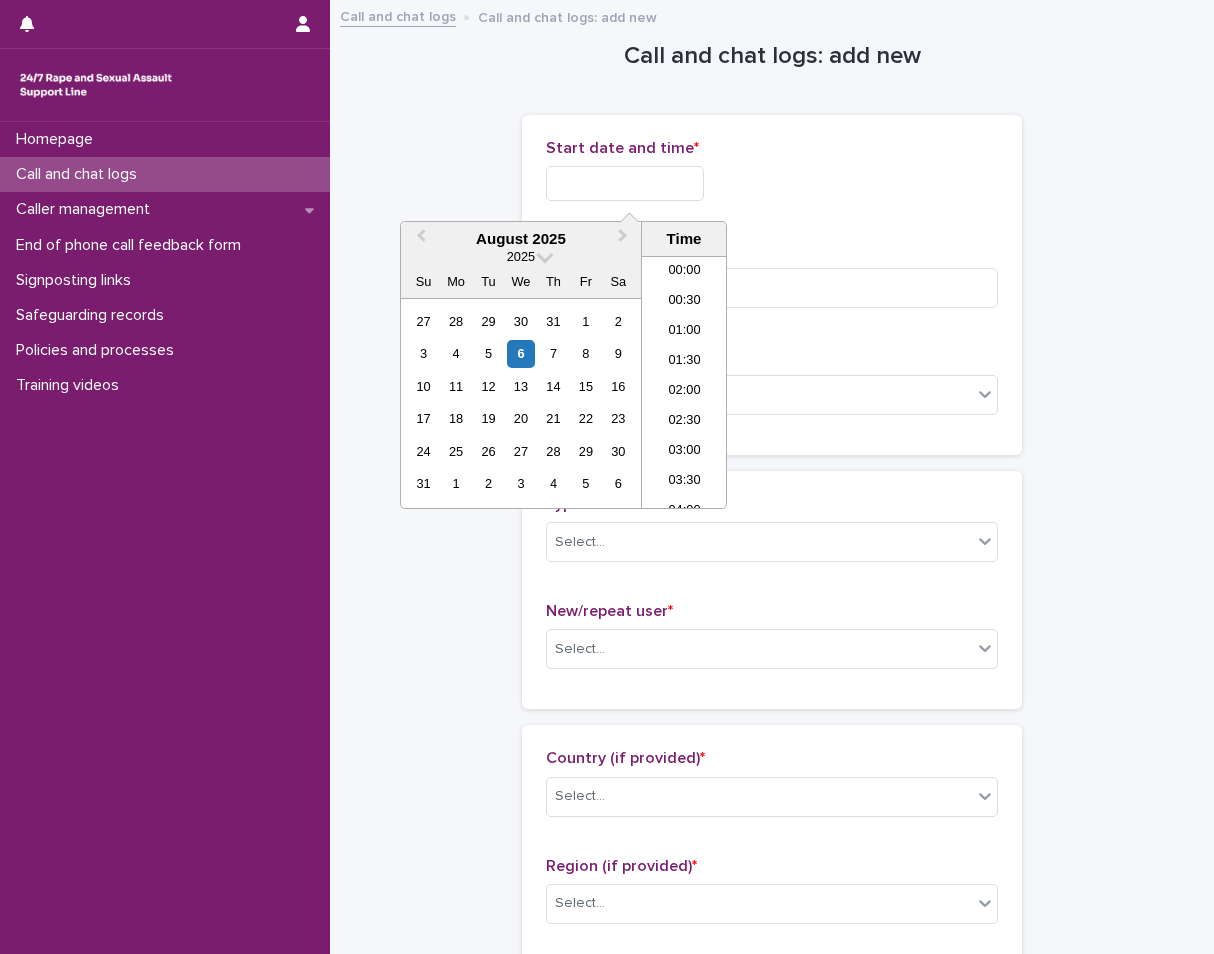 scroll, scrollTop: 580, scrollLeft: 0, axis: vertical 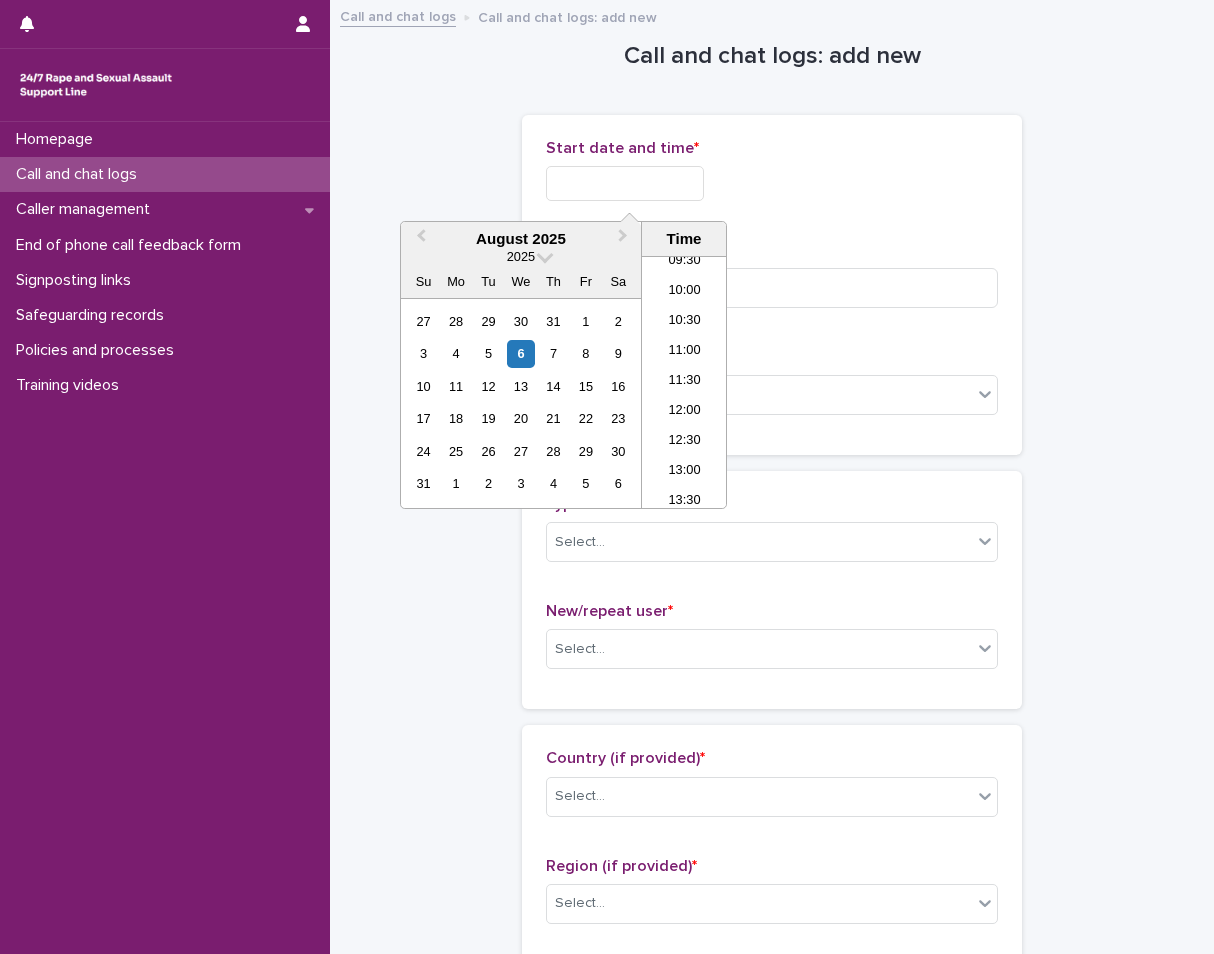 click at bounding box center (625, 183) 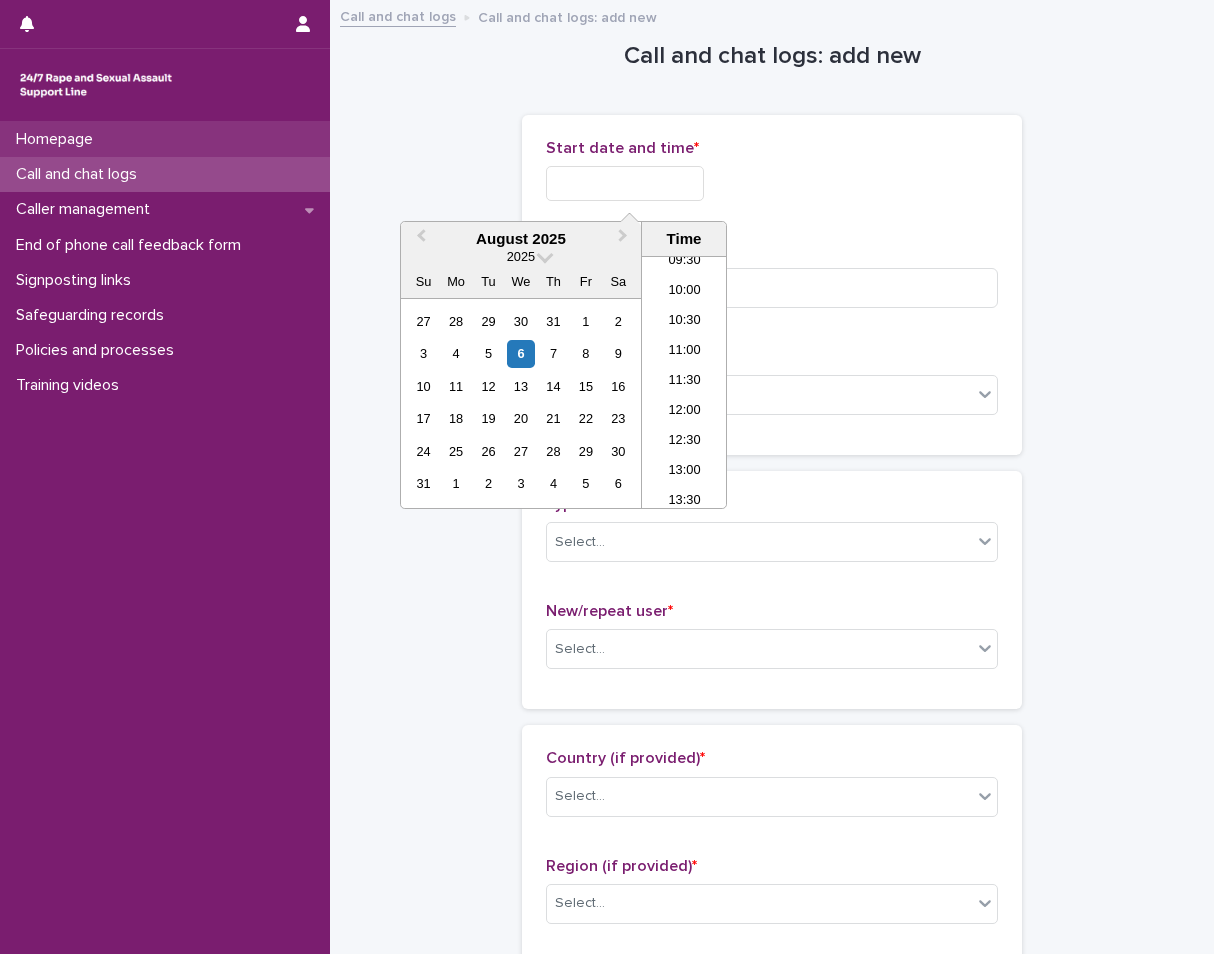 click on "Homepage" at bounding box center (165, 139) 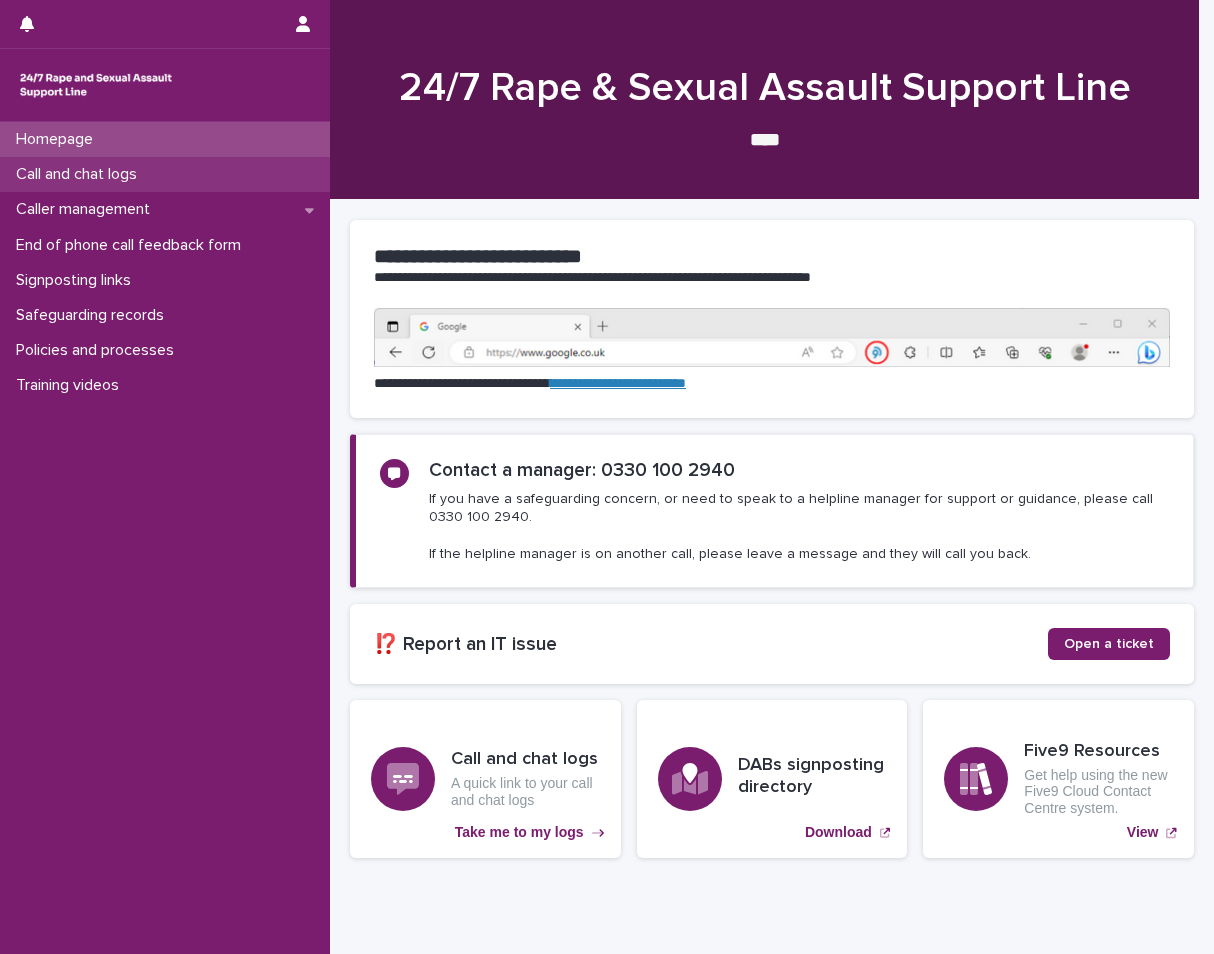 click on "Call and chat logs" at bounding box center [165, 174] 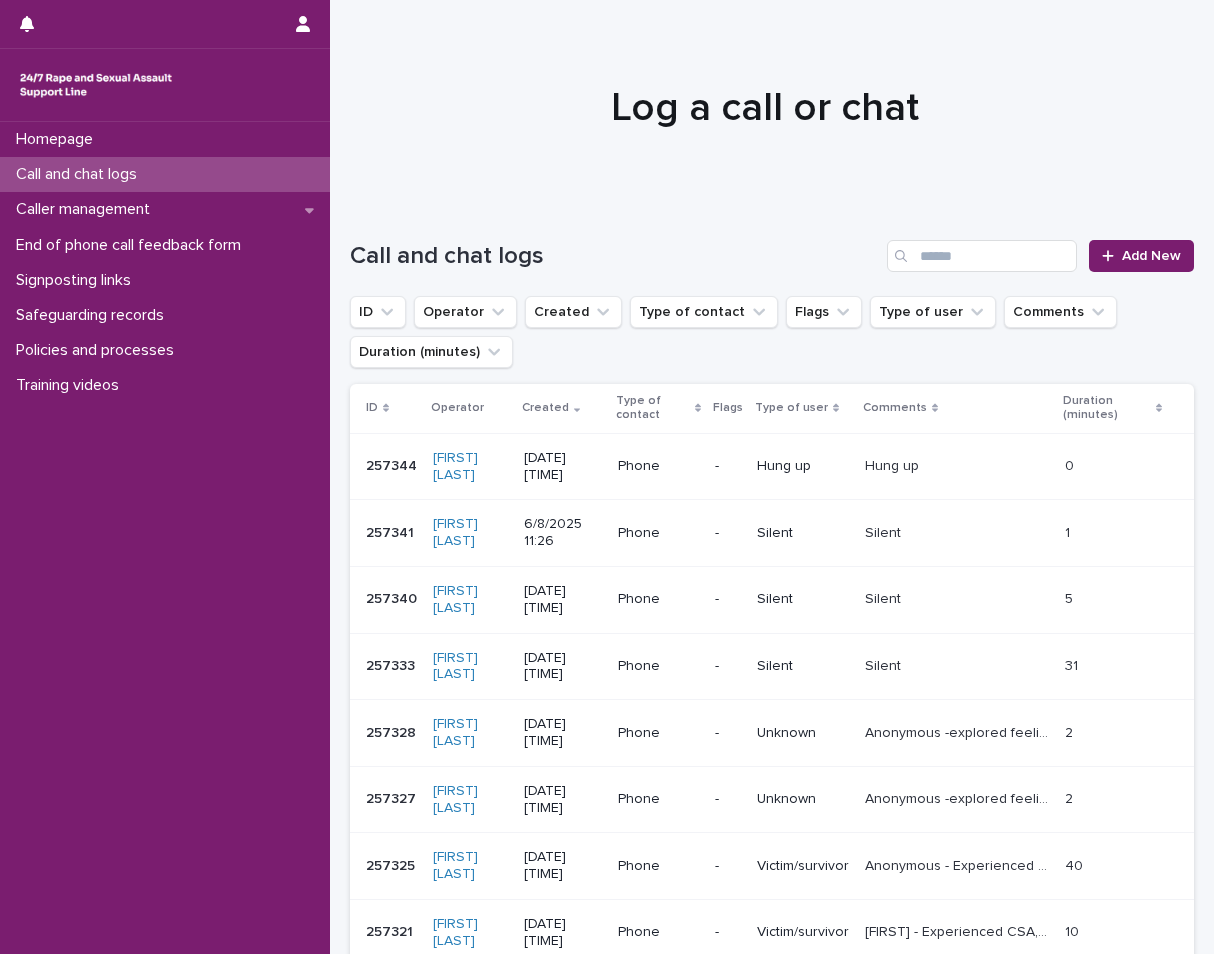 click on "Phone" at bounding box center (658, 466) 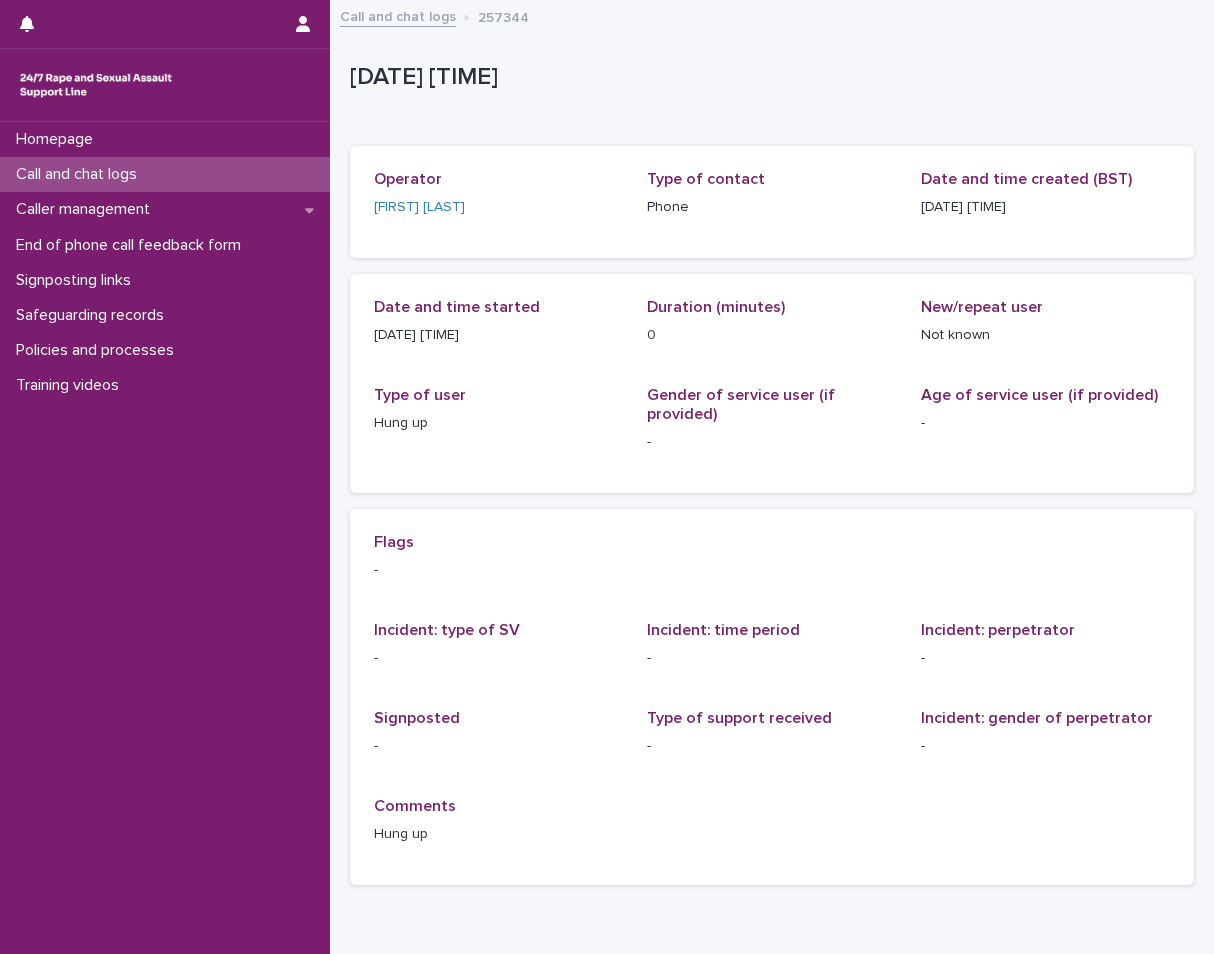 click on "Call and chat logs" at bounding box center [165, 174] 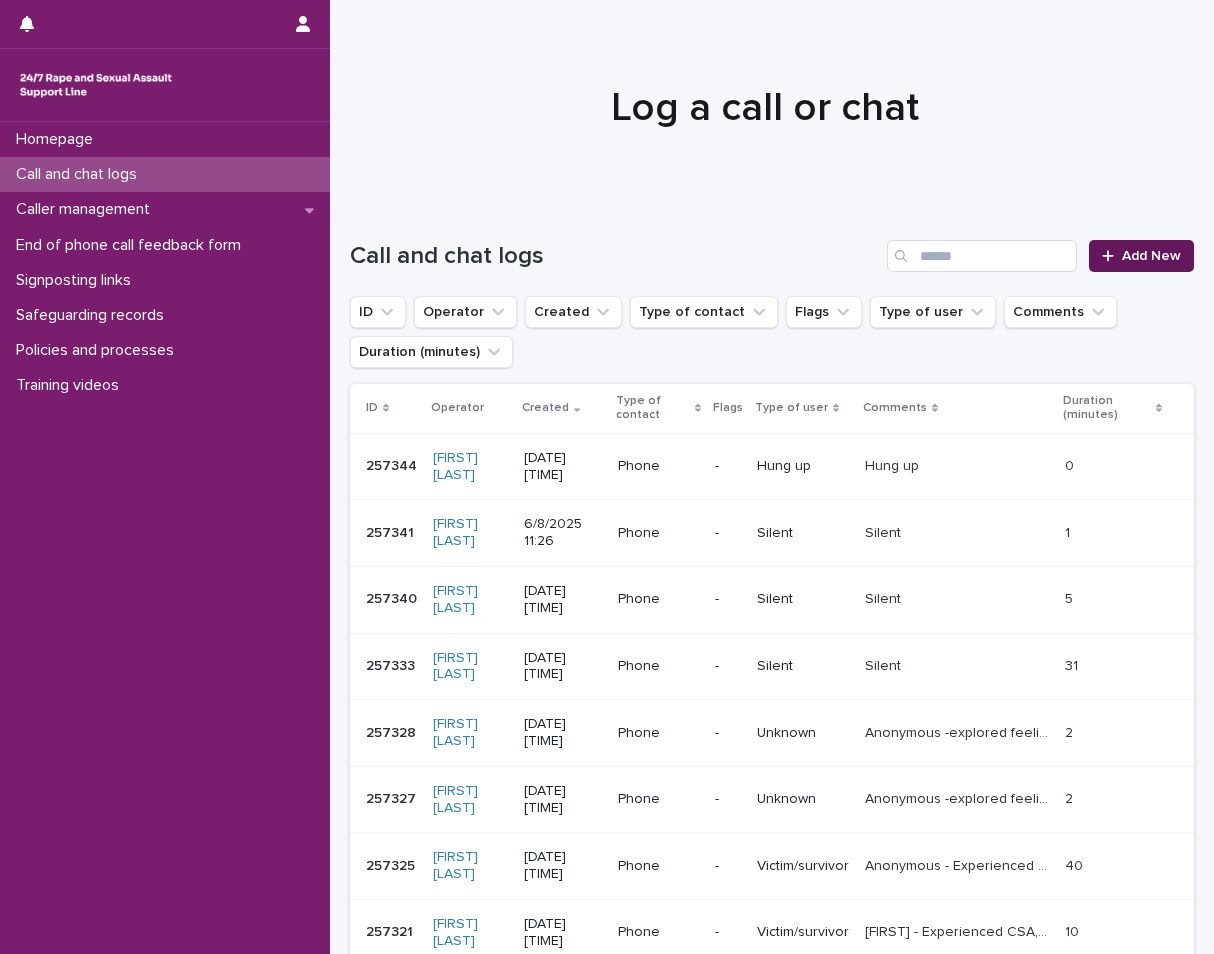 click 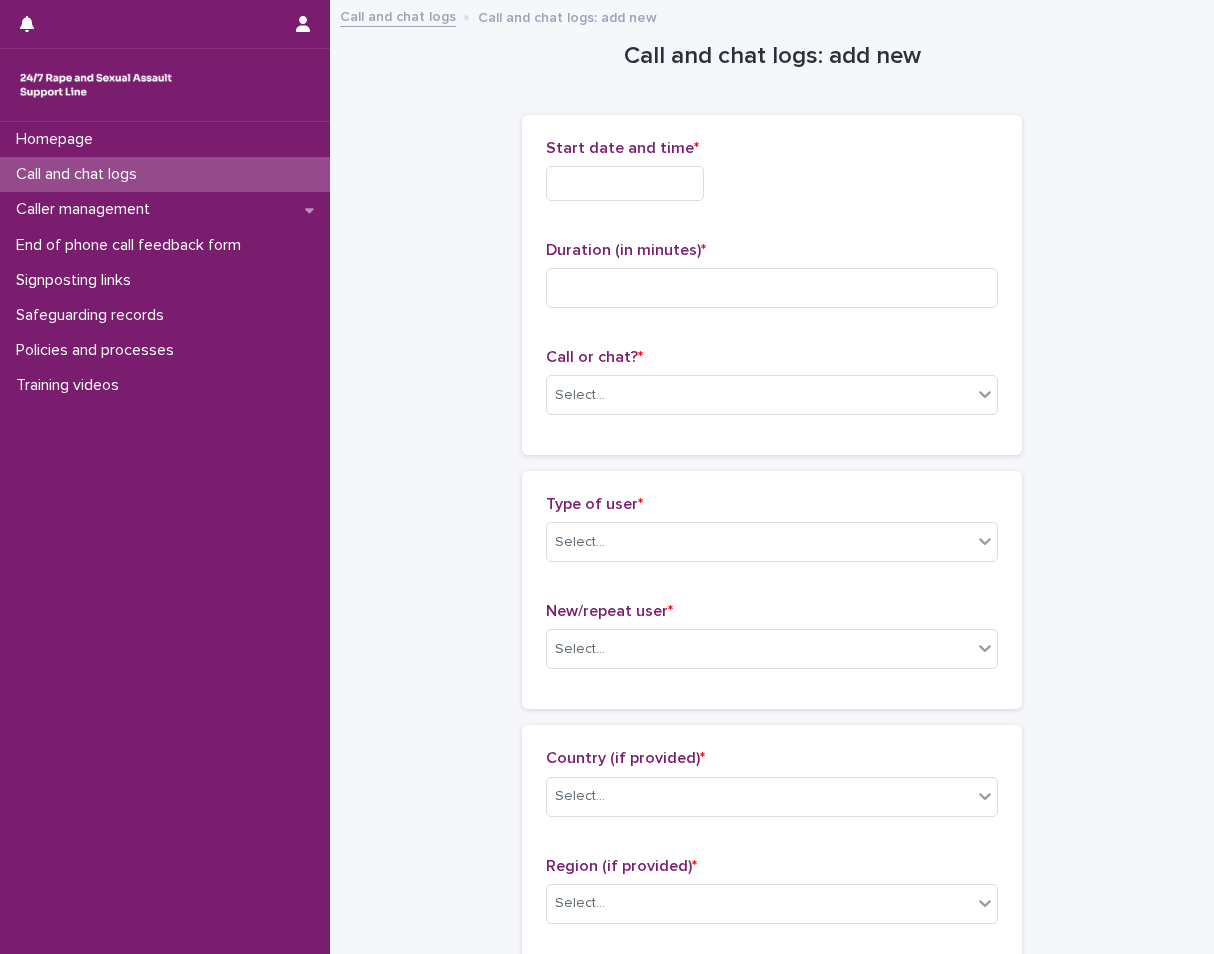 click at bounding box center [625, 183] 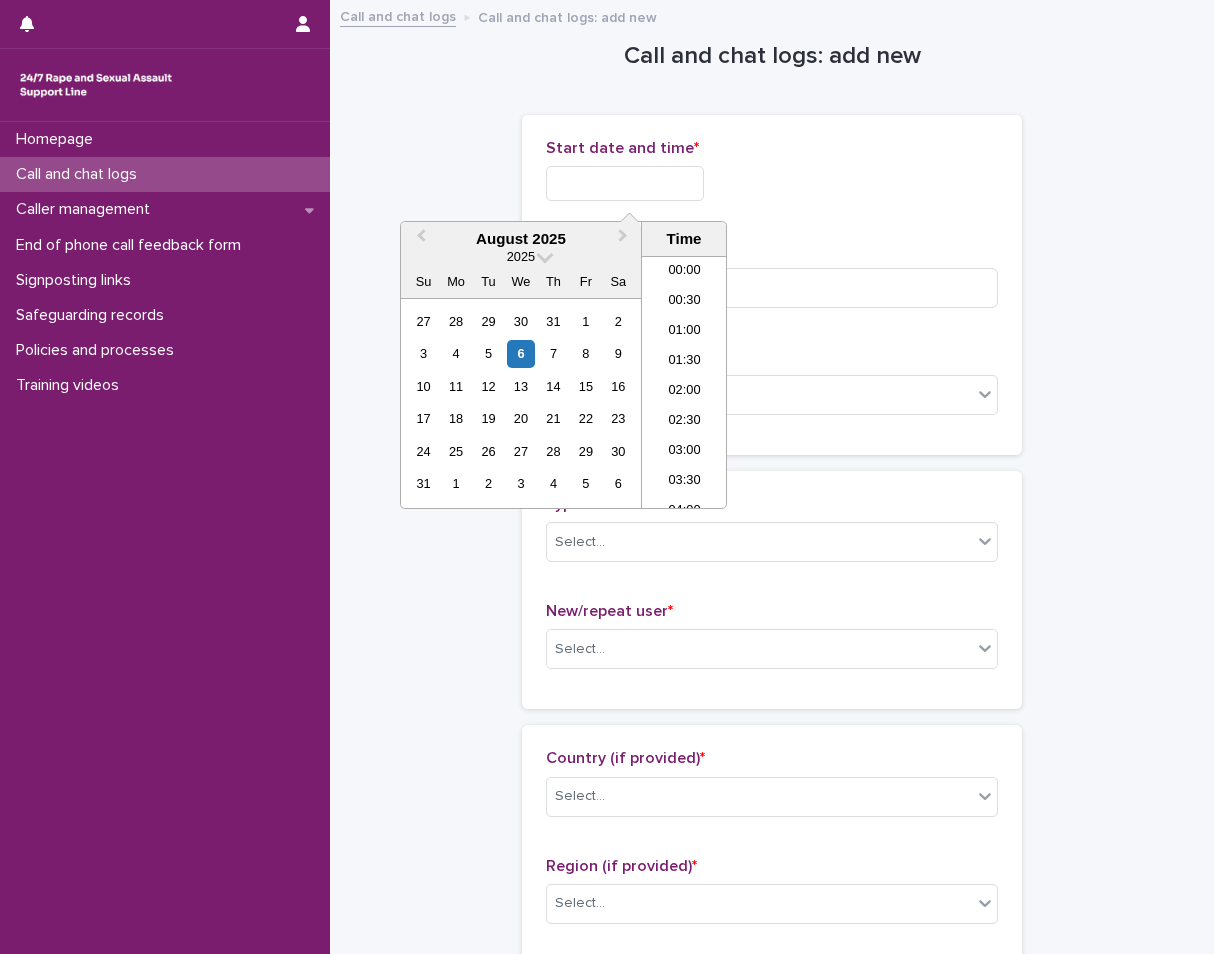 scroll, scrollTop: 580, scrollLeft: 0, axis: vertical 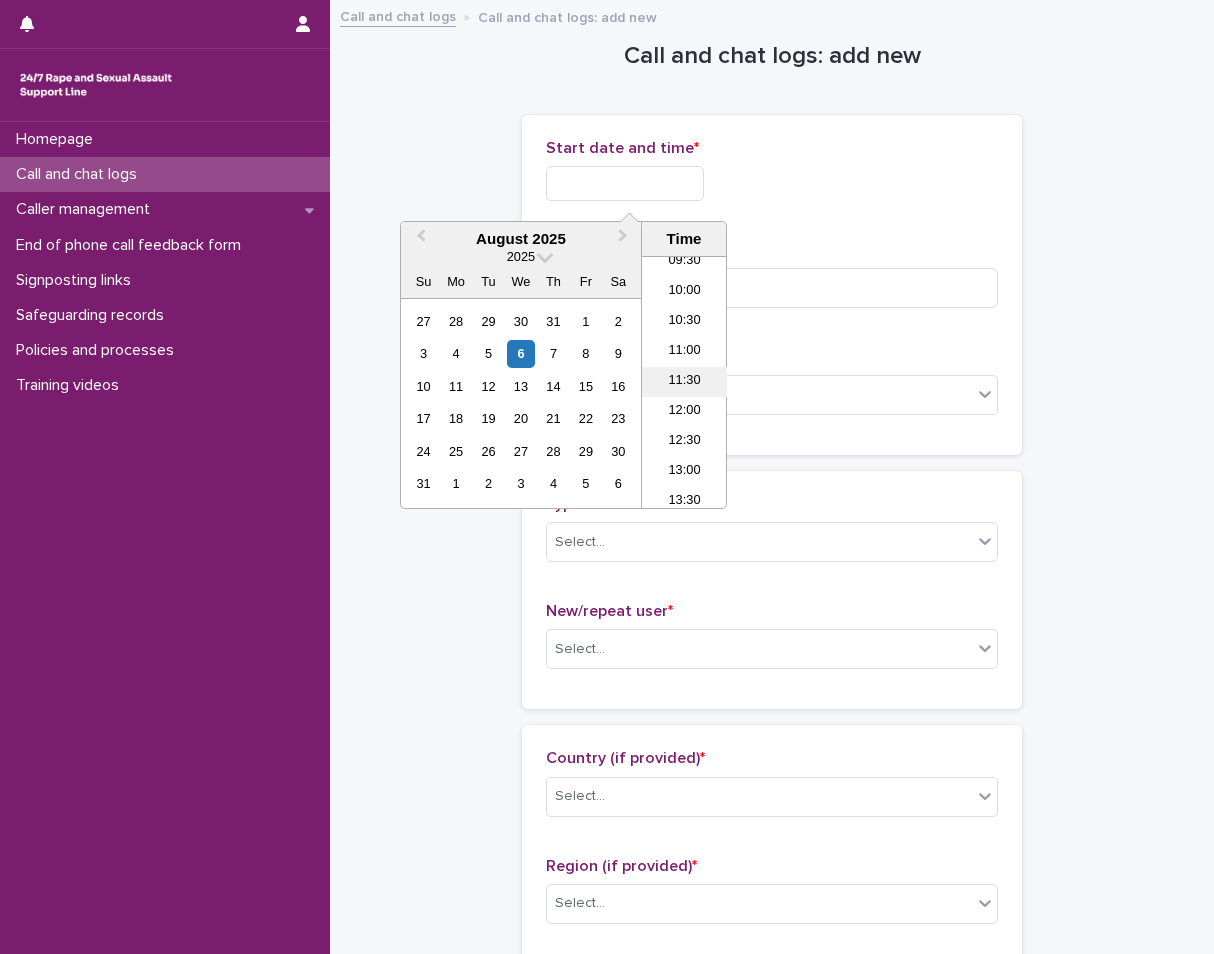 click on "11:30" at bounding box center (684, 382) 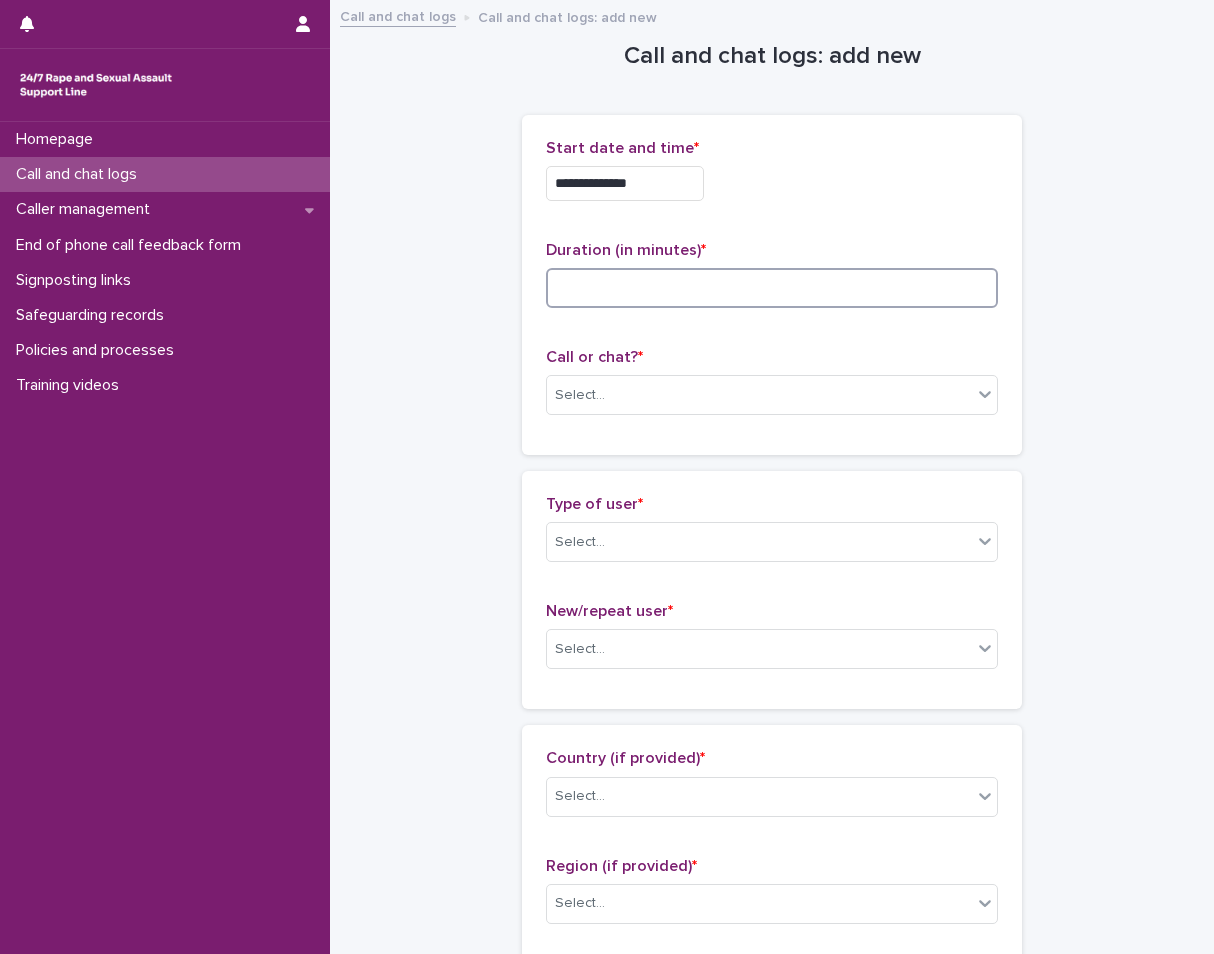 click at bounding box center (772, 288) 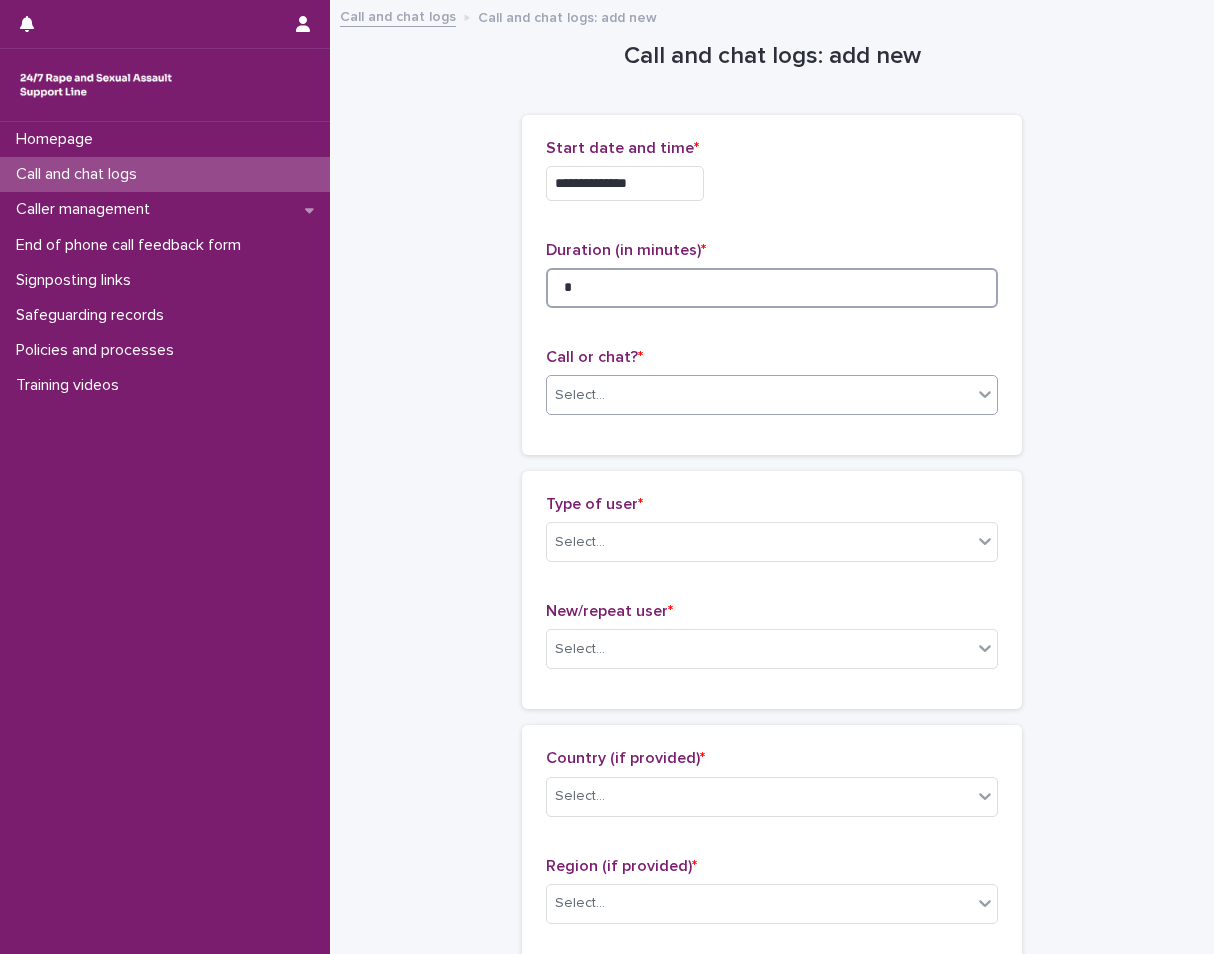 type on "*" 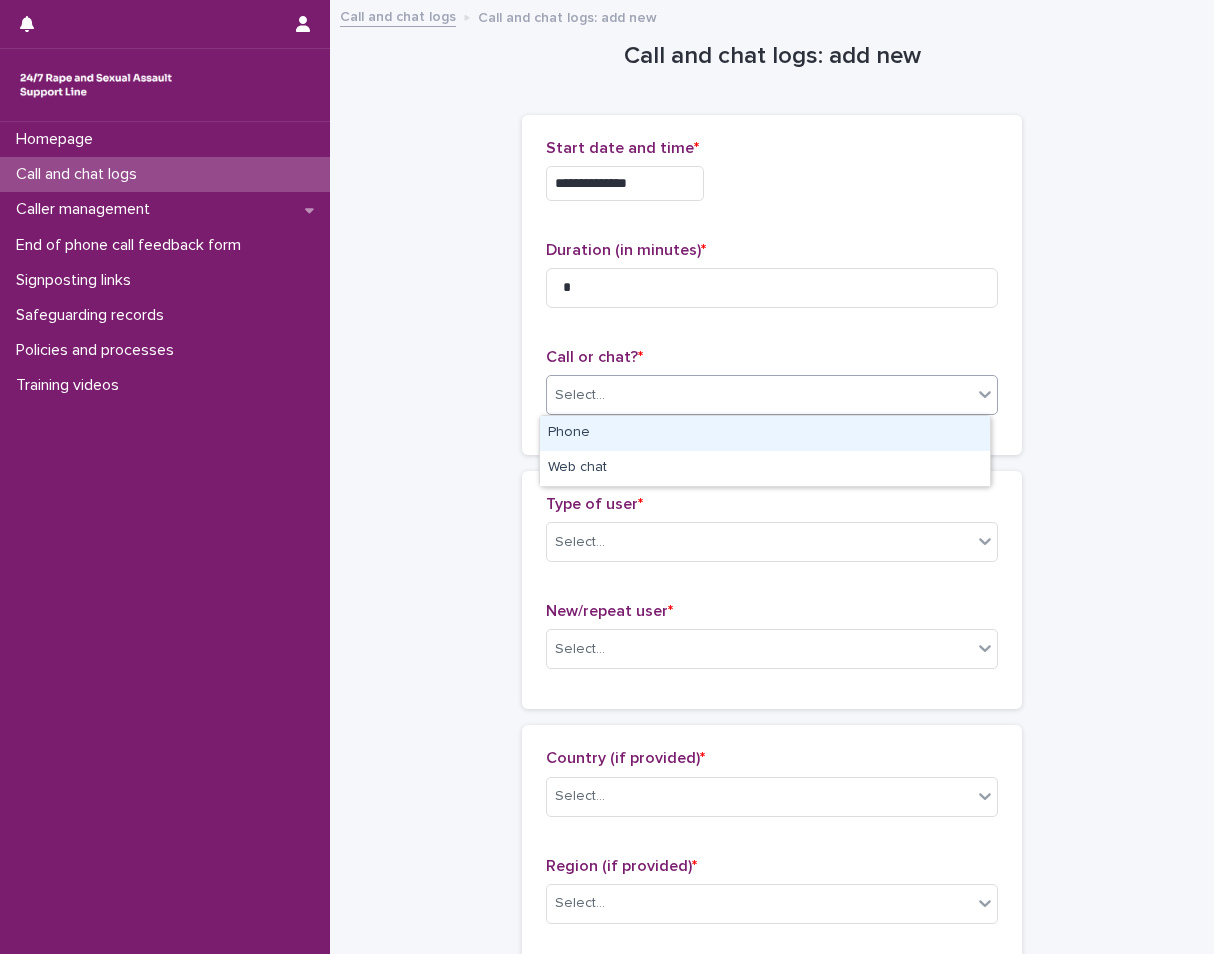 click on "Select..." at bounding box center (759, 395) 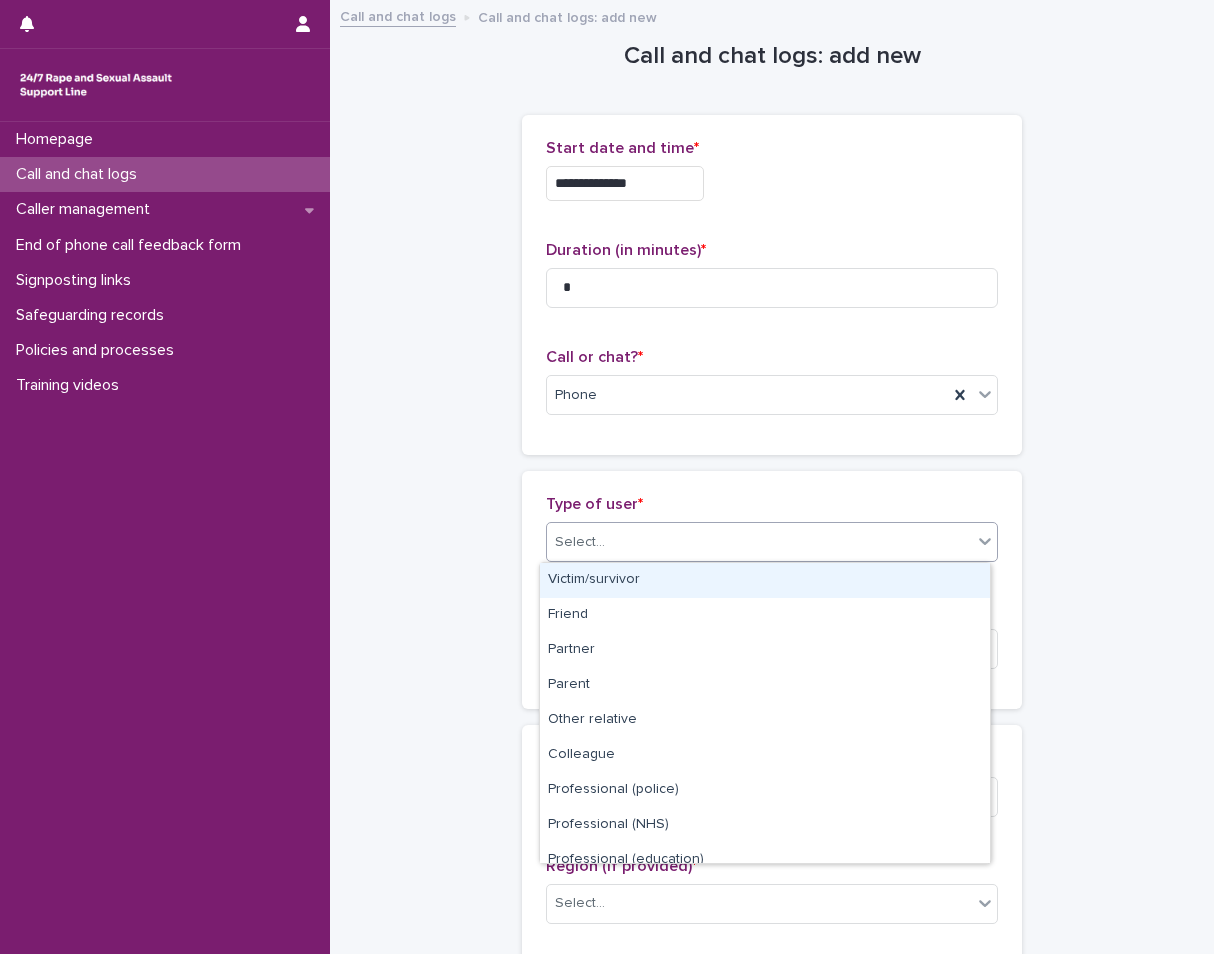 click on "Select..." at bounding box center (759, 542) 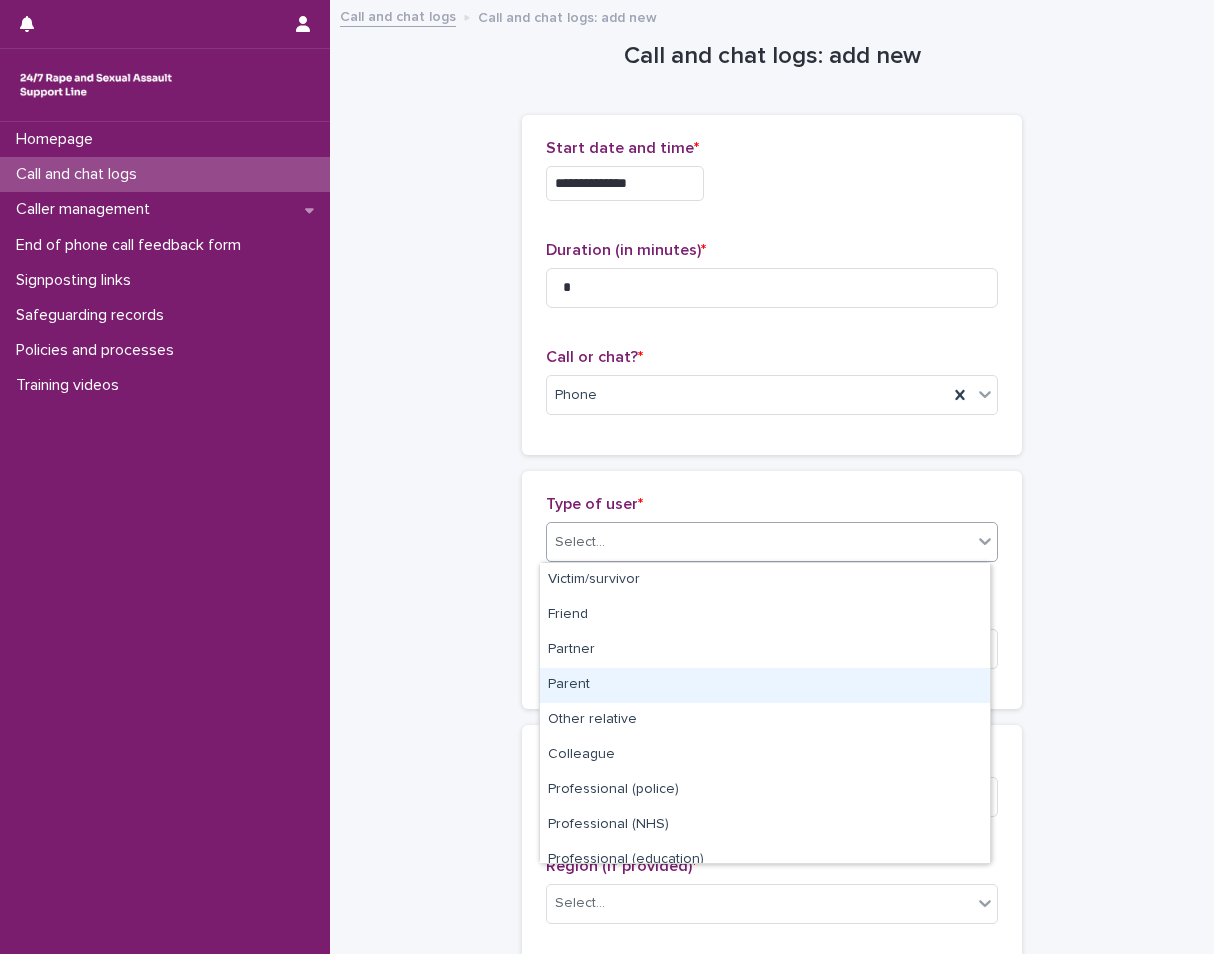 scroll, scrollTop: 225, scrollLeft: 0, axis: vertical 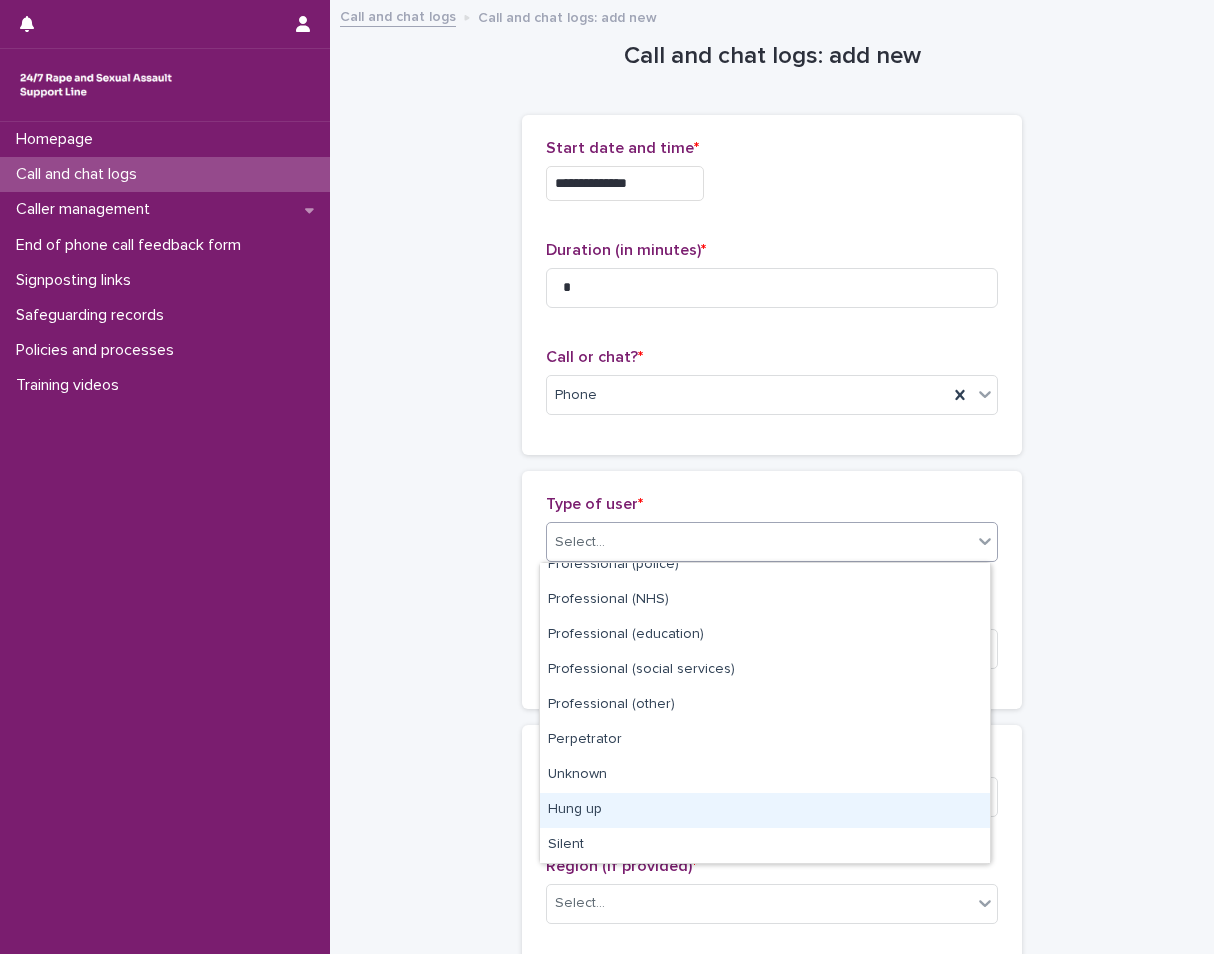 click on "Hung up" at bounding box center (765, 810) 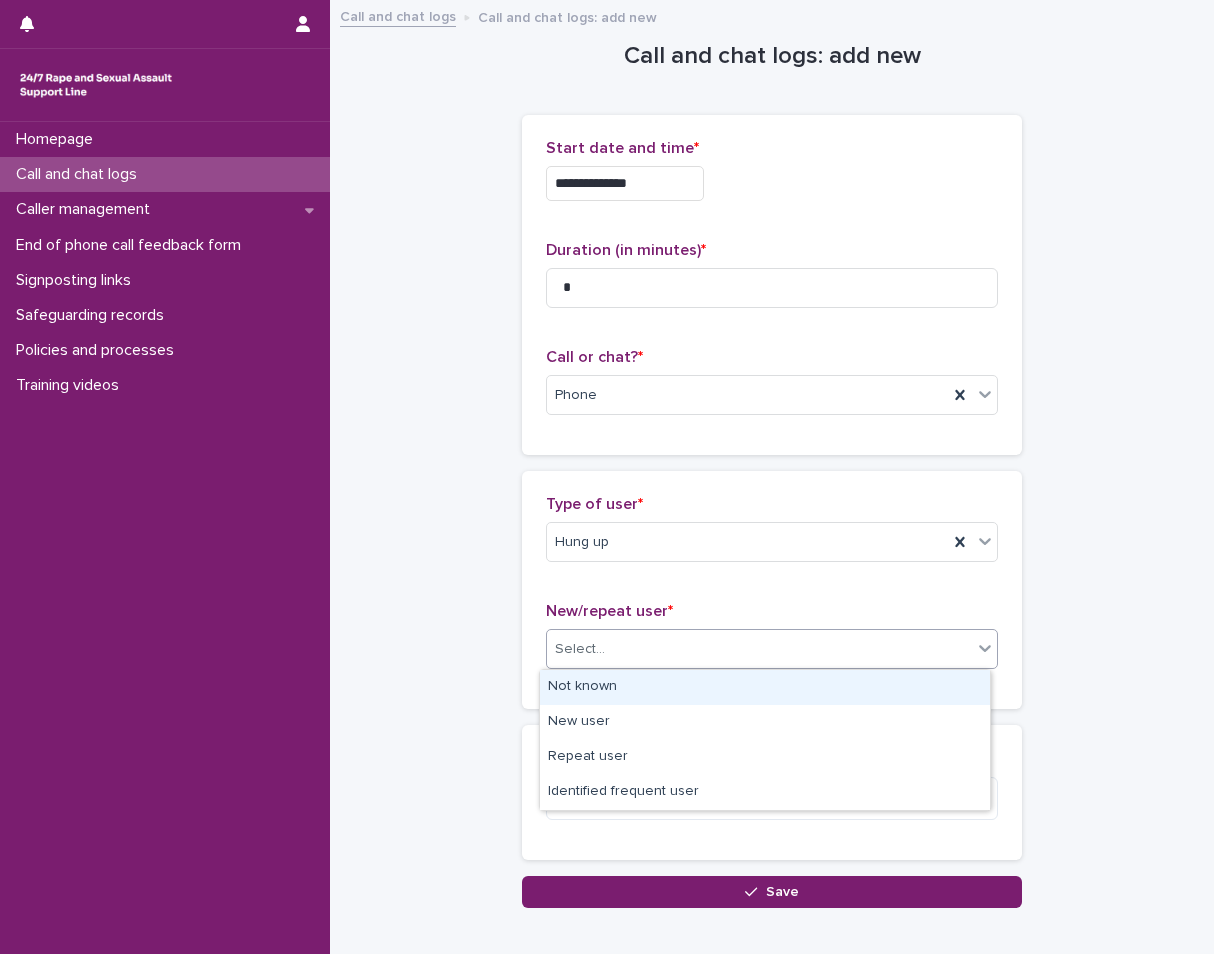 click on "Select..." at bounding box center (759, 649) 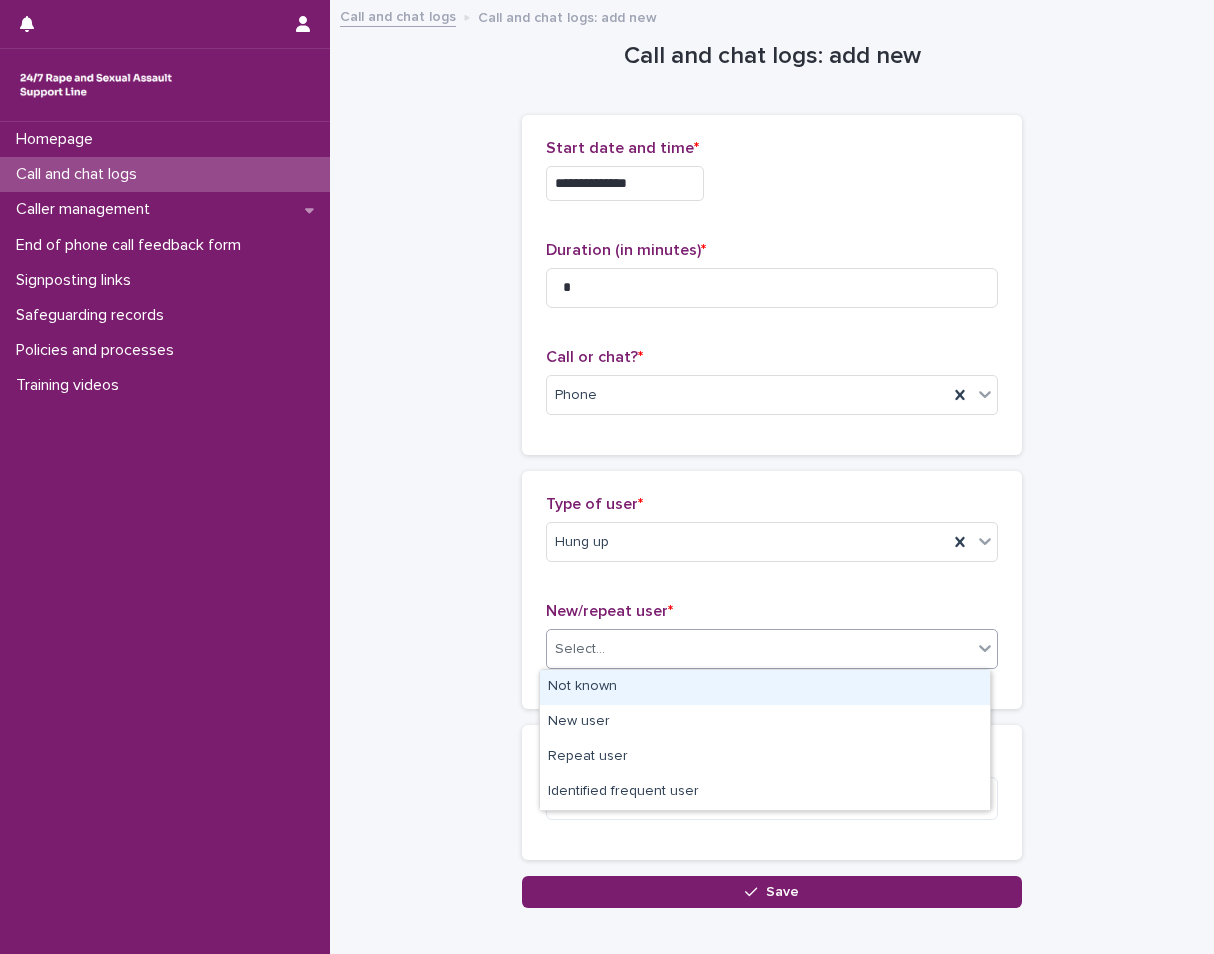 click on "Not known" at bounding box center (765, 687) 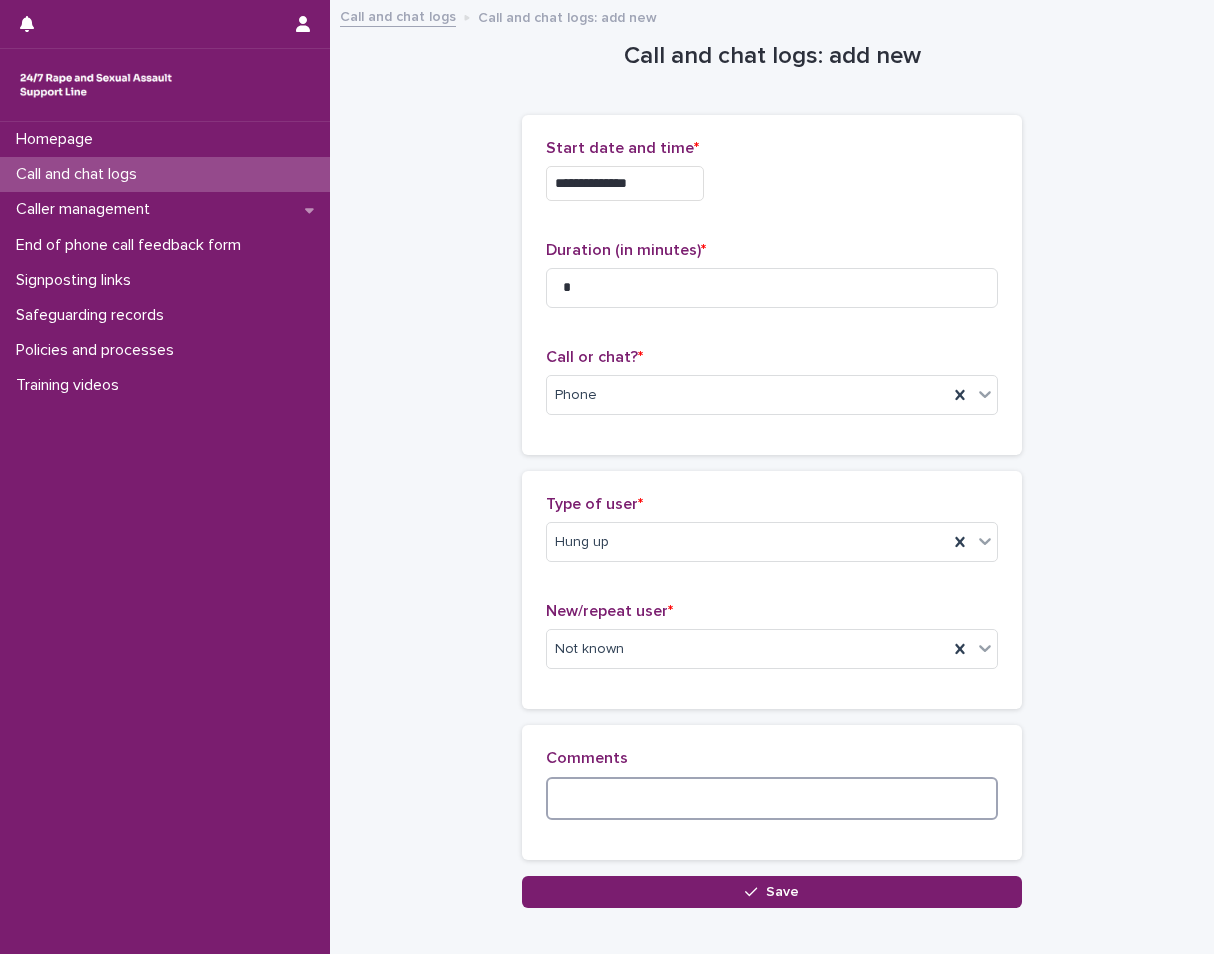 click at bounding box center [772, 798] 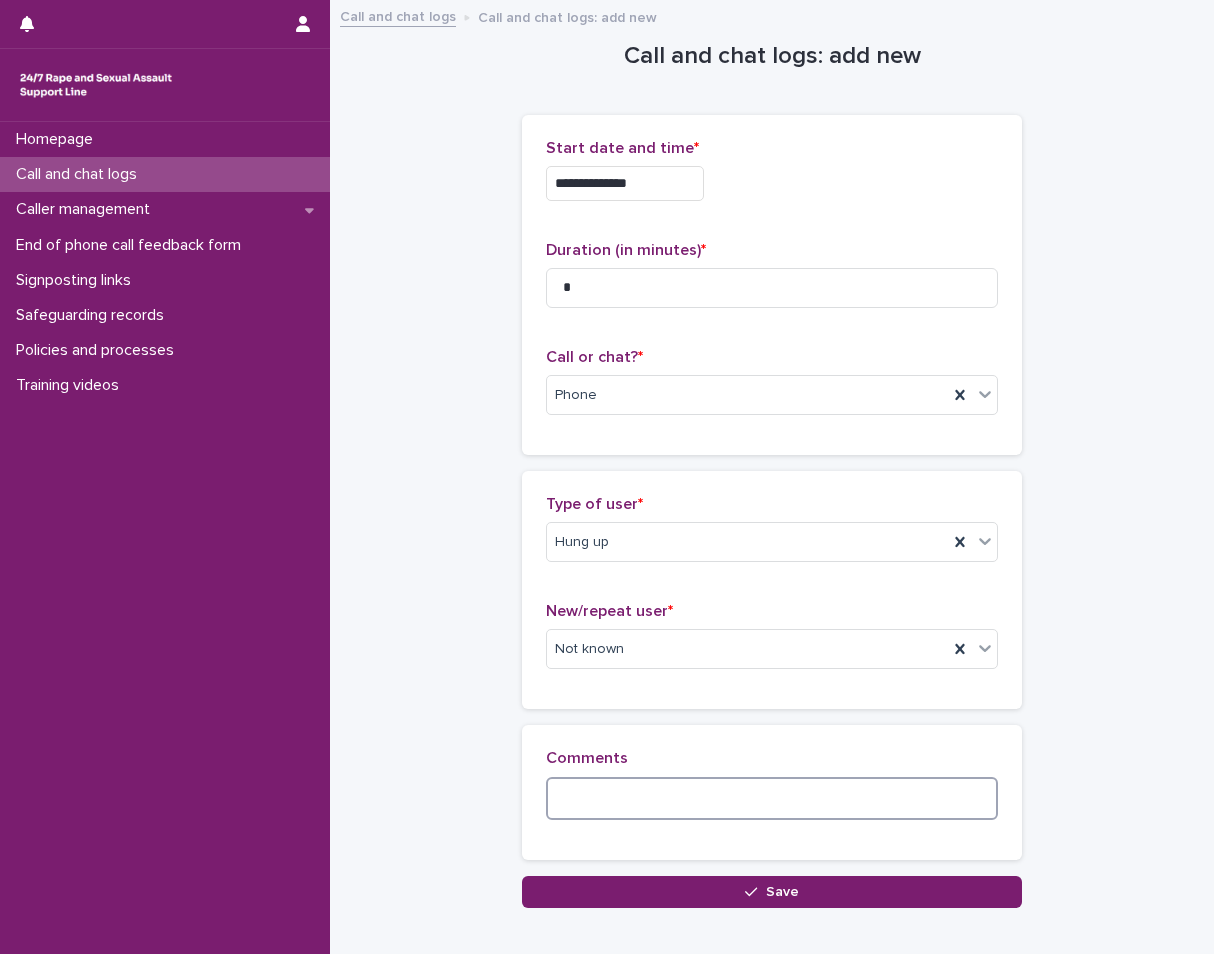 type on "*" 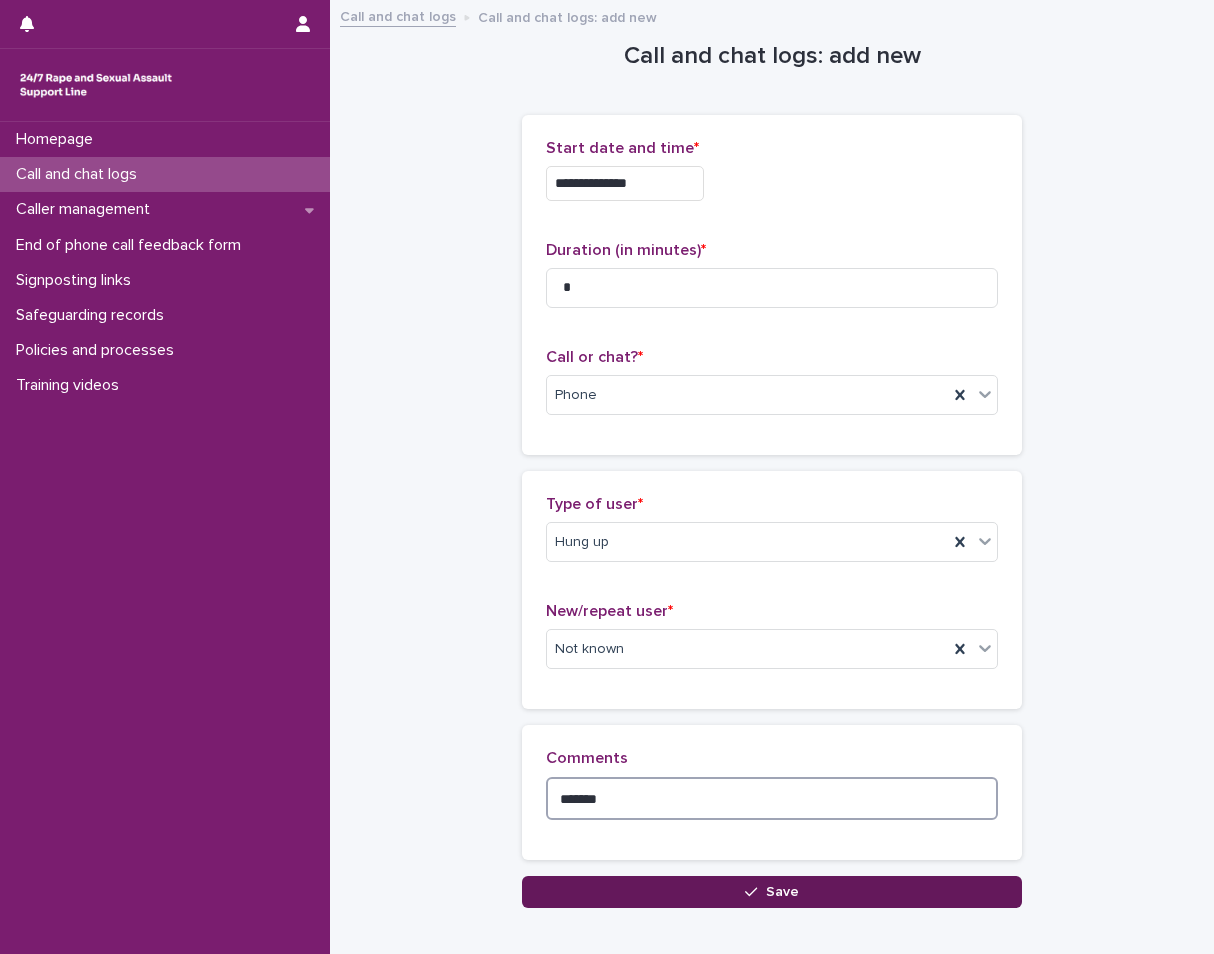 type on "*******" 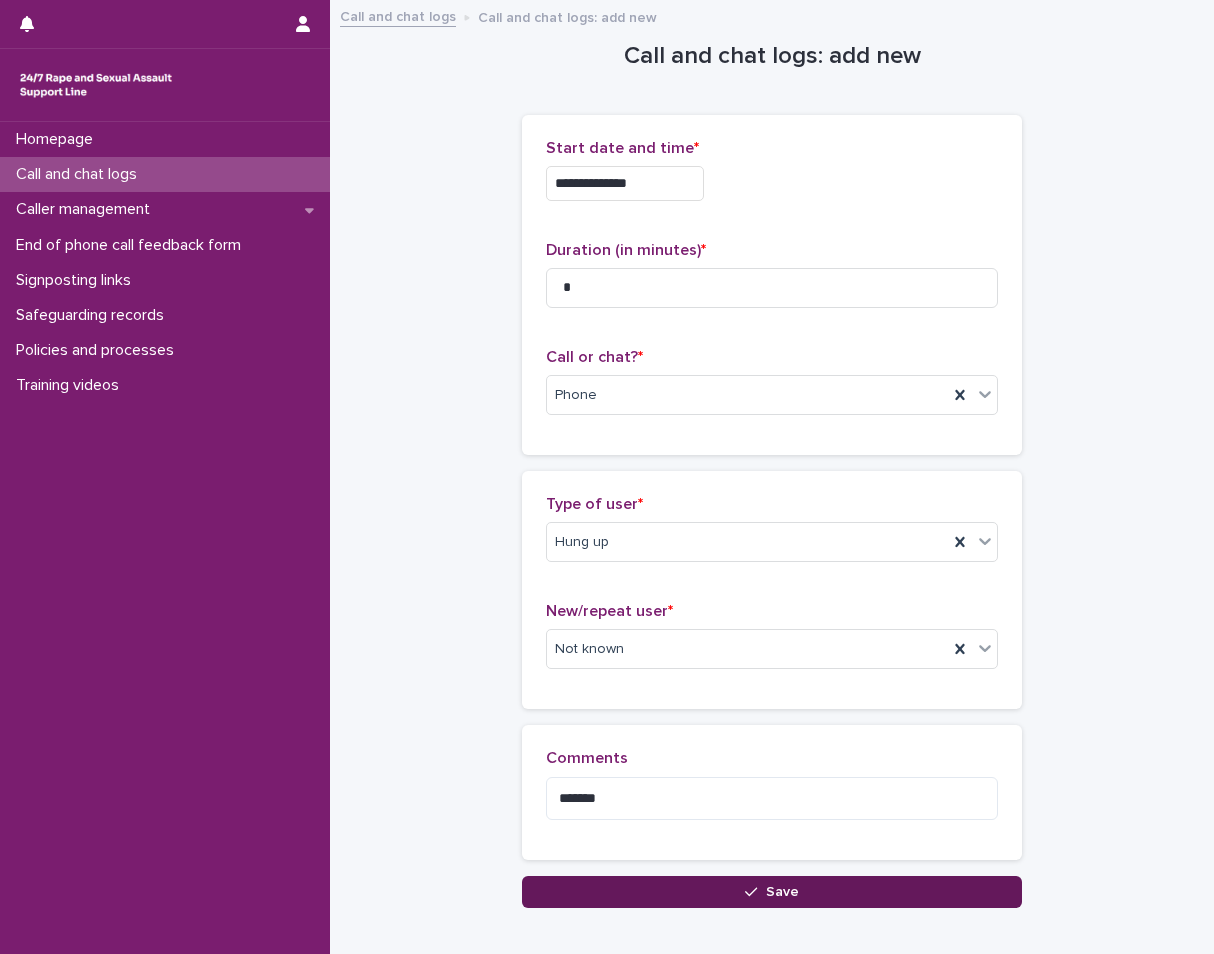 click 